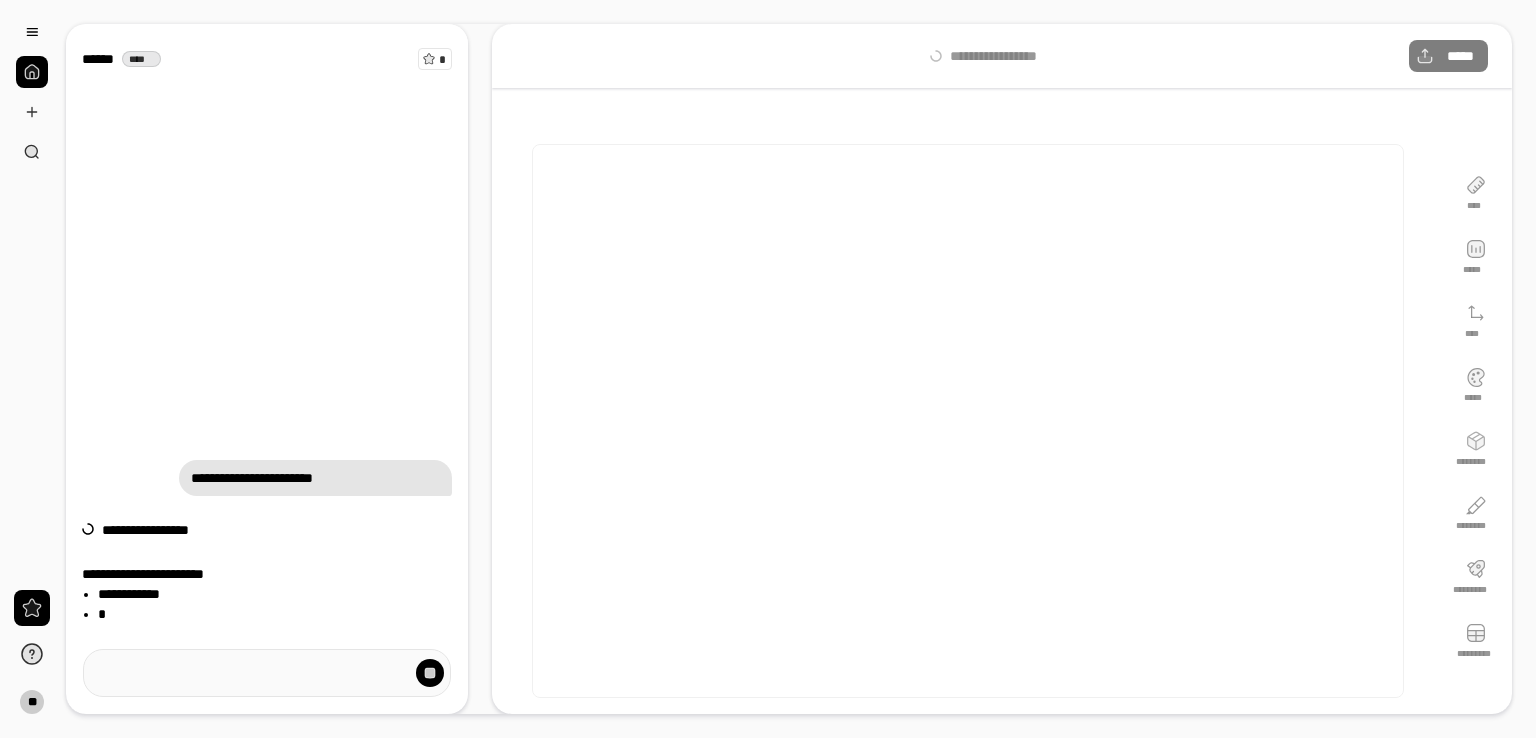 scroll, scrollTop: 0, scrollLeft: 0, axis: both 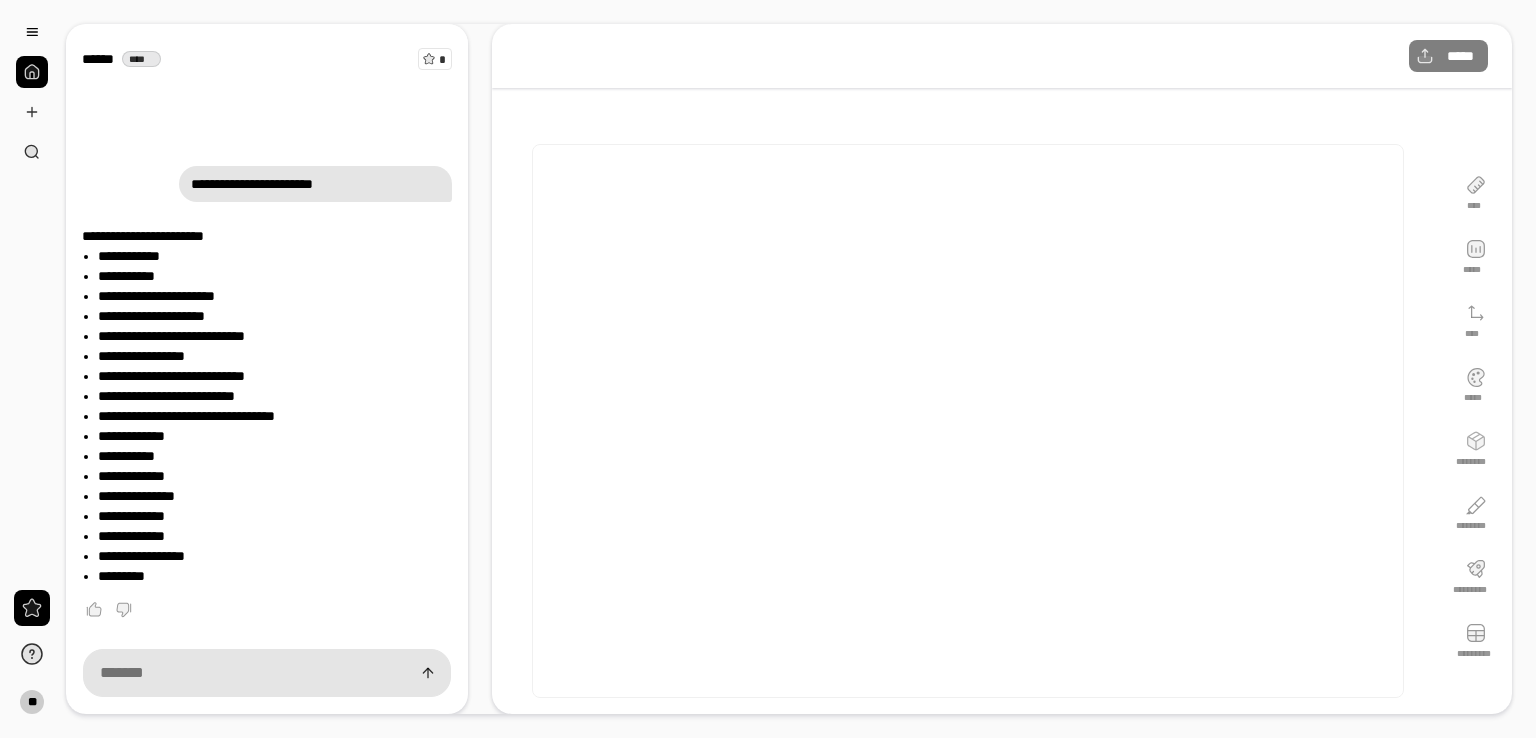 click on "**********" at bounding box center [275, 296] 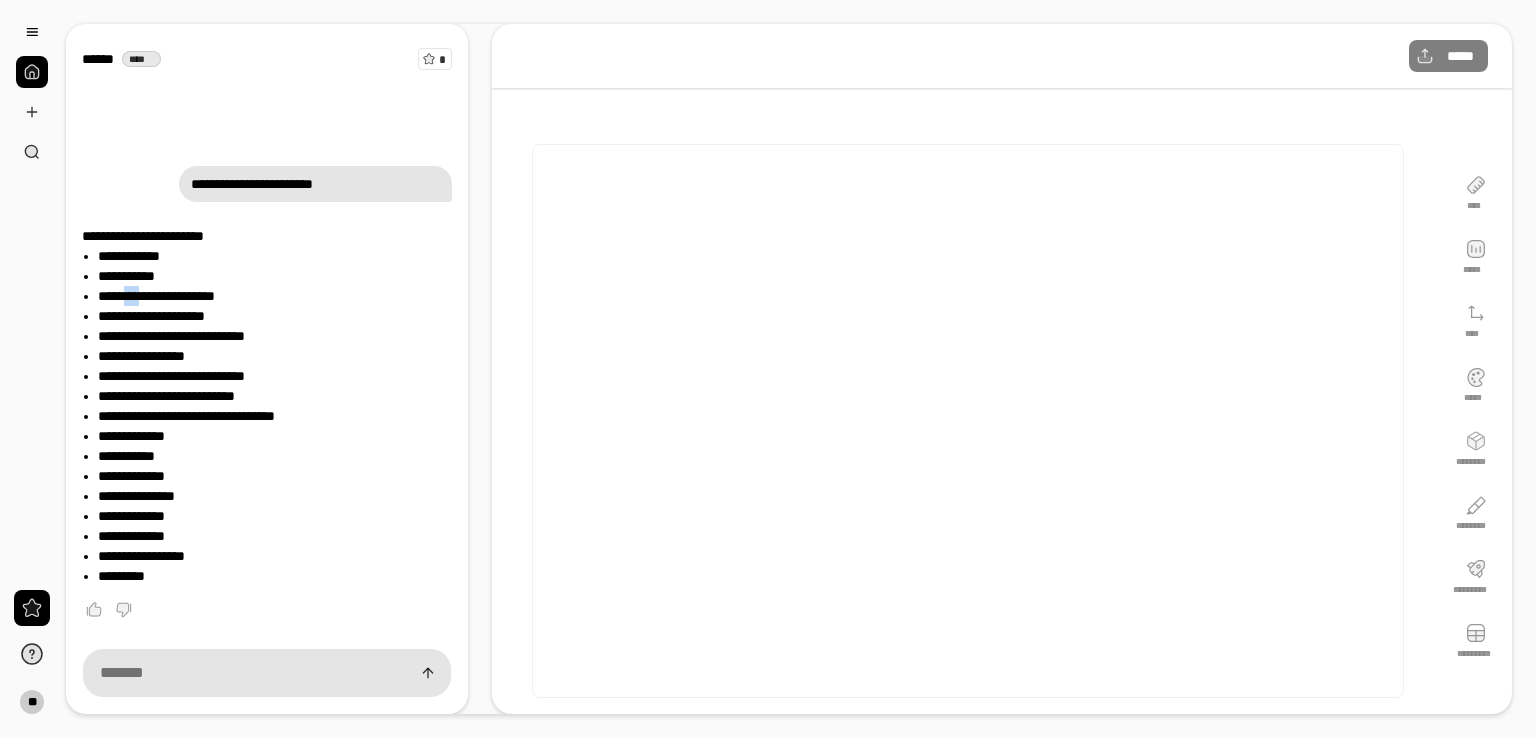 click on "**********" at bounding box center [275, 296] 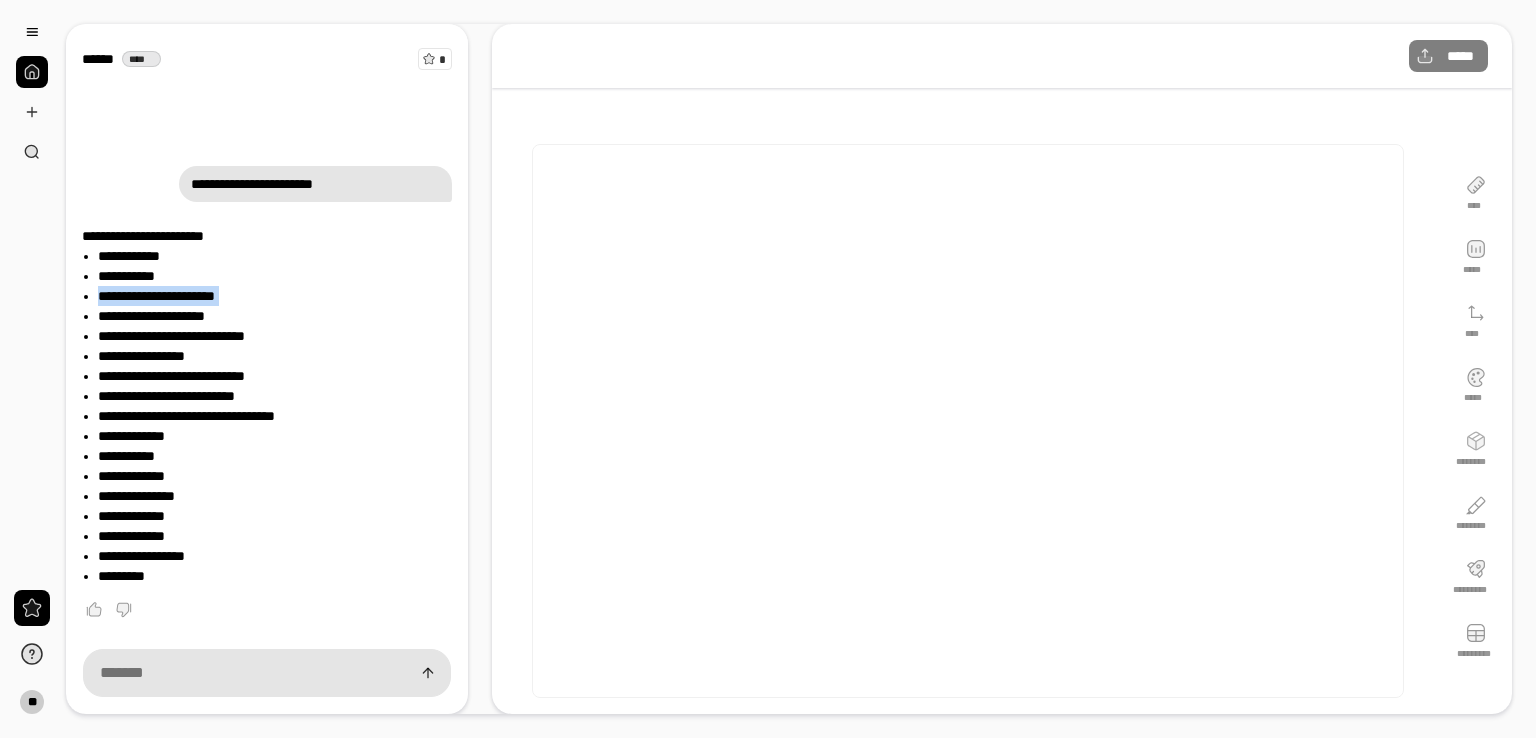 click on "**********" at bounding box center [275, 296] 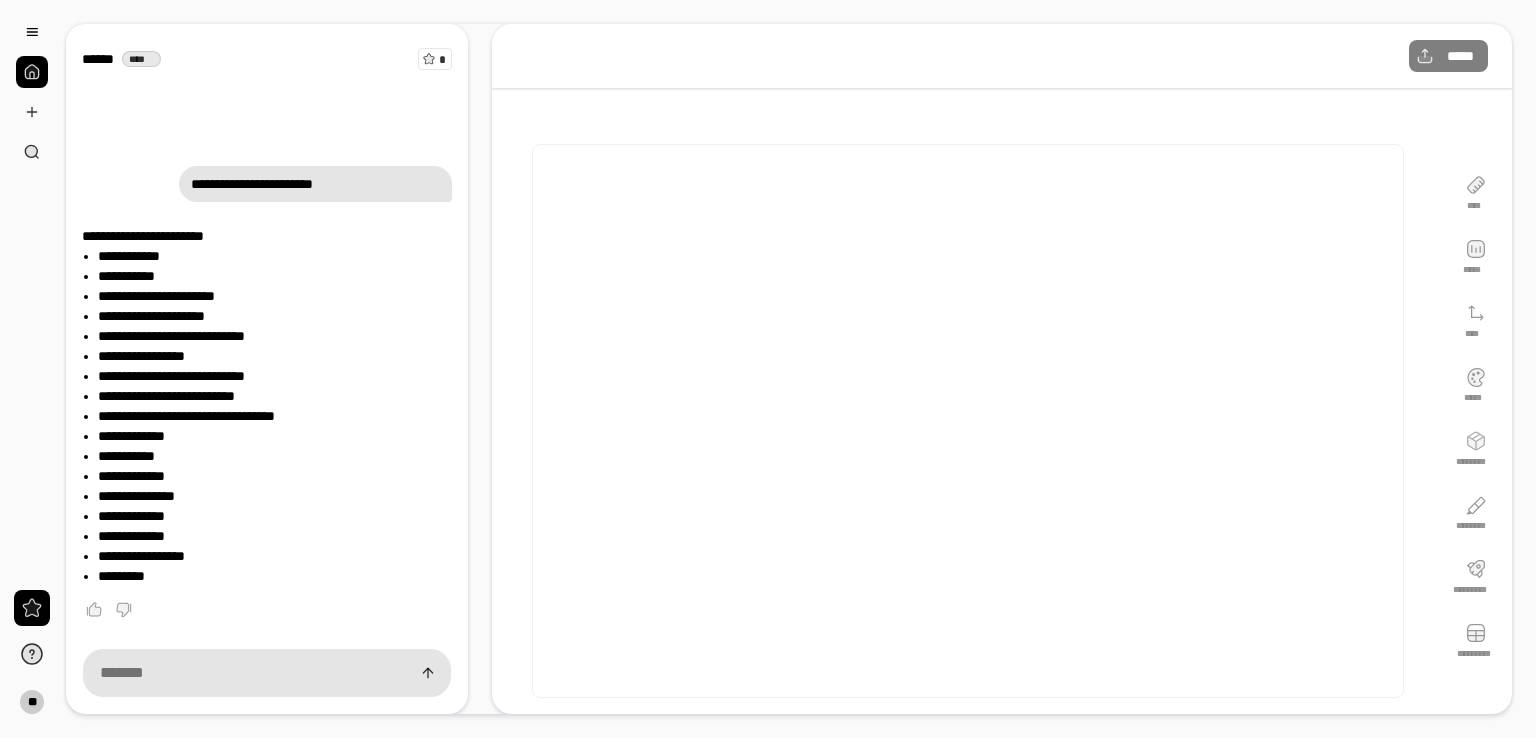 click on "**********" at bounding box center [275, 316] 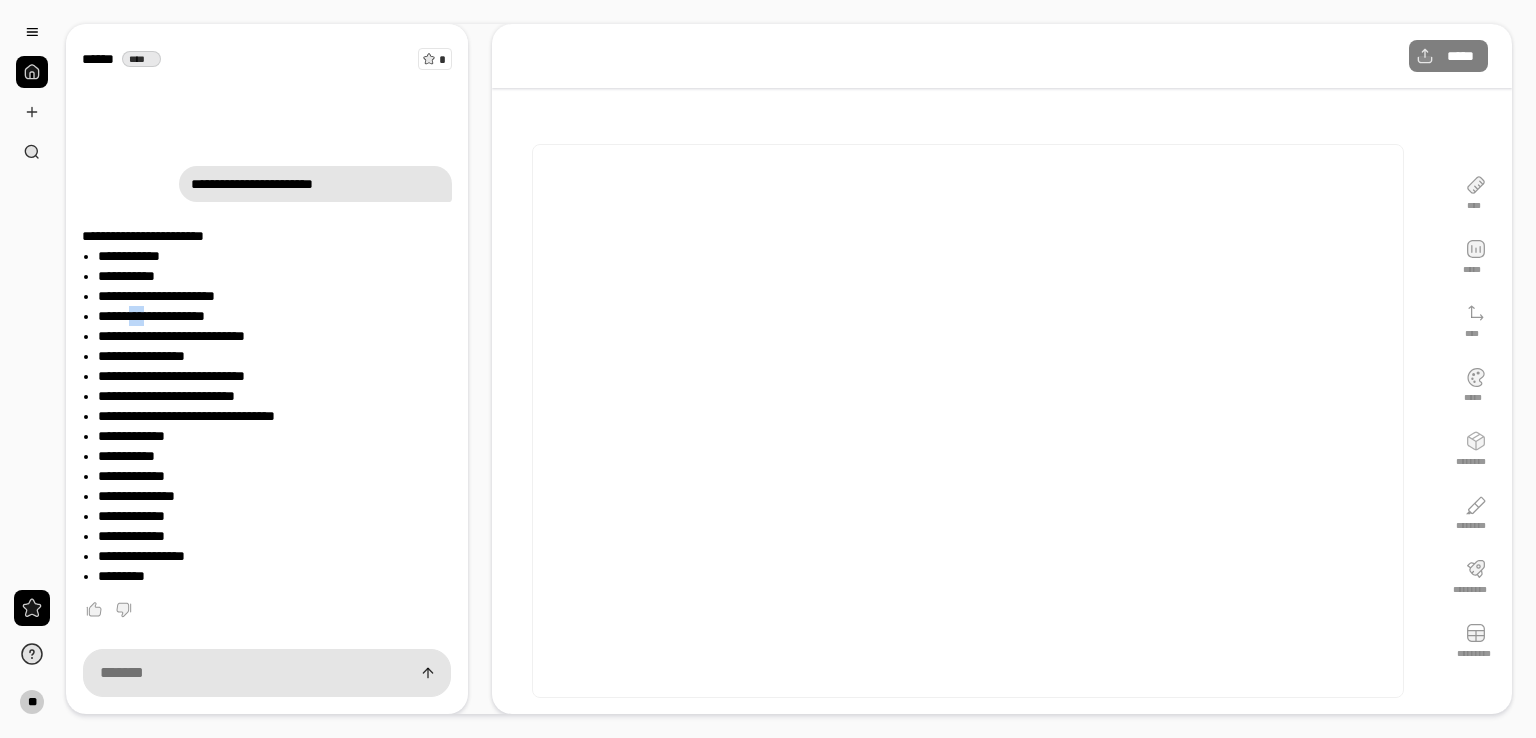 click on "**********" at bounding box center [275, 316] 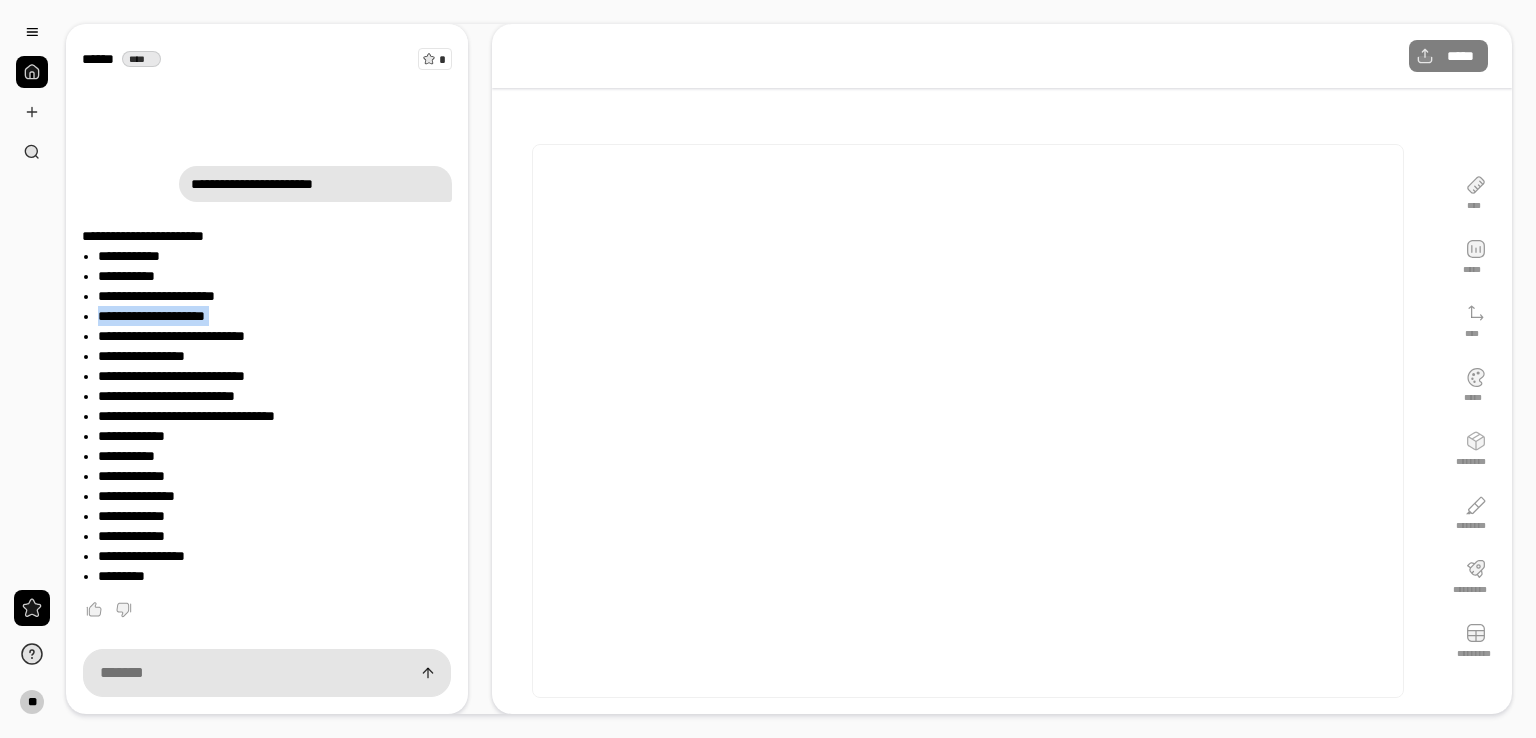 click on "**********" at bounding box center [275, 316] 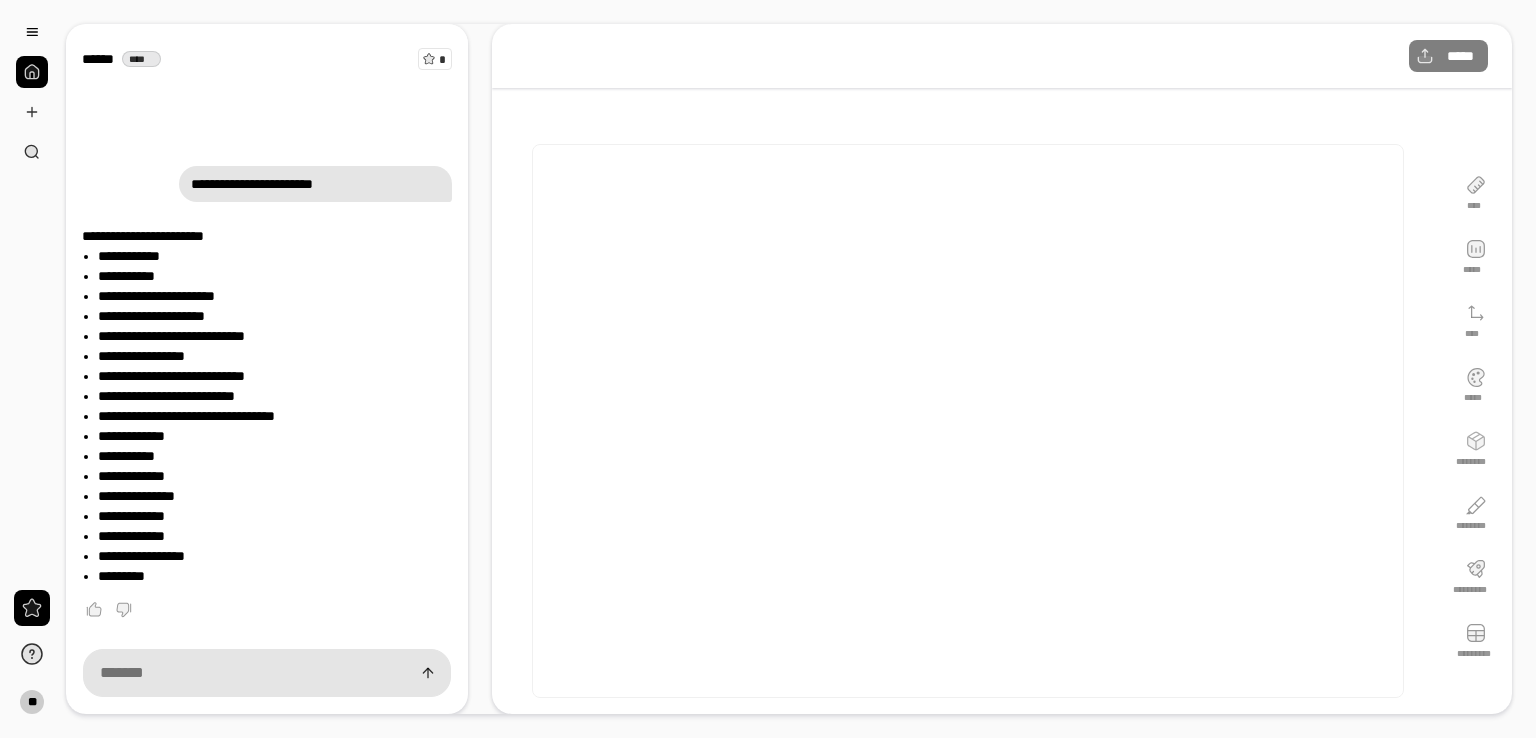 click on "**********" at bounding box center (275, 336) 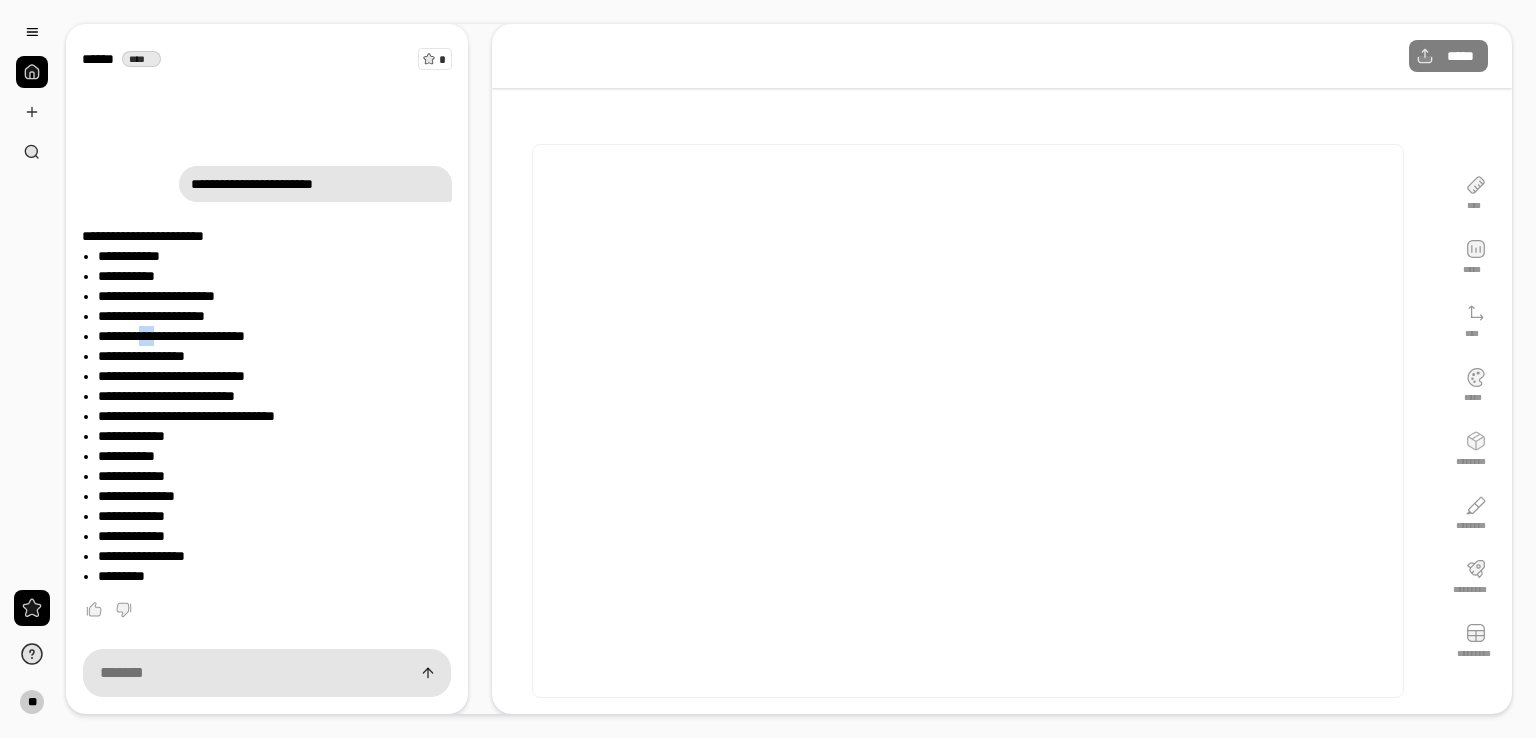click on "**********" at bounding box center (275, 336) 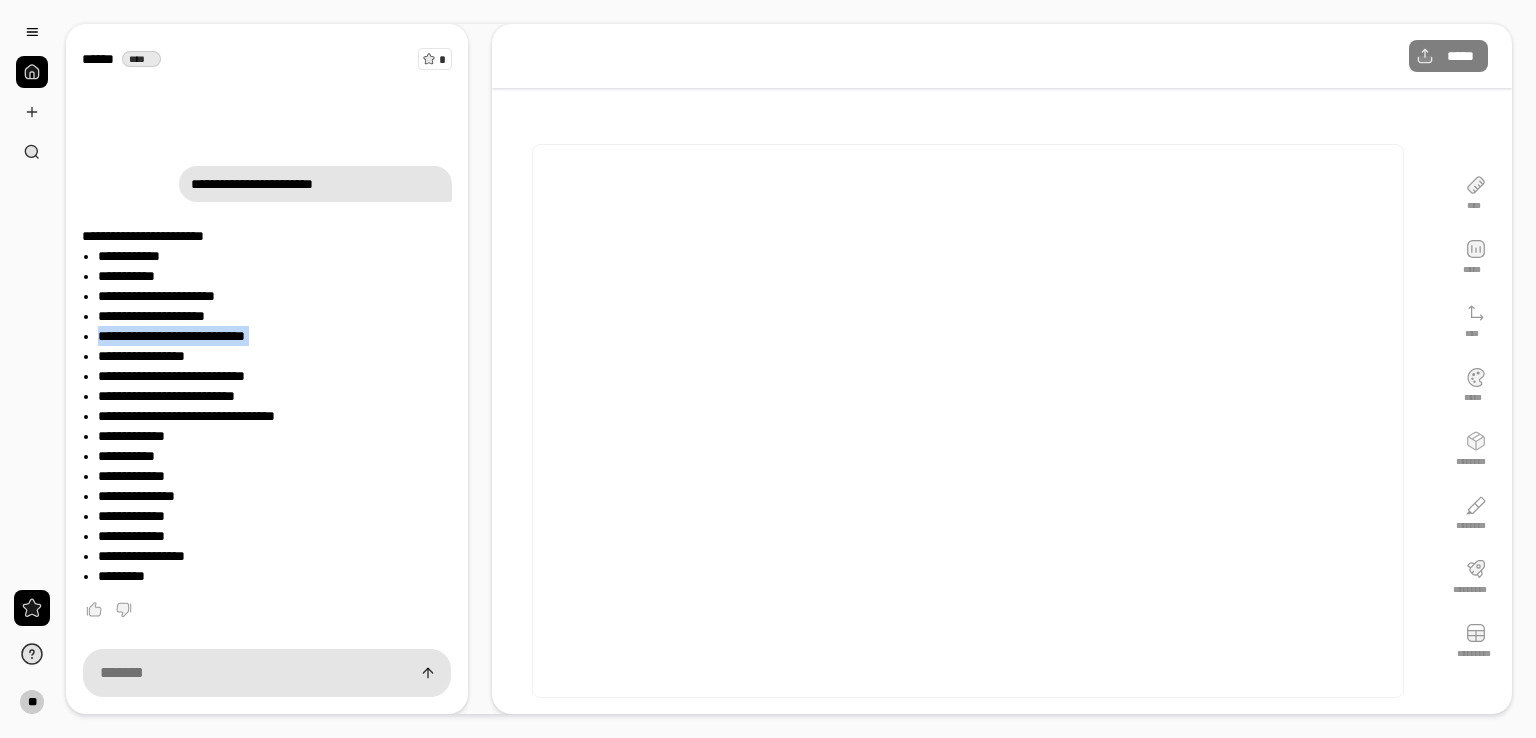 click on "**********" at bounding box center [275, 336] 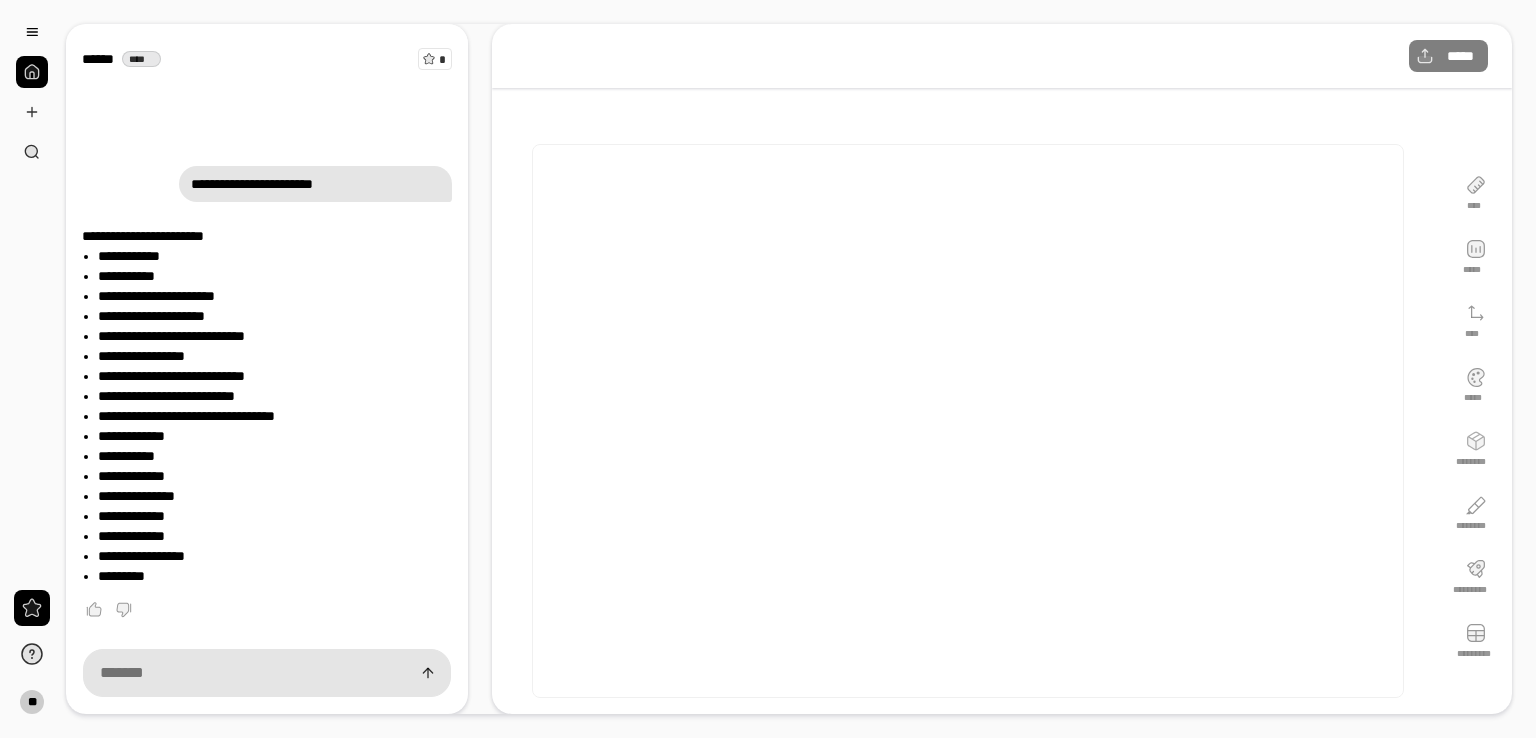 click on "**********" at bounding box center [275, 376] 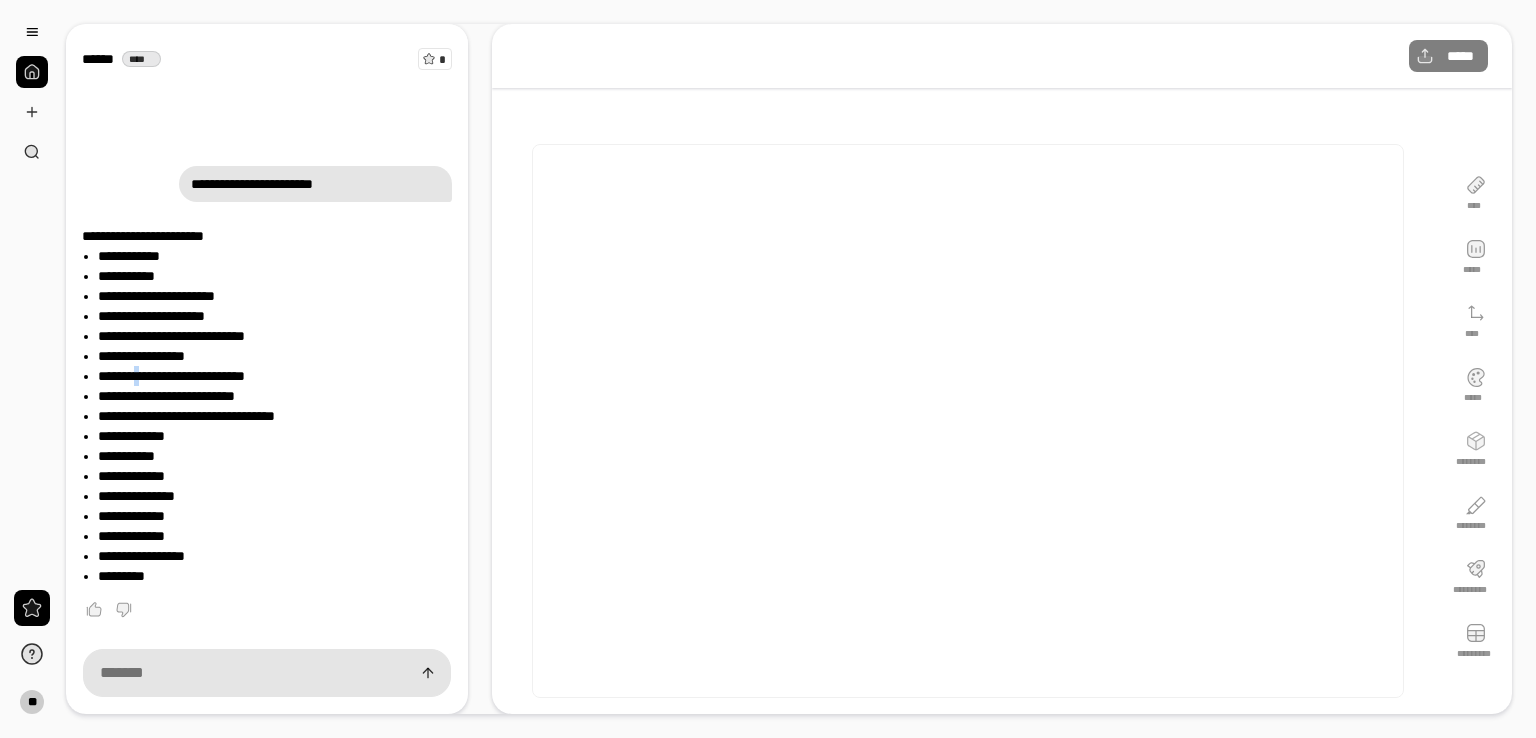 click on "**********" at bounding box center [275, 376] 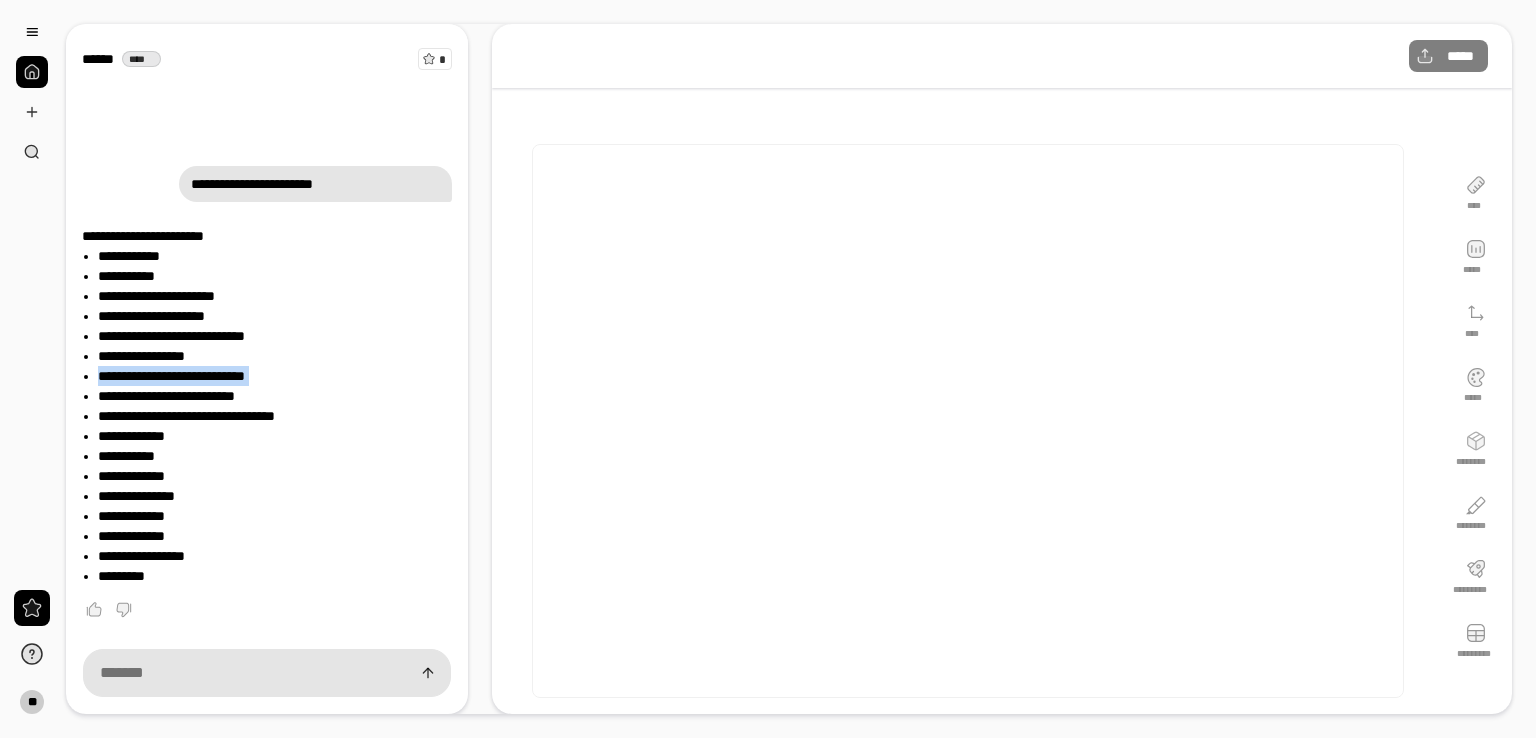 click on "**********" at bounding box center (275, 376) 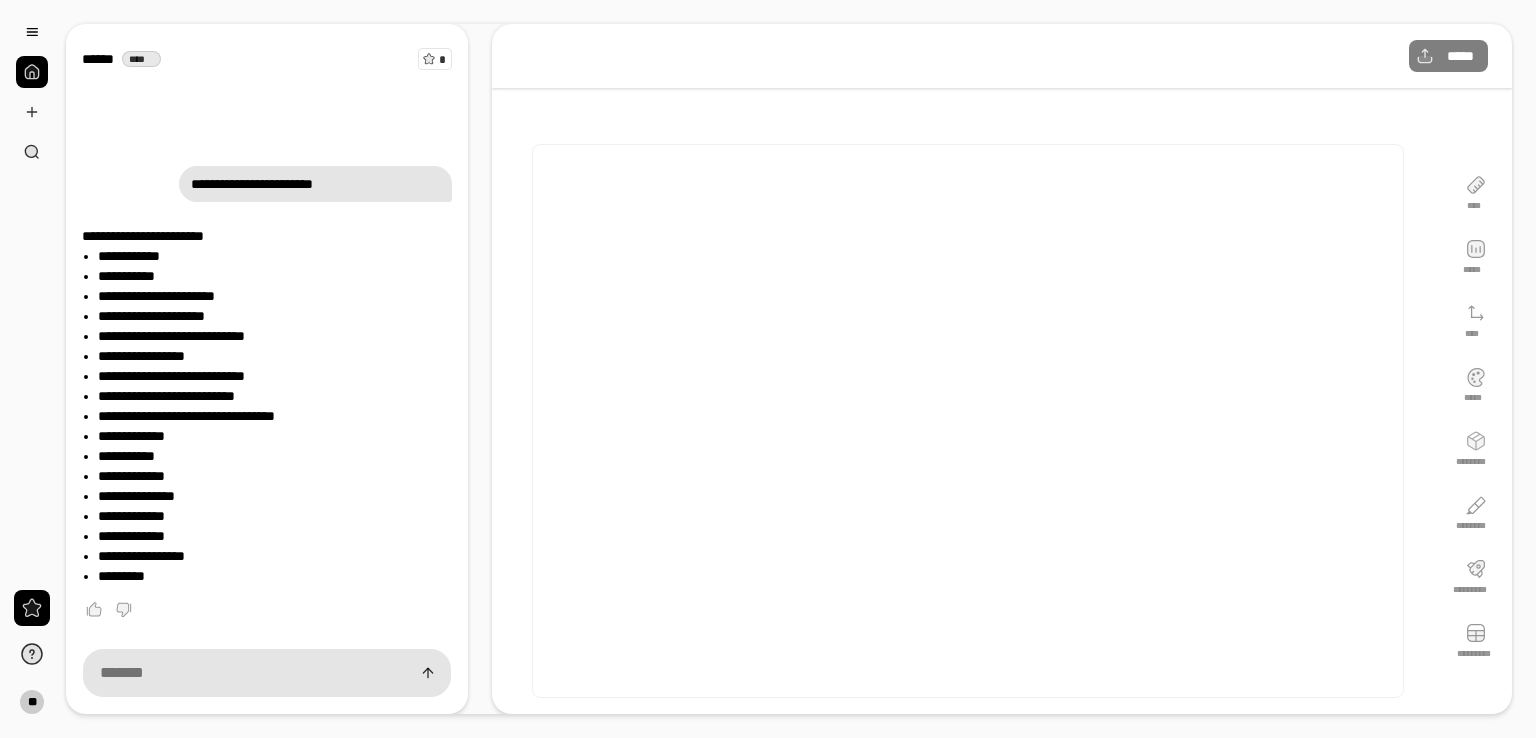 click on "**********" at bounding box center (275, 416) 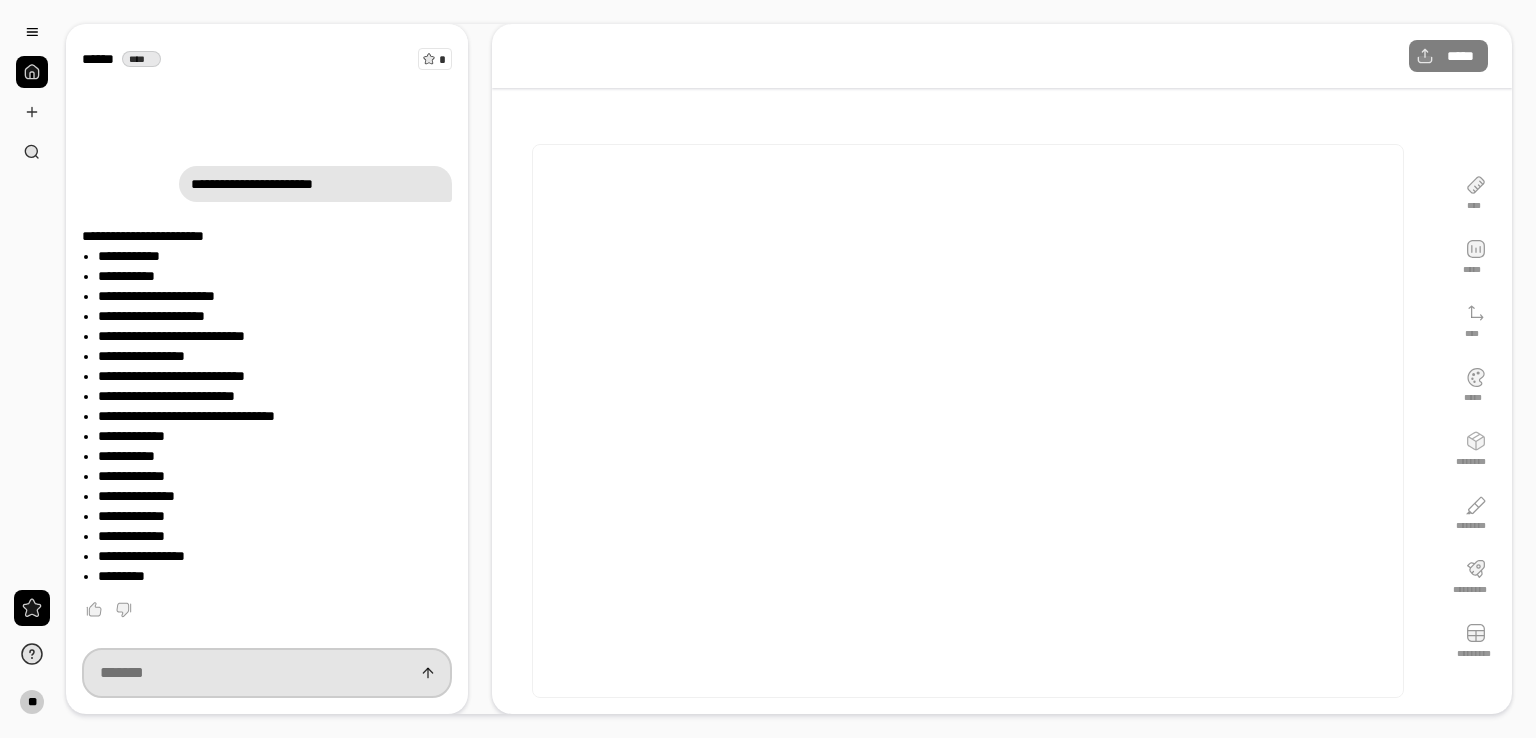click at bounding box center (267, 673) 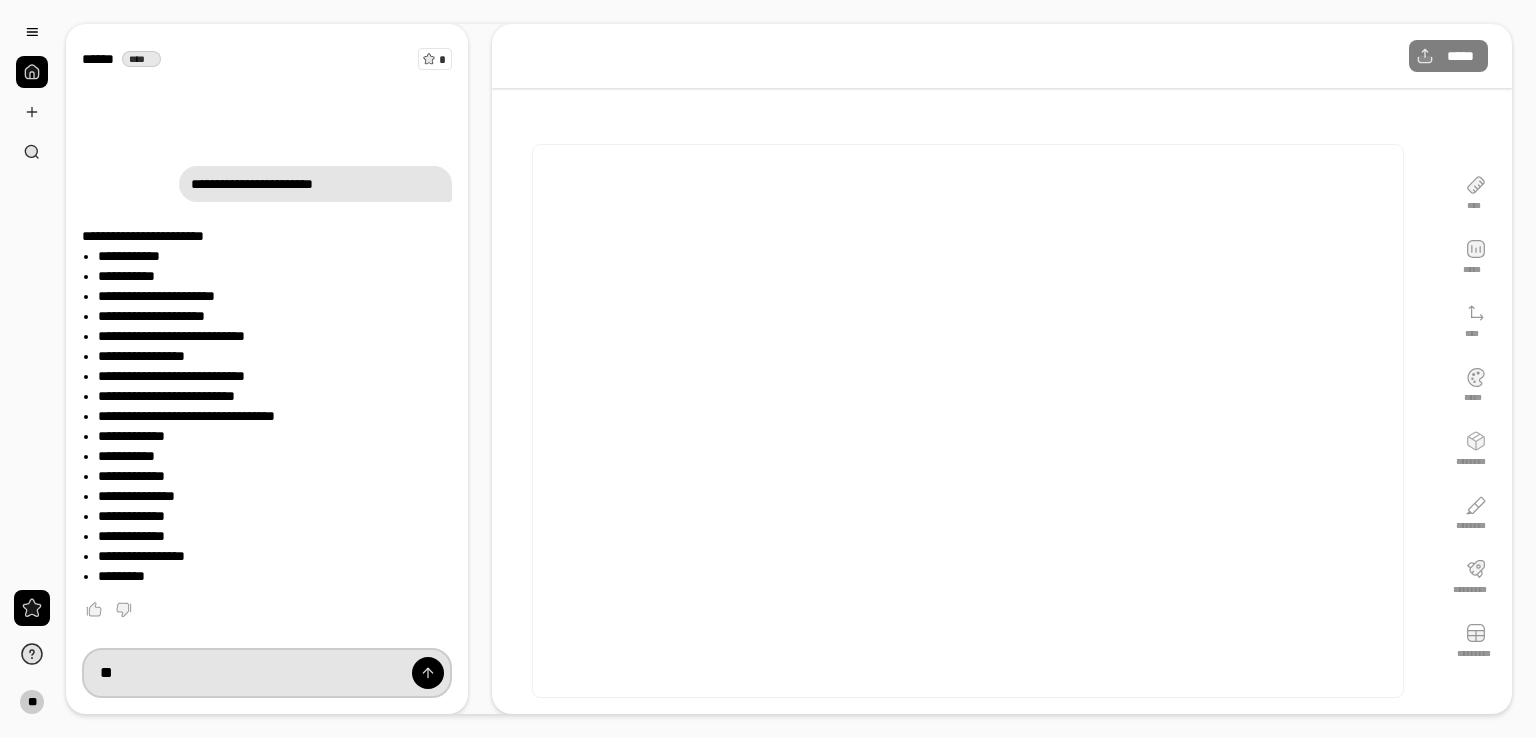 type on "*" 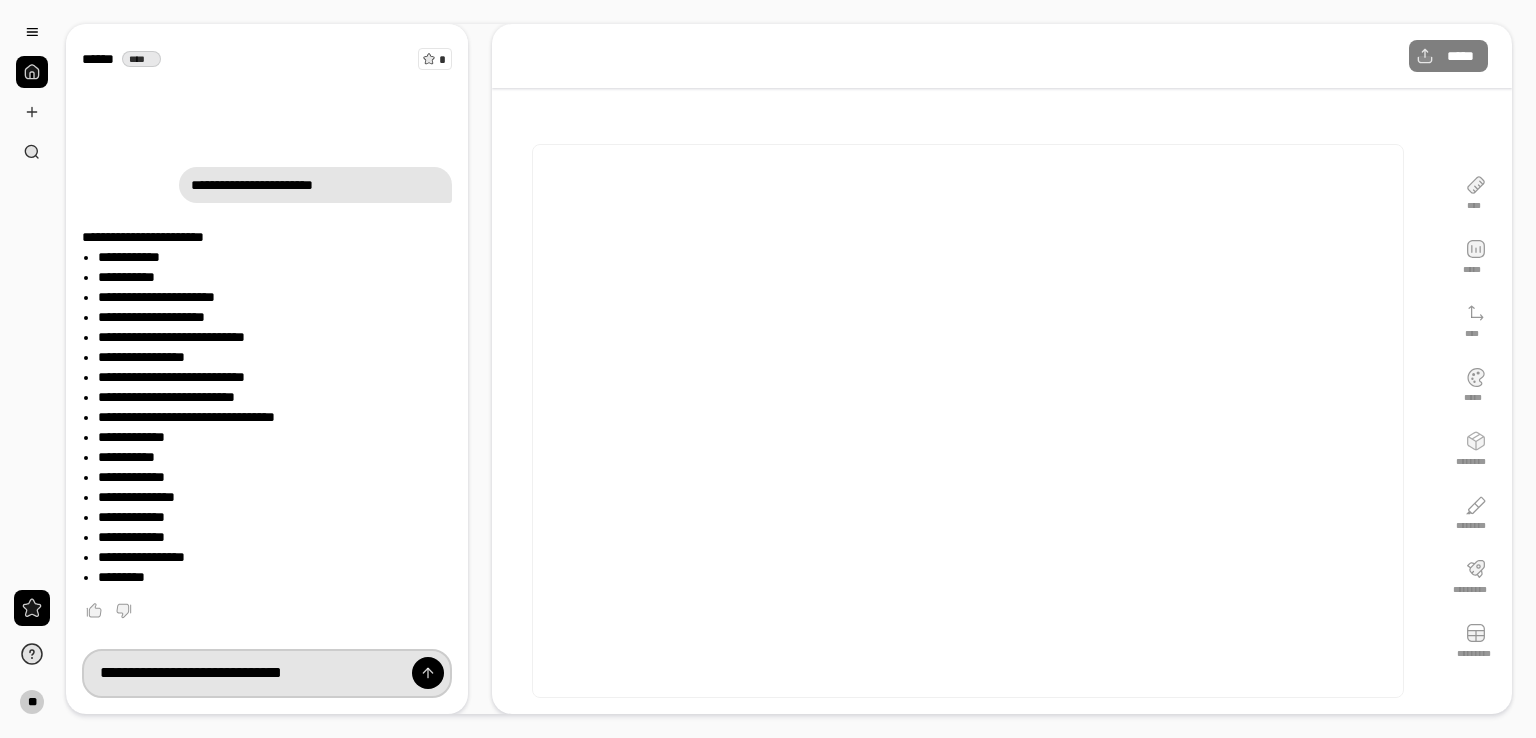 scroll, scrollTop: 0, scrollLeft: 69, axis: horizontal 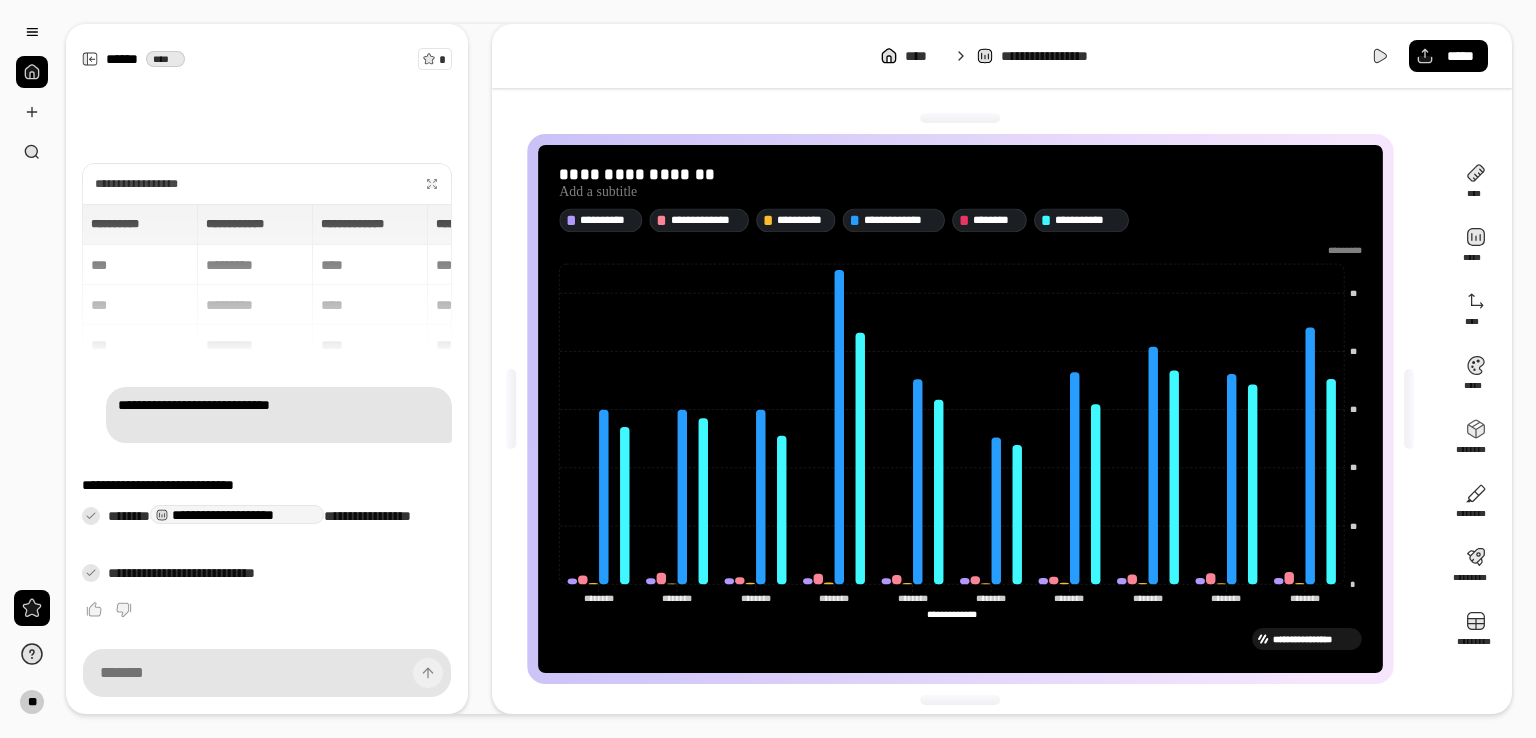 click on "**********" at bounding box center (280, 574) 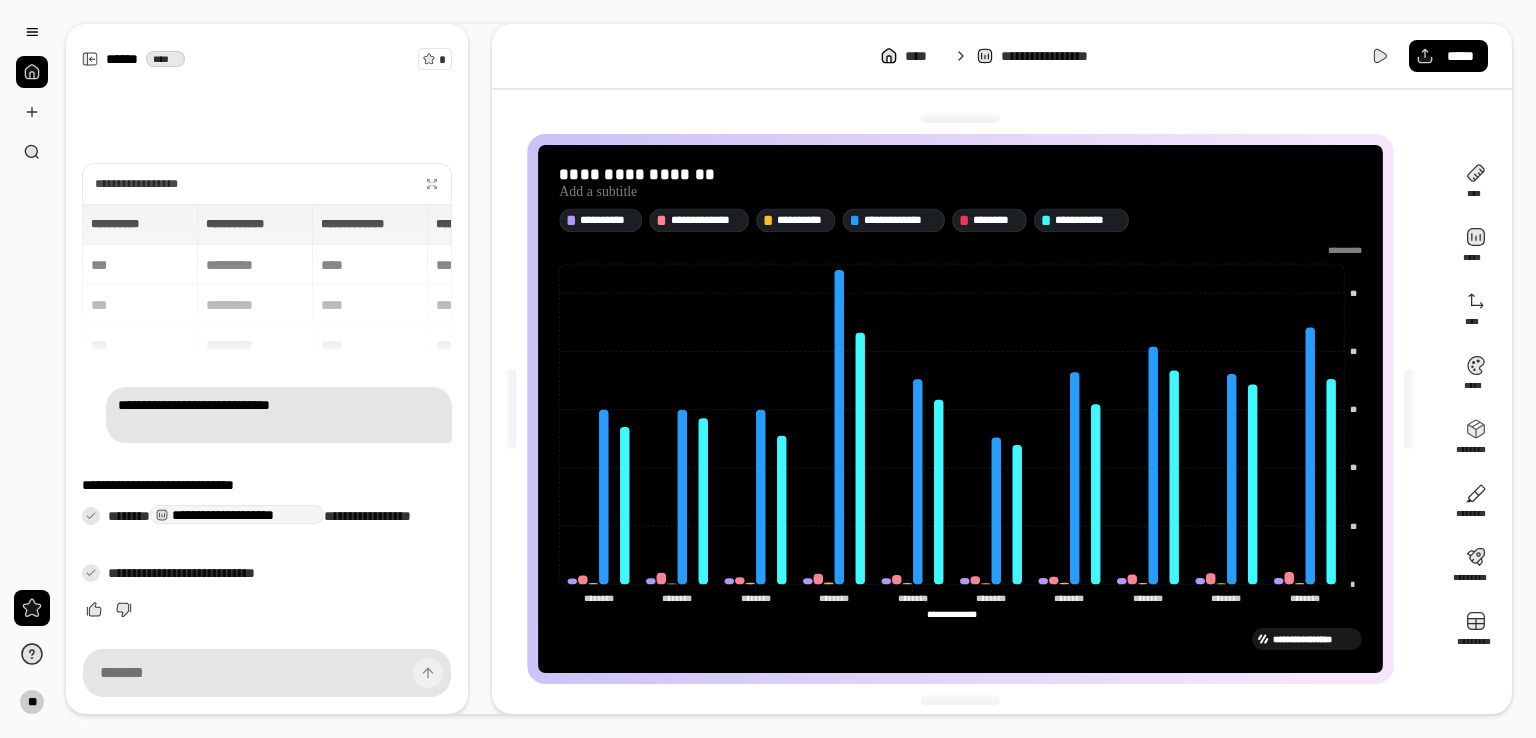 click at bounding box center [267, 611] 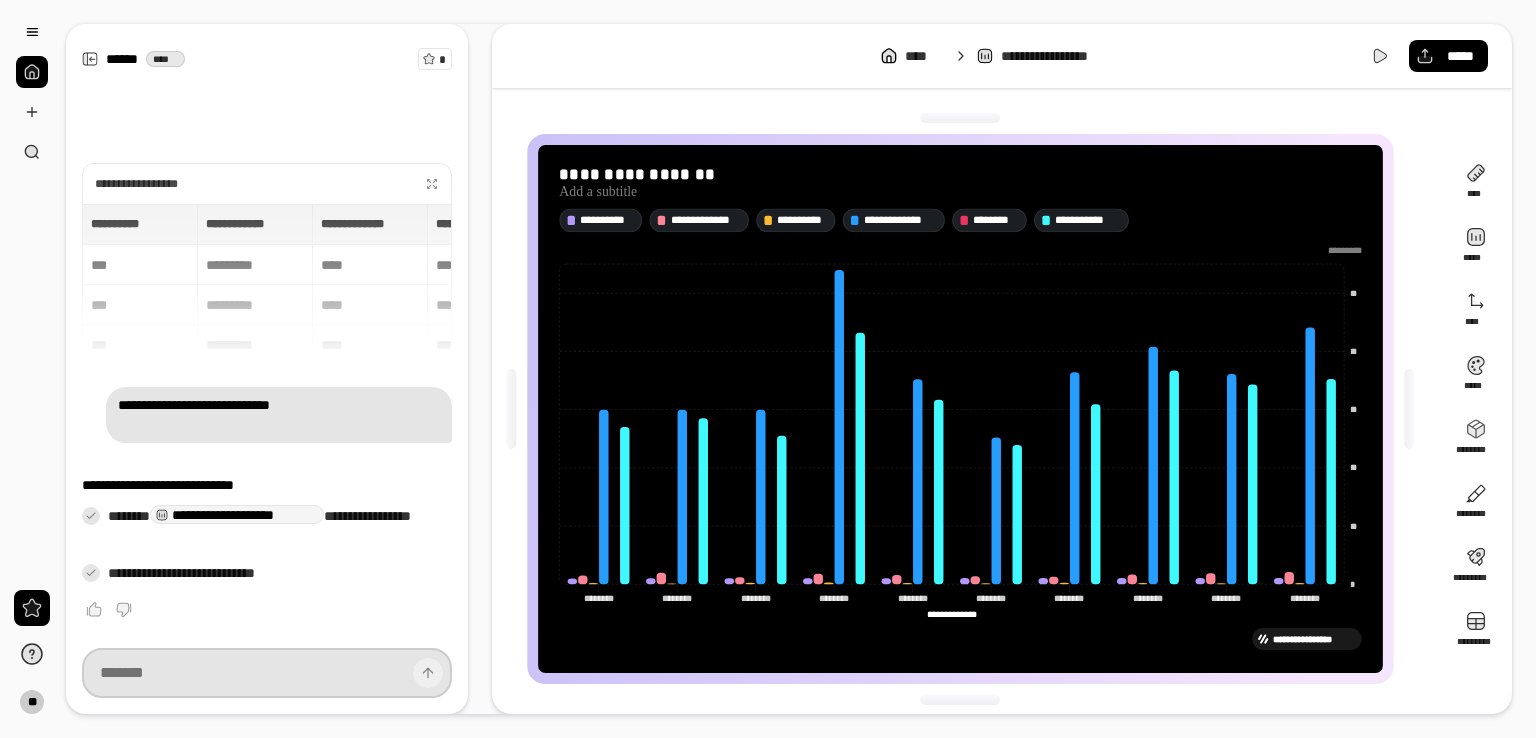 click at bounding box center (267, 673) 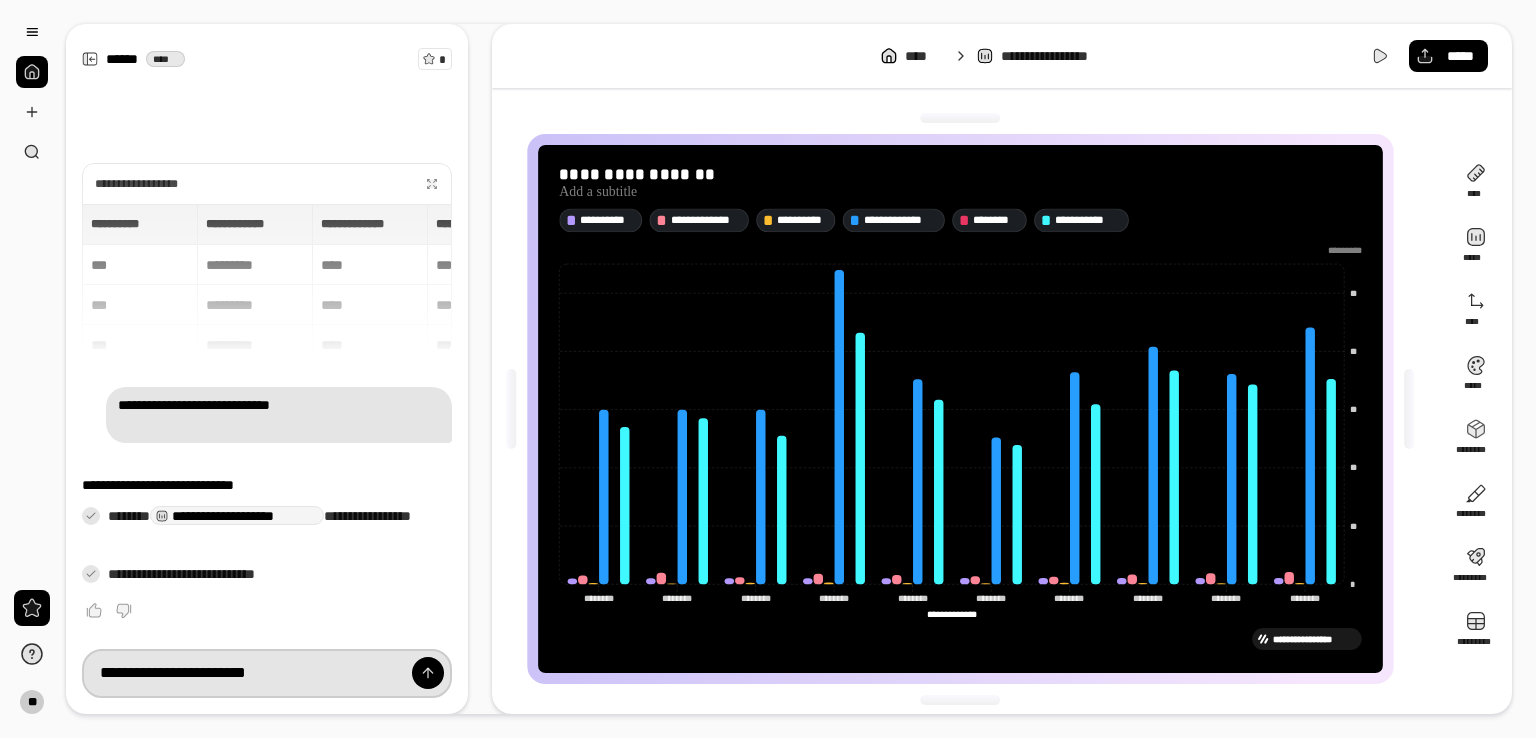 scroll, scrollTop: 0, scrollLeft: 0, axis: both 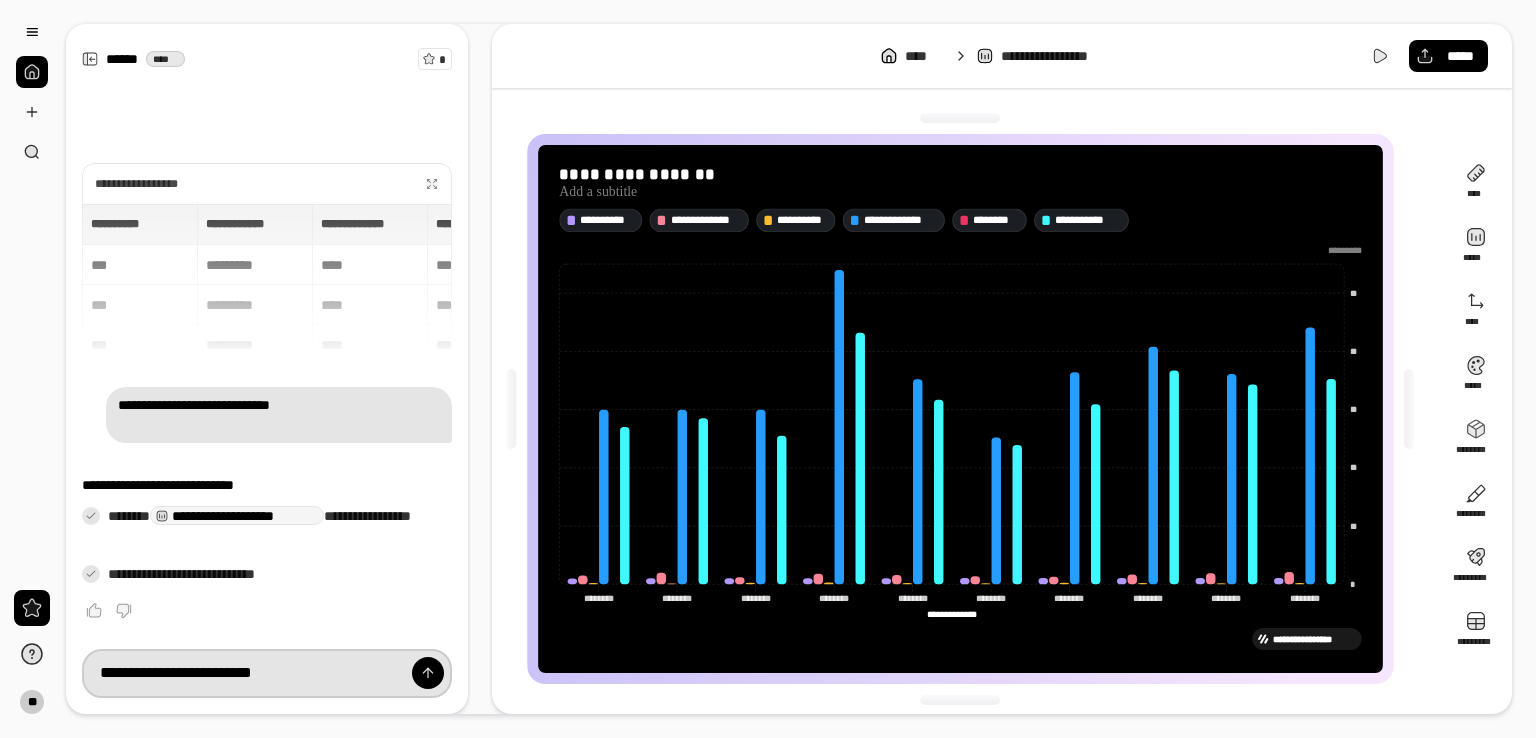 click on "**********" at bounding box center (267, 673) 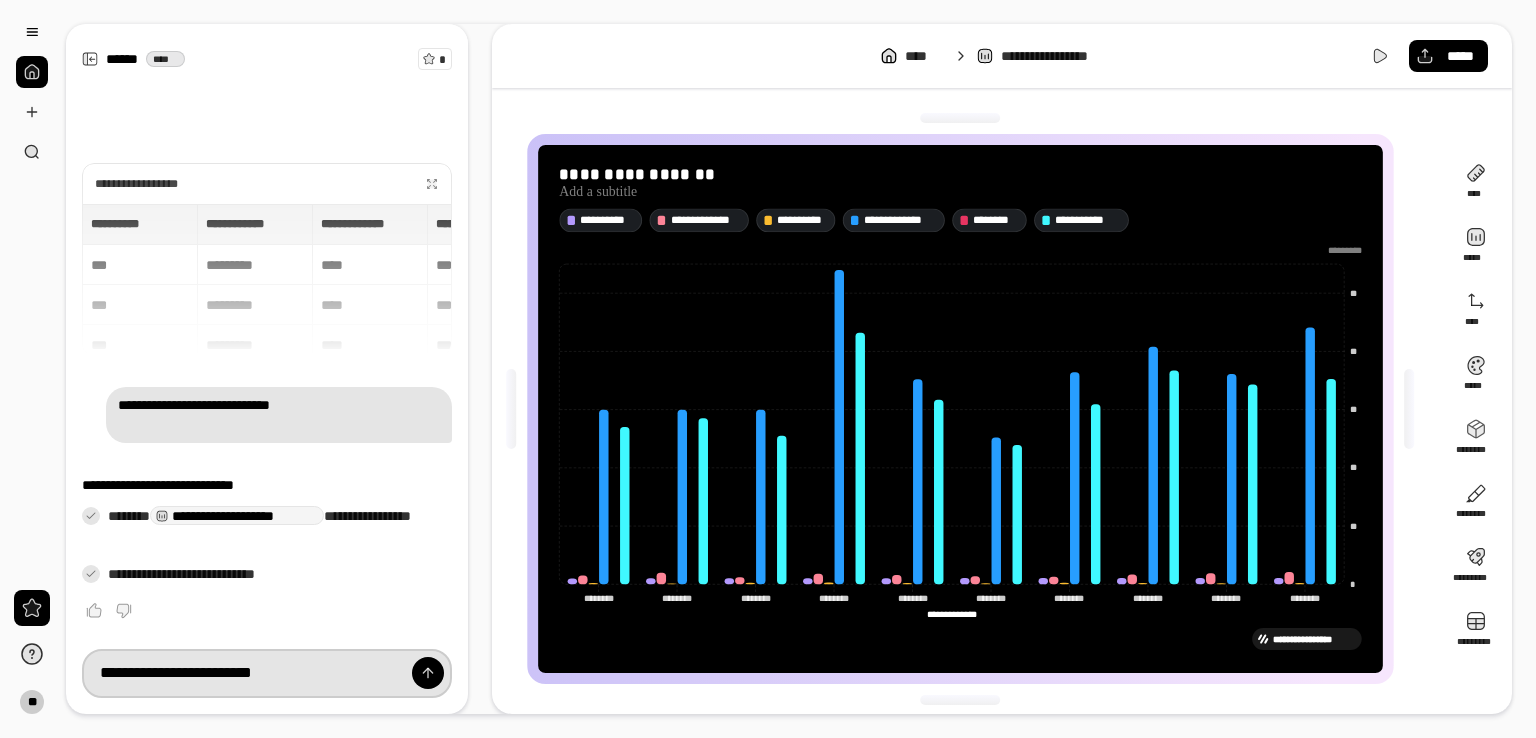 click on "**********" at bounding box center [267, 673] 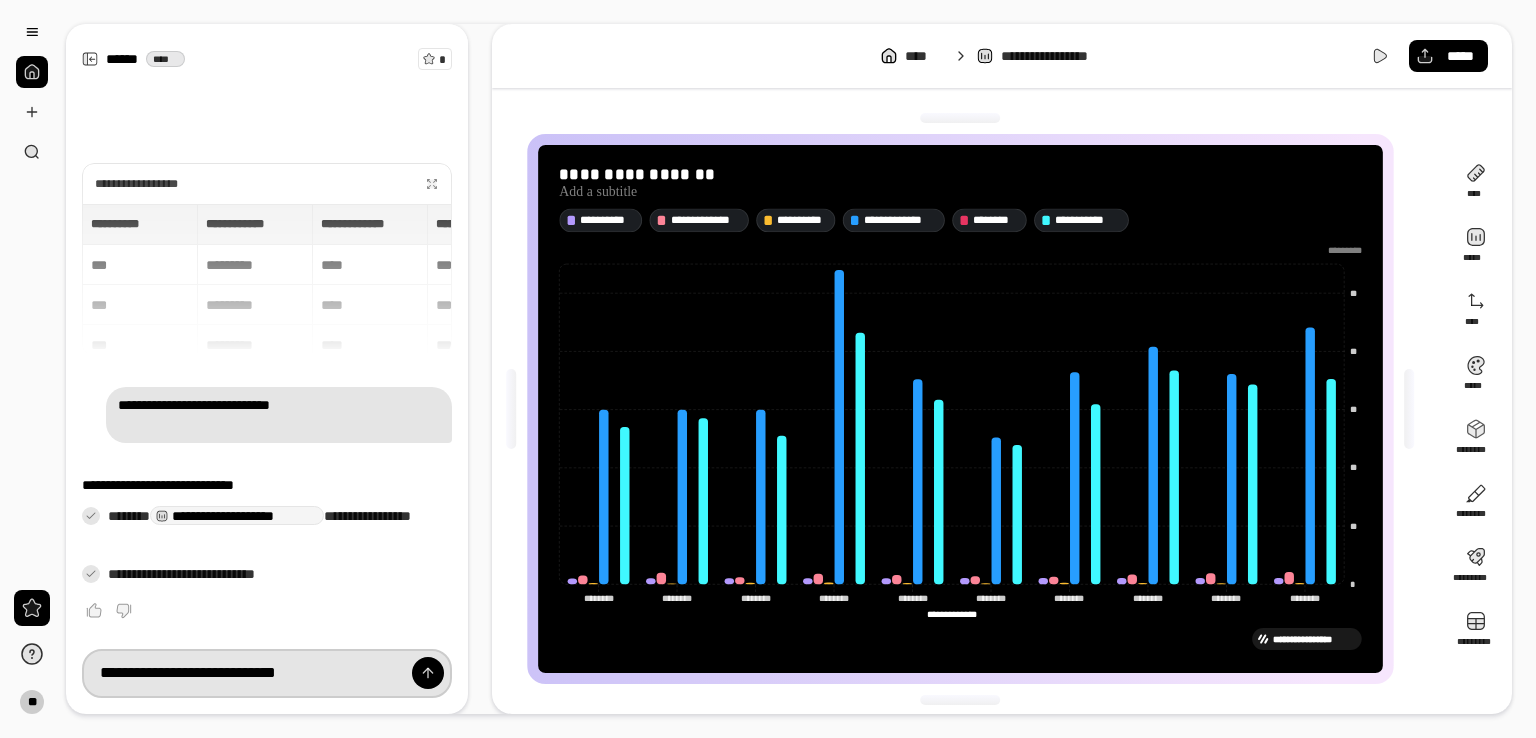 scroll, scrollTop: 0, scrollLeft: 51, axis: horizontal 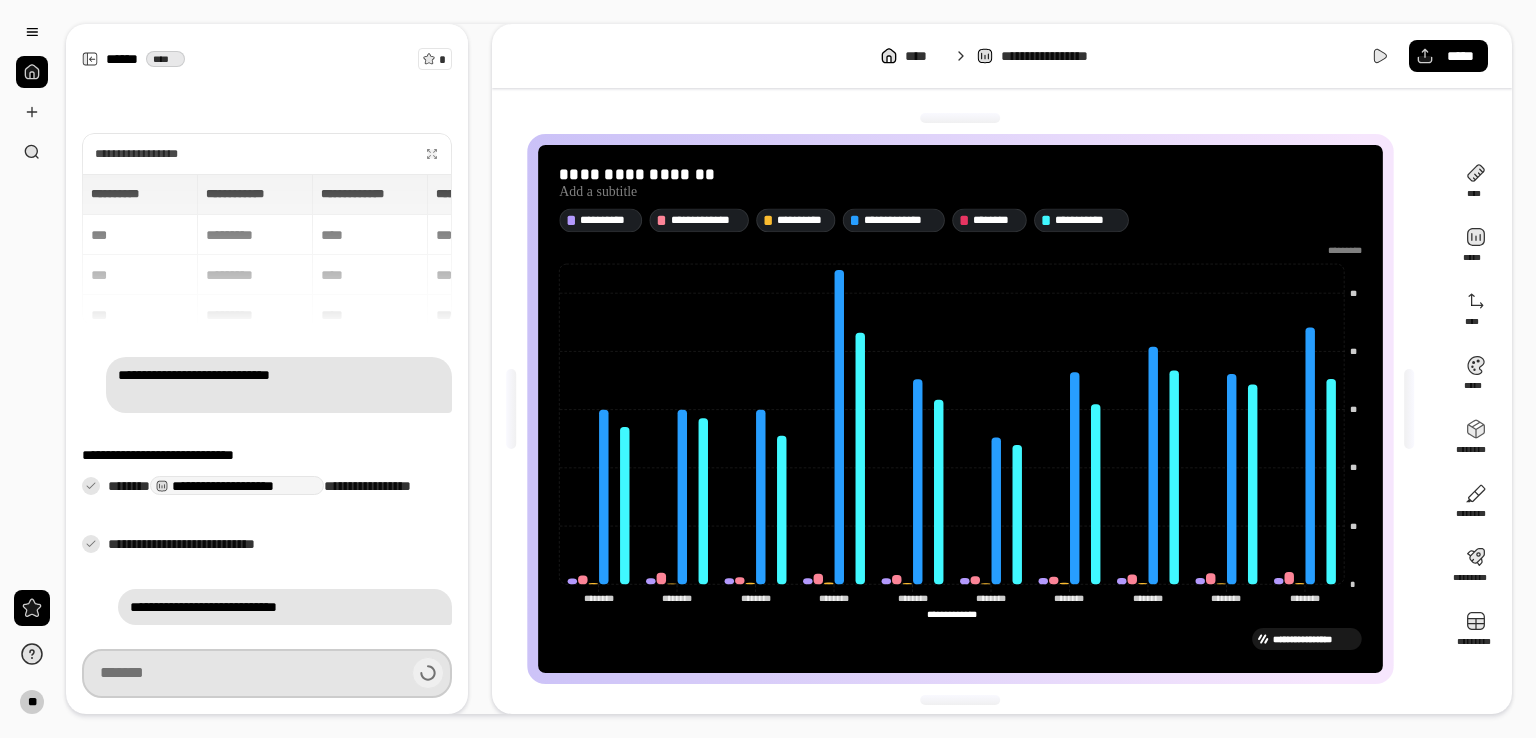 click at bounding box center [267, 673] 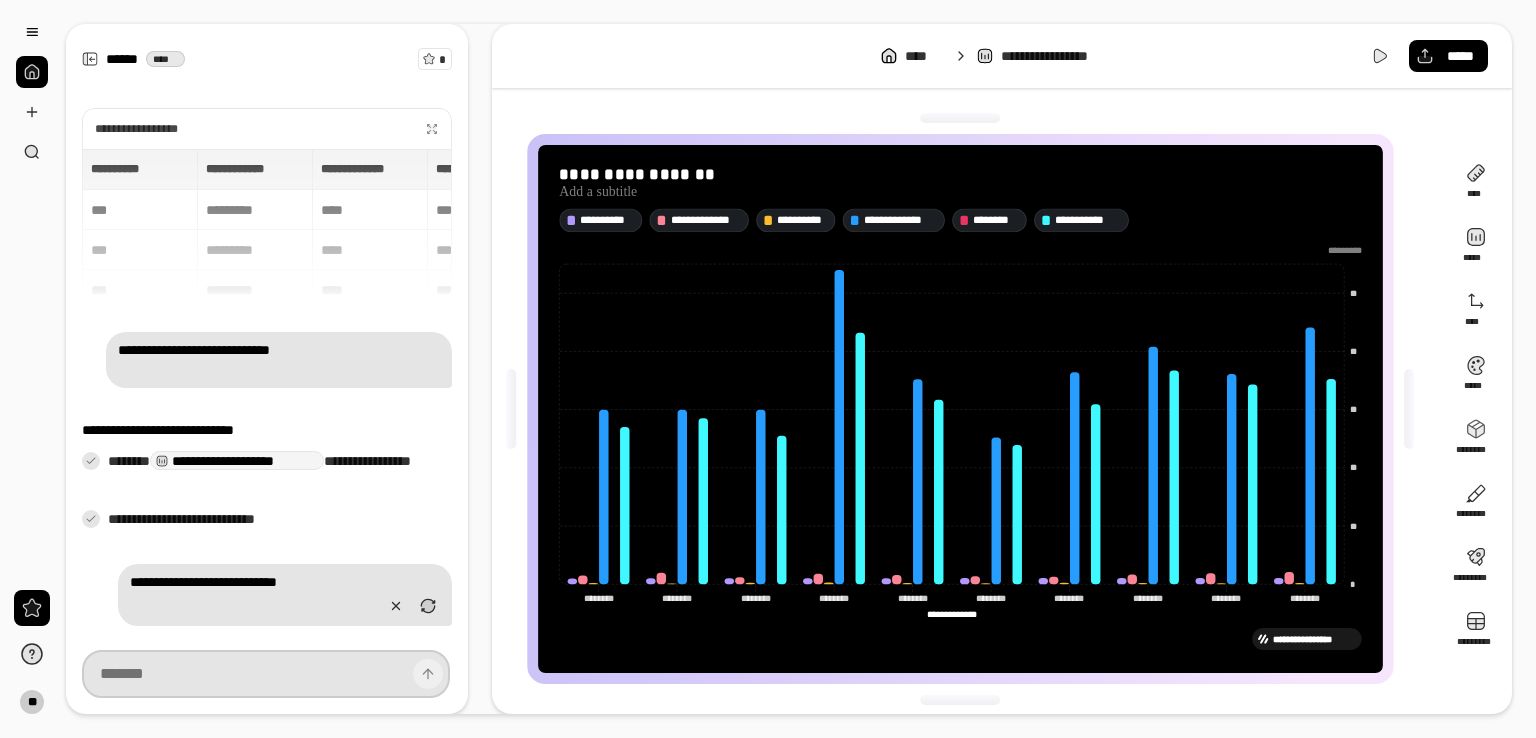 click at bounding box center (266, 674) 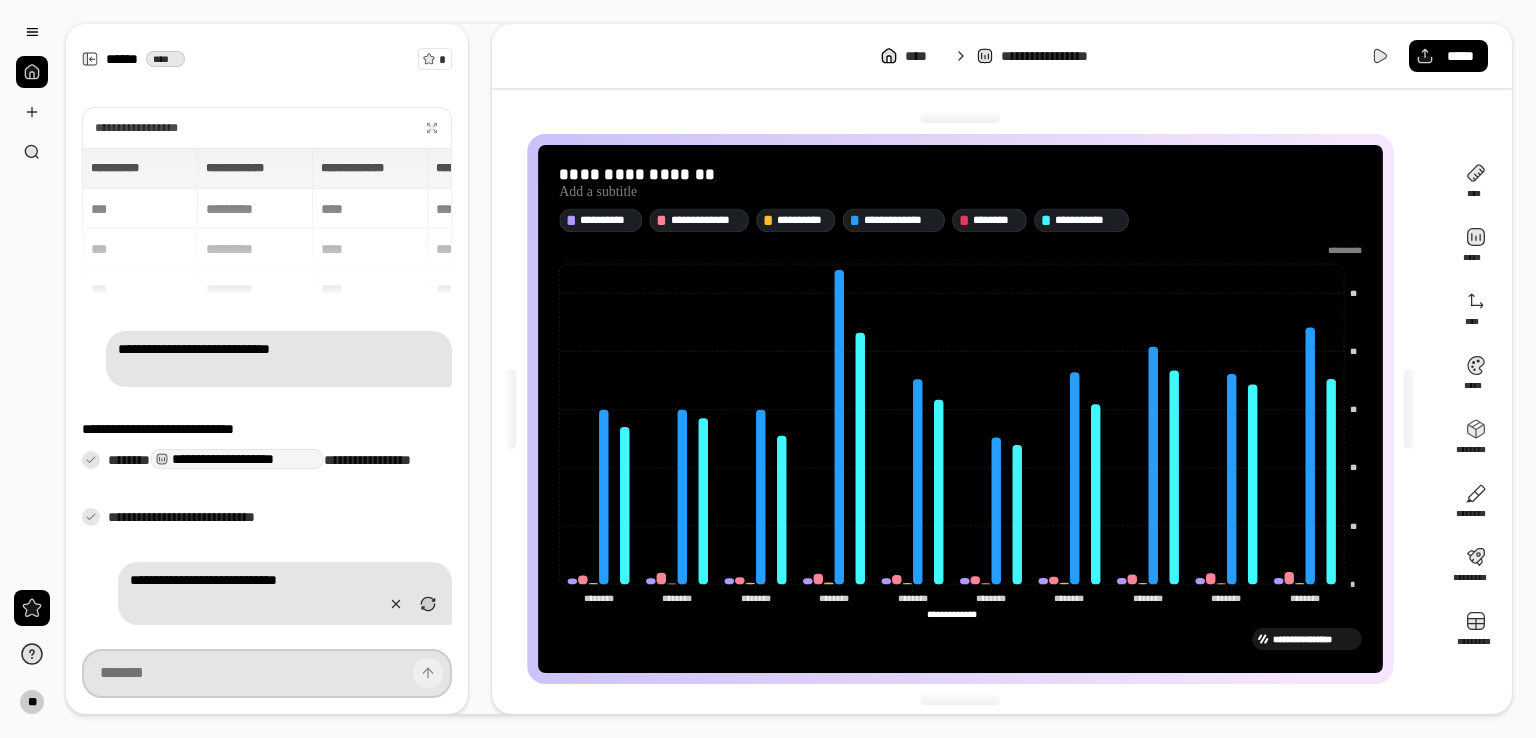 click at bounding box center [267, 673] 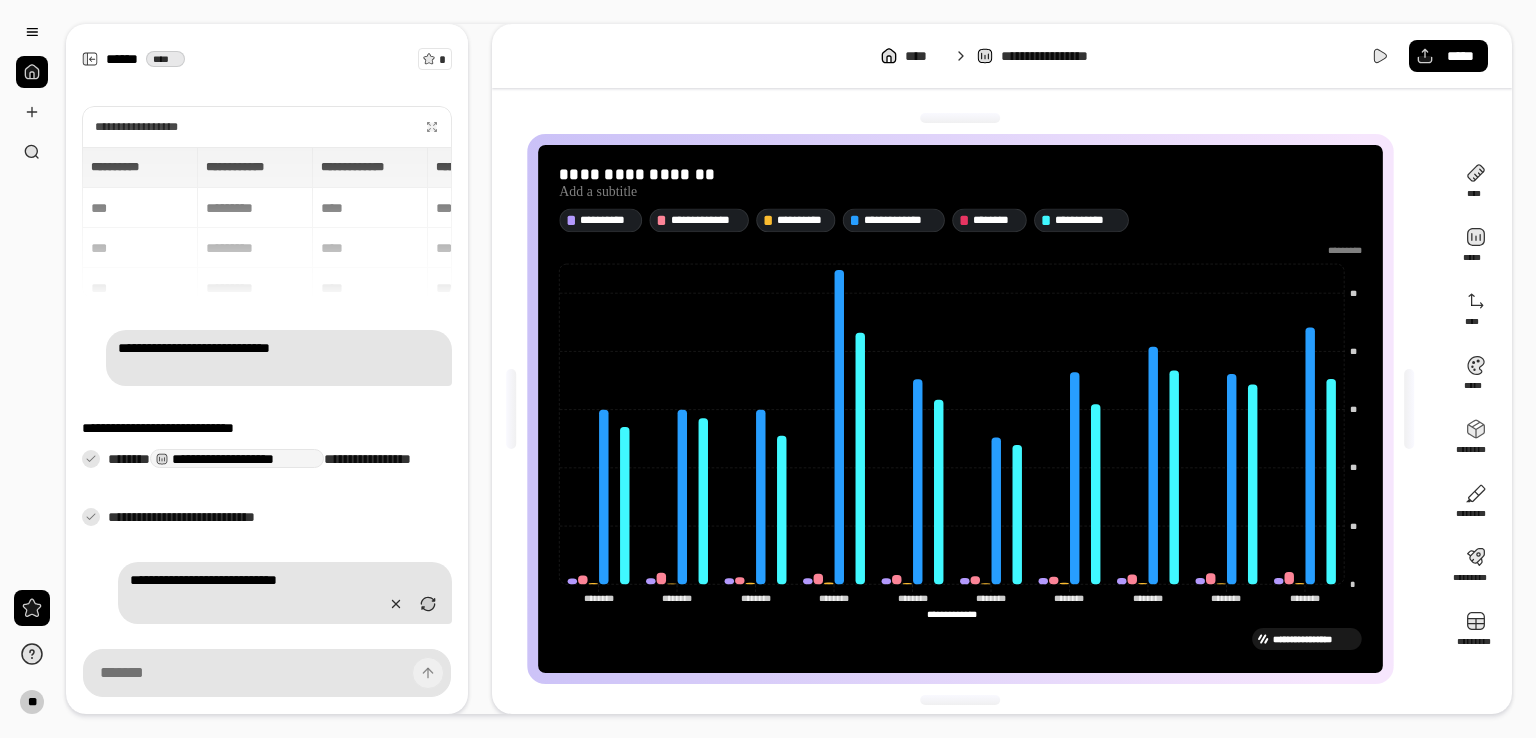 click on "**********" at bounding box center [285, 593] 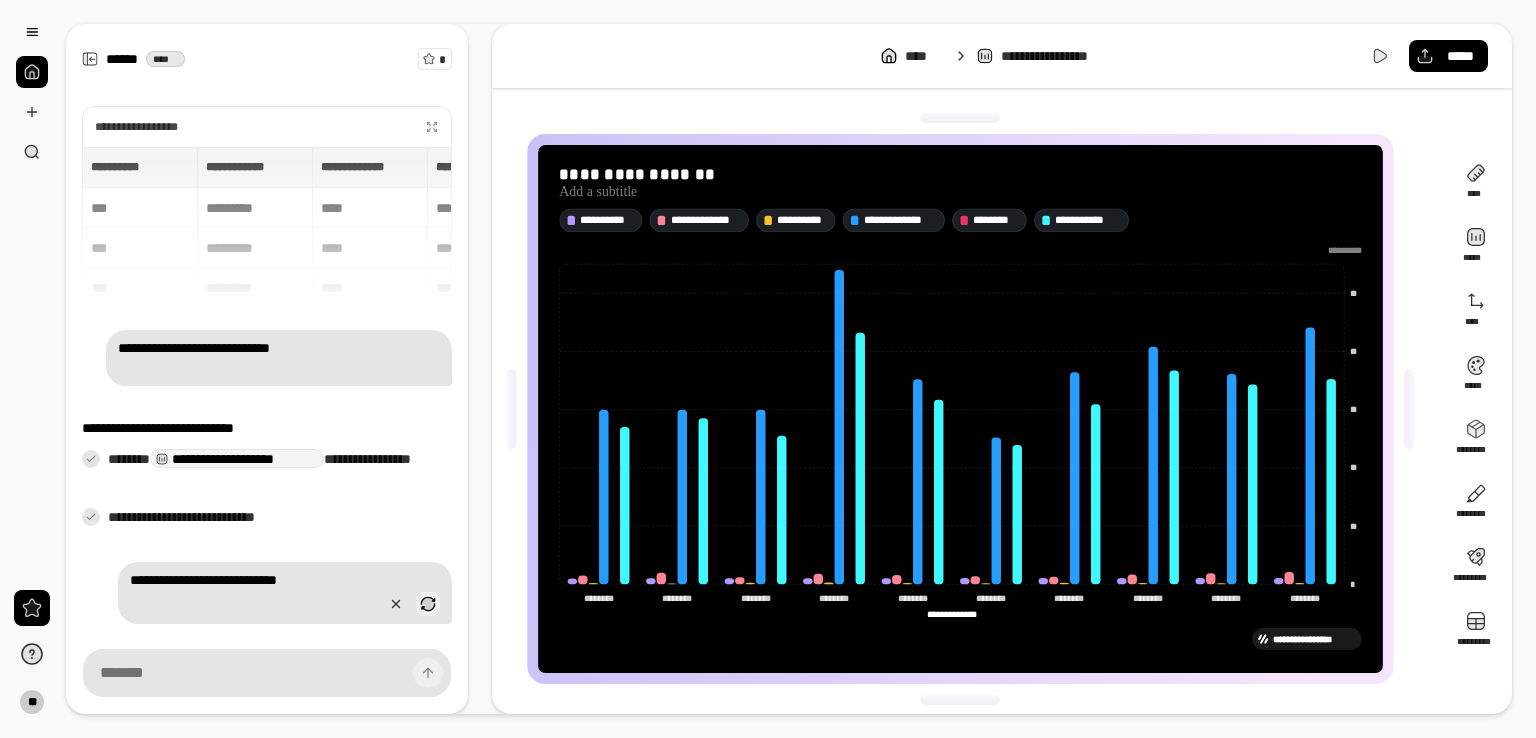 click at bounding box center (428, 604) 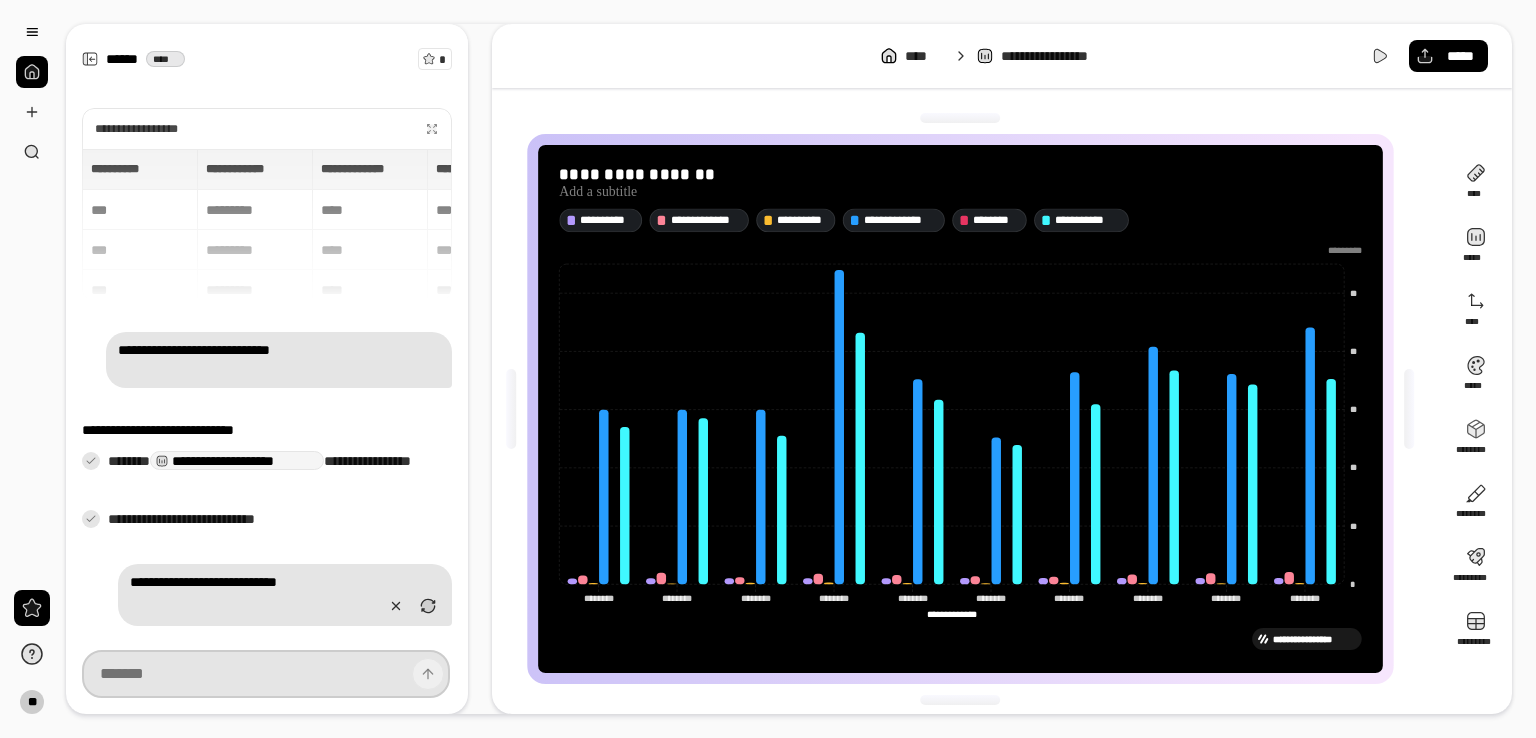click at bounding box center [266, 674] 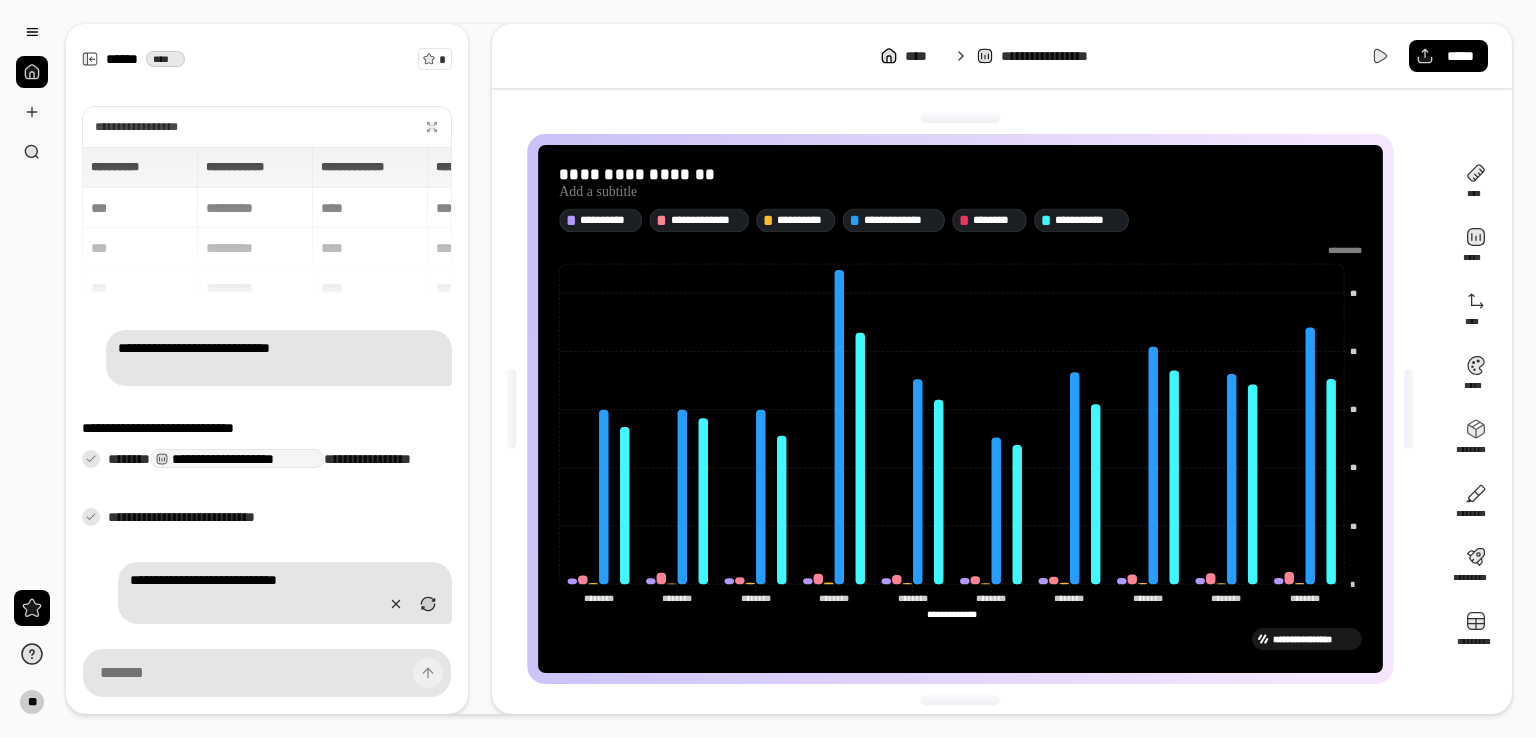 click on "**********" at bounding box center [280, 518] 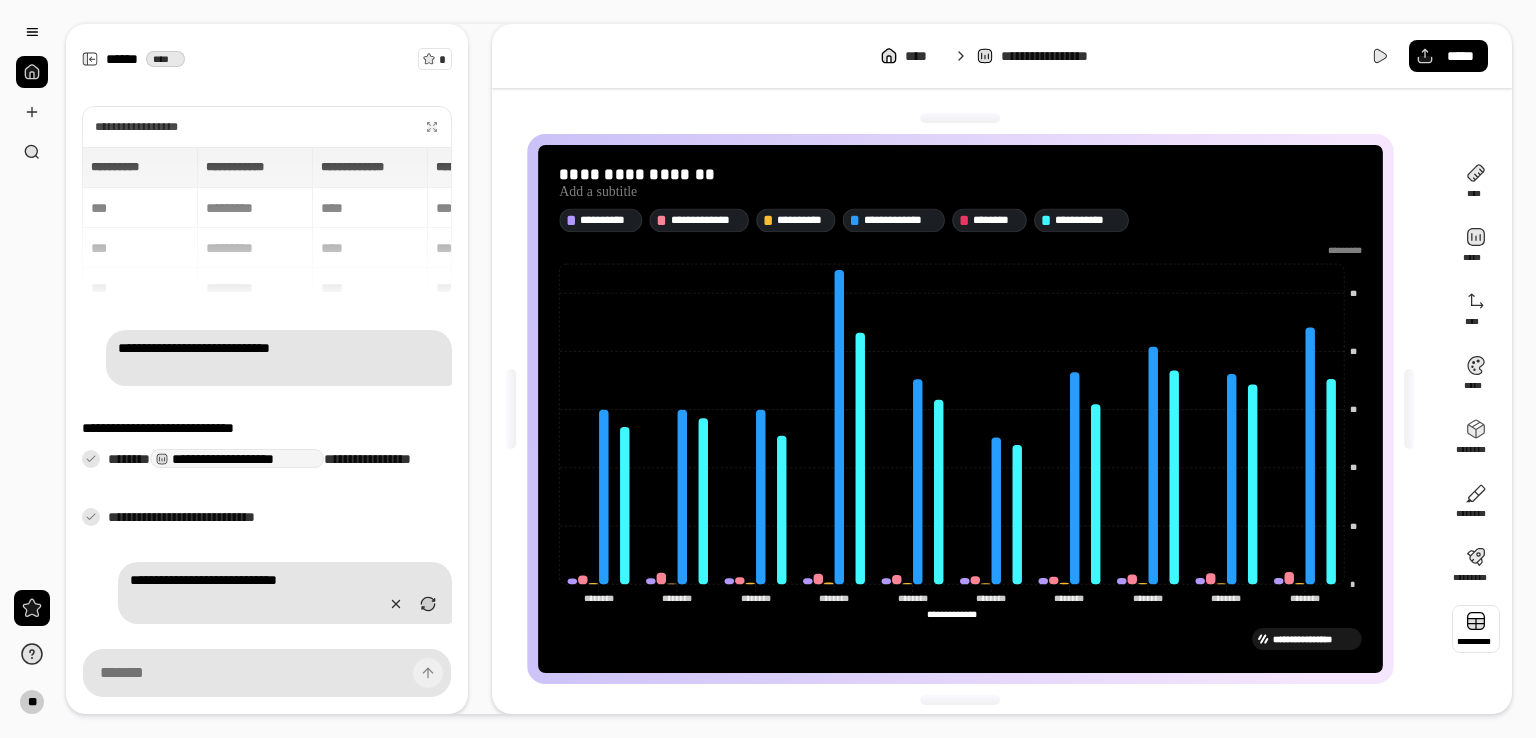 click at bounding box center [1476, 629] 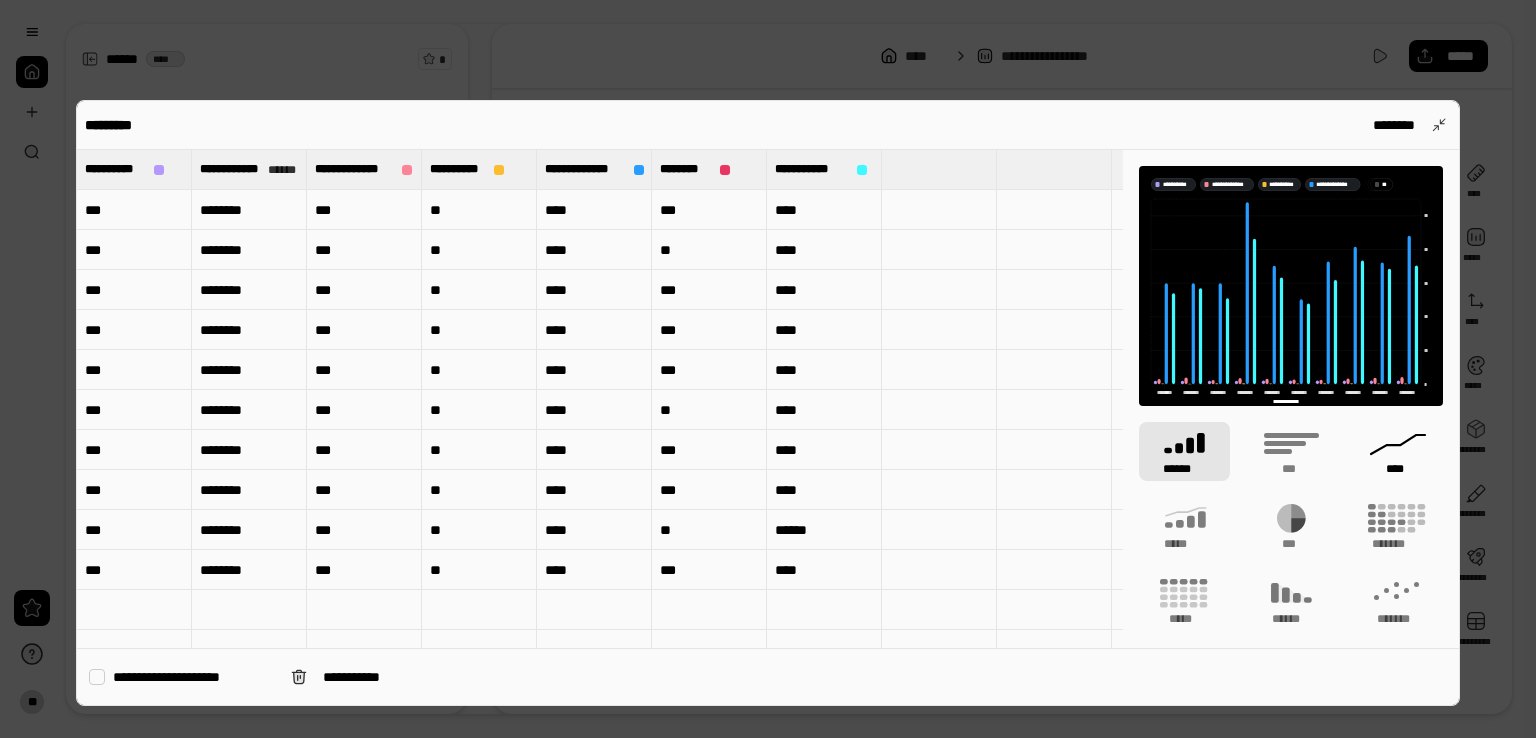 click 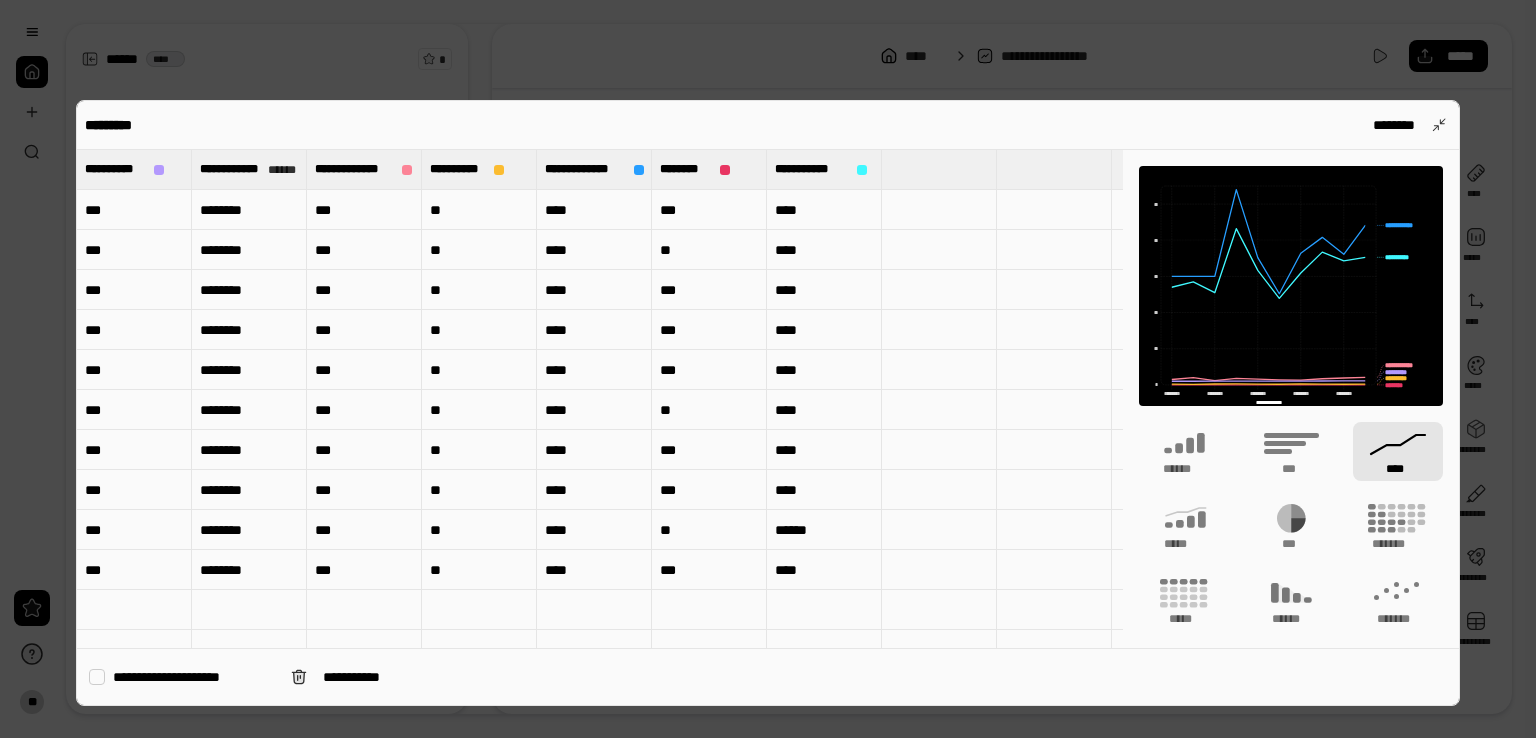click on "********" at bounding box center (249, 210) 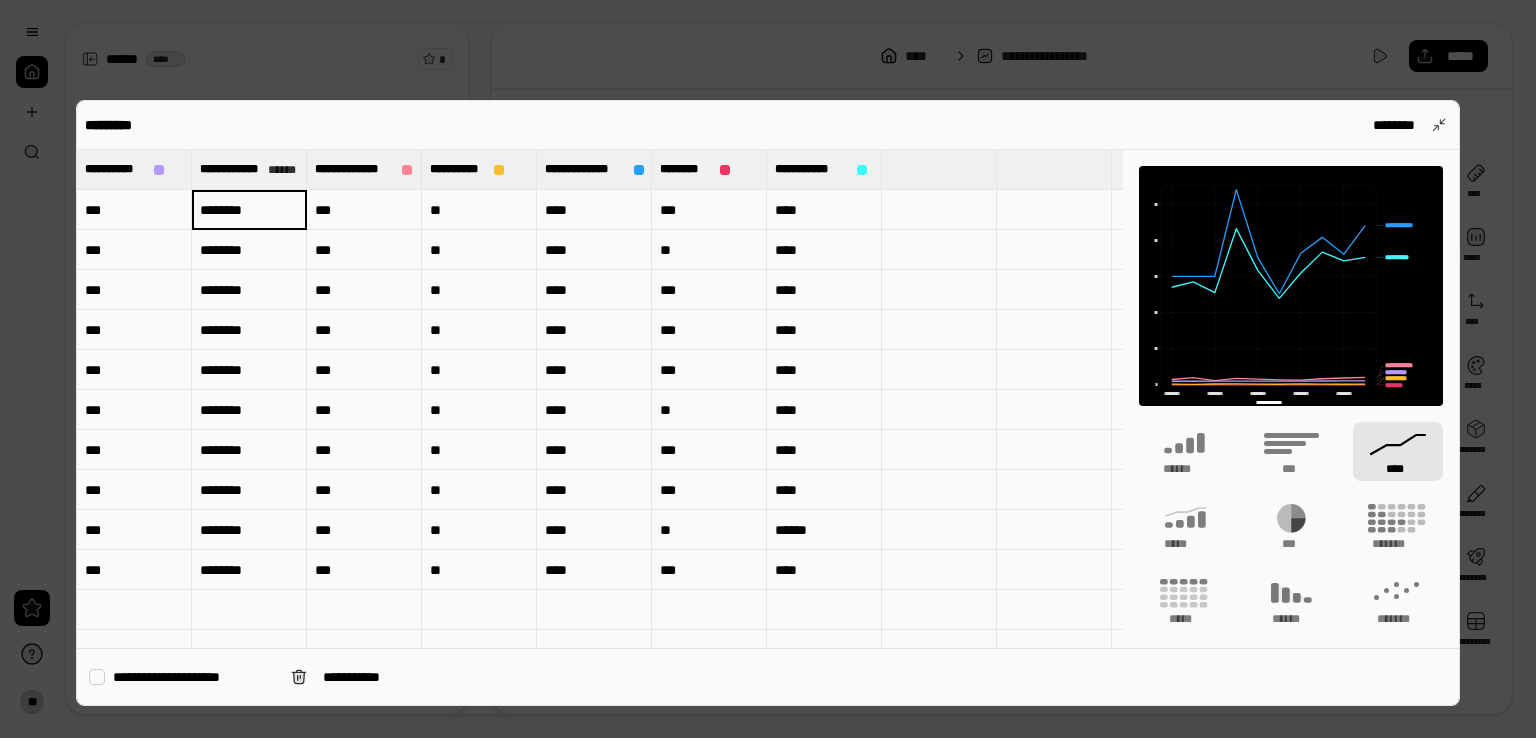 click on "********" at bounding box center (249, 210) 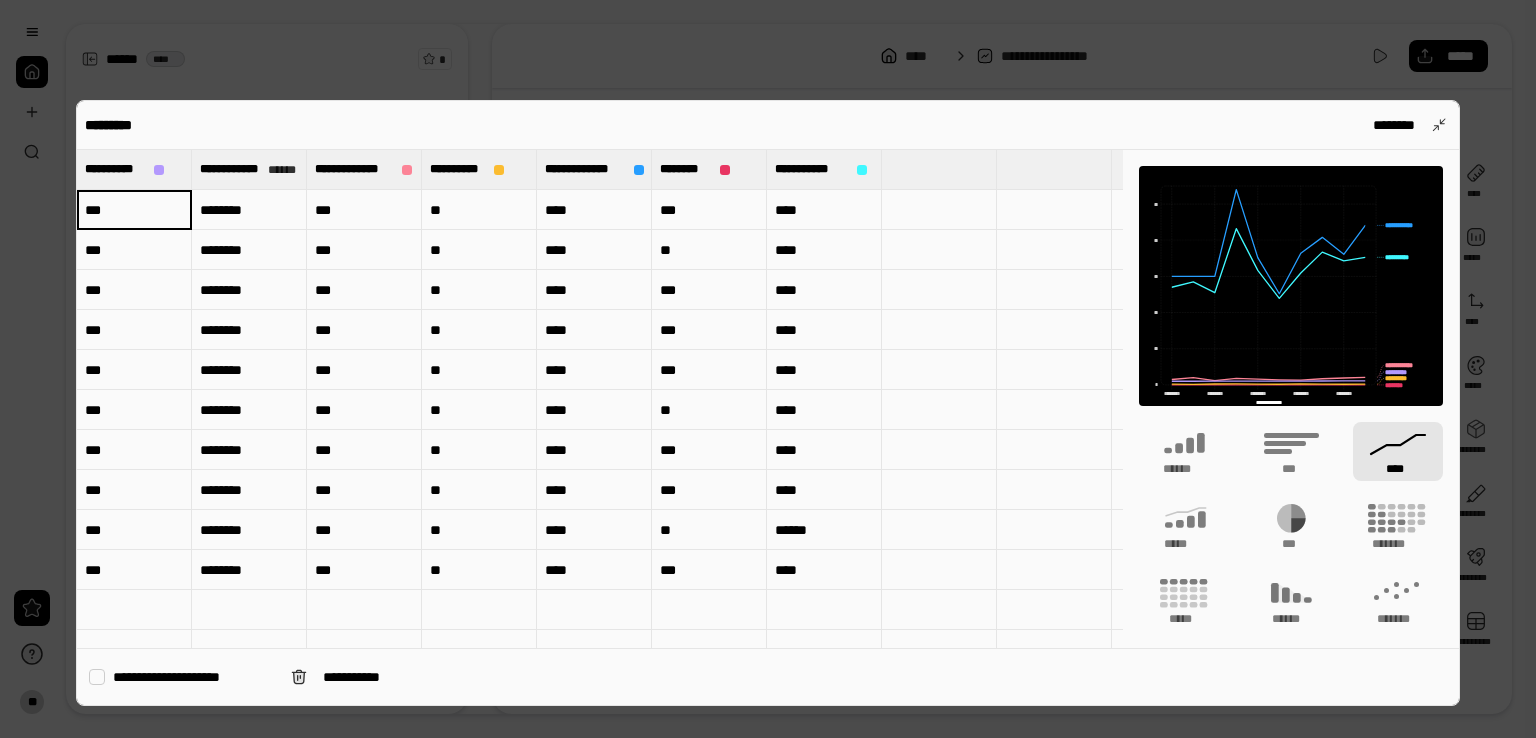 click on "***" at bounding box center (134, 210) 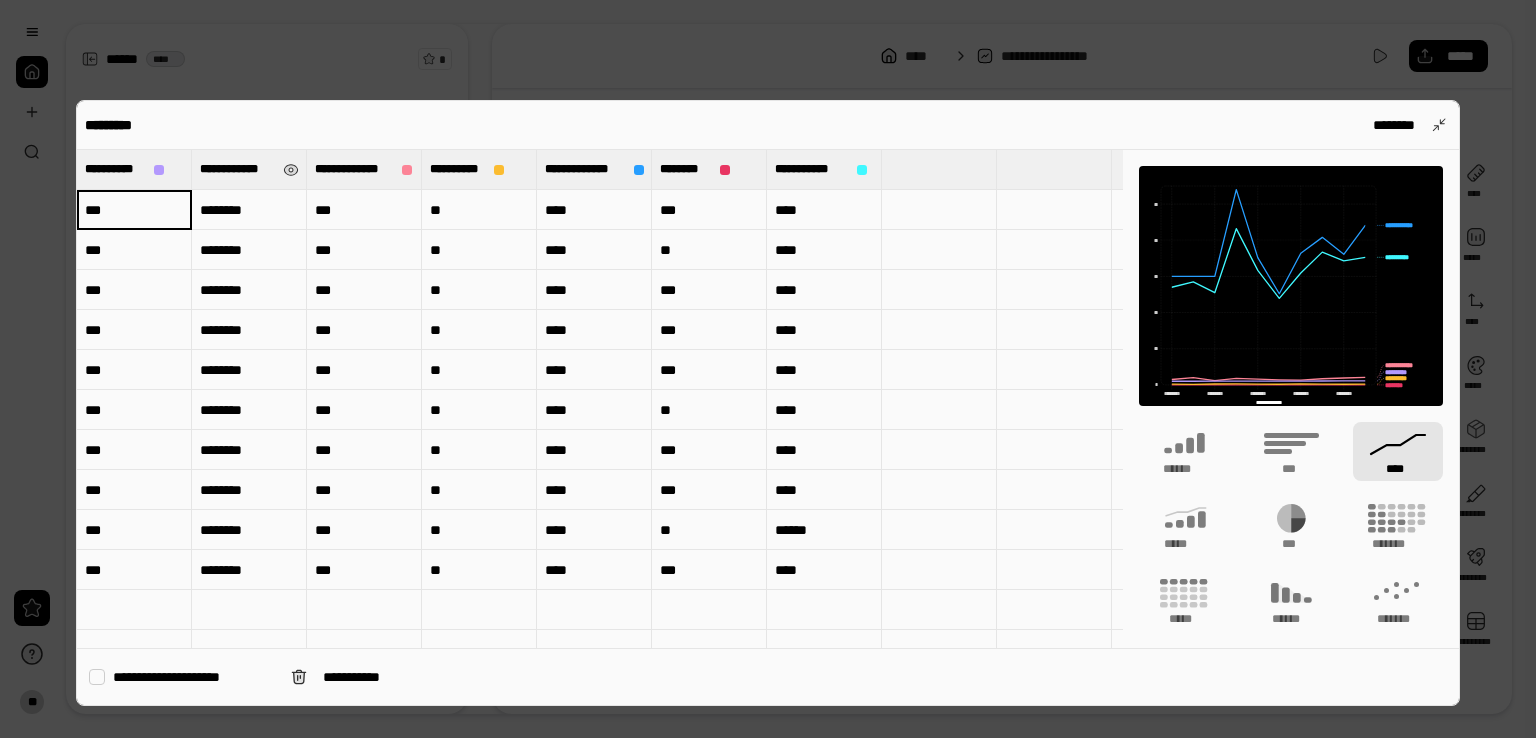 click on "**********" at bounding box center (237, 169) 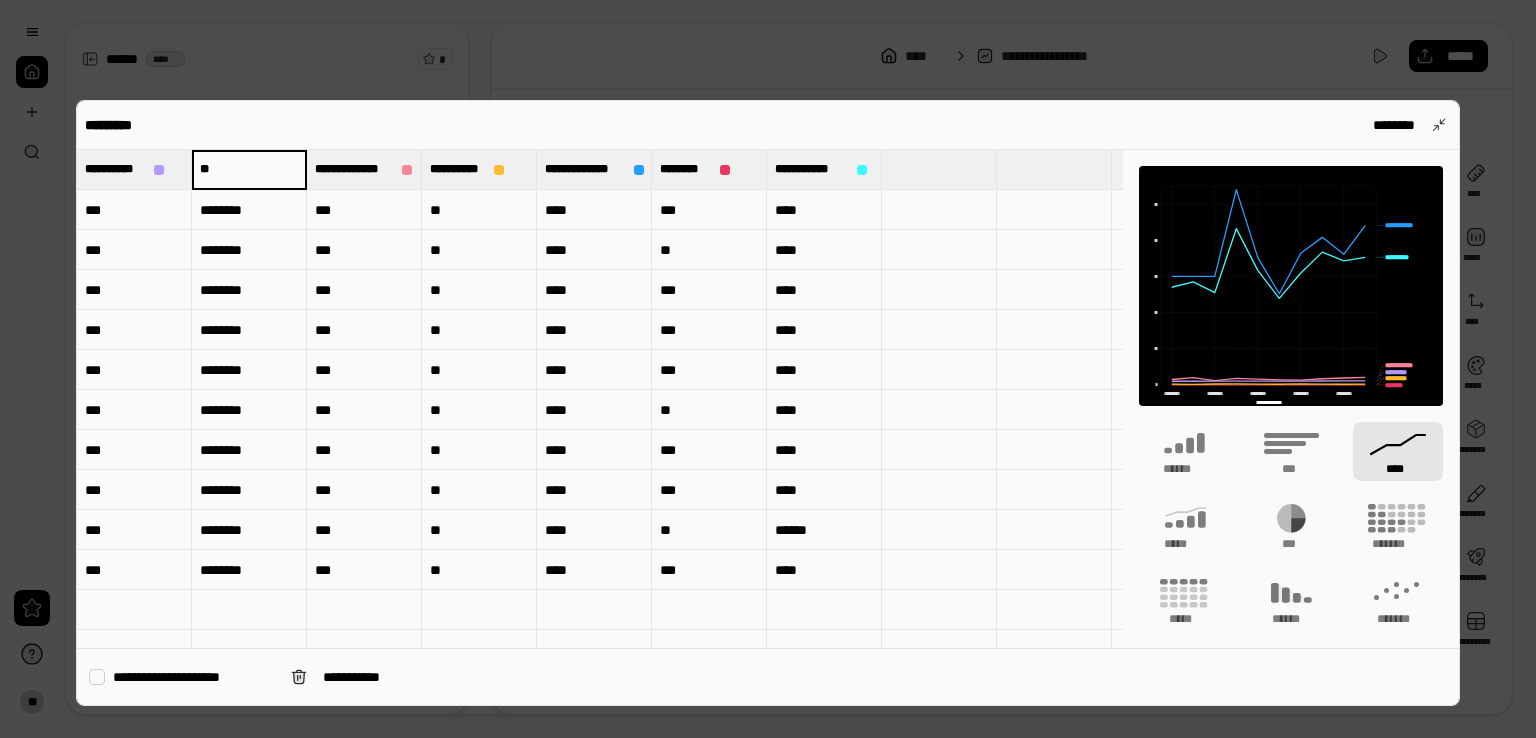 type on "*" 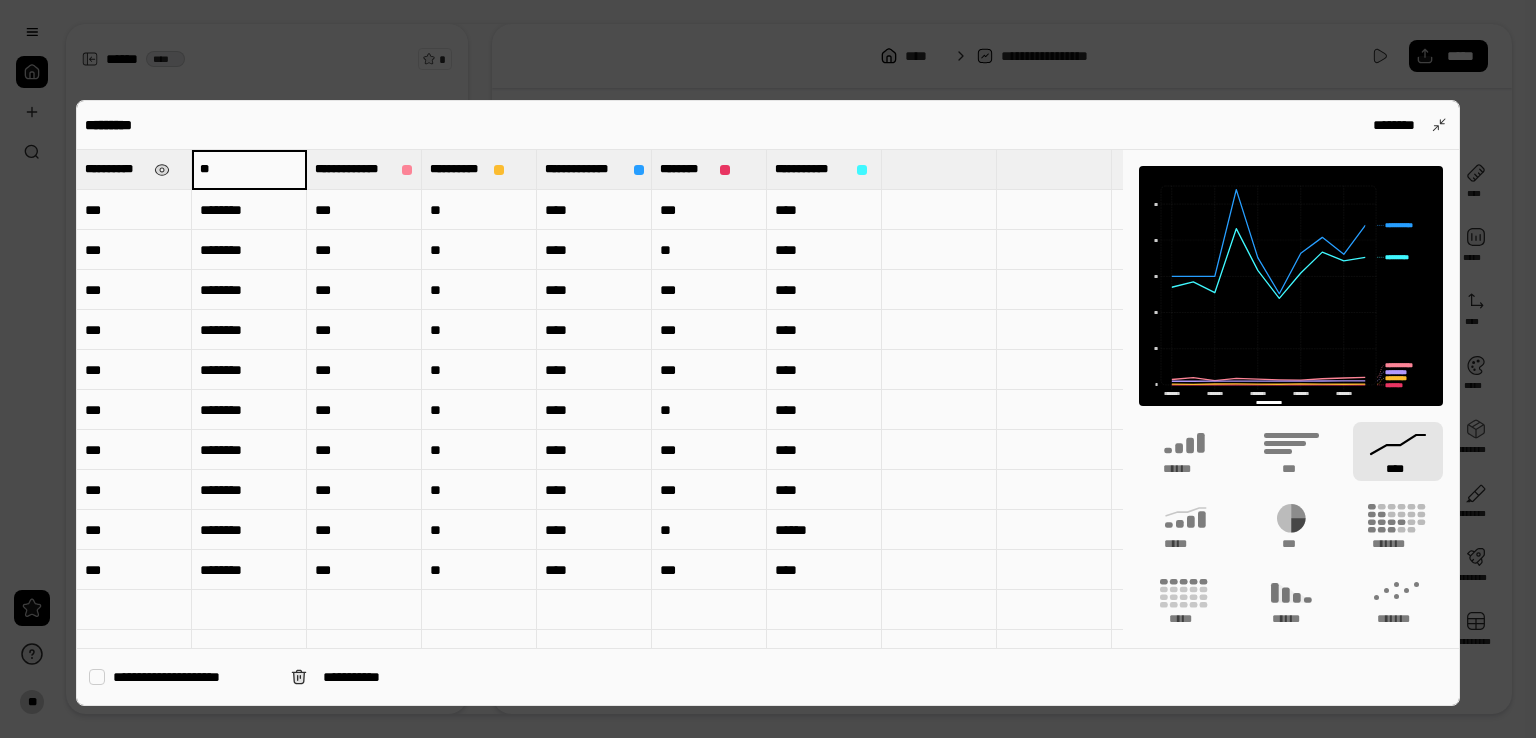 type on "**" 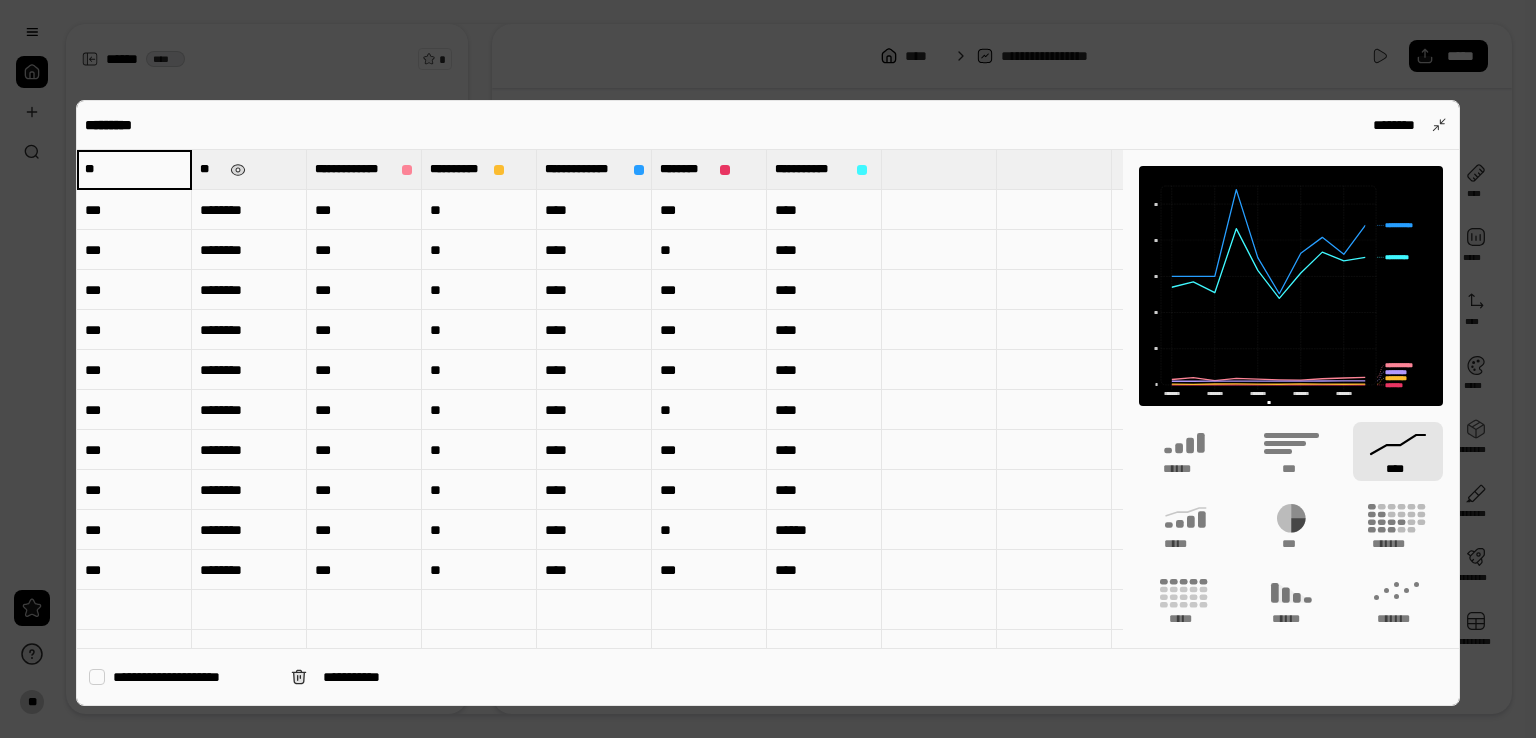 type on "**" 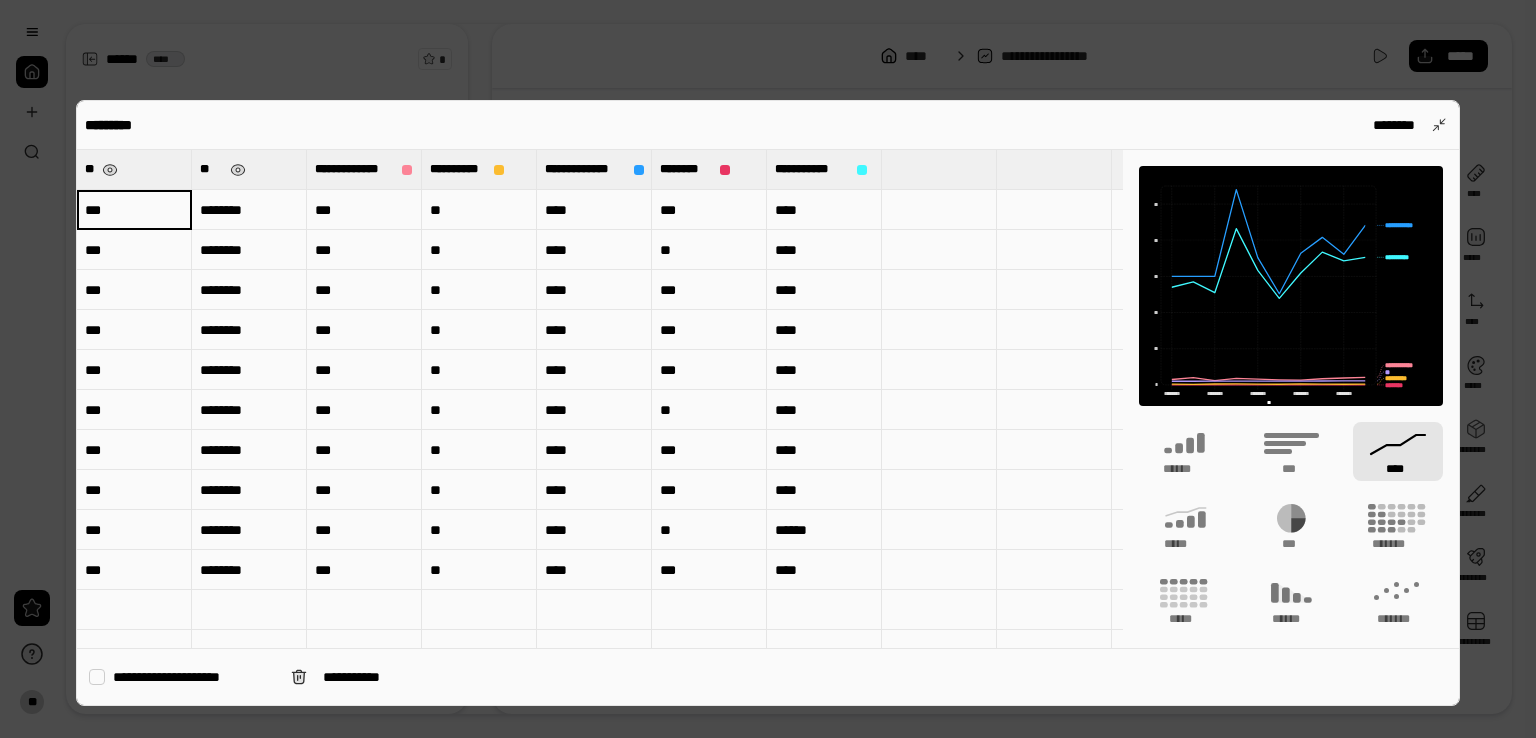 click on "***" at bounding box center [134, 210] 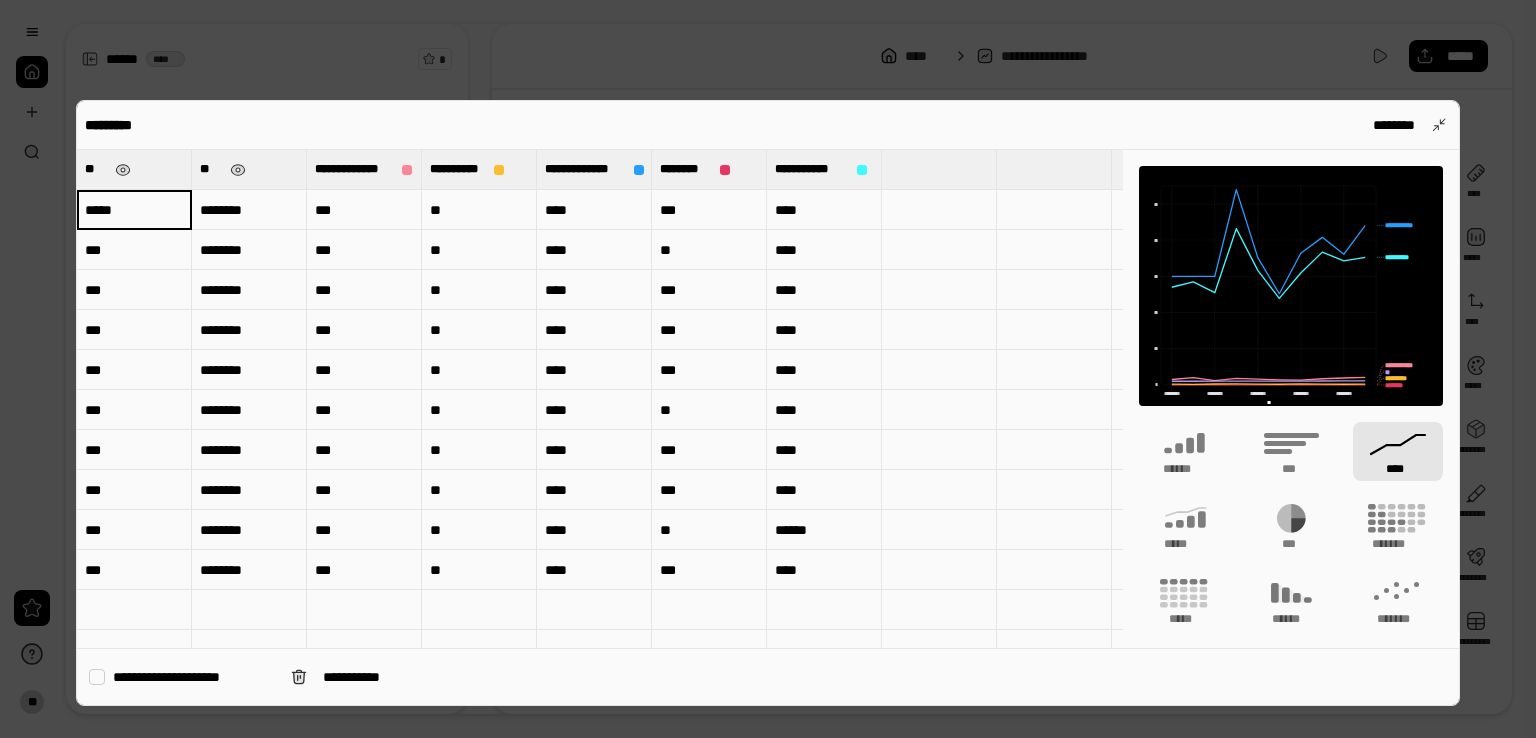 type on "*****" 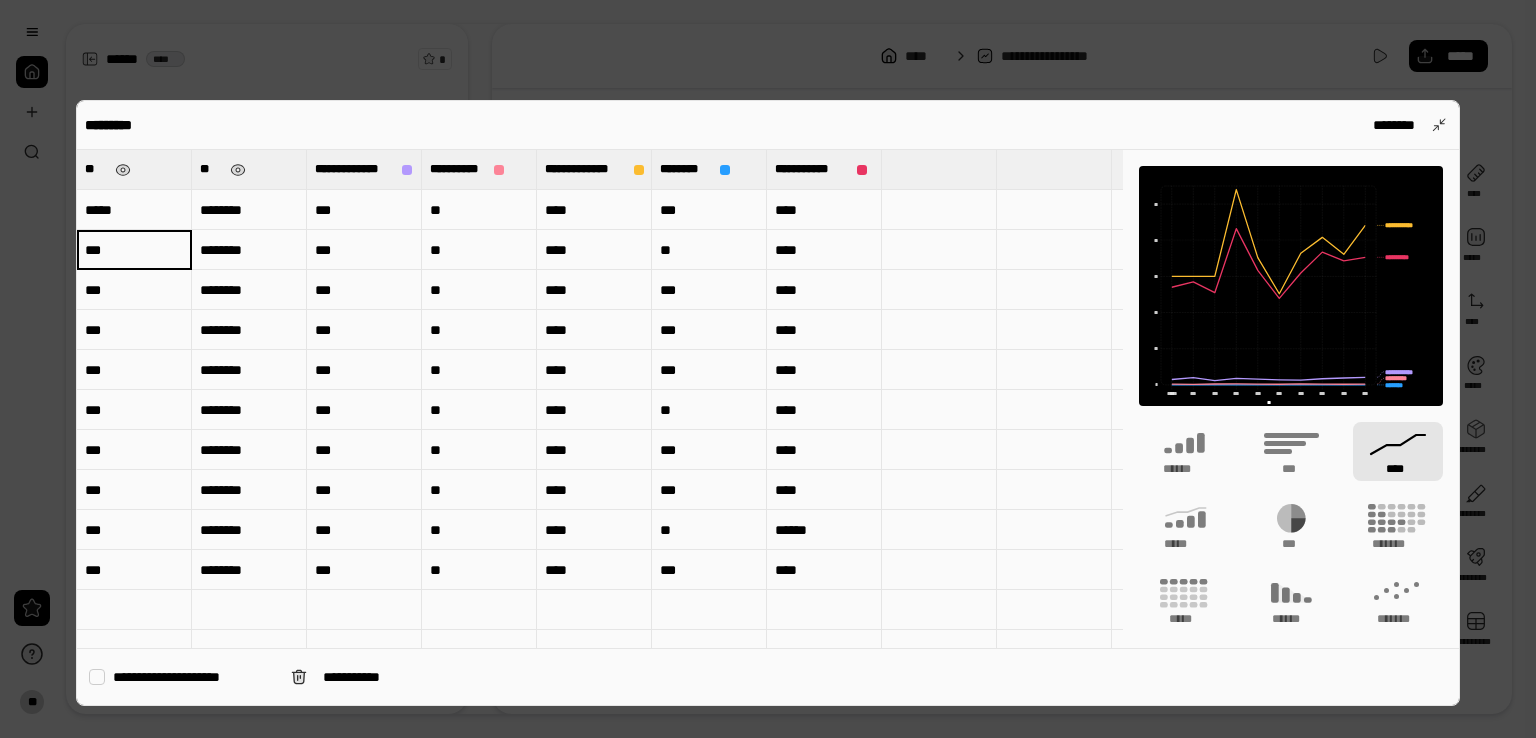 type on "**" 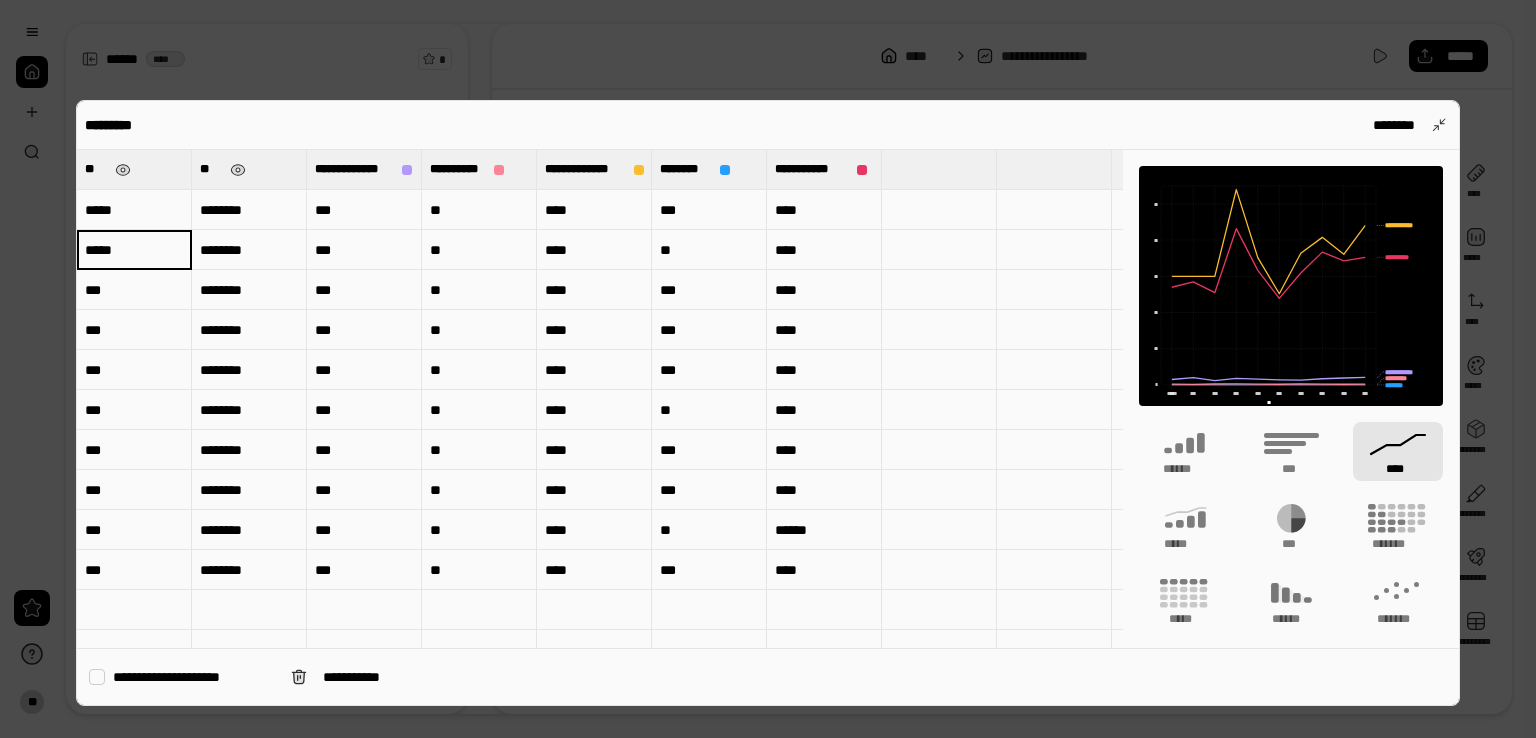 type on "*****" 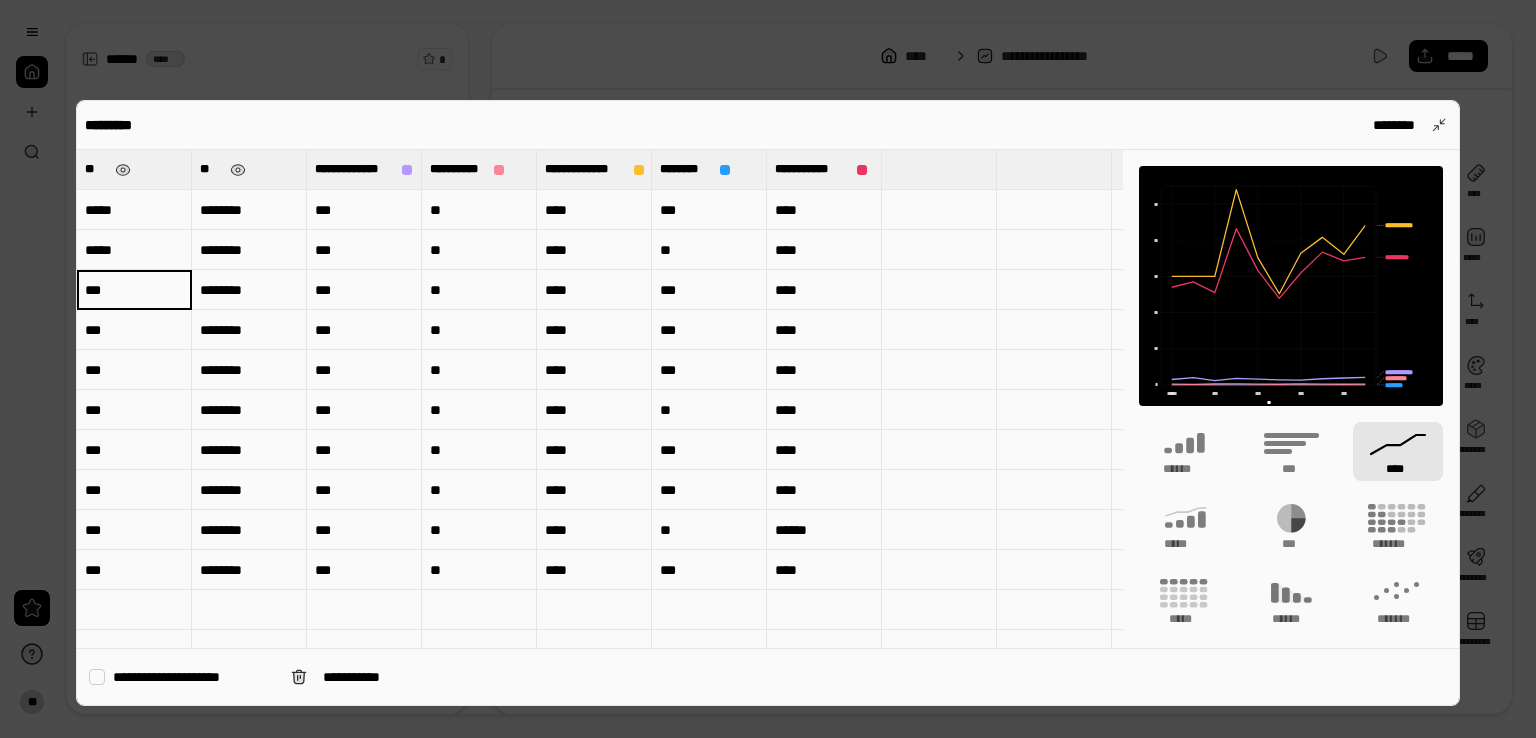 click on "***" at bounding box center (134, 290) 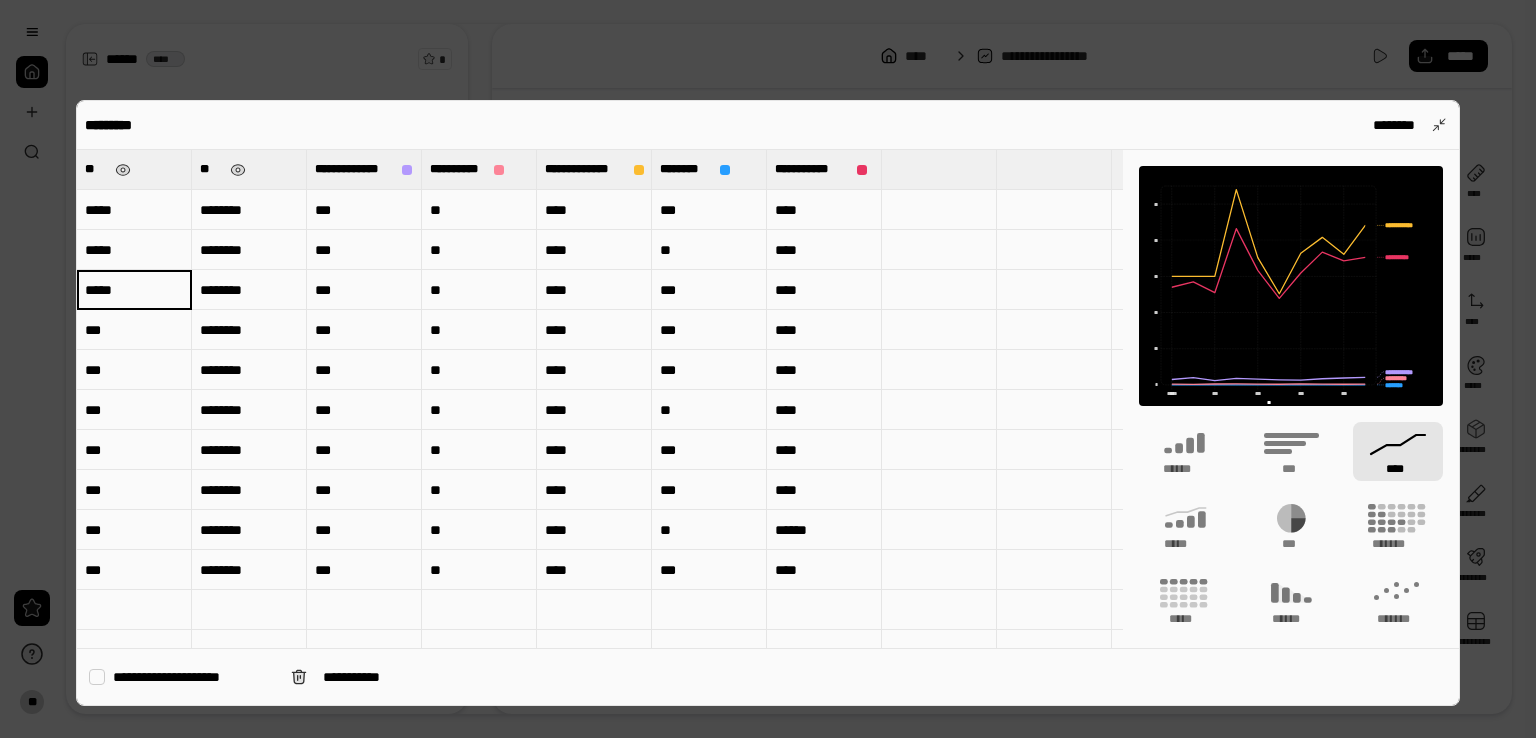 type on "*****" 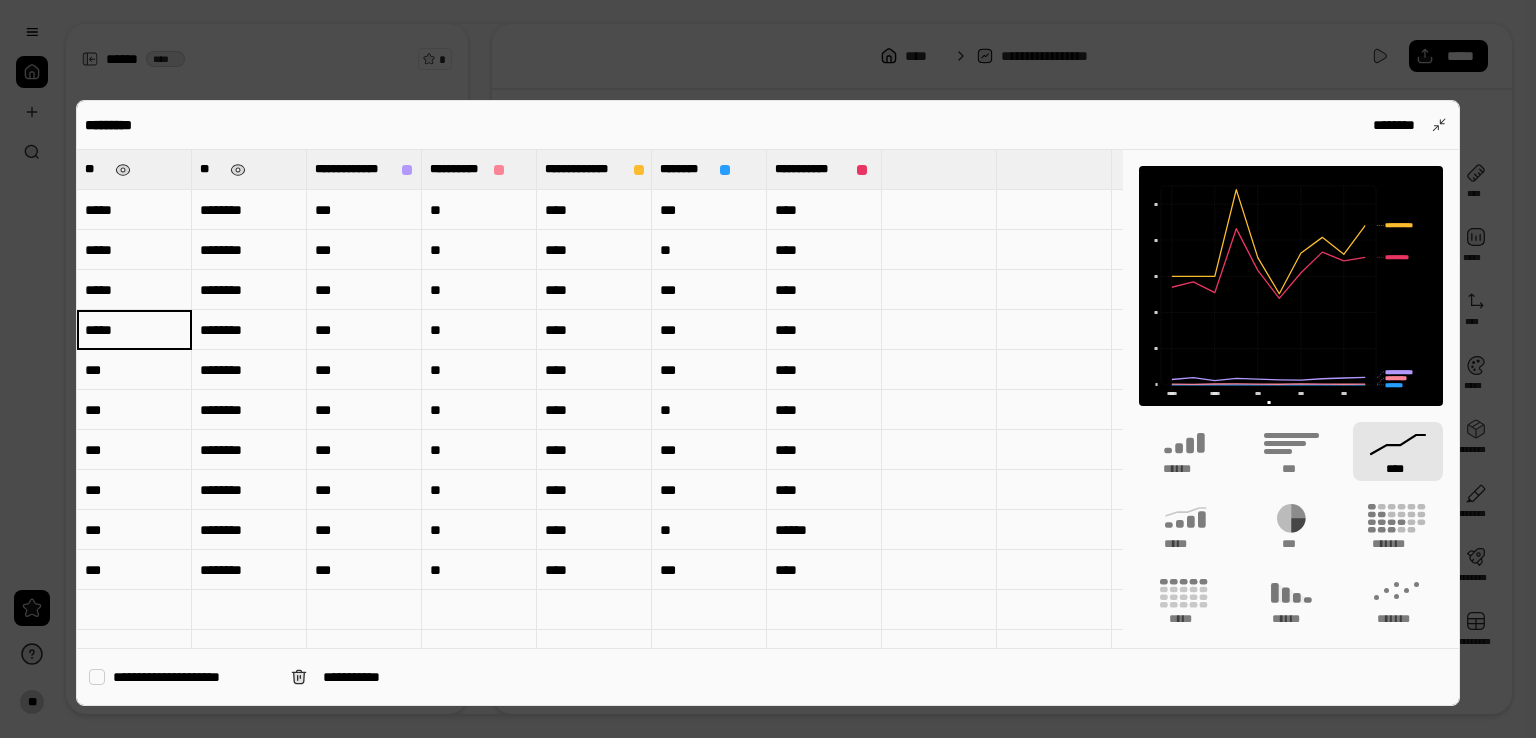 type on "*****" 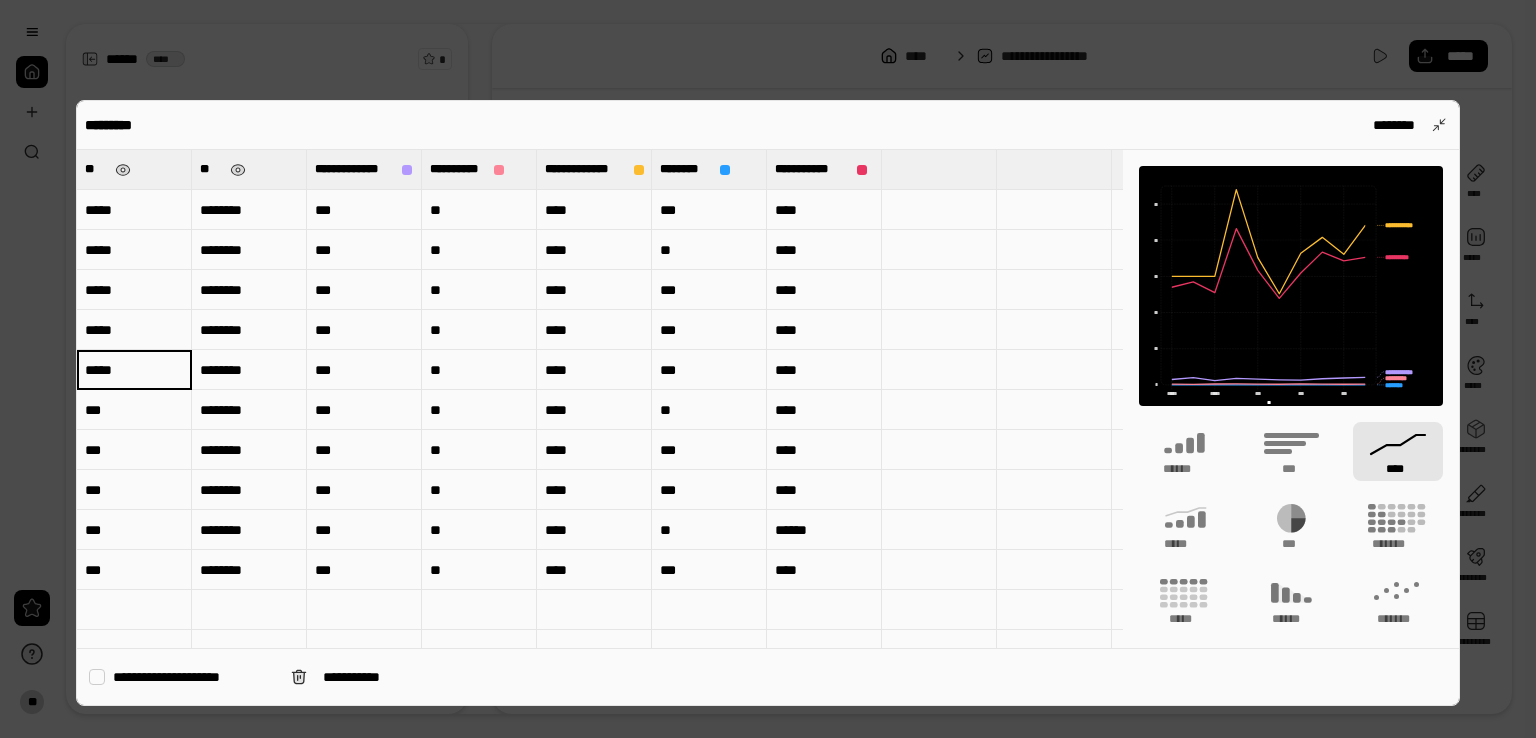 type on "*****" 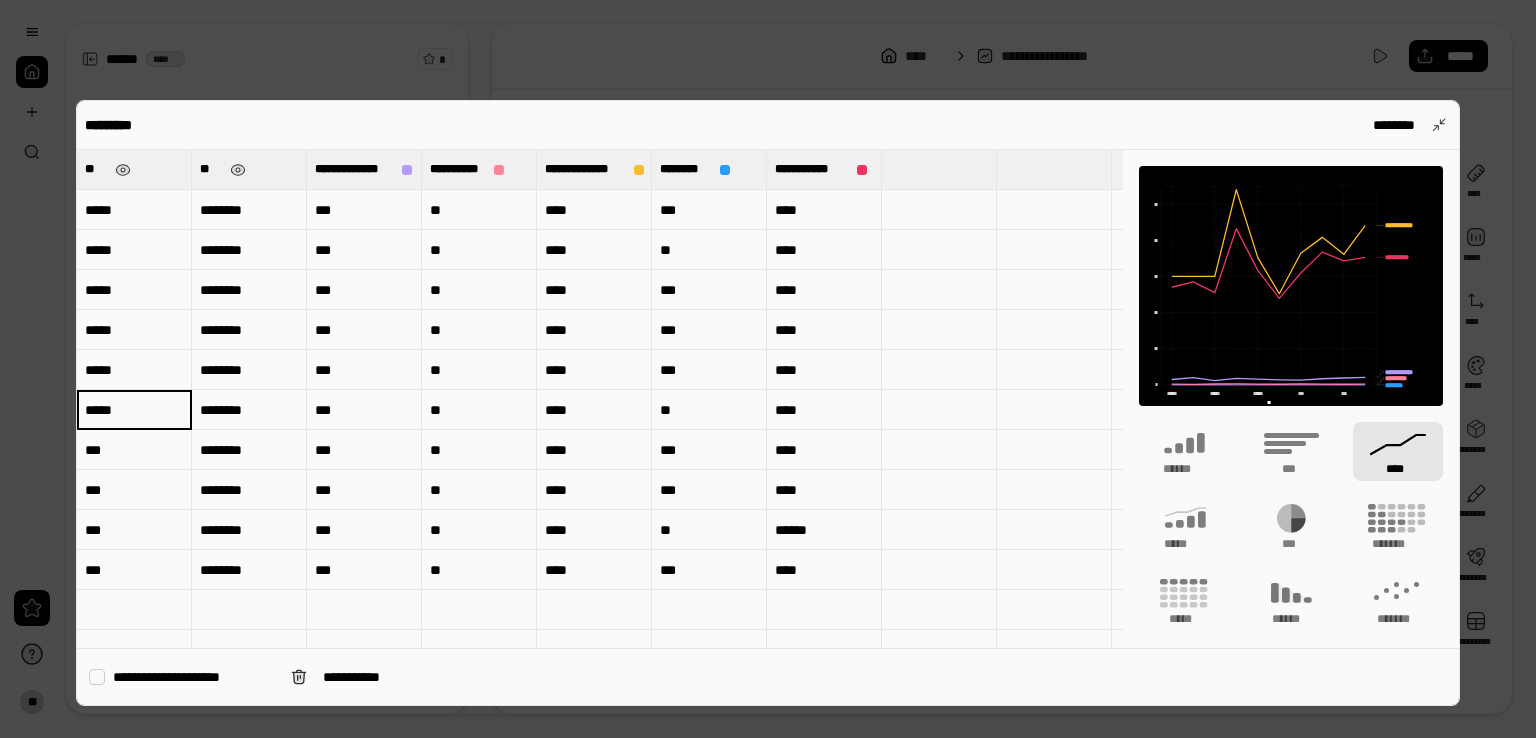 type on "*****" 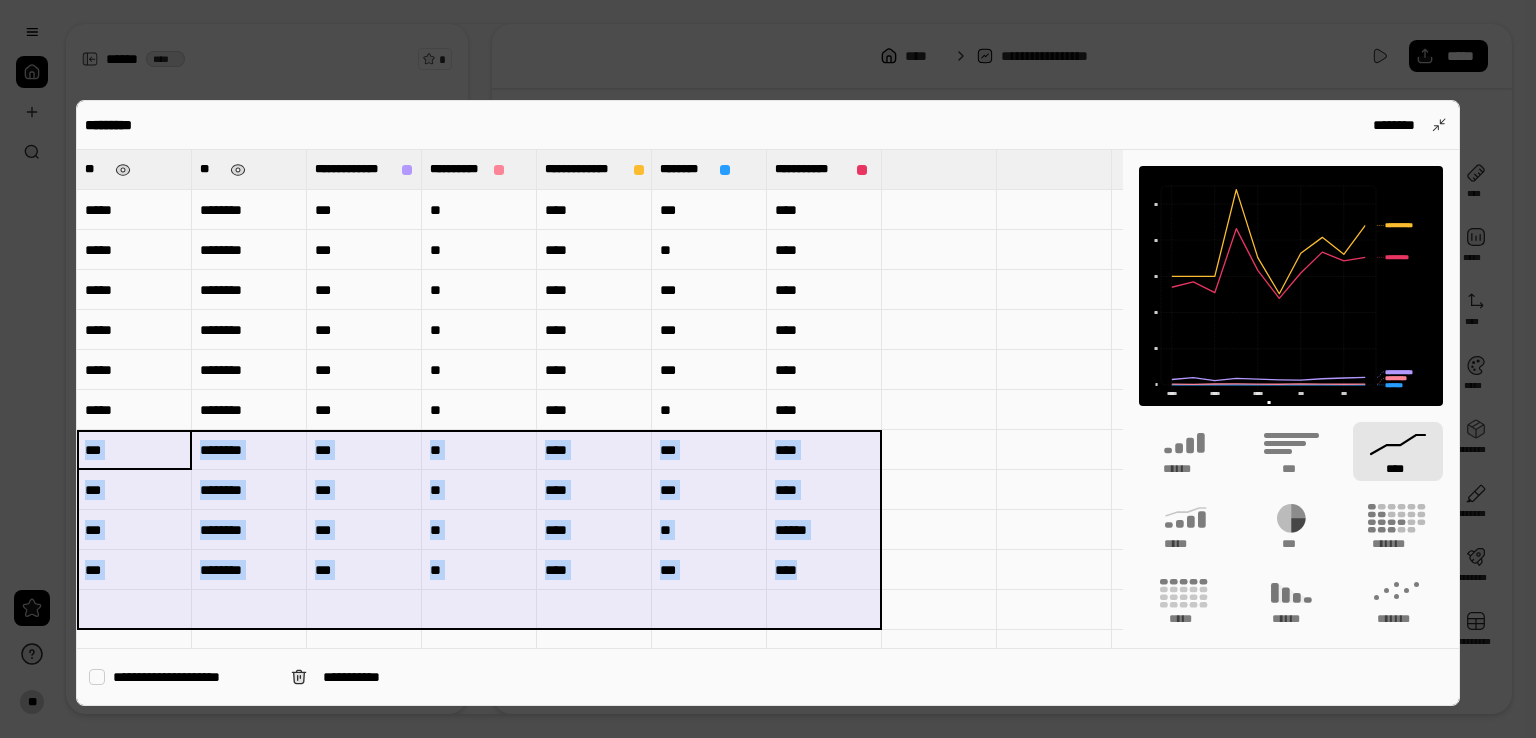 drag, startPoint x: 167, startPoint y: 452, endPoint x: 880, endPoint y: 605, distance: 729.2311 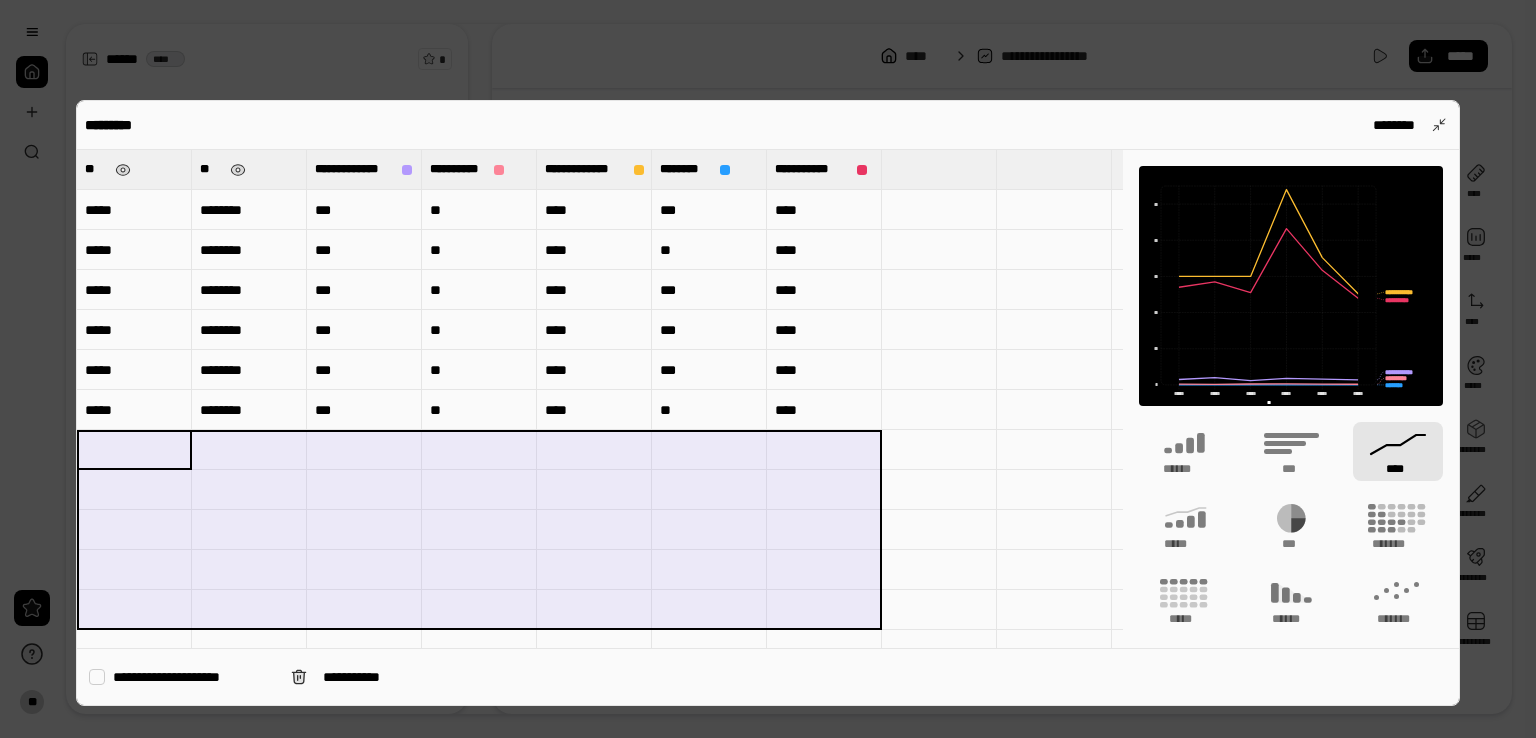 type 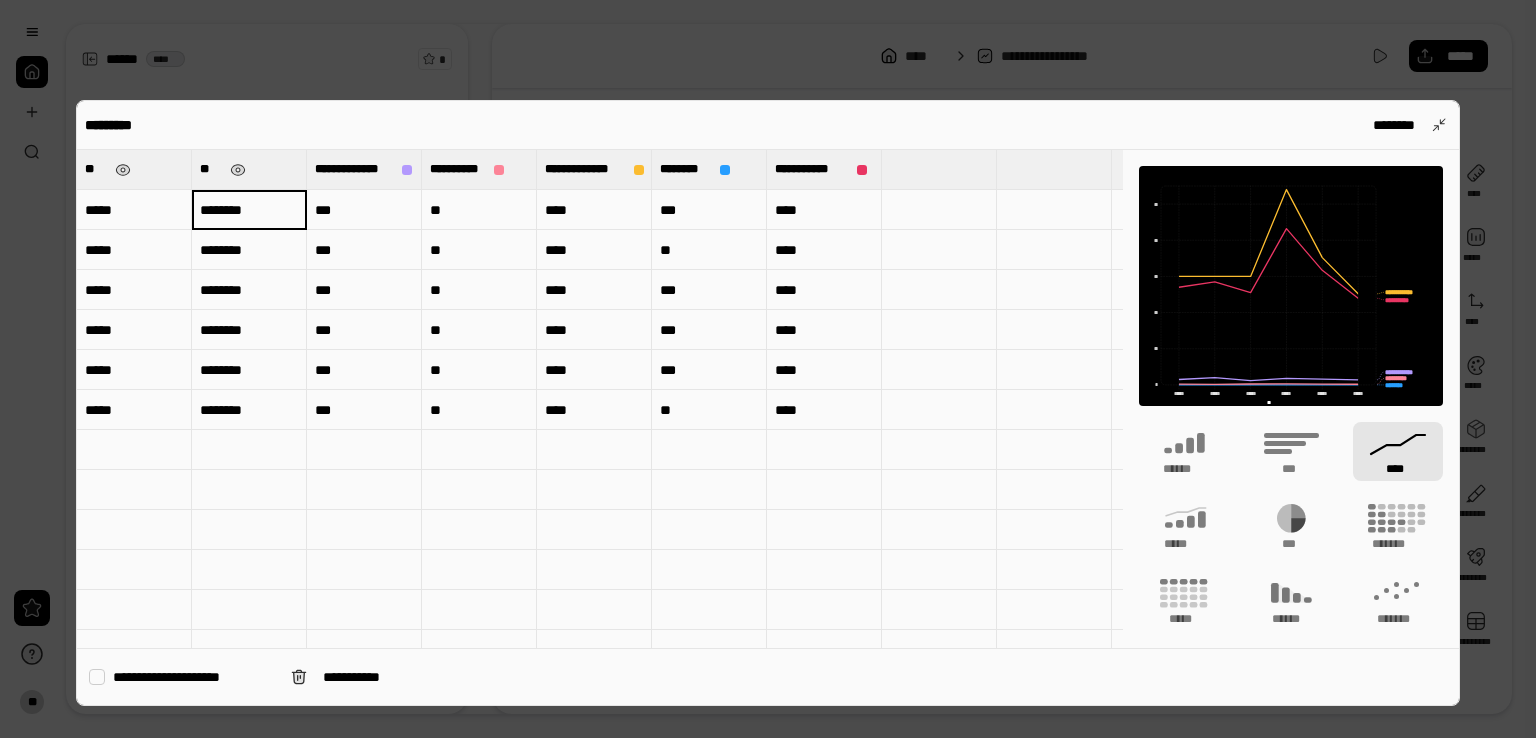 click on "**" at bounding box center (249, 169) 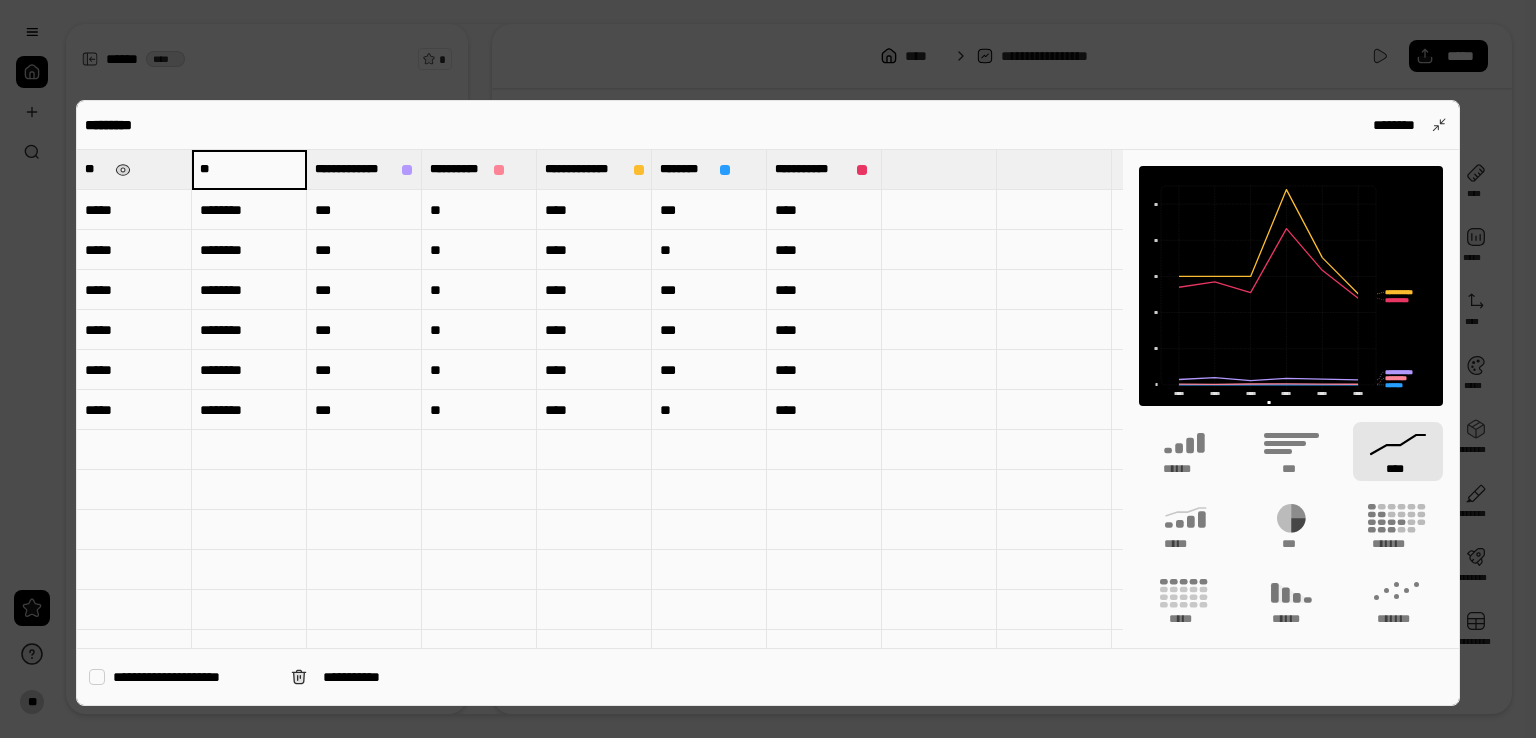 type on "*" 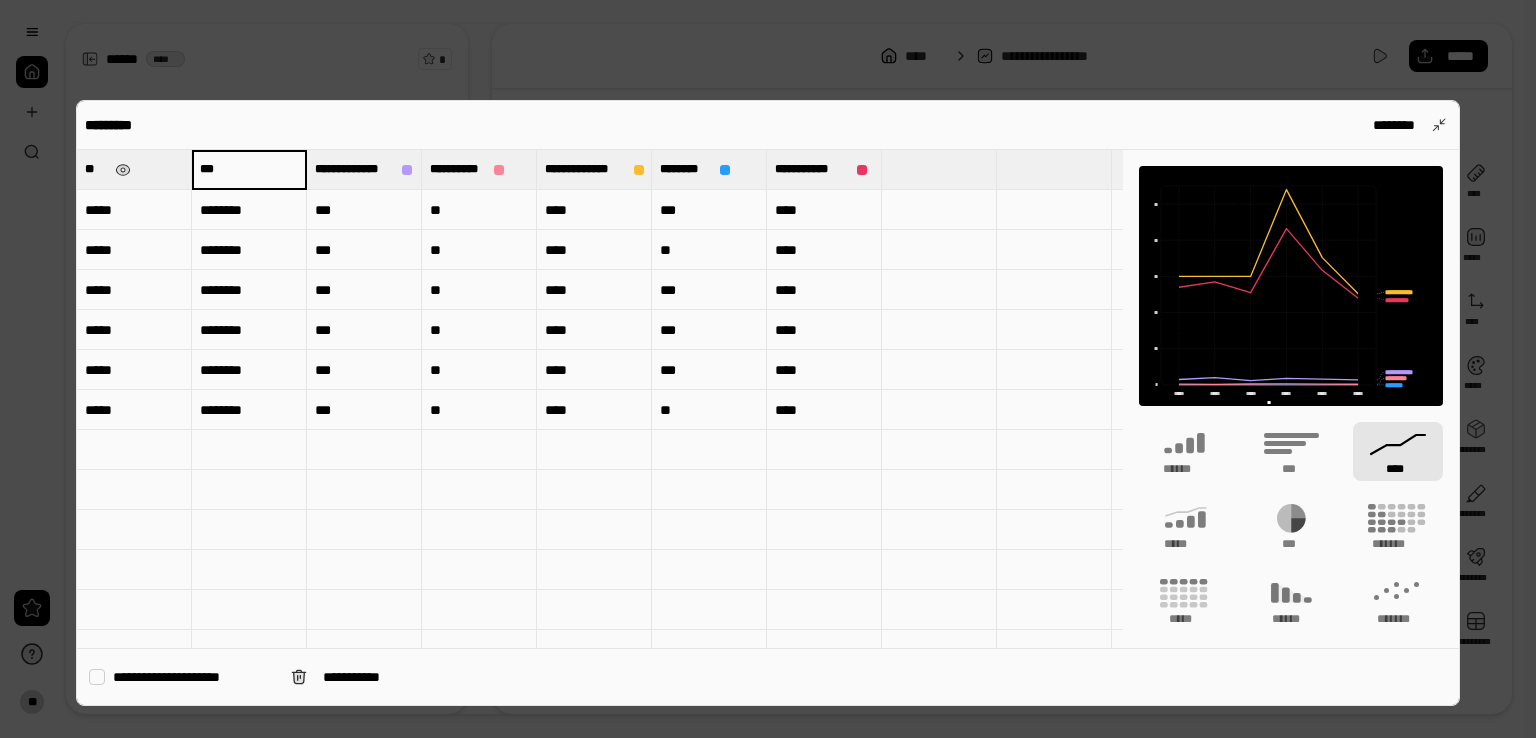 type on "***" 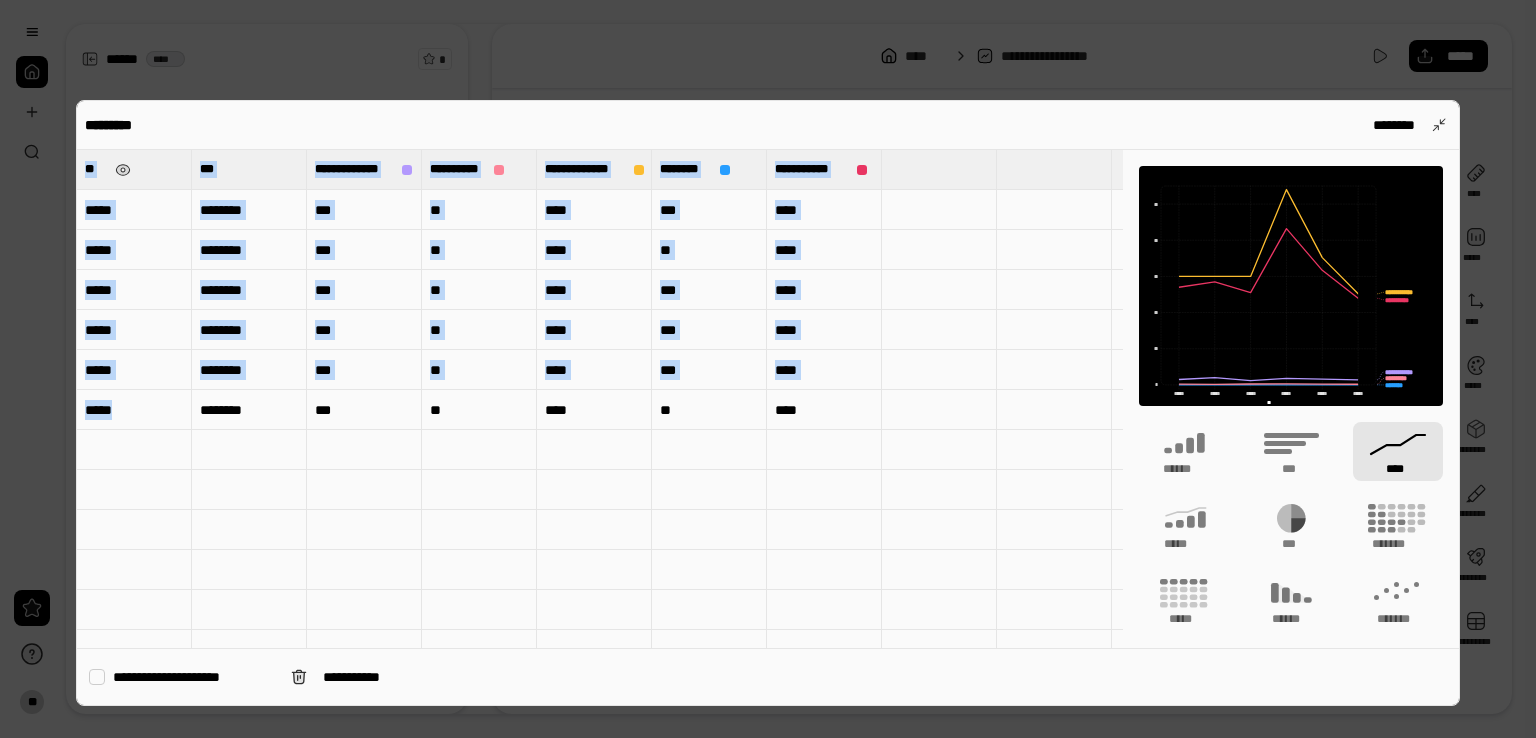 drag, startPoint x: 268, startPoint y: 133, endPoint x: 266, endPoint y: 392, distance: 259.00772 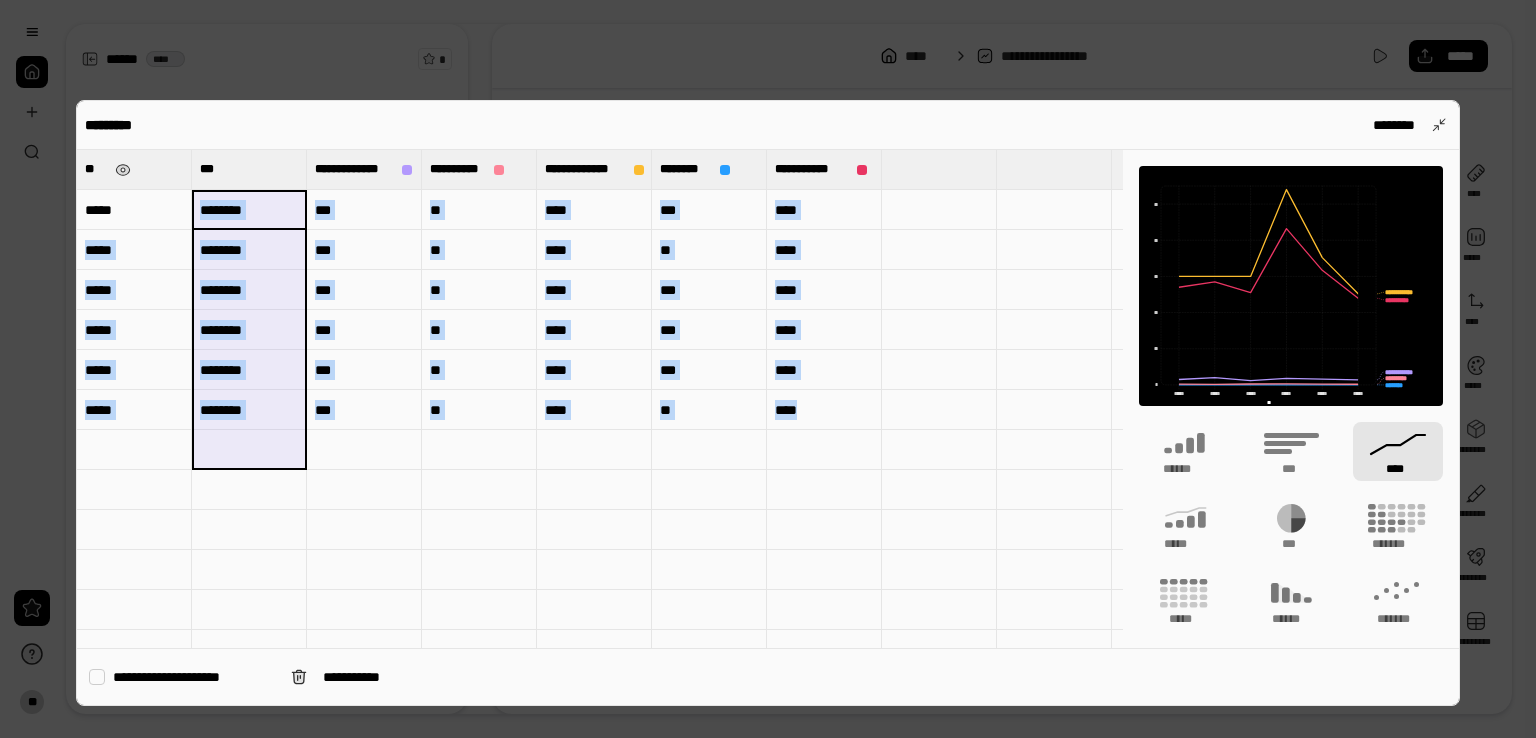 drag, startPoint x: 258, startPoint y: 207, endPoint x: 296, endPoint y: 450, distance: 245.95325 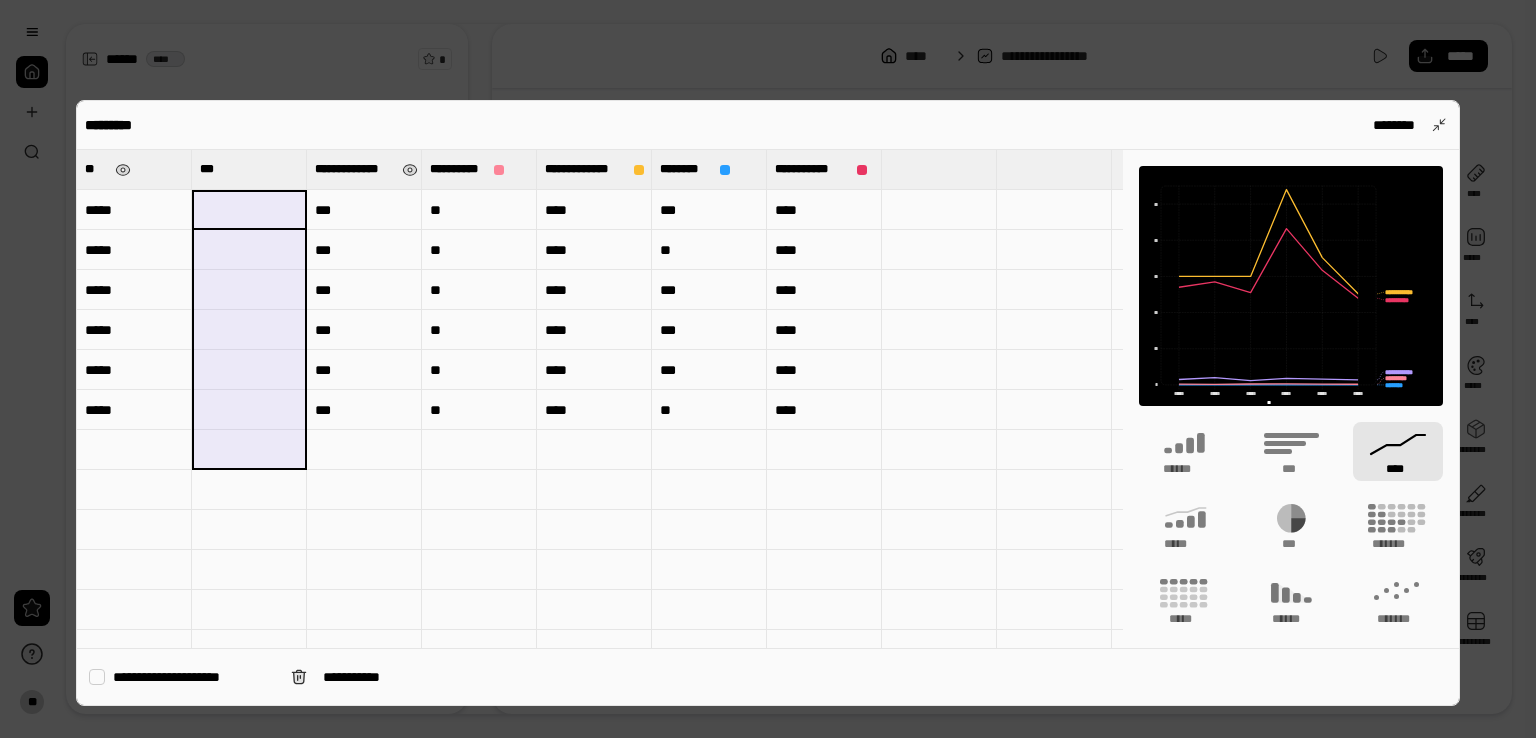 click on "**********" at bounding box center [354, 169] 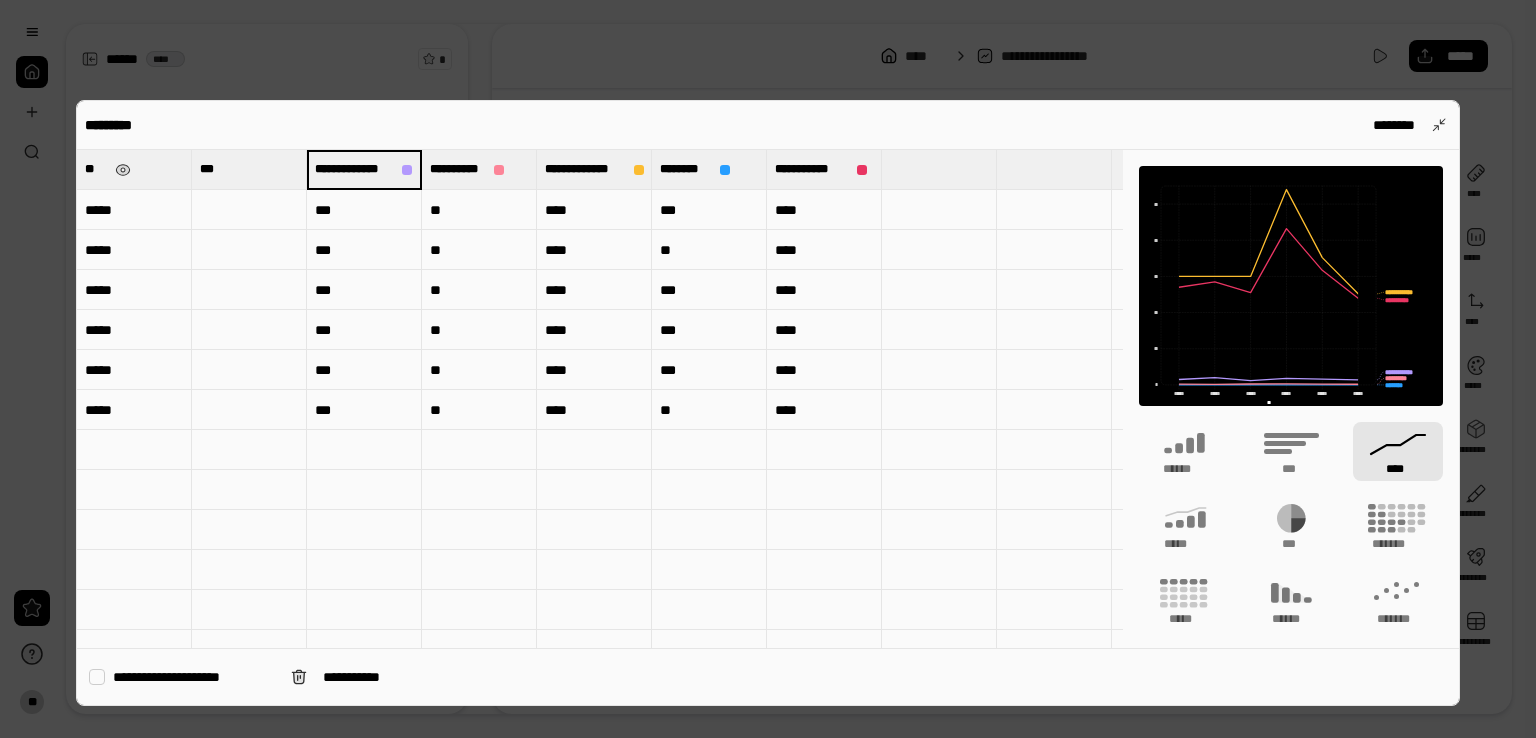 click at bounding box center [249, 210] 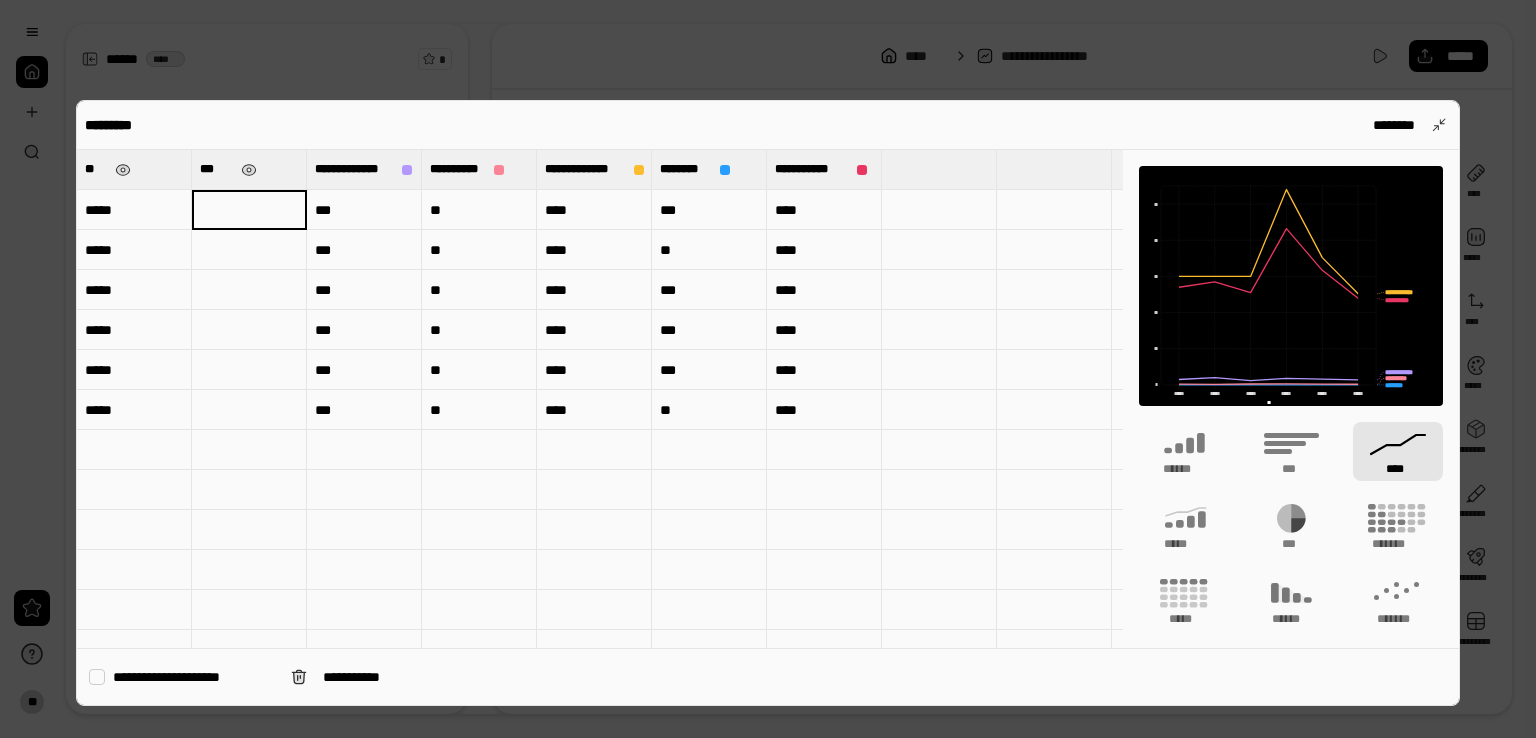 click on "***" at bounding box center [249, 169] 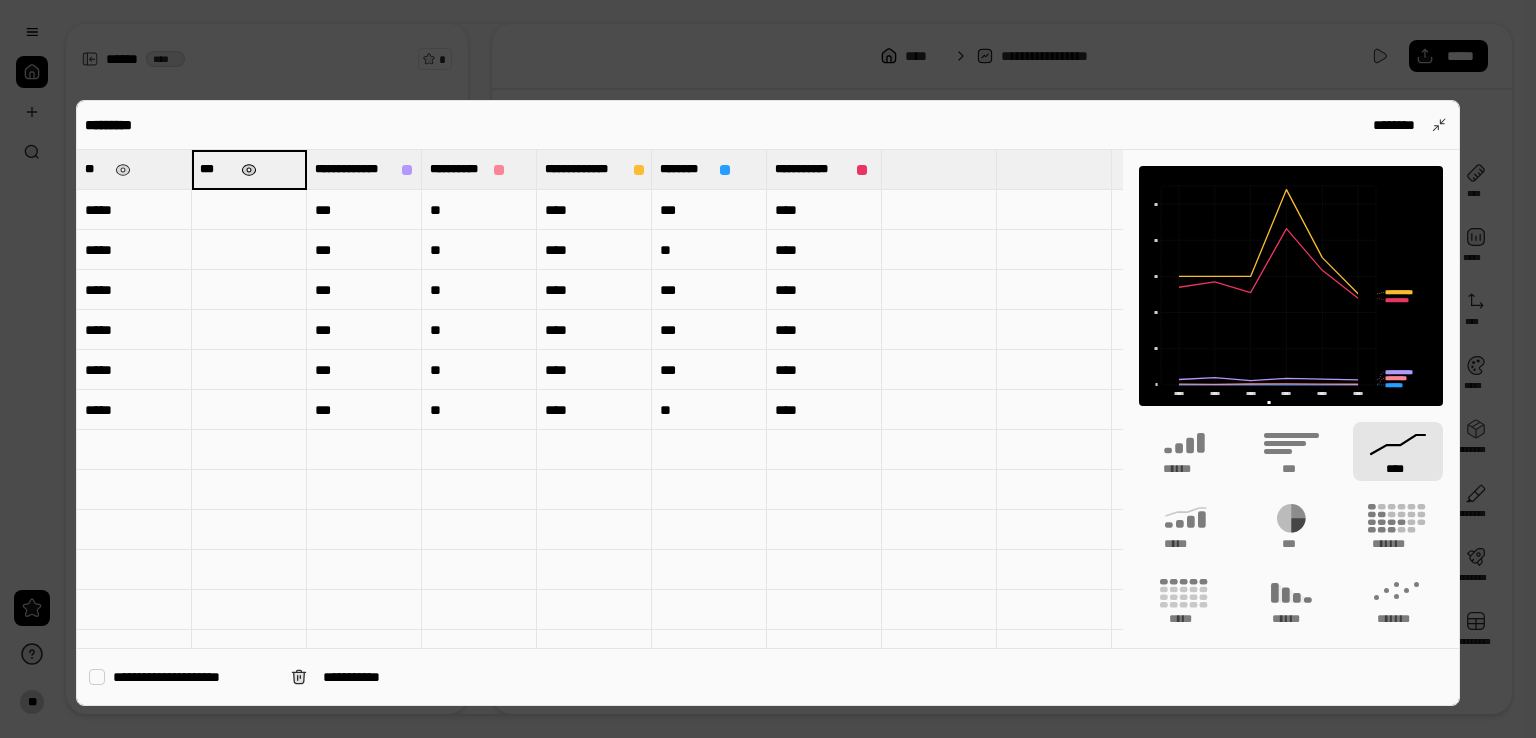 click at bounding box center [249, 170] 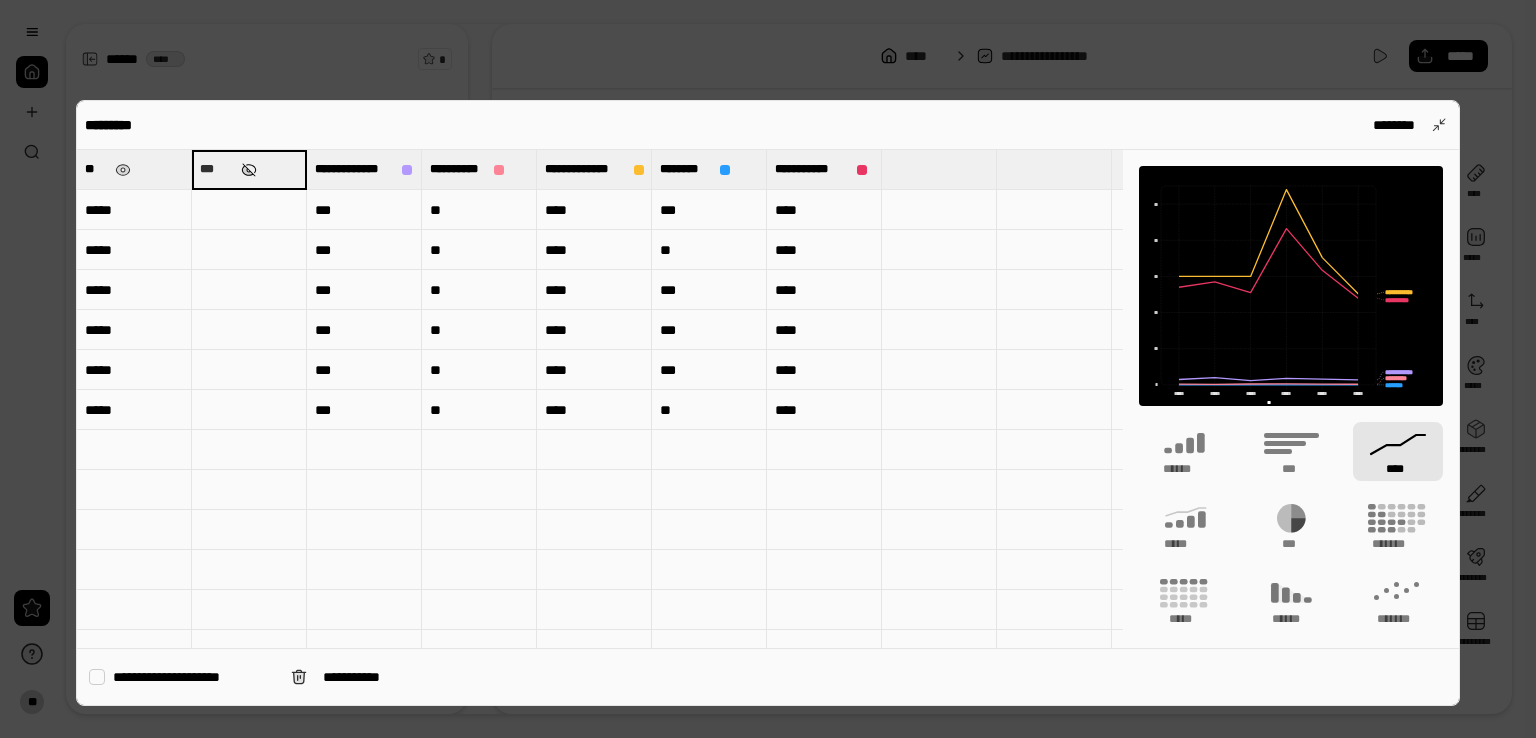 drag, startPoint x: 268, startPoint y: 138, endPoint x: 262, endPoint y: 176, distance: 38.470768 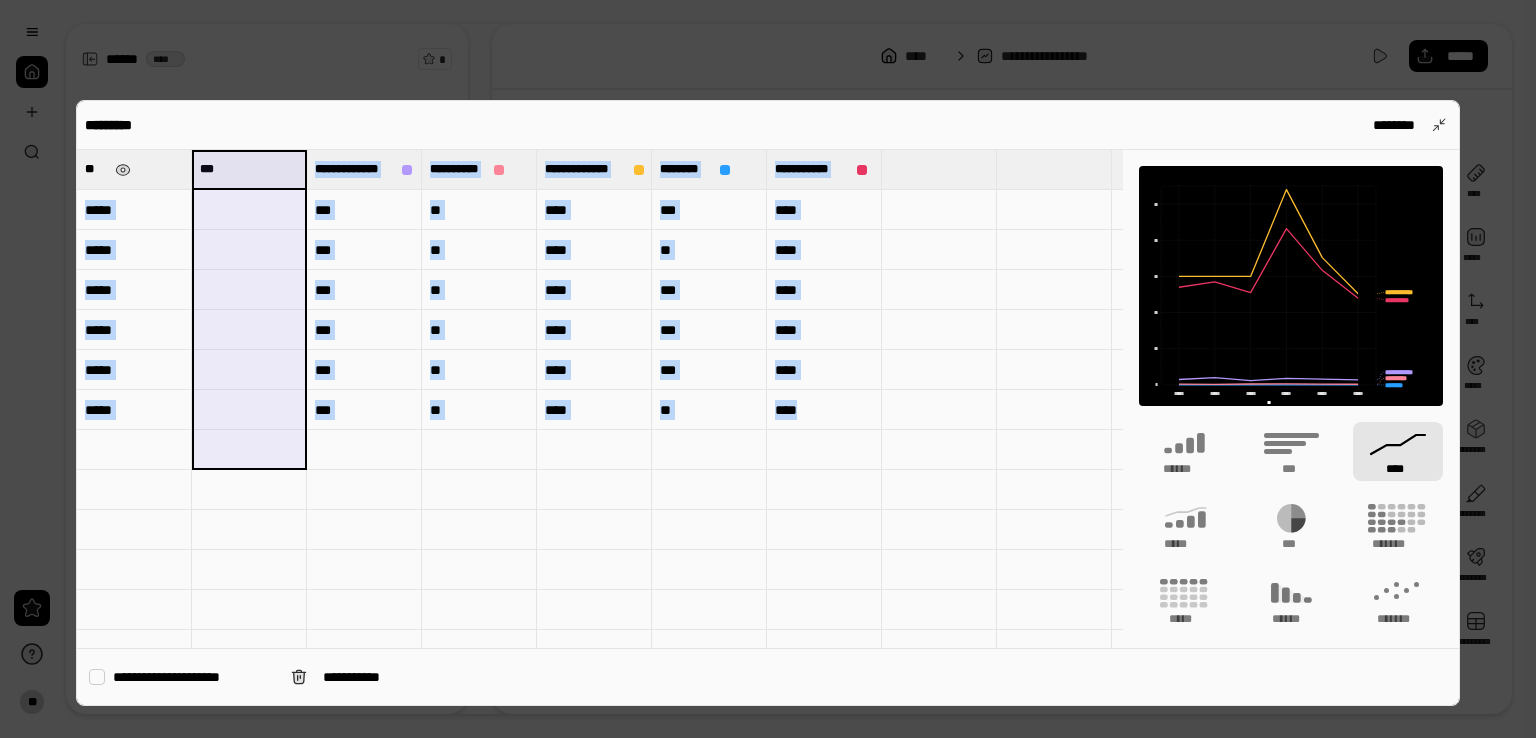 drag, startPoint x: 262, startPoint y: 176, endPoint x: 232, endPoint y: 449, distance: 274.6434 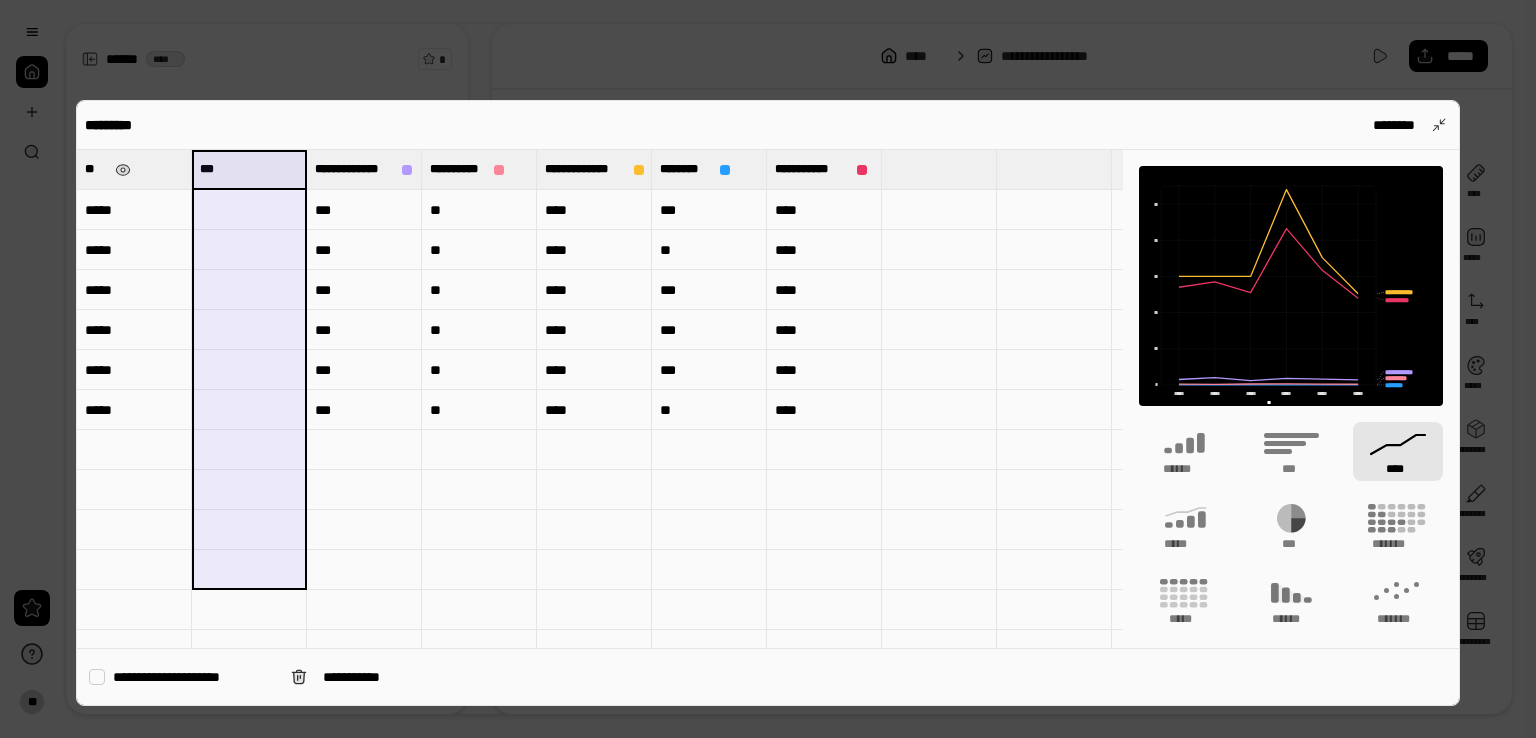 drag, startPoint x: 231, startPoint y: 149, endPoint x: 271, endPoint y: 572, distance: 424.88705 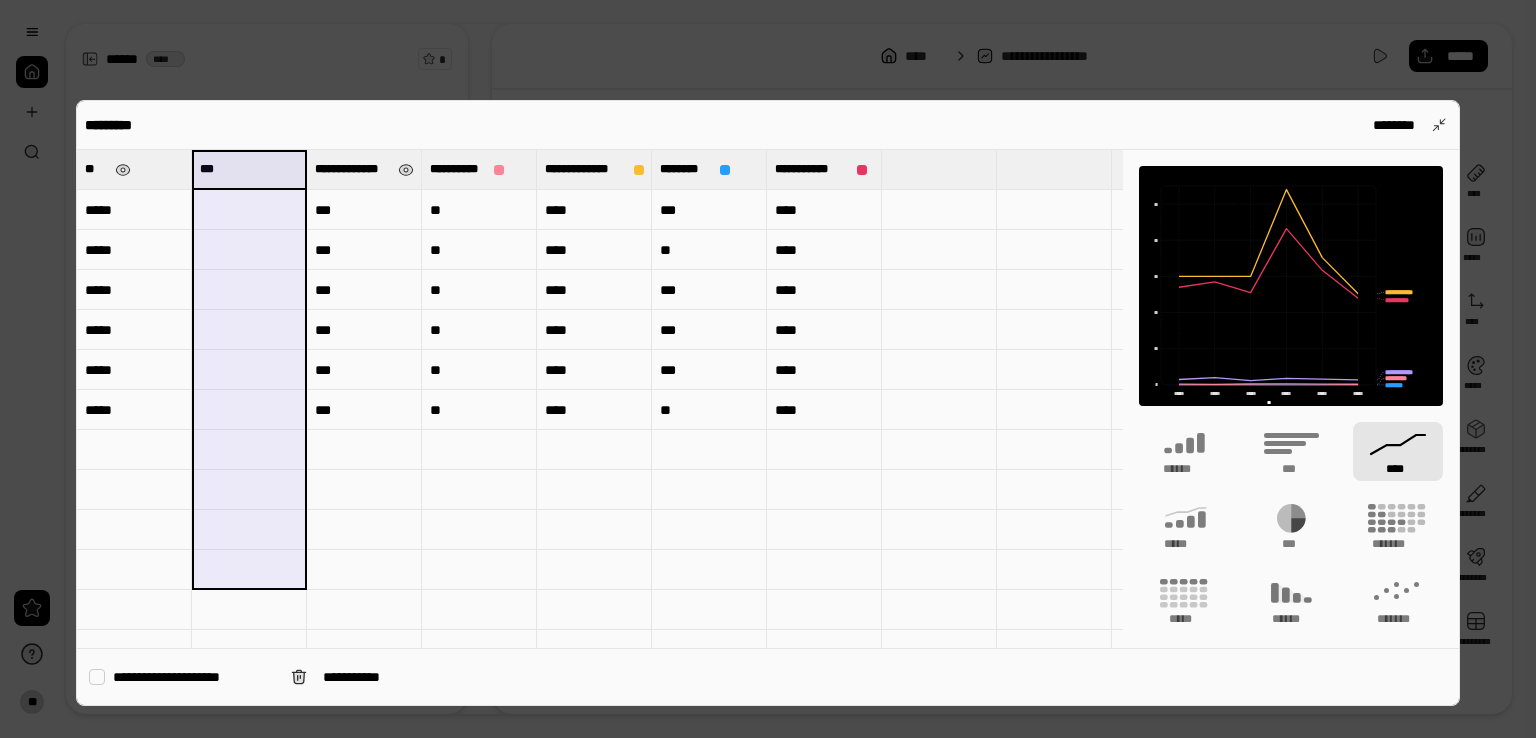 click on "**********" at bounding box center (364, 169) 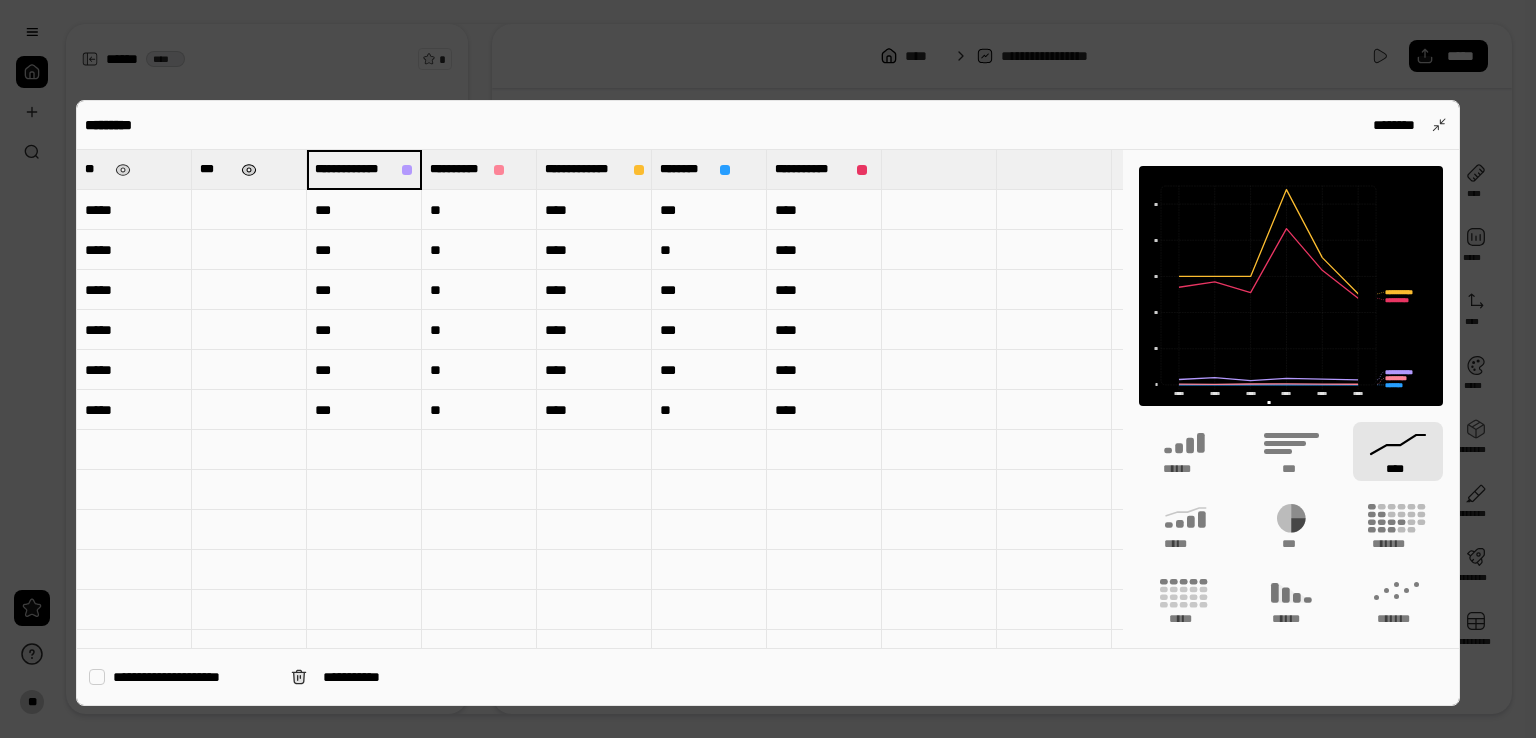click at bounding box center (249, 170) 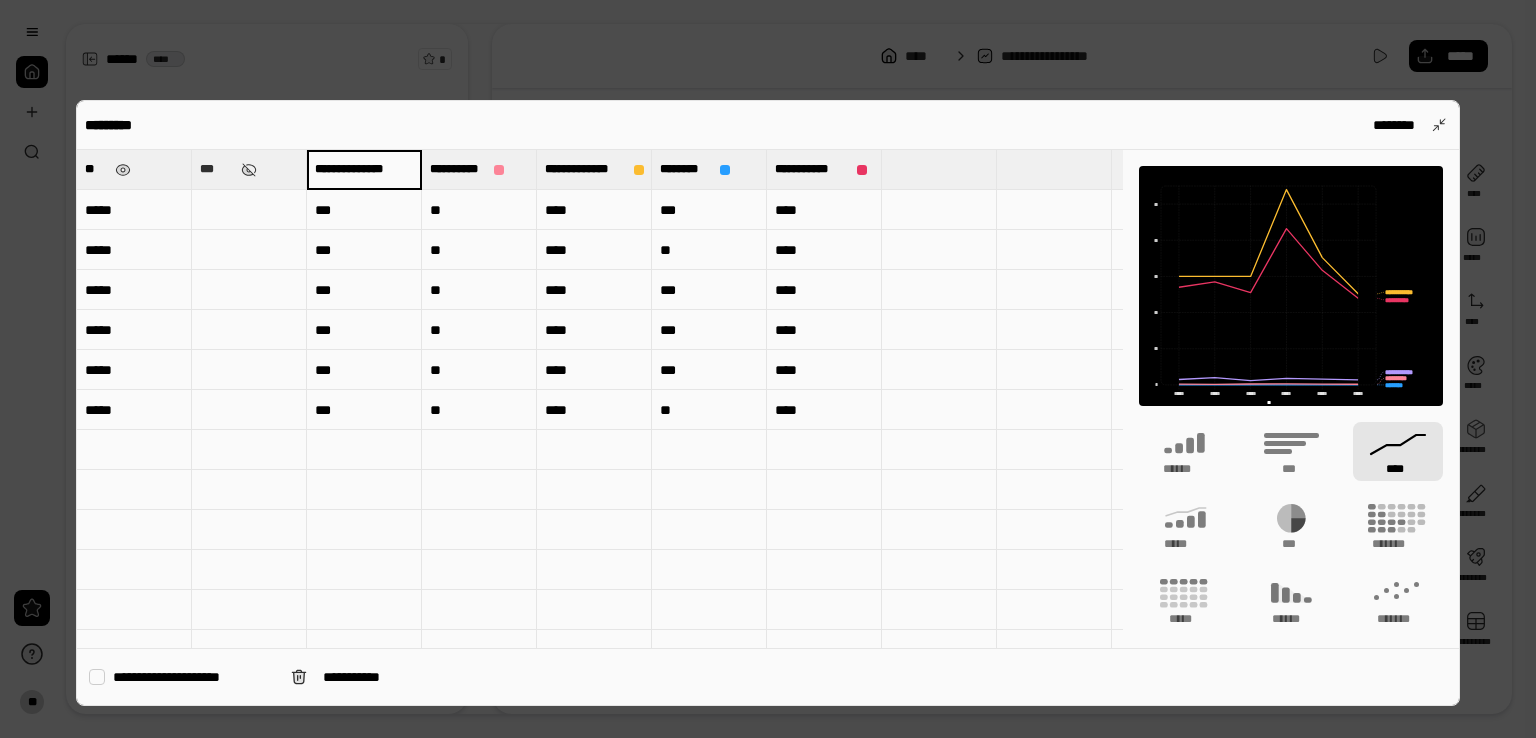 click on "**********" at bounding box center (364, 169) 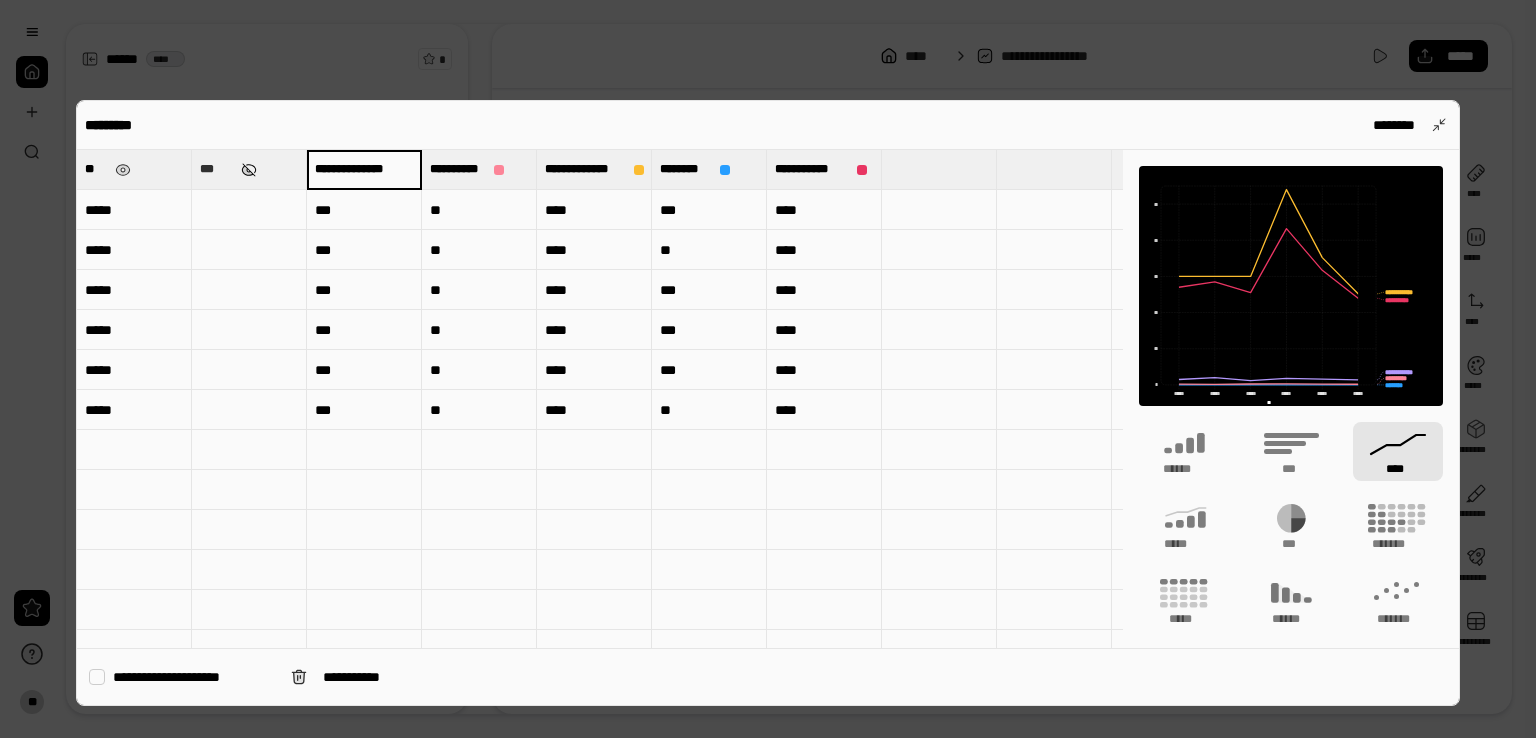 click at bounding box center [249, 170] 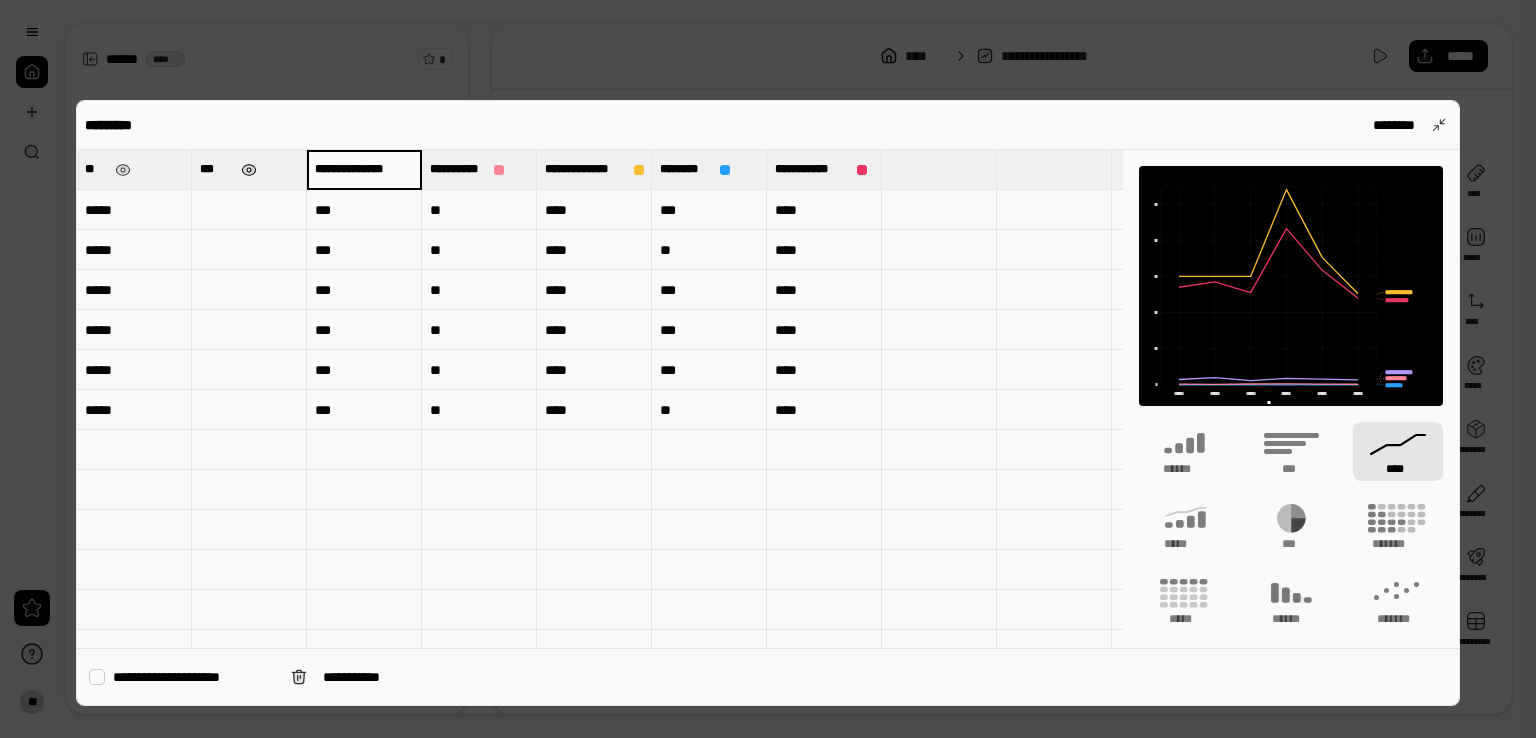 click at bounding box center (249, 170) 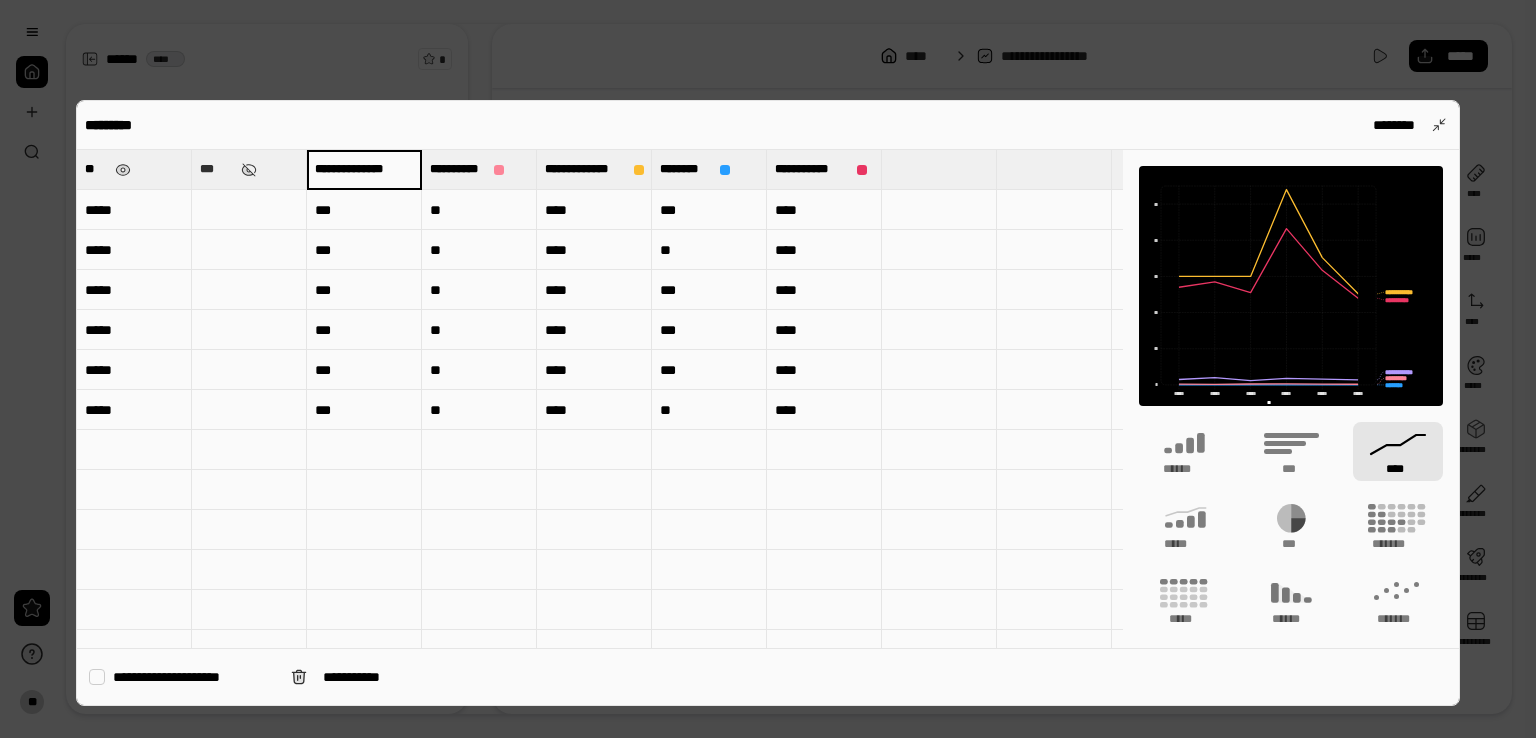 click on "***" at bounding box center [216, 169] 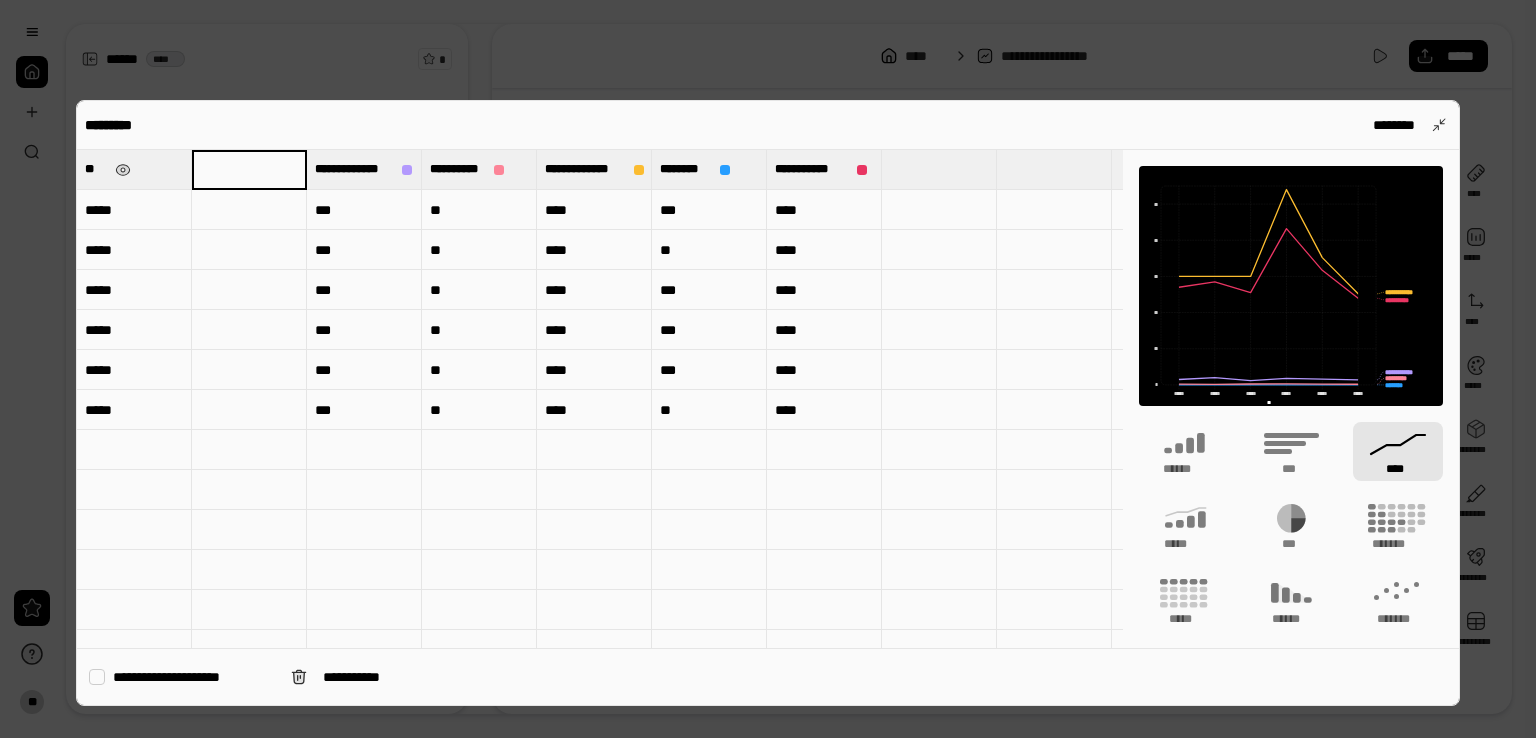 type 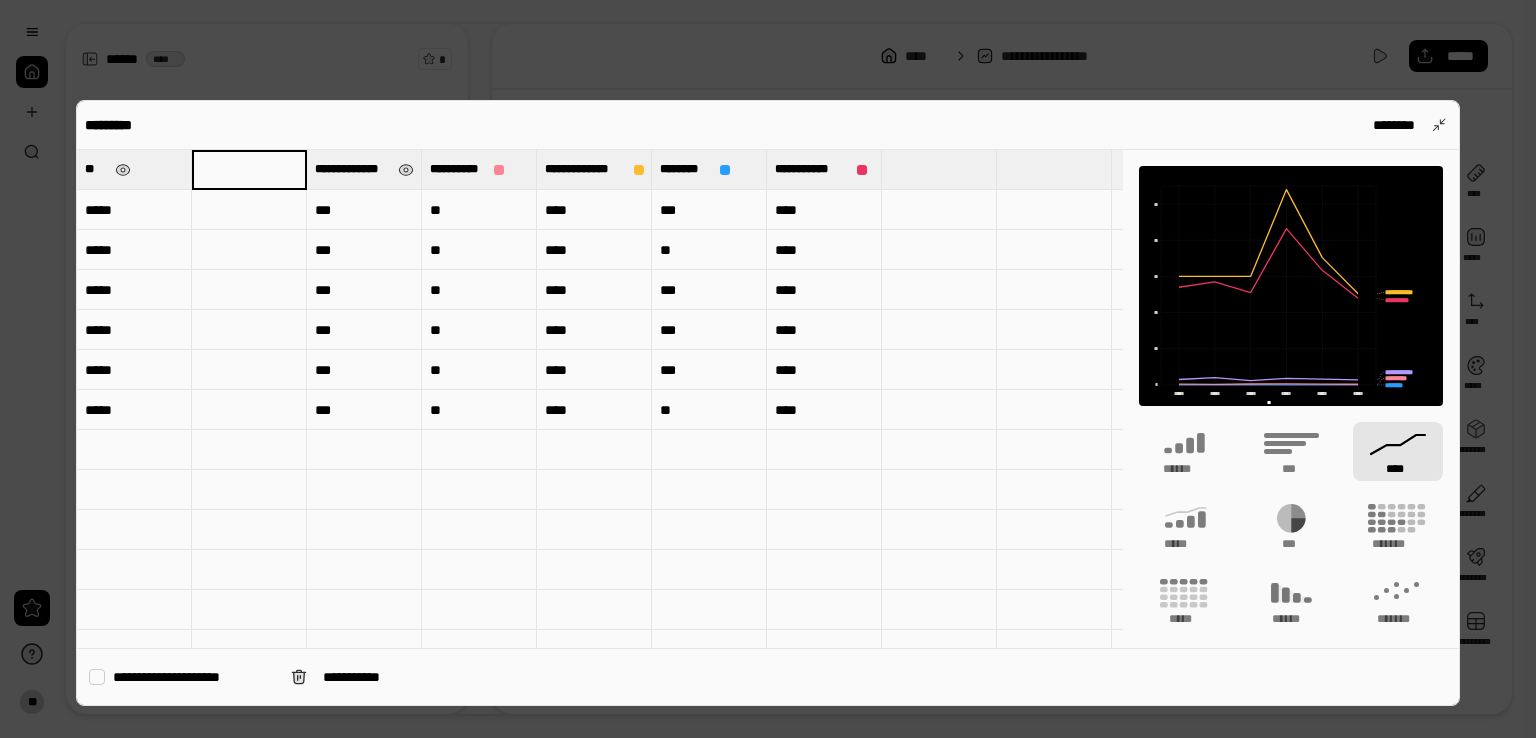 click on "**********" at bounding box center (364, 169) 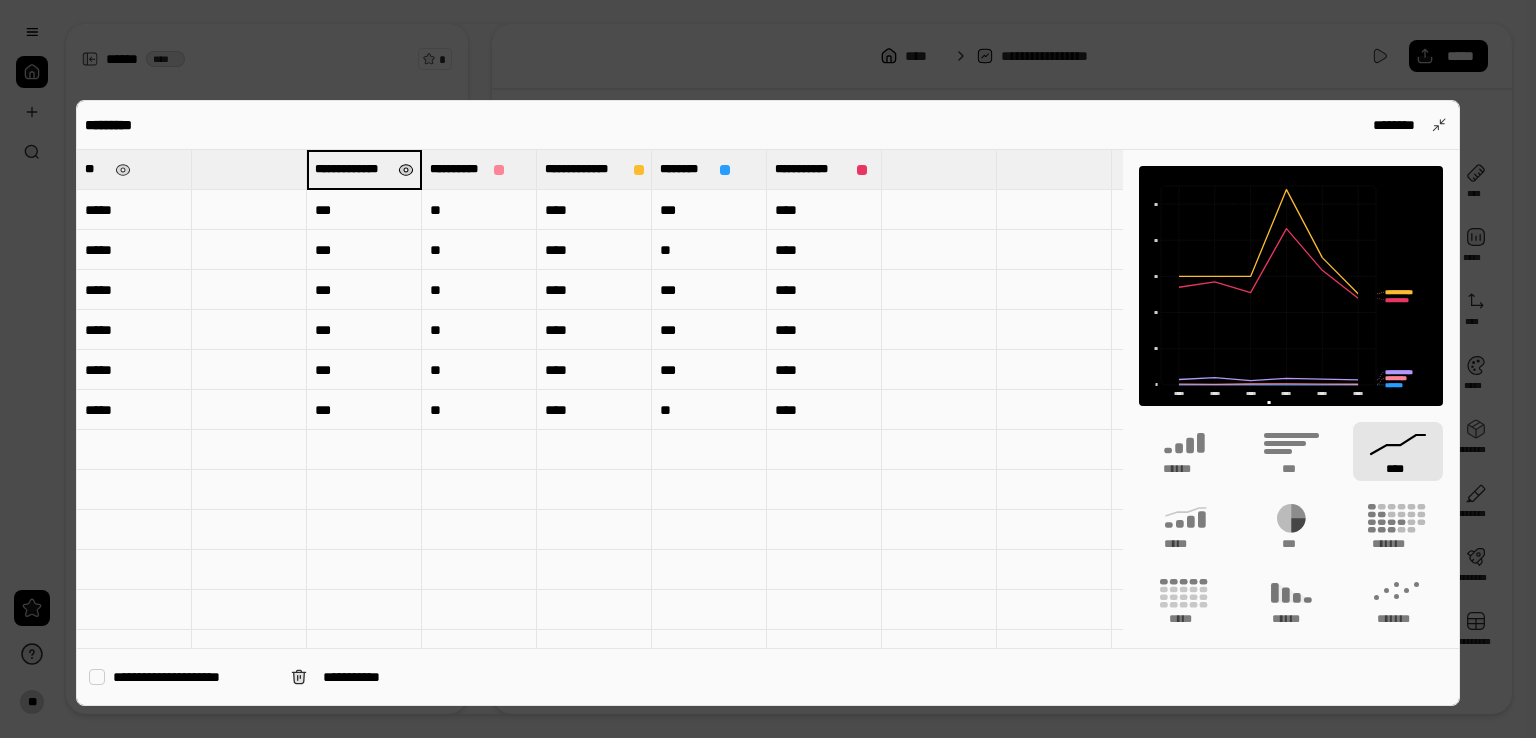 click at bounding box center (405, 170) 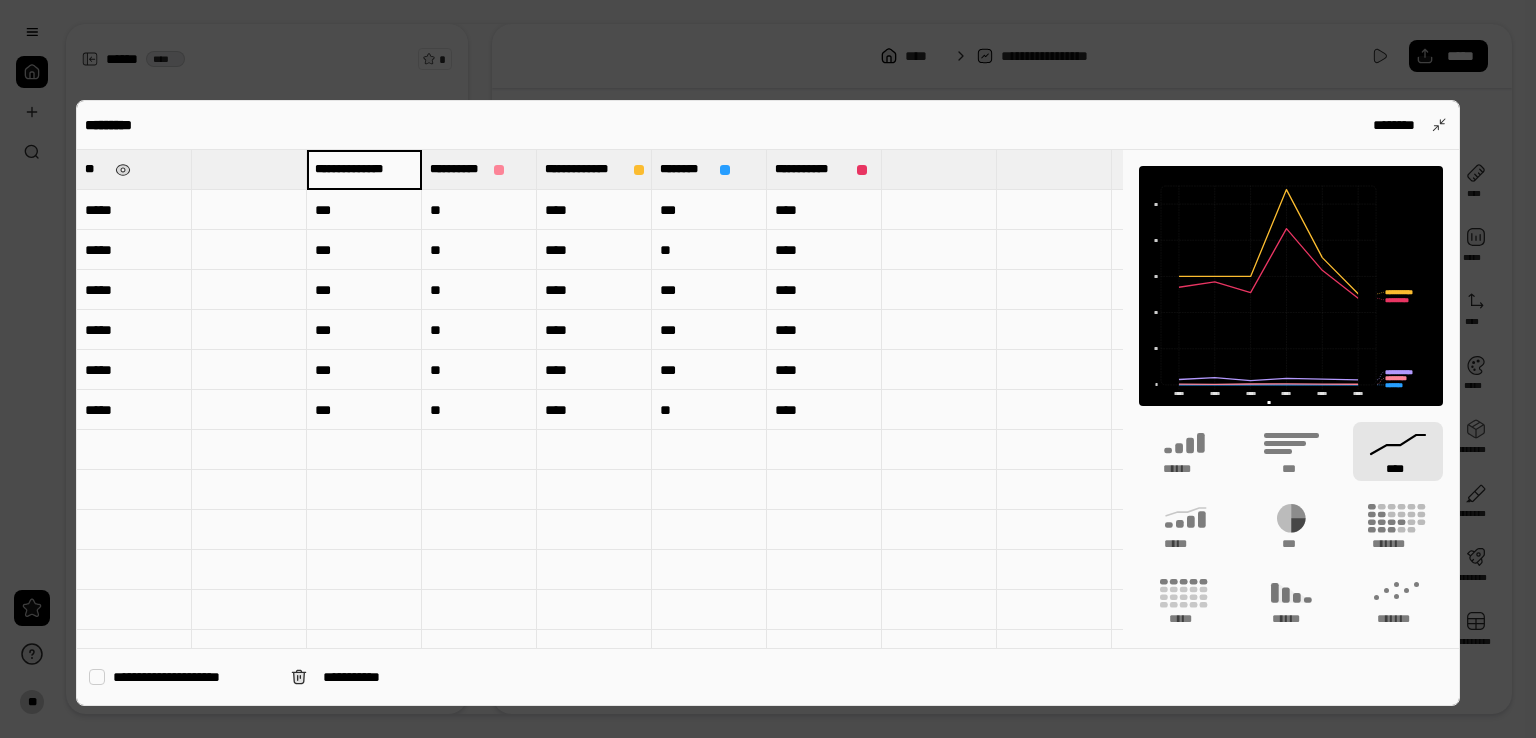 click on "**********" at bounding box center [364, 169] 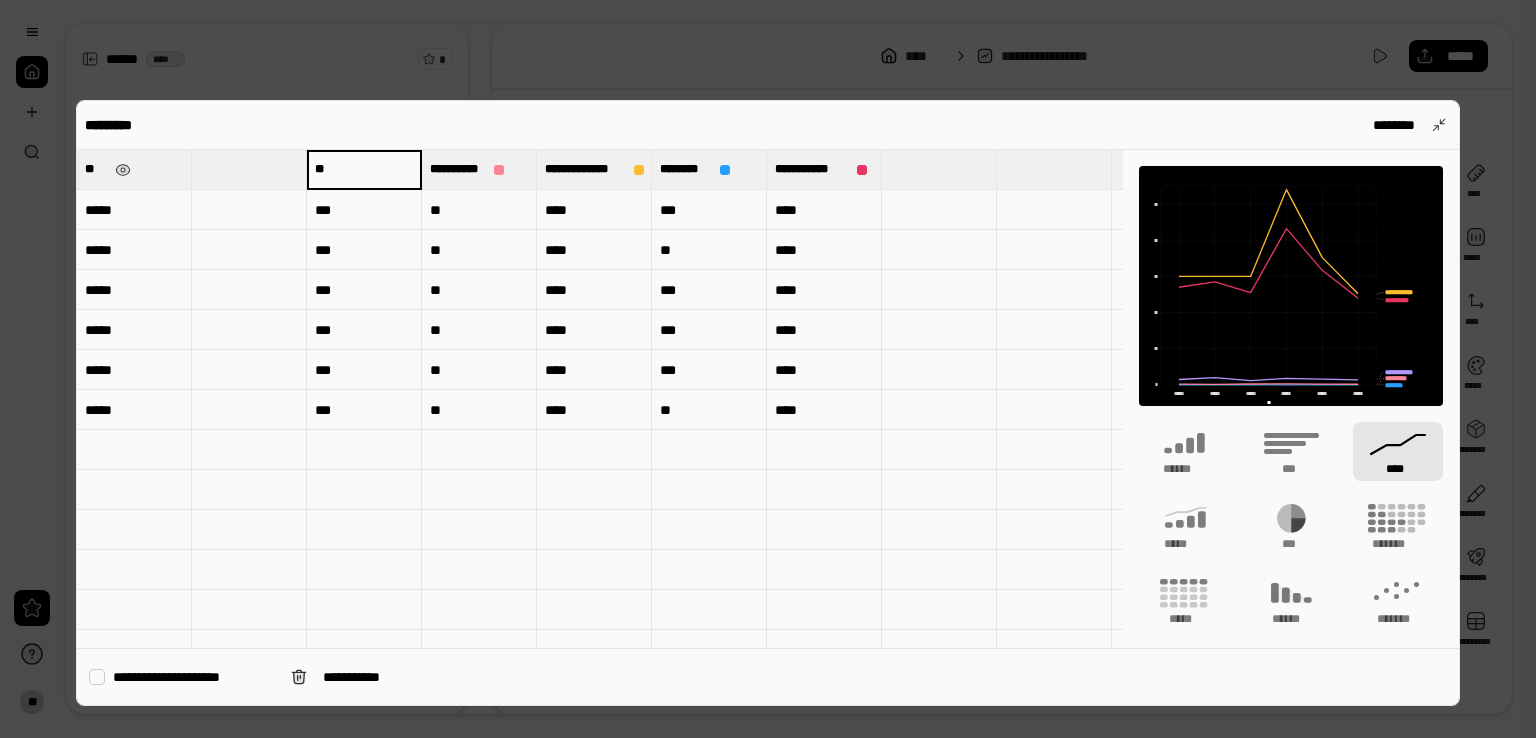 type on "*" 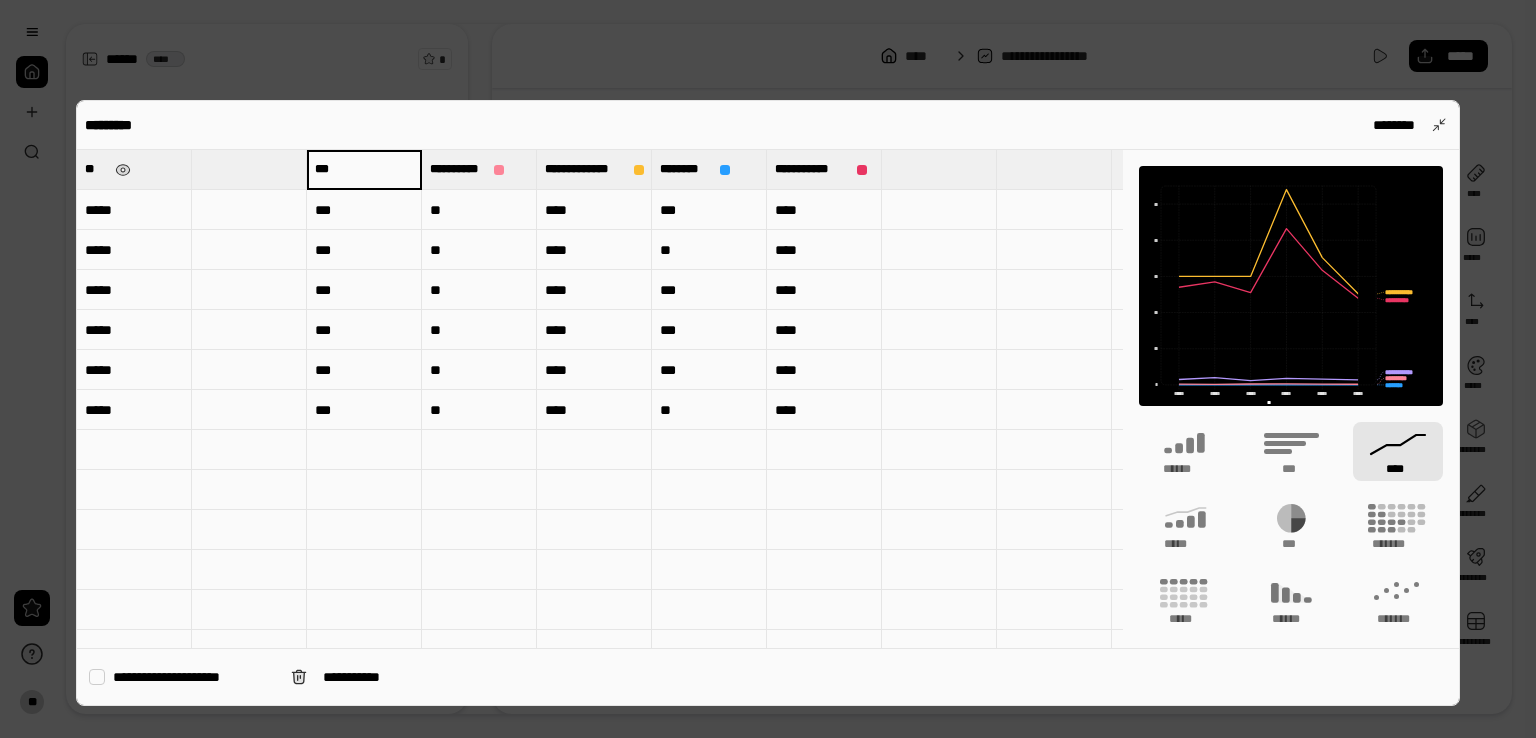 type on "***" 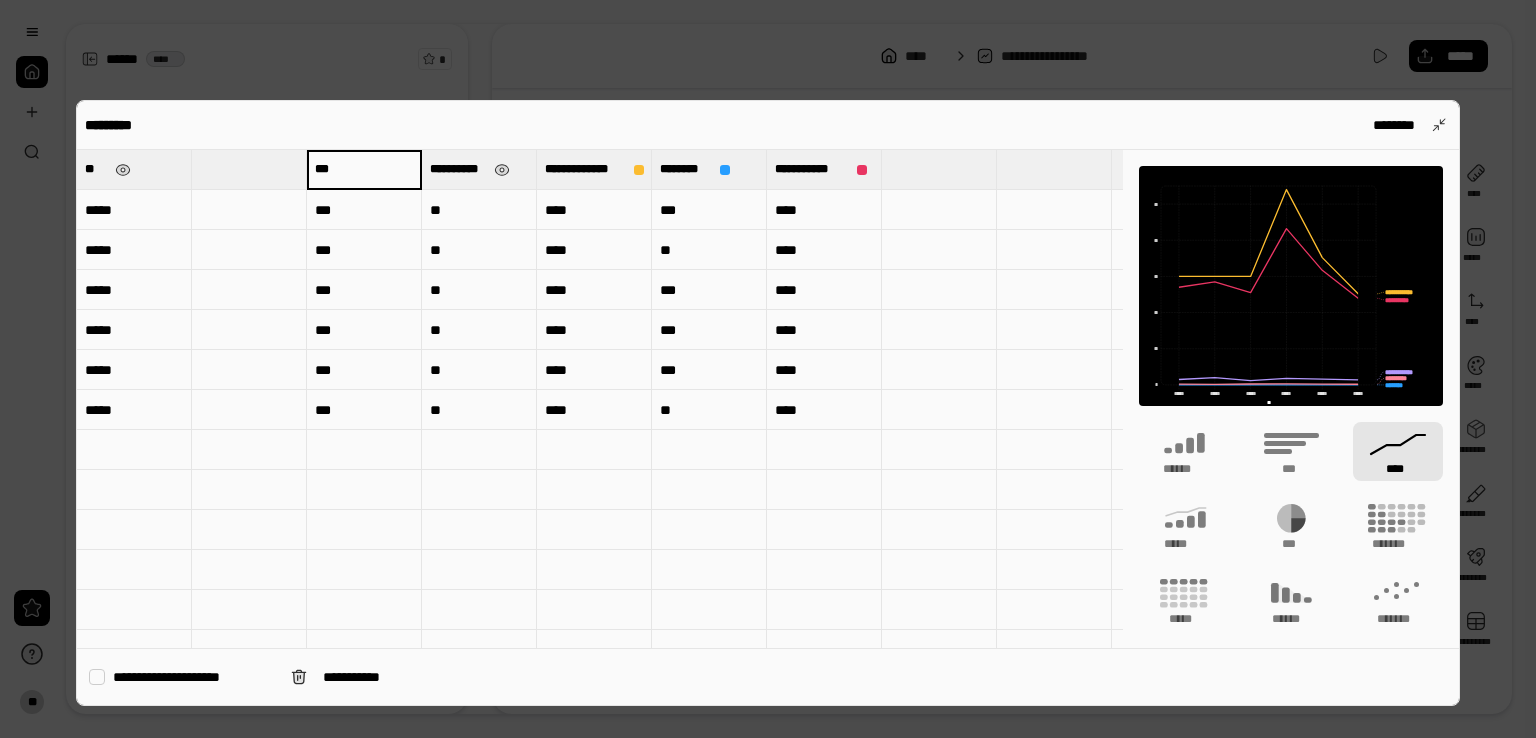 click on "**********" at bounding box center [458, 169] 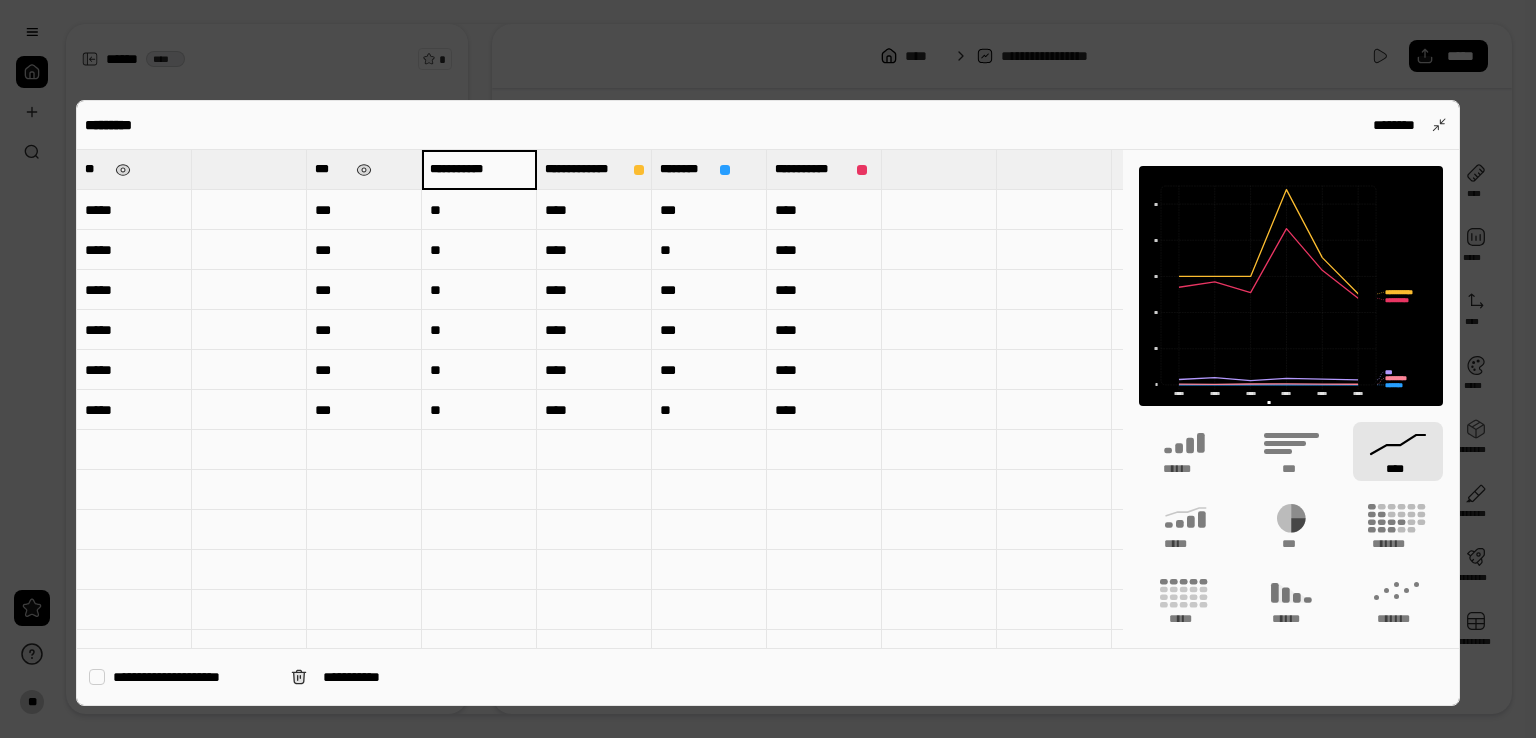 click on "***" at bounding box center [331, 169] 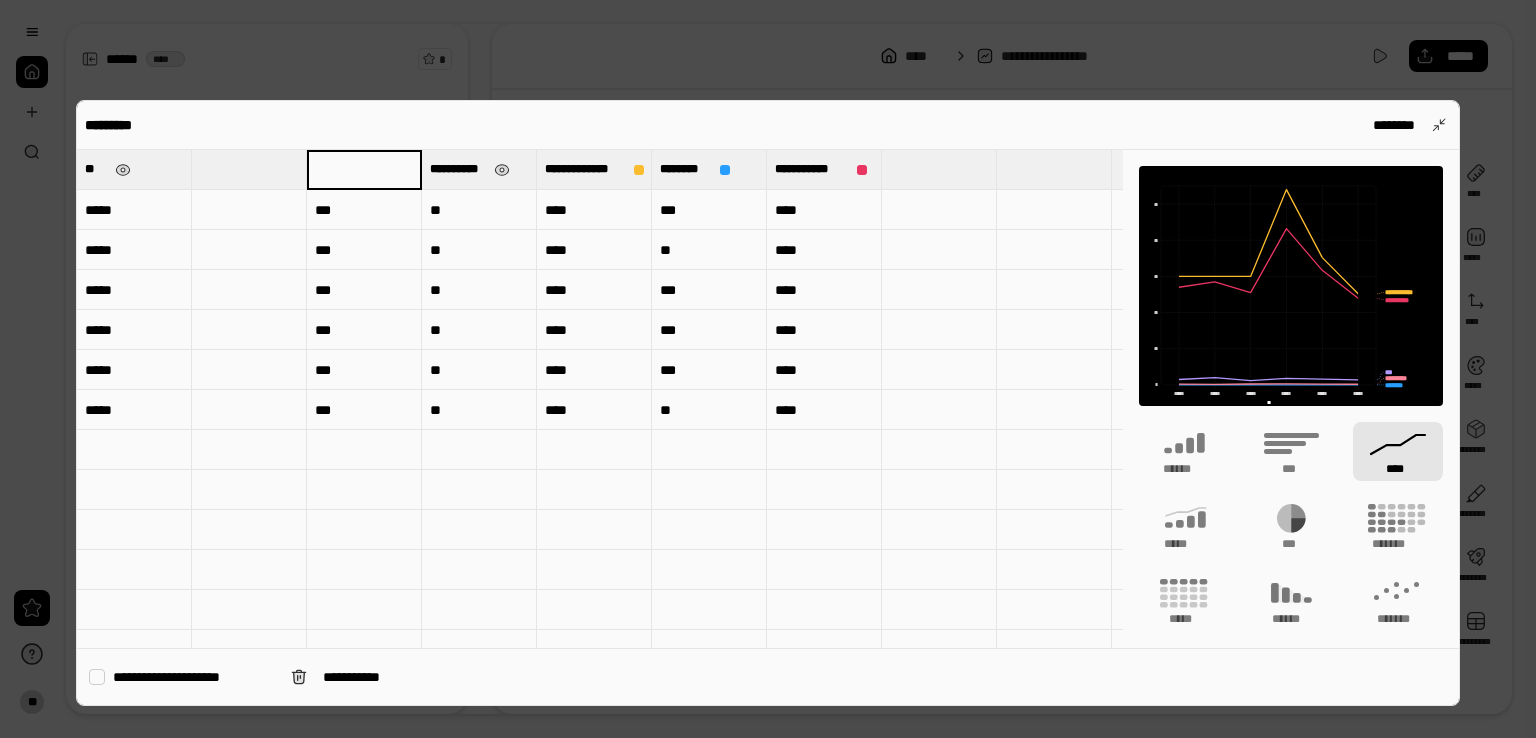 type 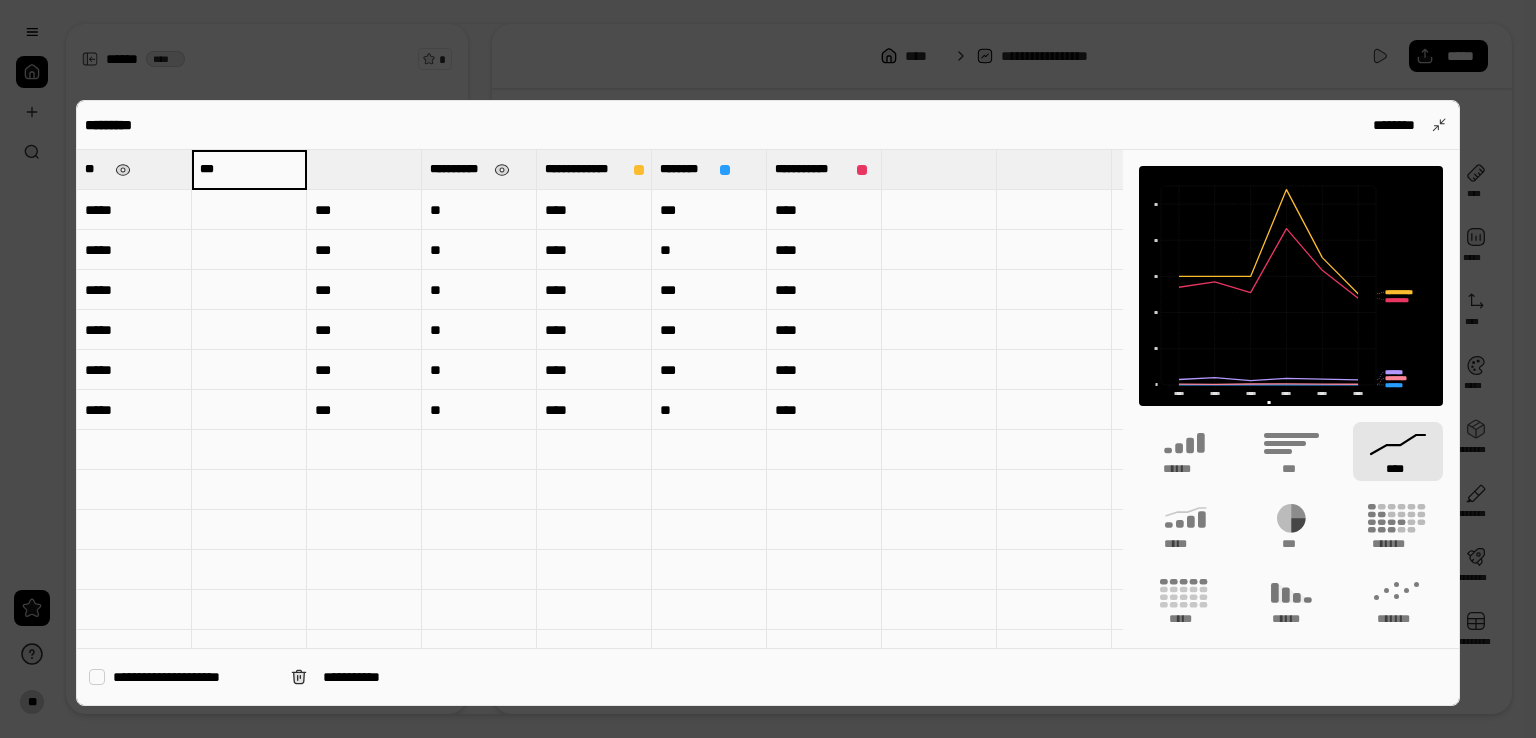 type on "***" 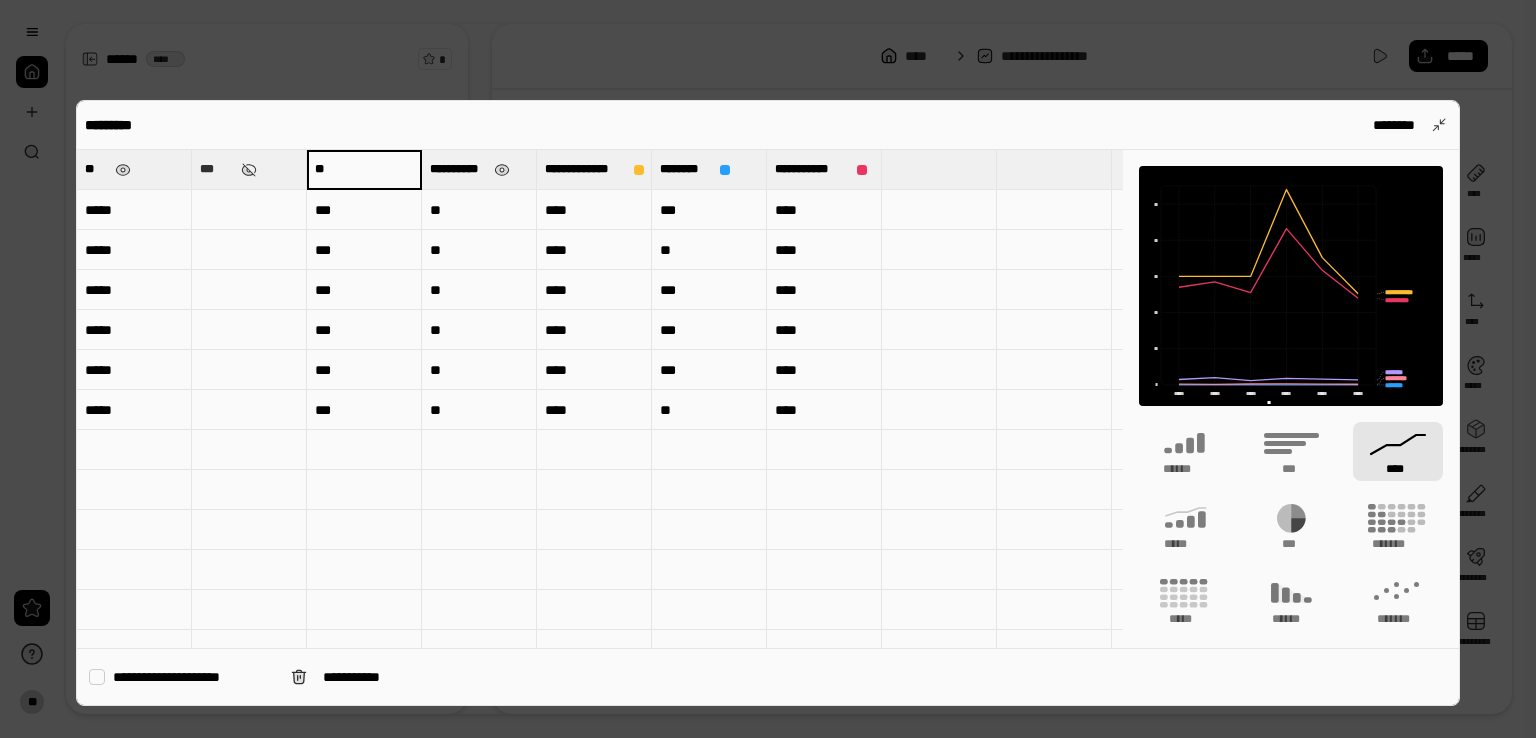type on "*" 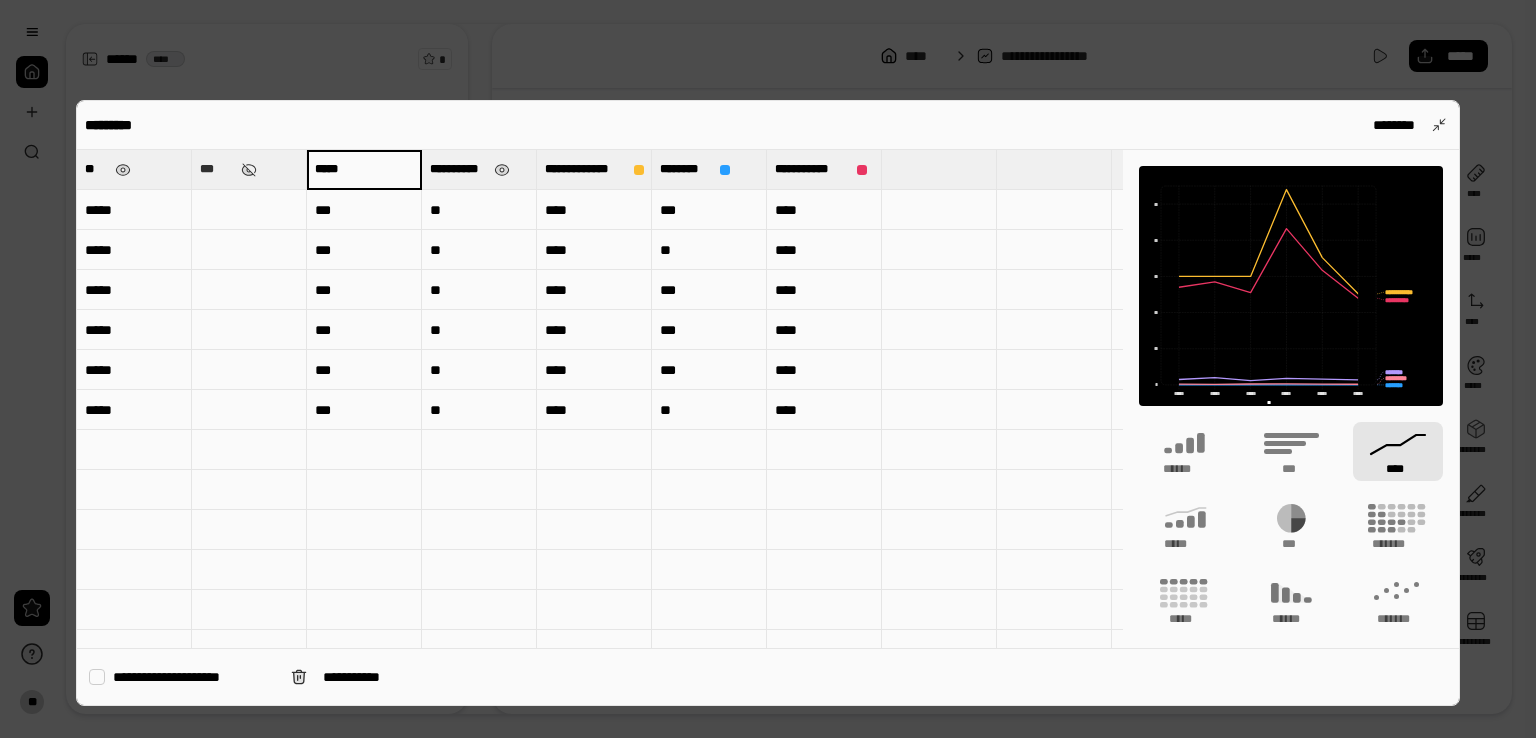 type on "*****" 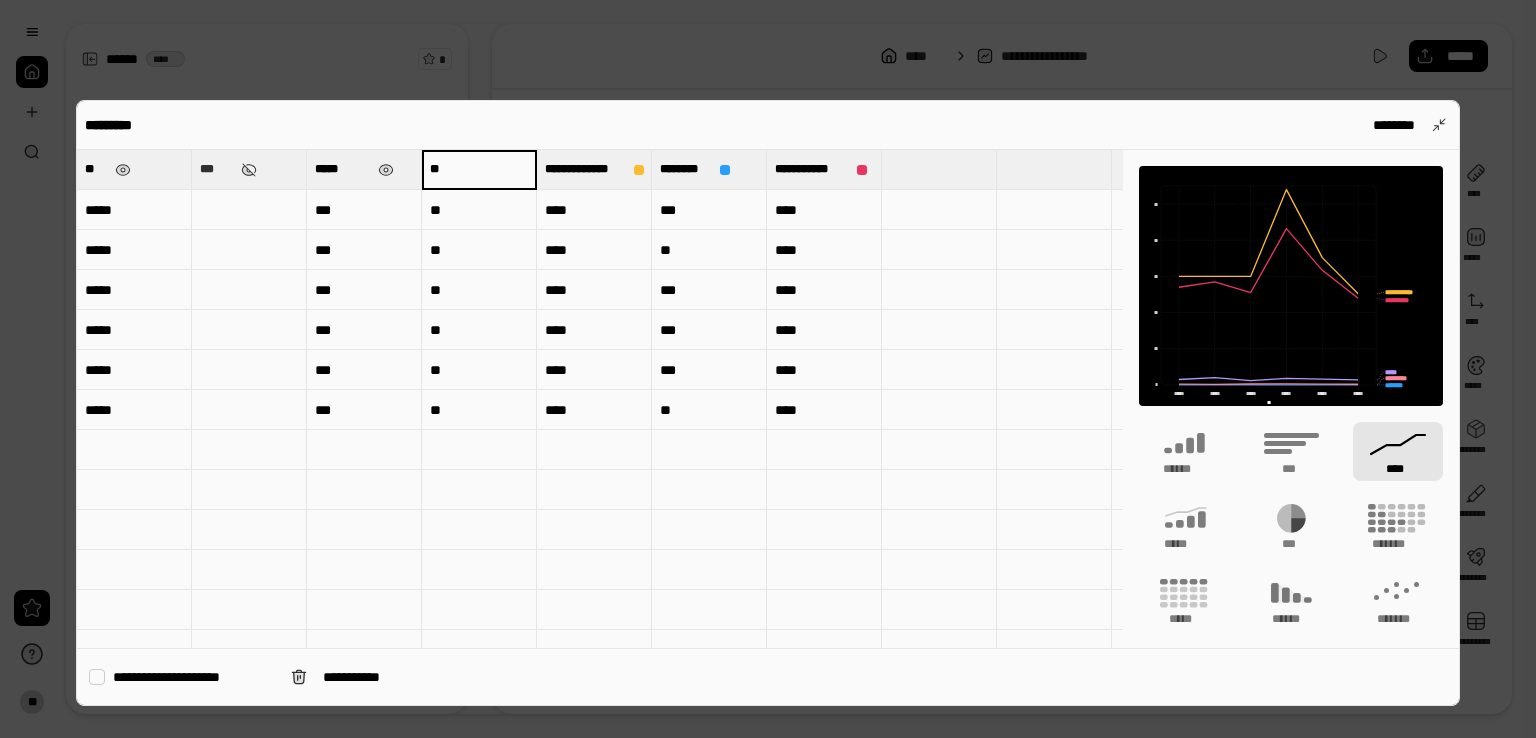 type on "*" 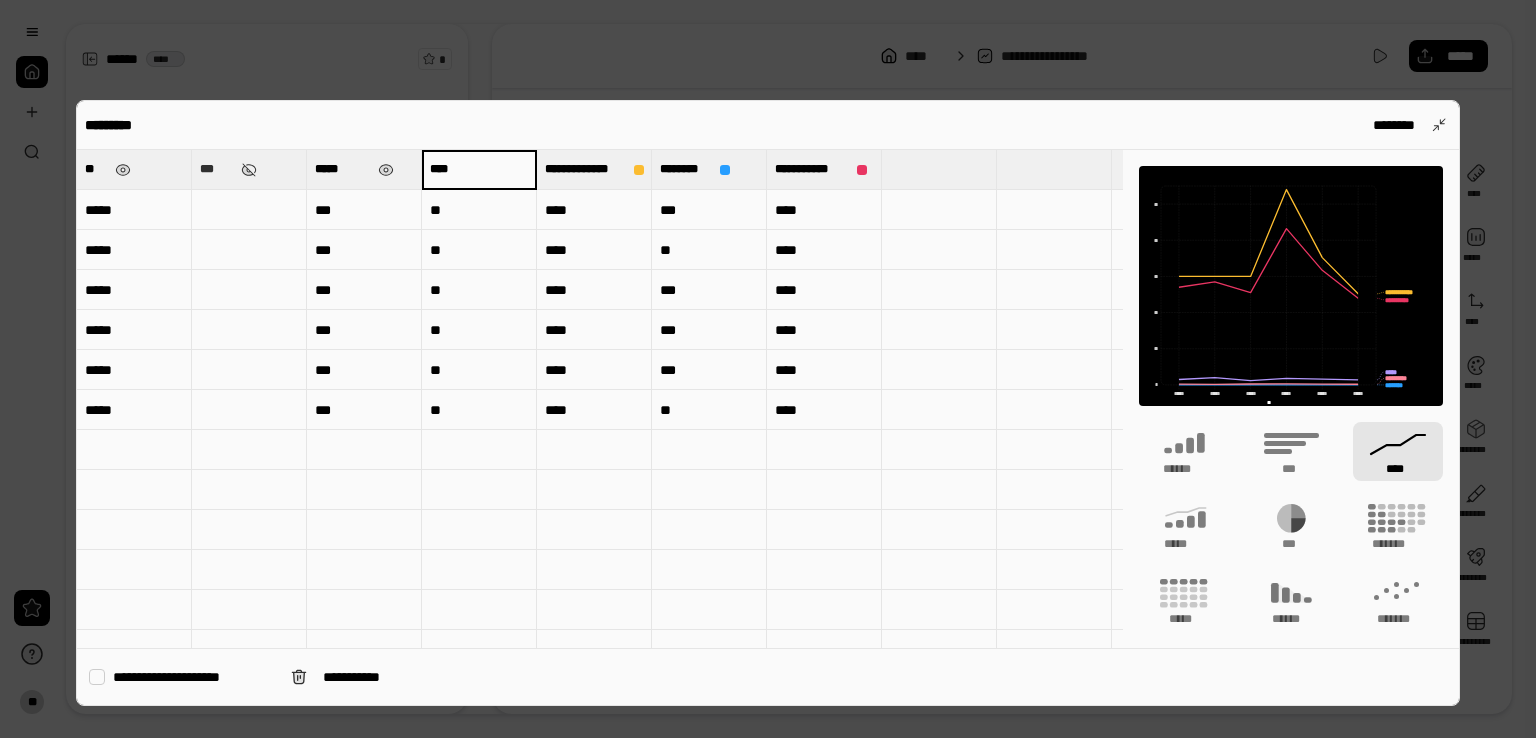 type on "****" 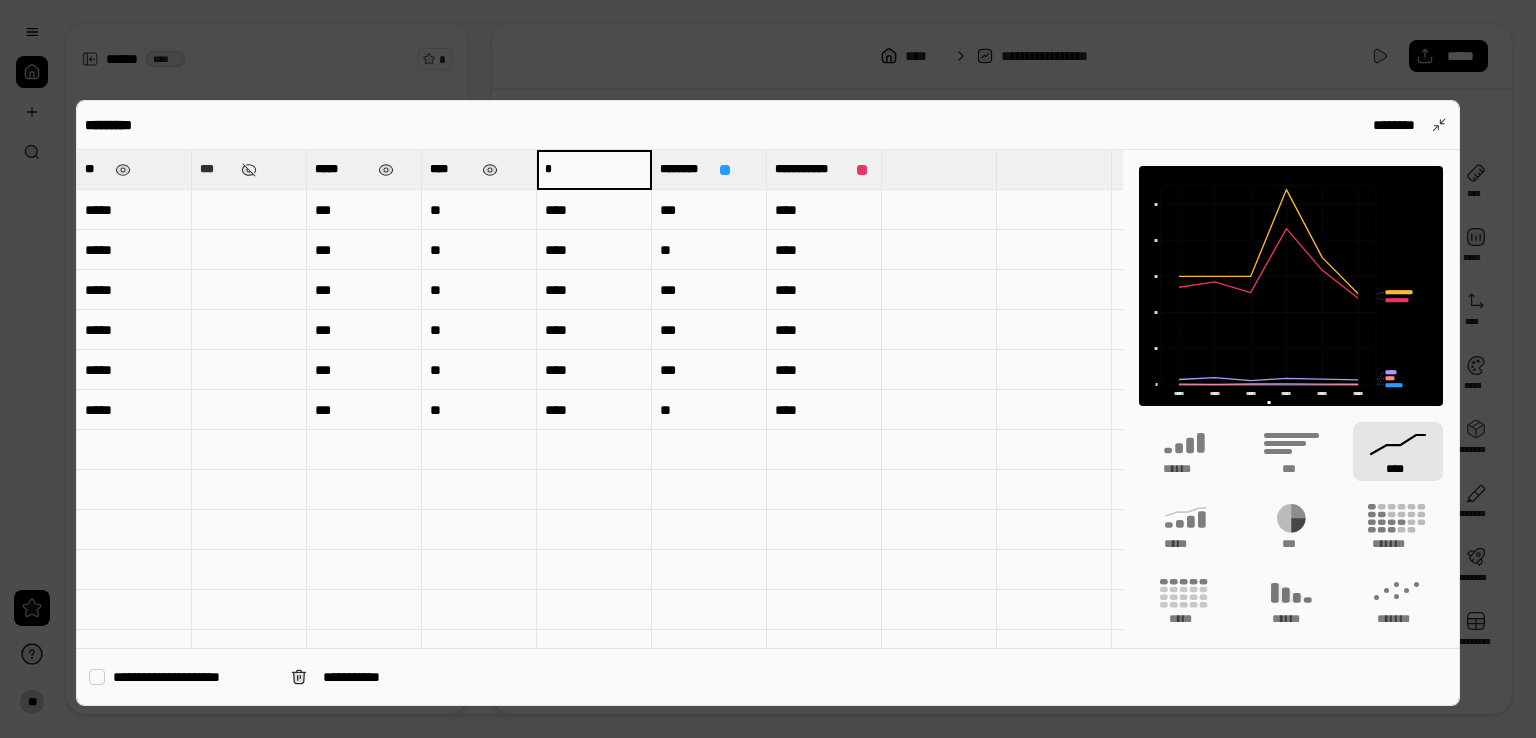 type on "*" 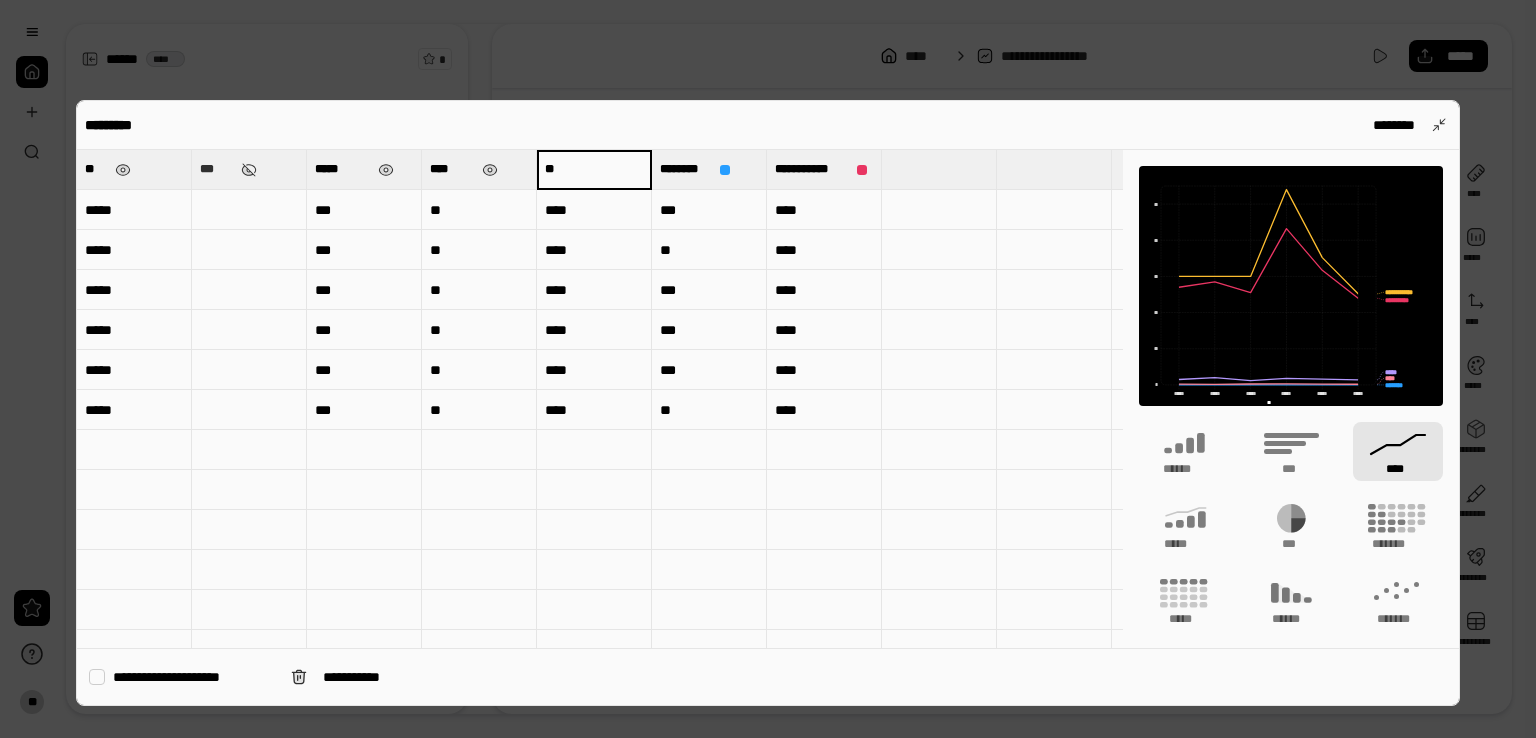 type on "*" 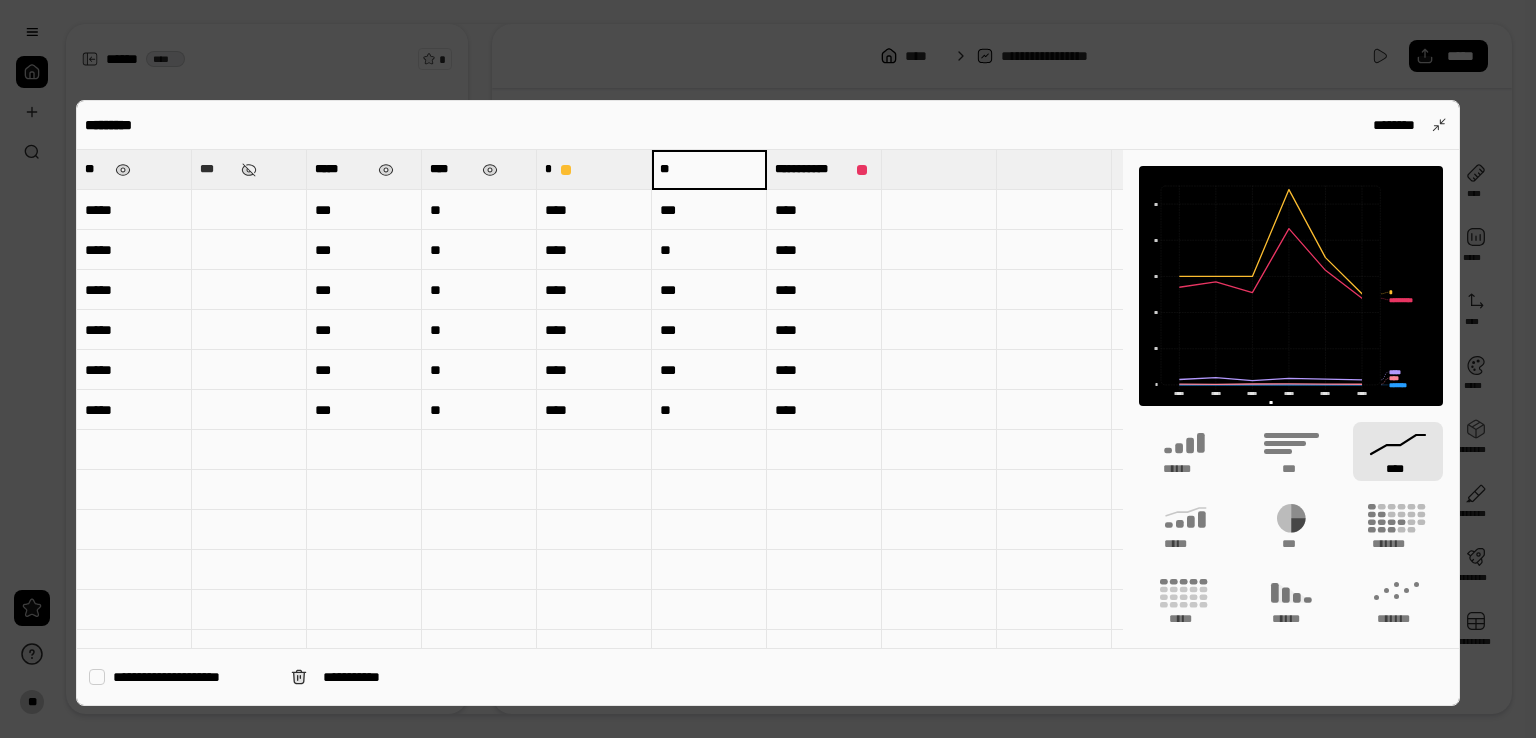 type on "*" 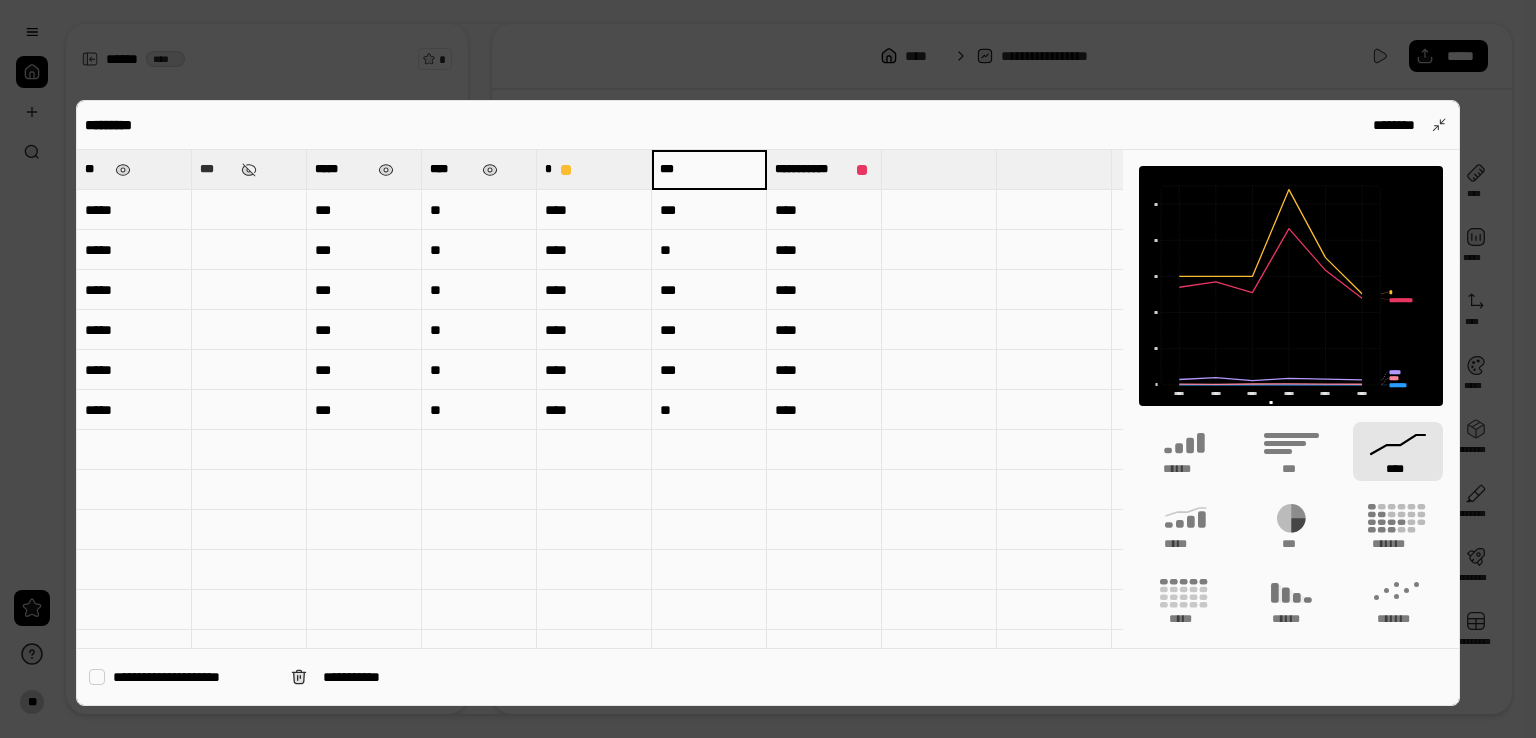 type on "***" 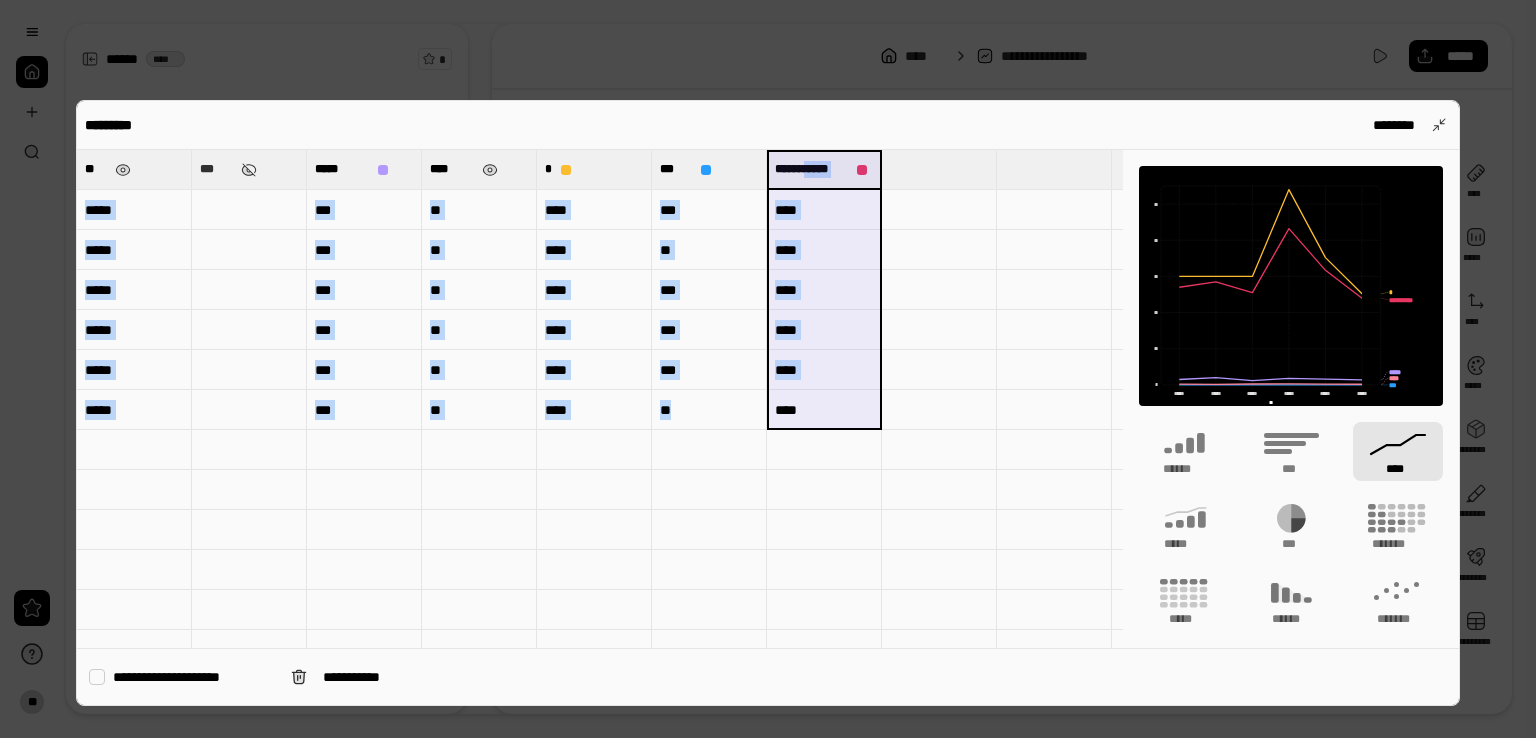 drag, startPoint x: 812, startPoint y: 159, endPoint x: 841, endPoint y: 409, distance: 251.67638 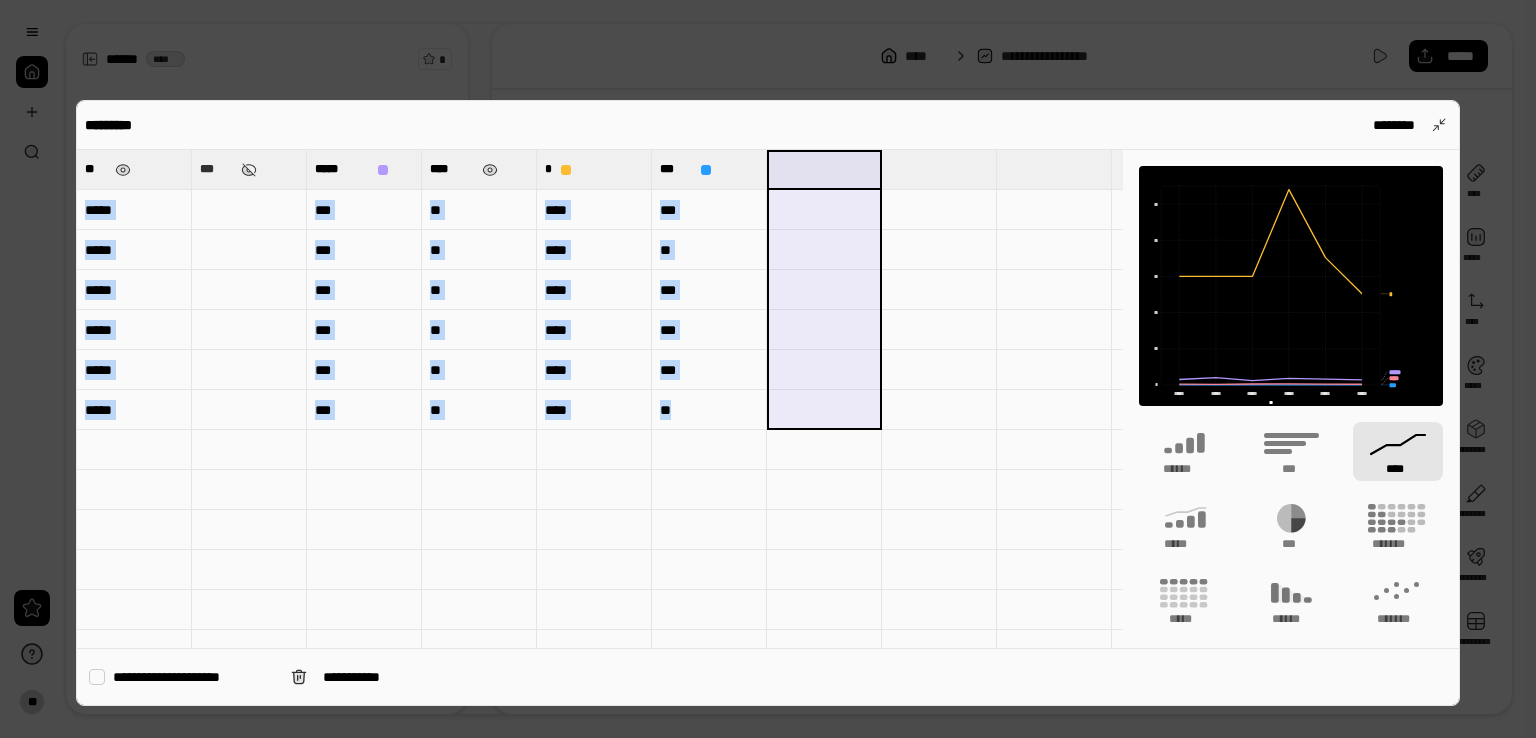 type 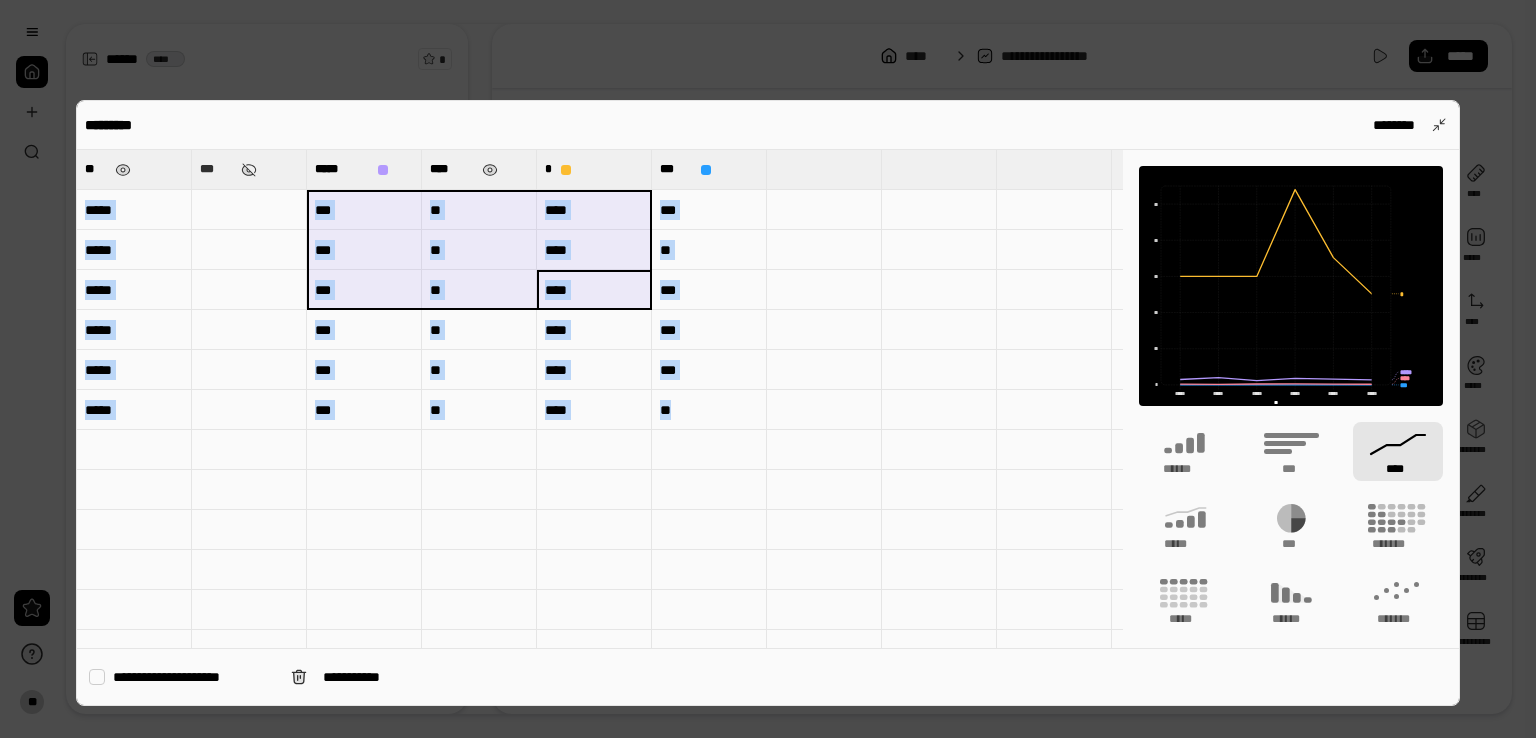 type 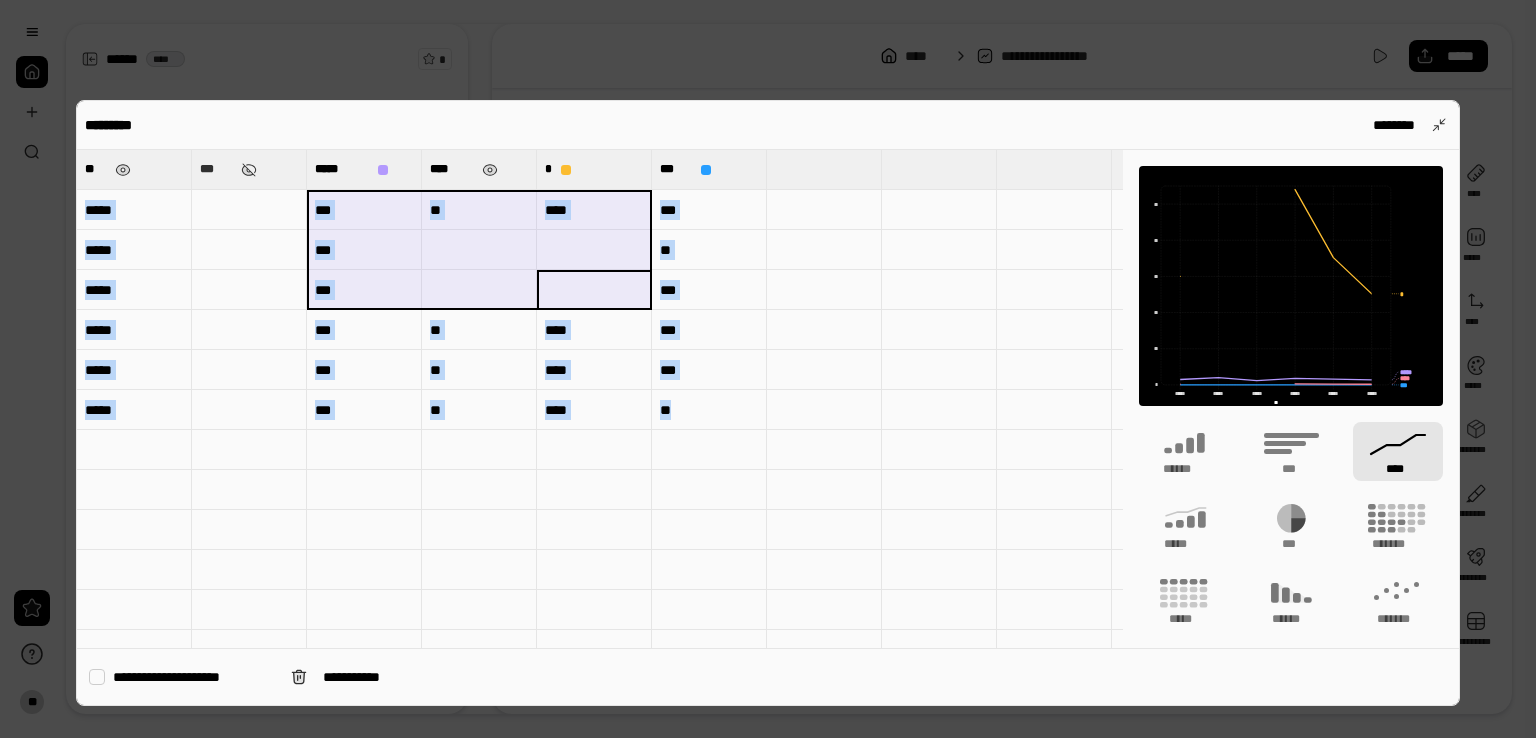 click on "***" at bounding box center (364, 210) 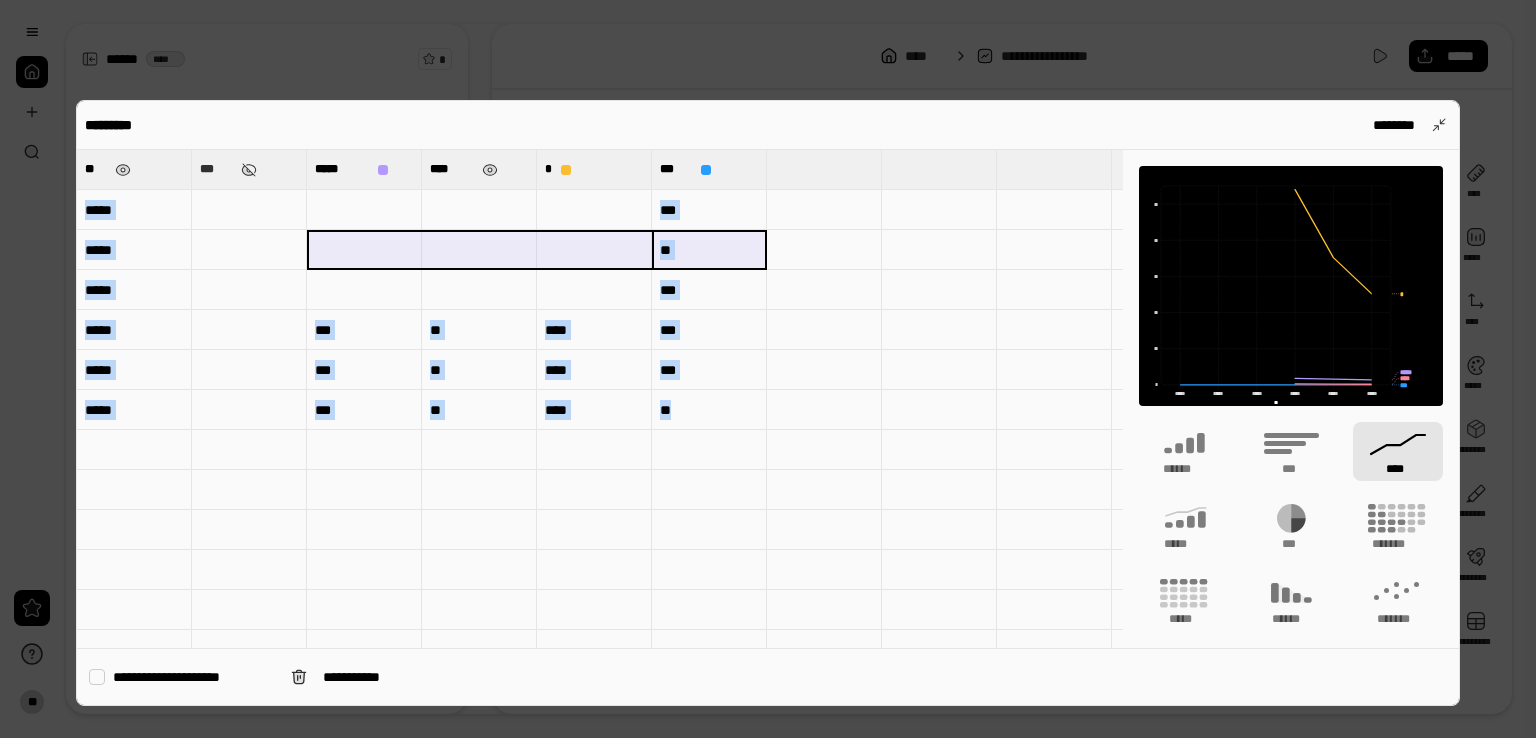 click at bounding box center (364, 250) 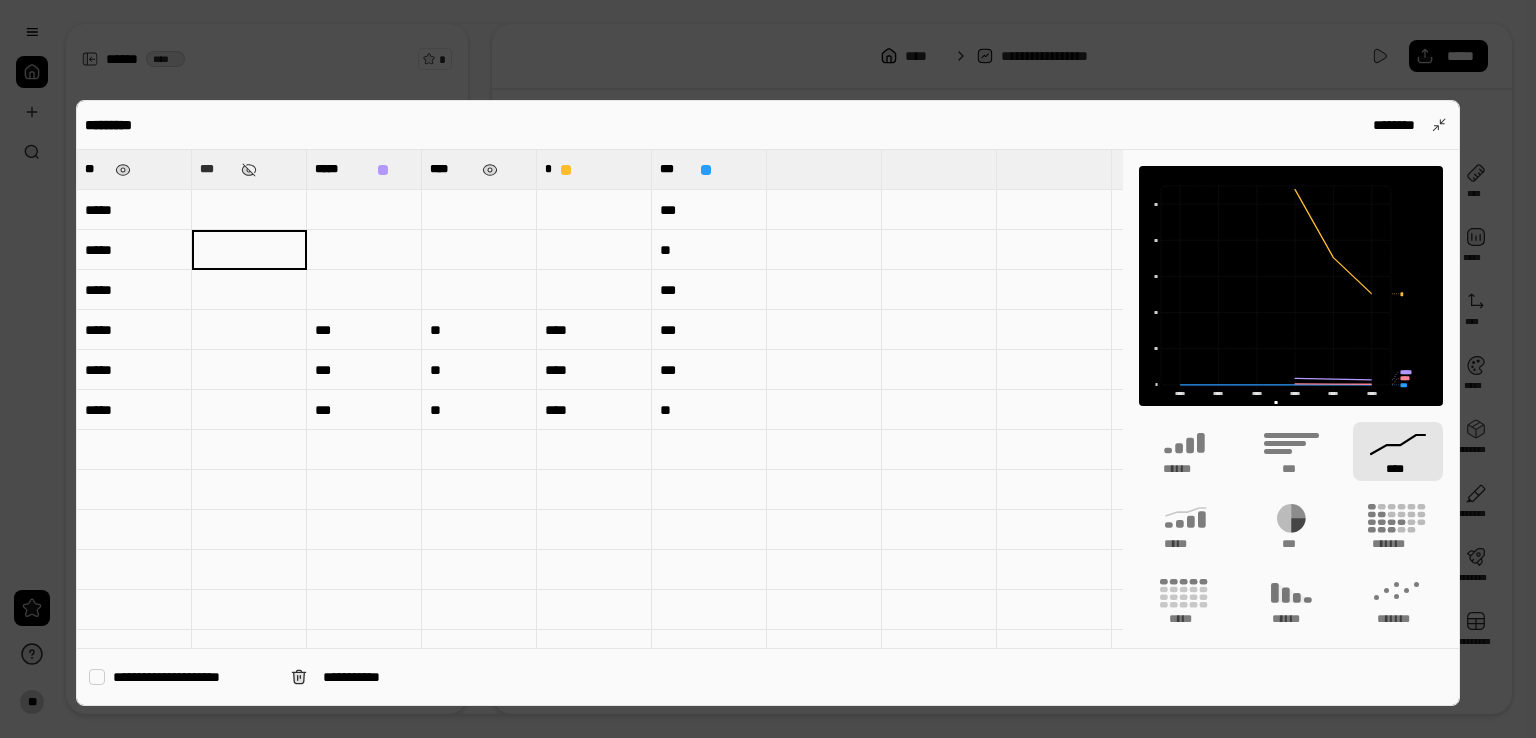 click at bounding box center (249, 210) 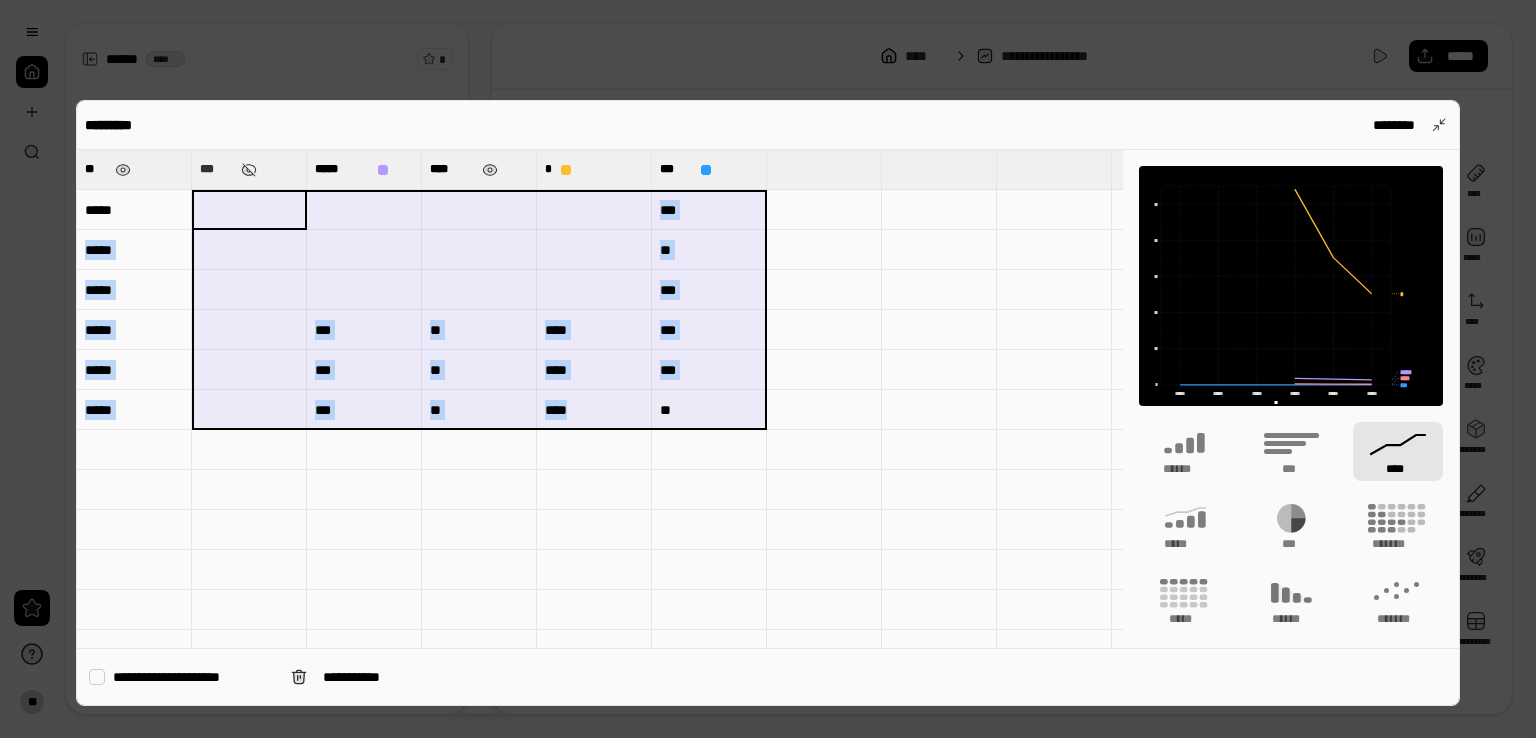 drag, startPoint x: 290, startPoint y: 214, endPoint x: 683, endPoint y: 412, distance: 440.0602 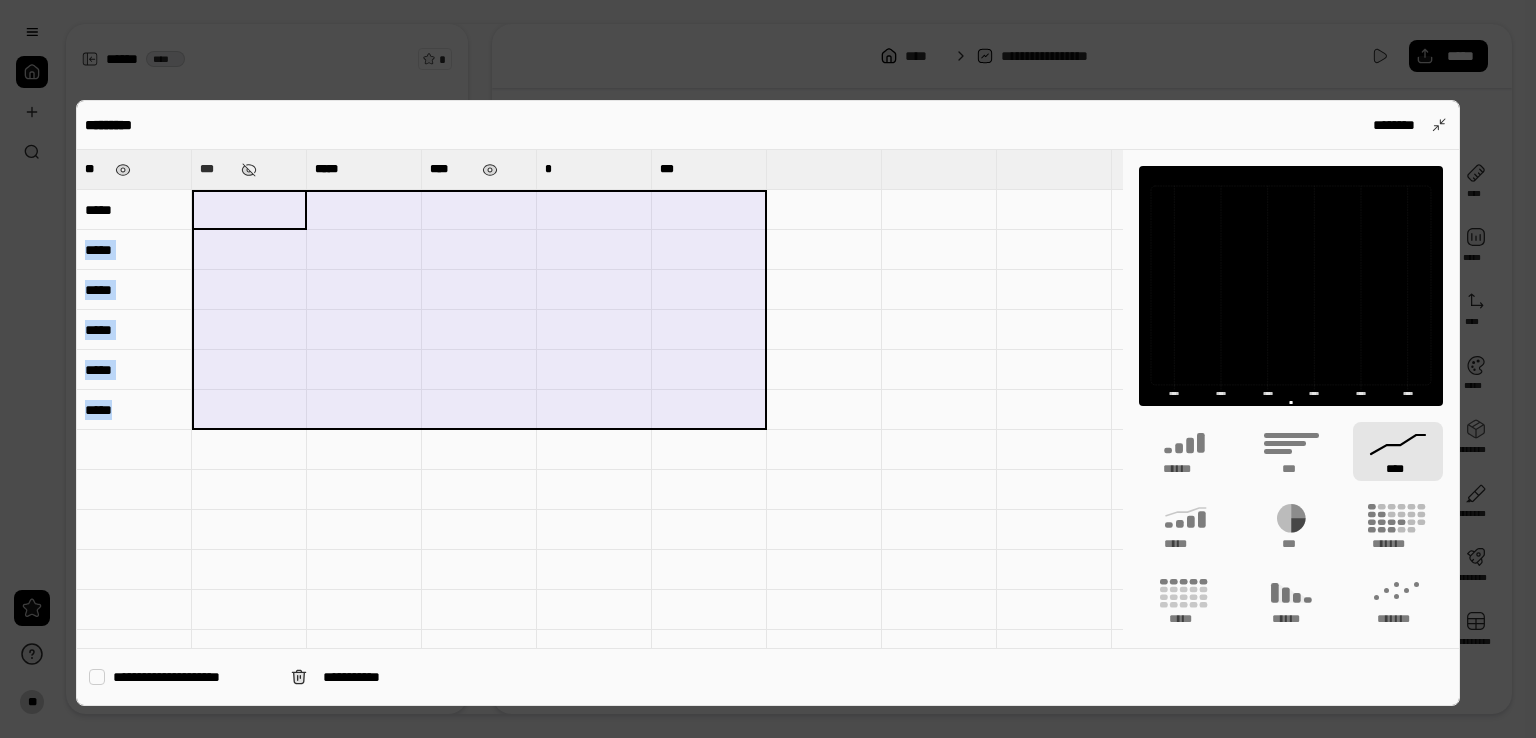 click at bounding box center [249, 210] 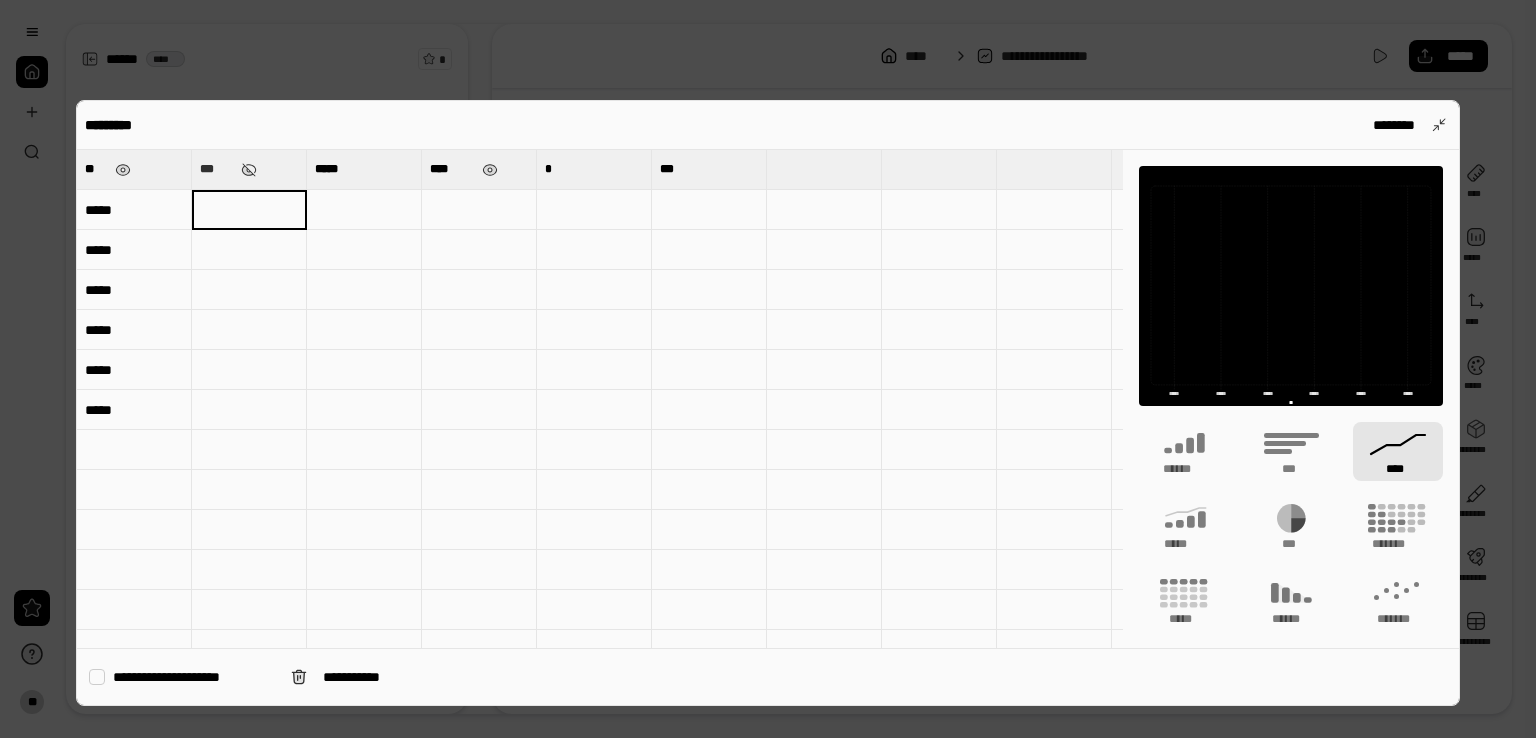 click at bounding box center [249, 209] 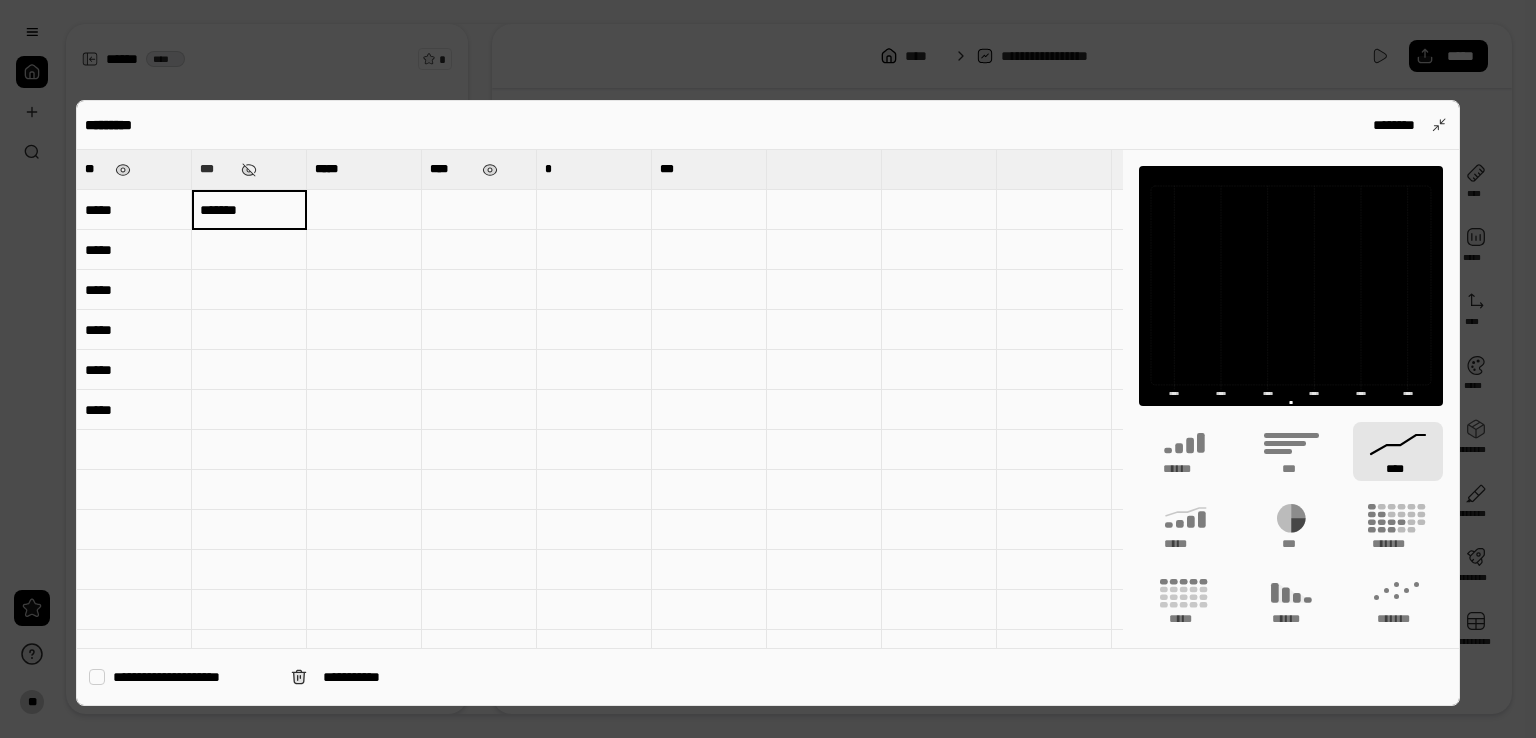 type on "*******" 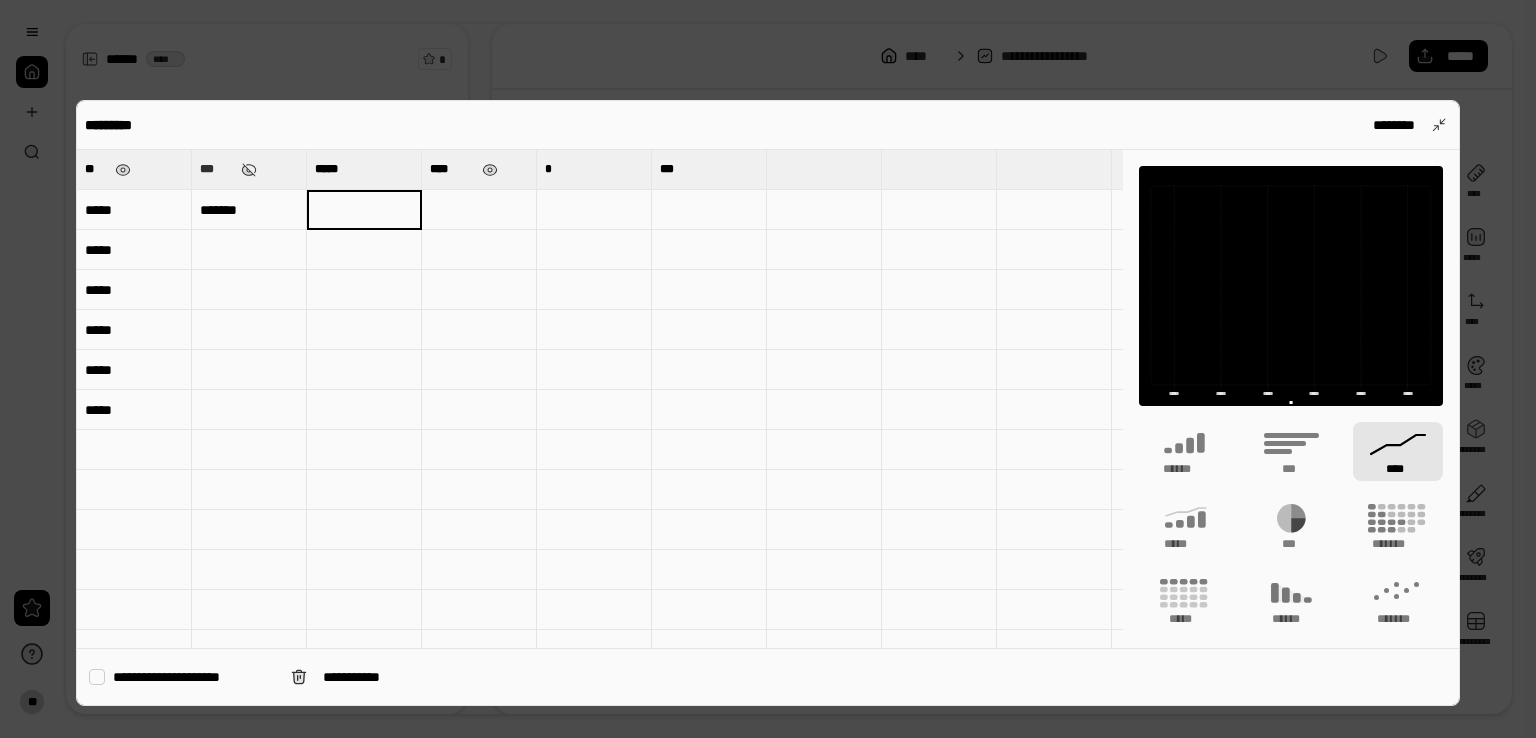 click at bounding box center (249, 250) 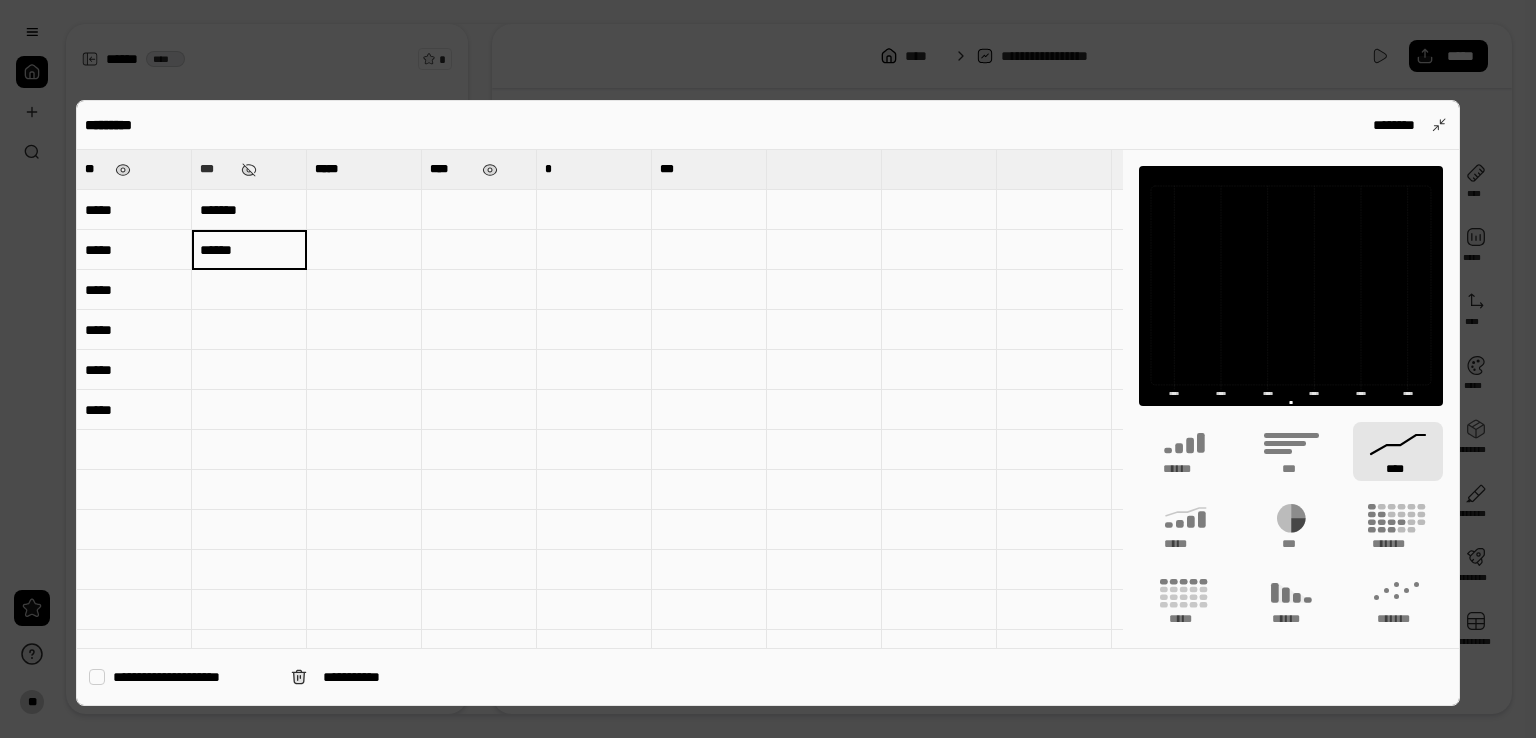type on "******" 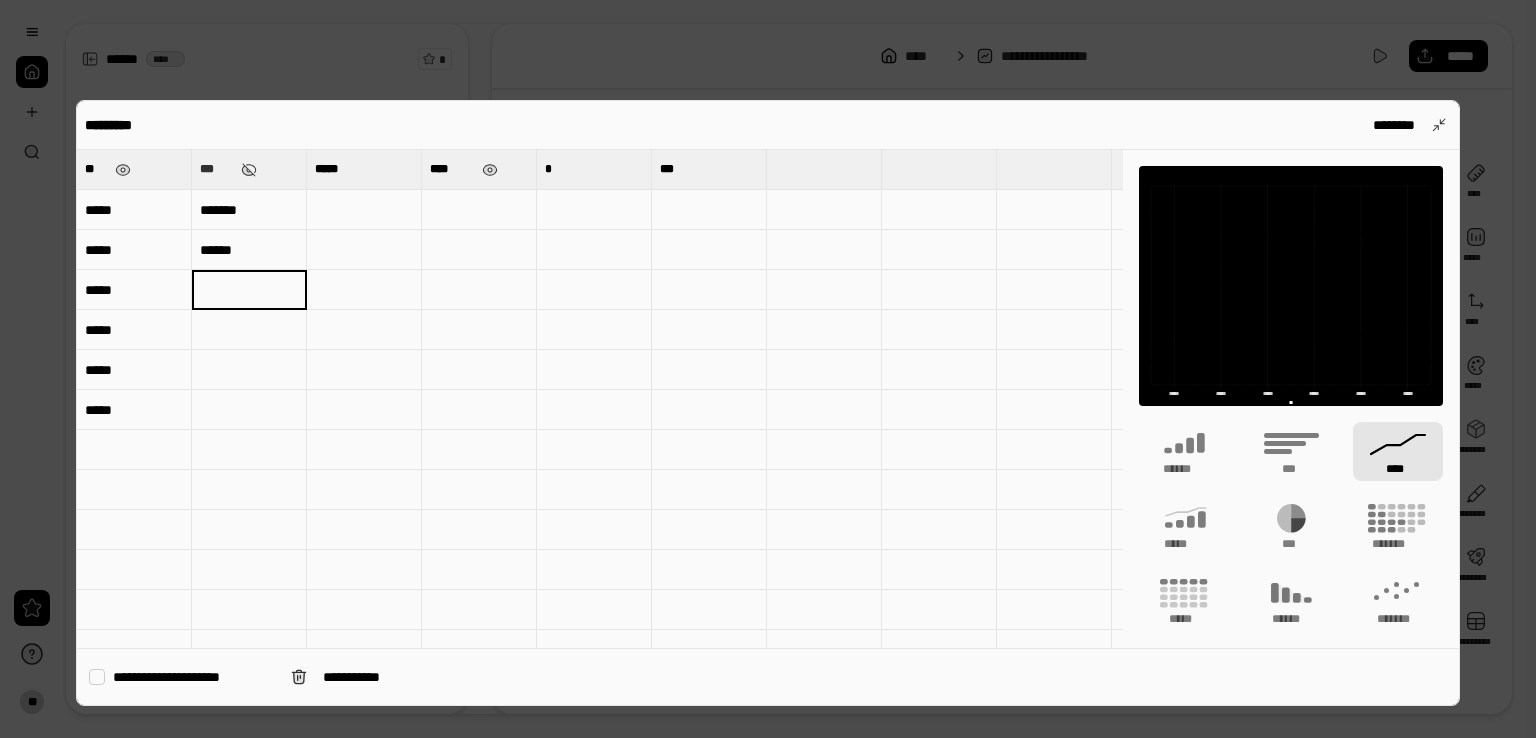 type on "*" 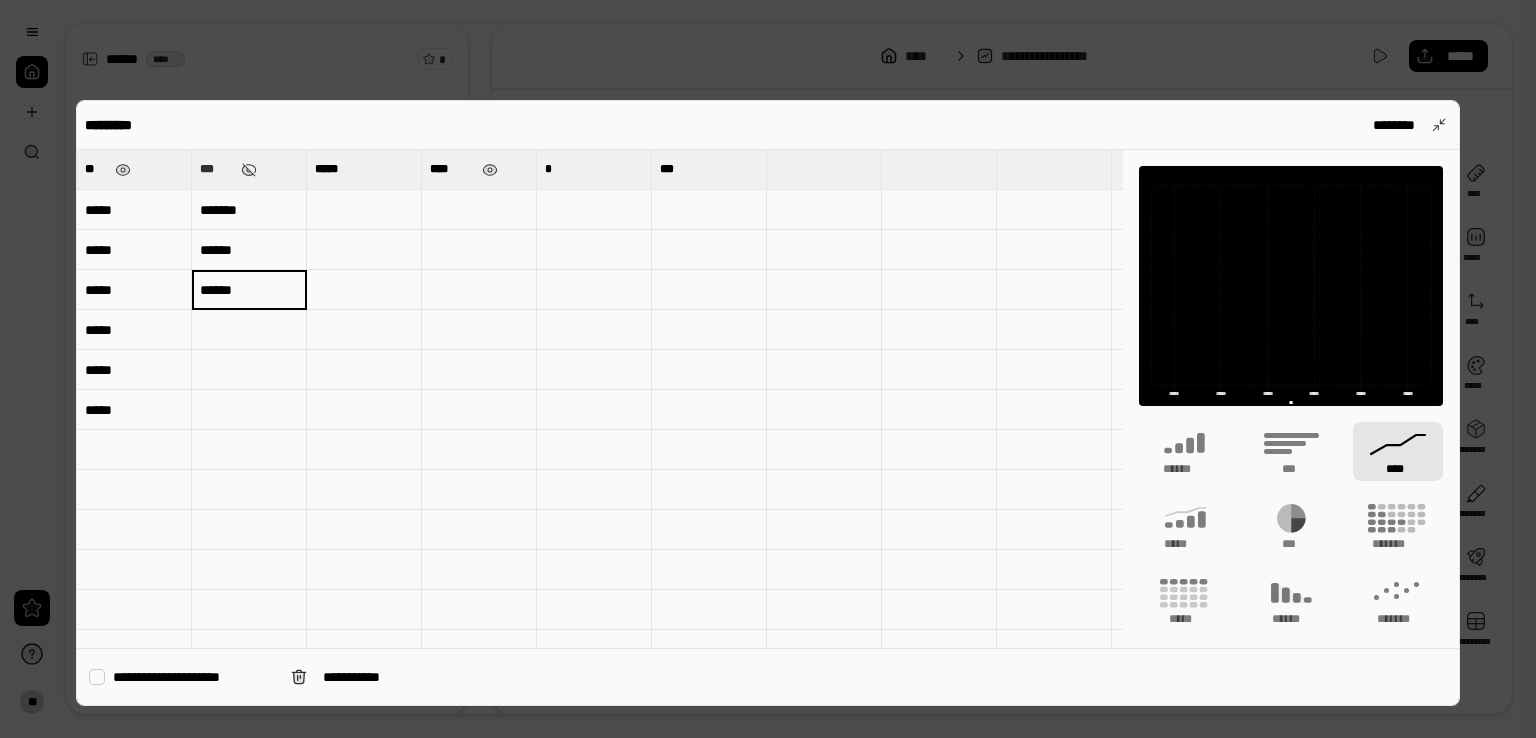 type on "******" 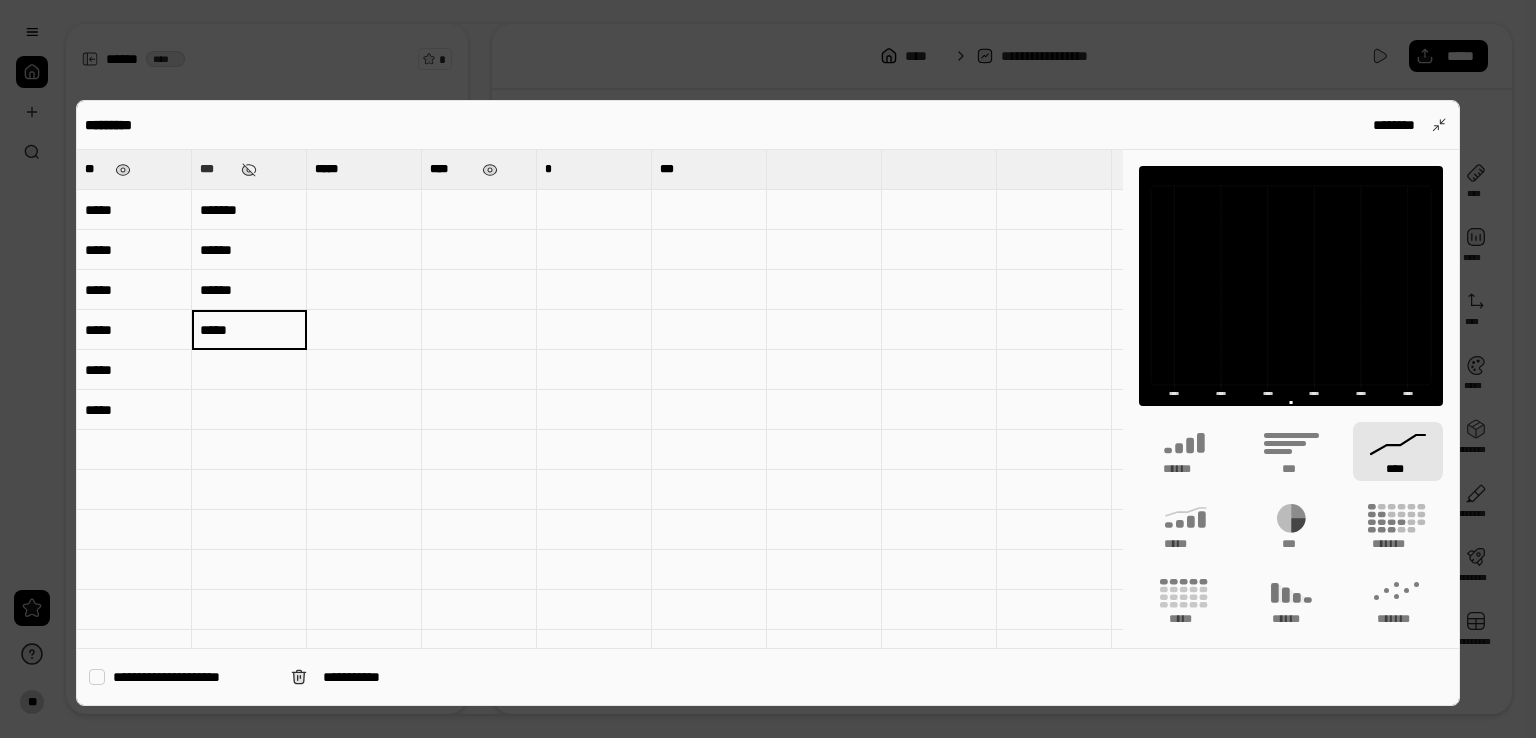 type on "*****" 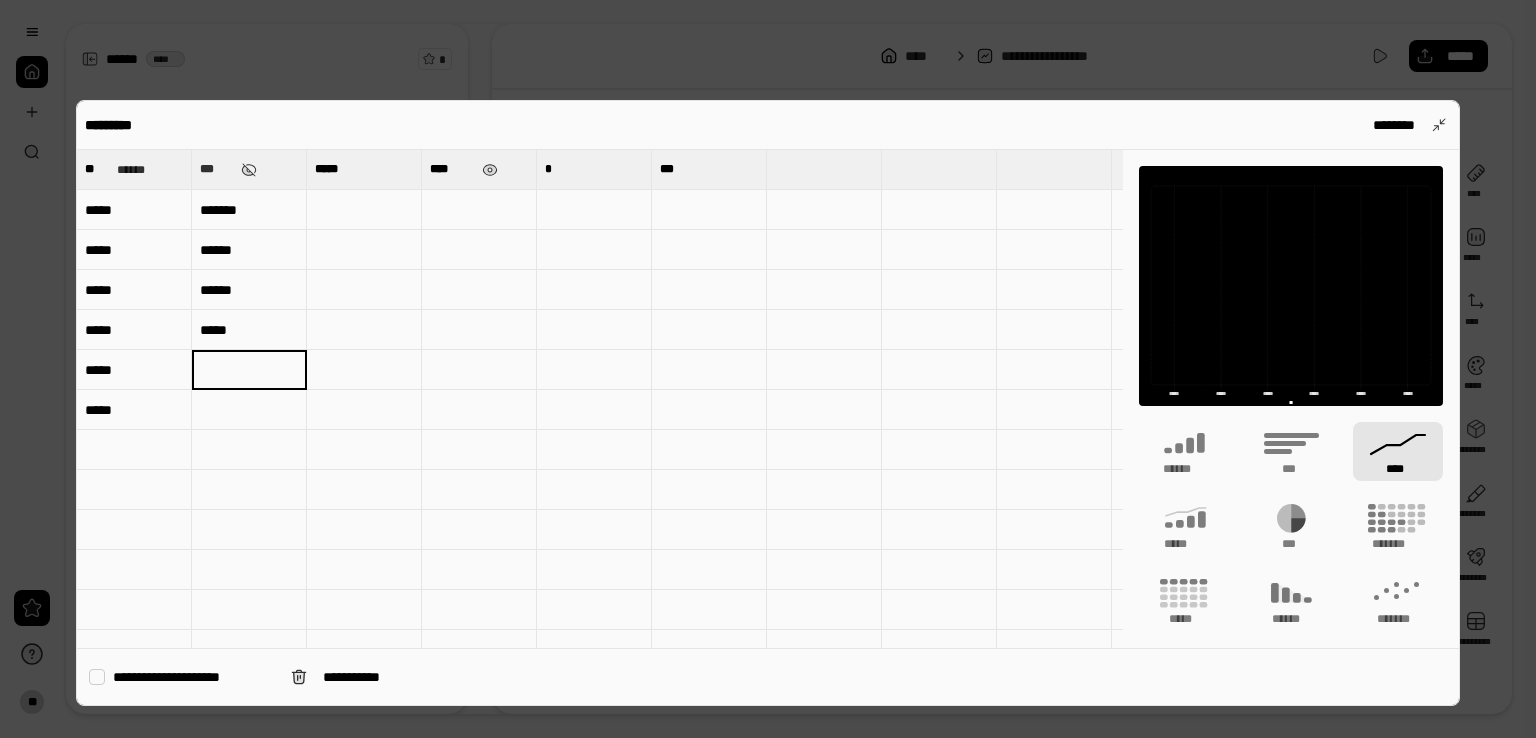 click on "*****" at bounding box center (134, 210) 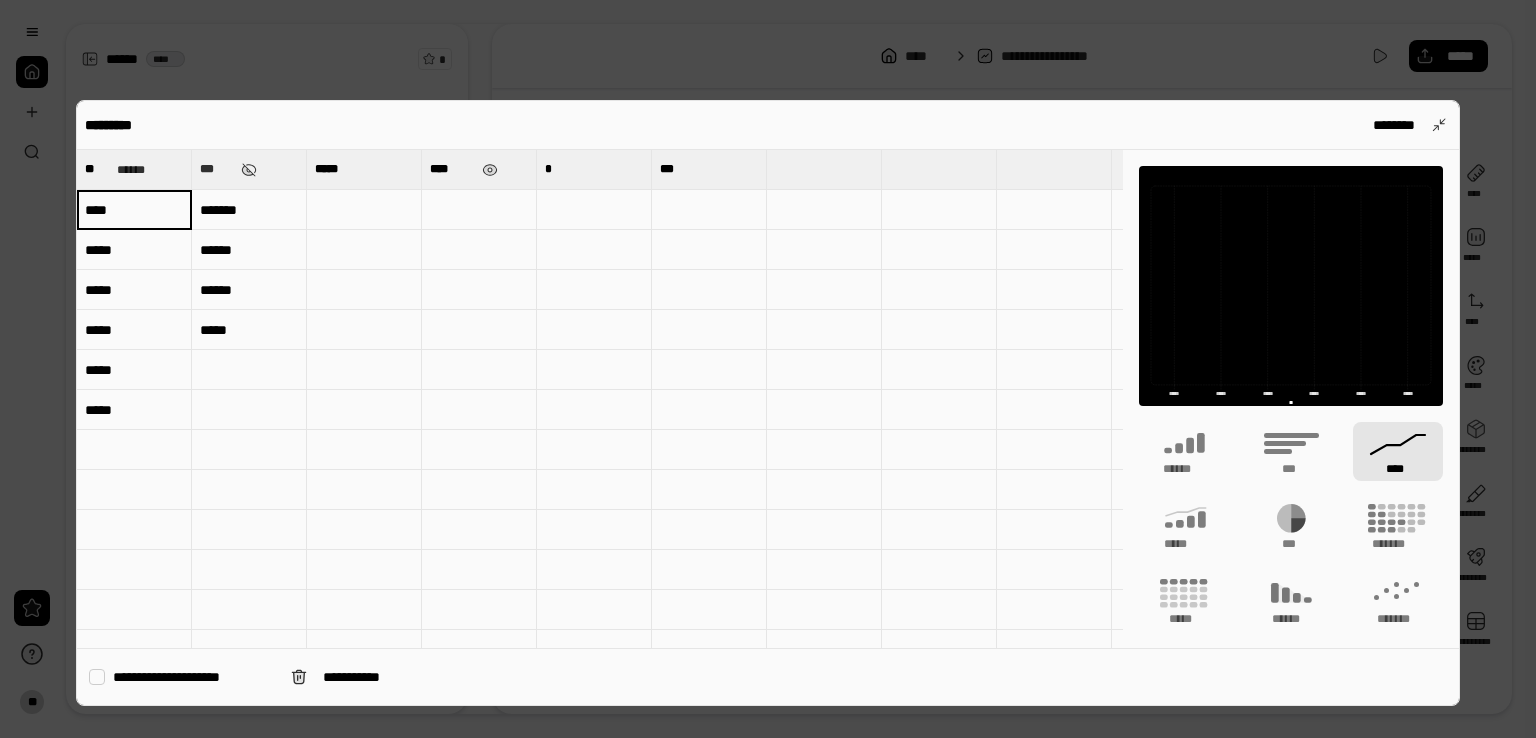 type on "*****" 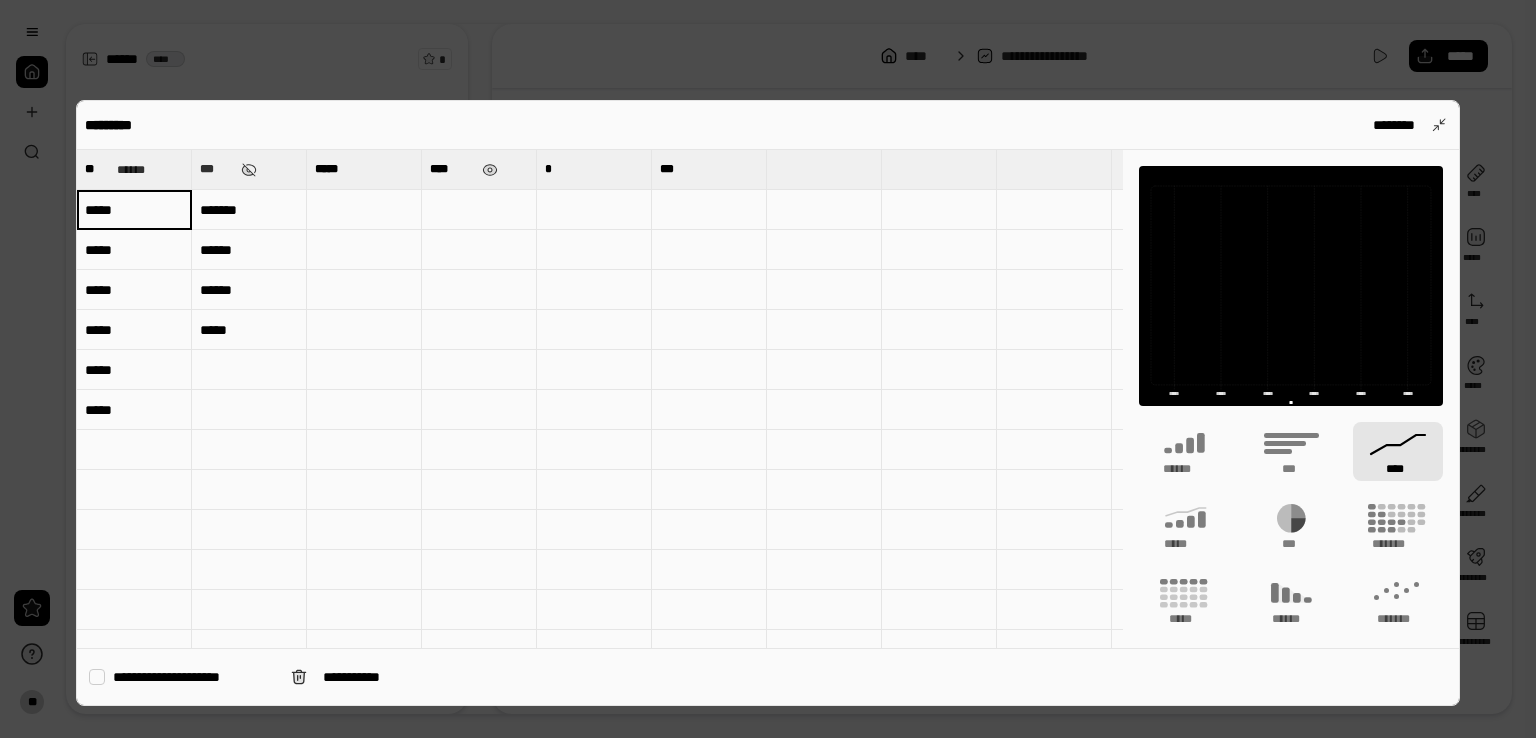 click on "*****" at bounding box center (134, 209) 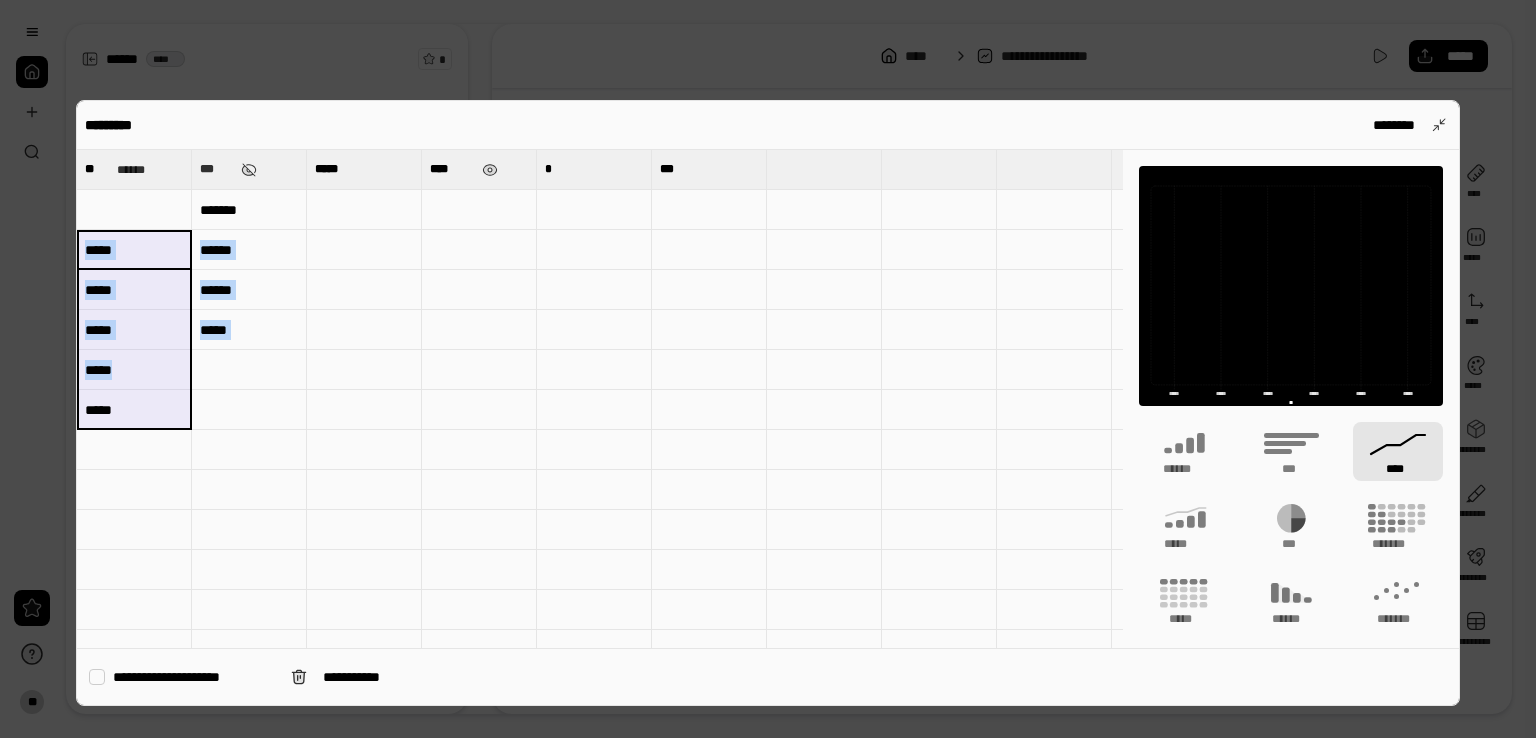 drag, startPoint x: 131, startPoint y: 237, endPoint x: 147, endPoint y: 413, distance: 176.72577 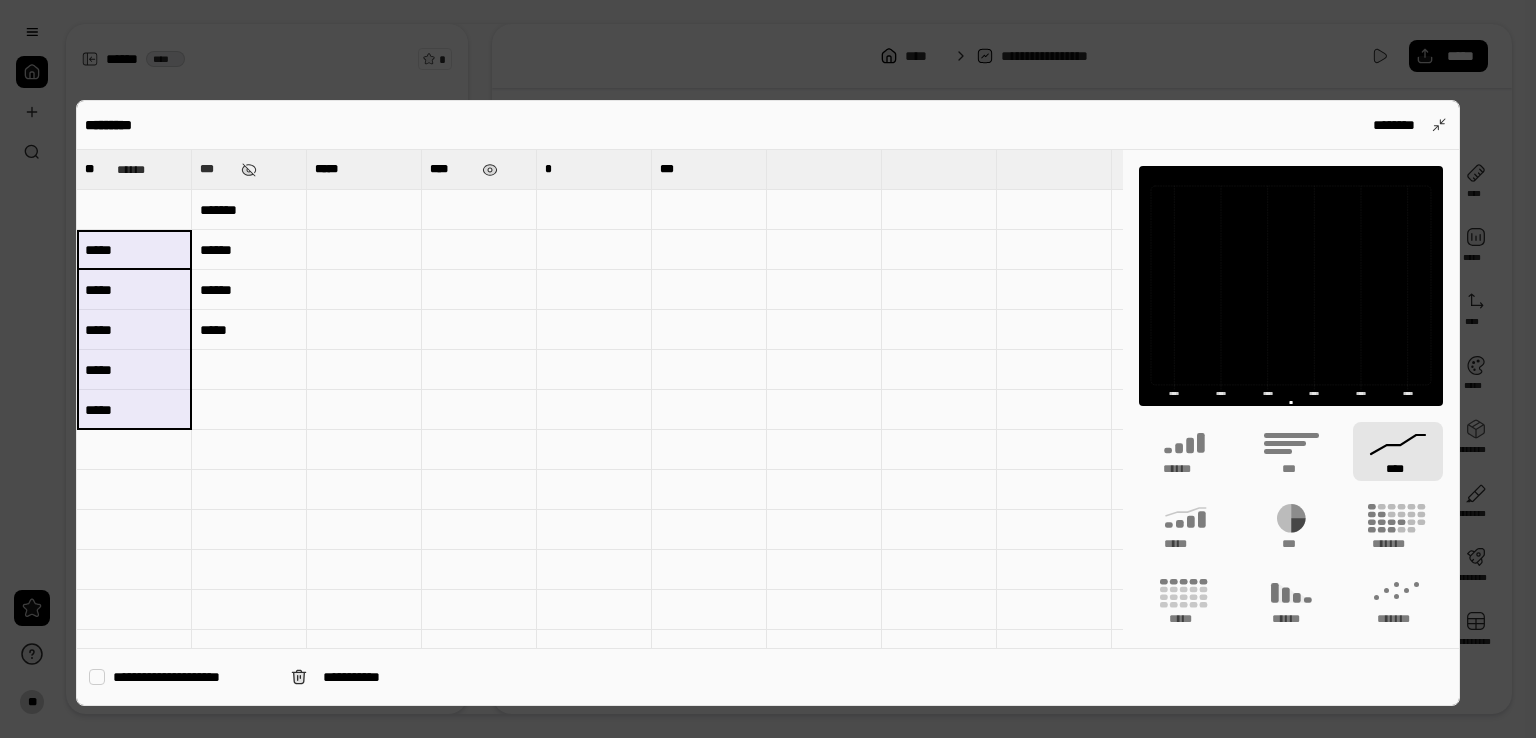 click at bounding box center (134, 209) 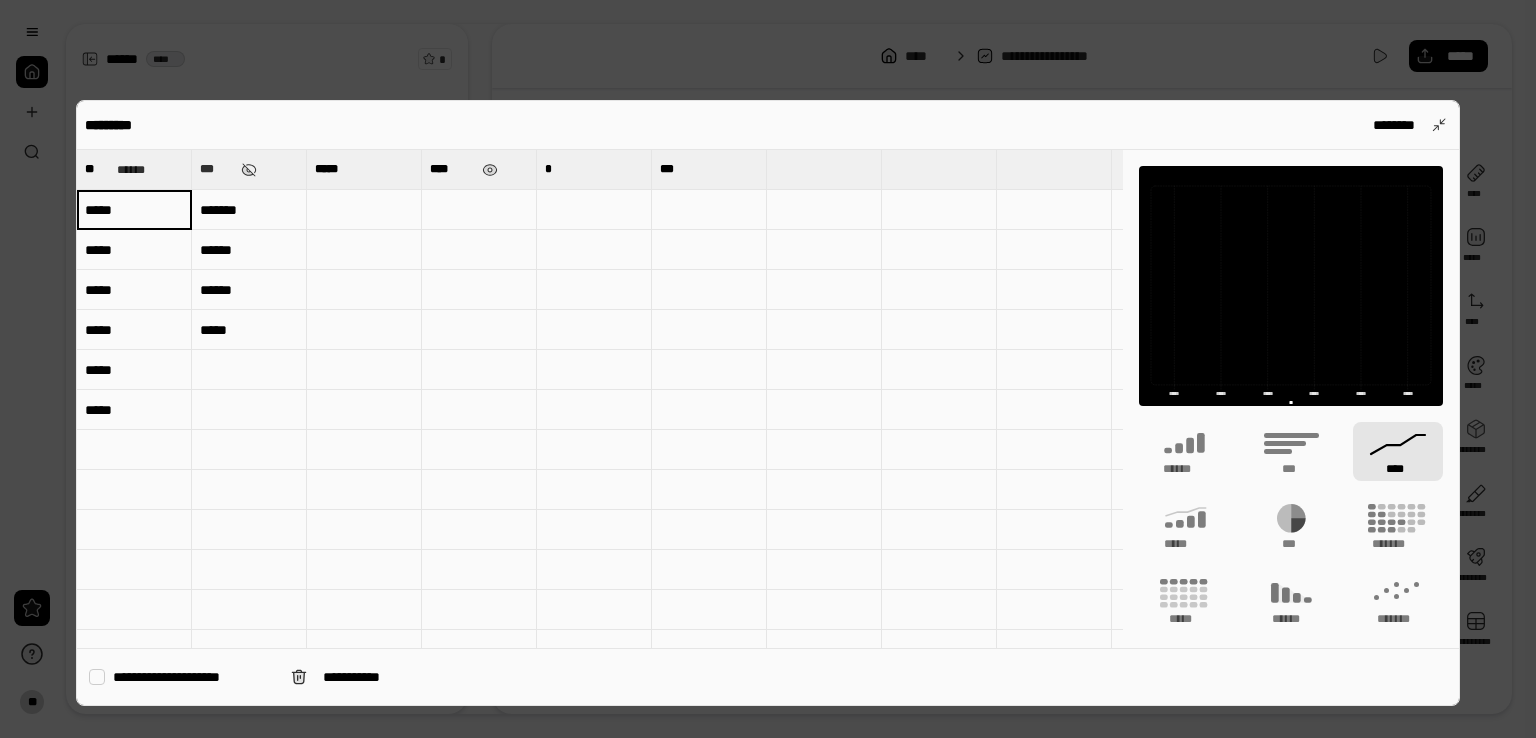 type on "*****" 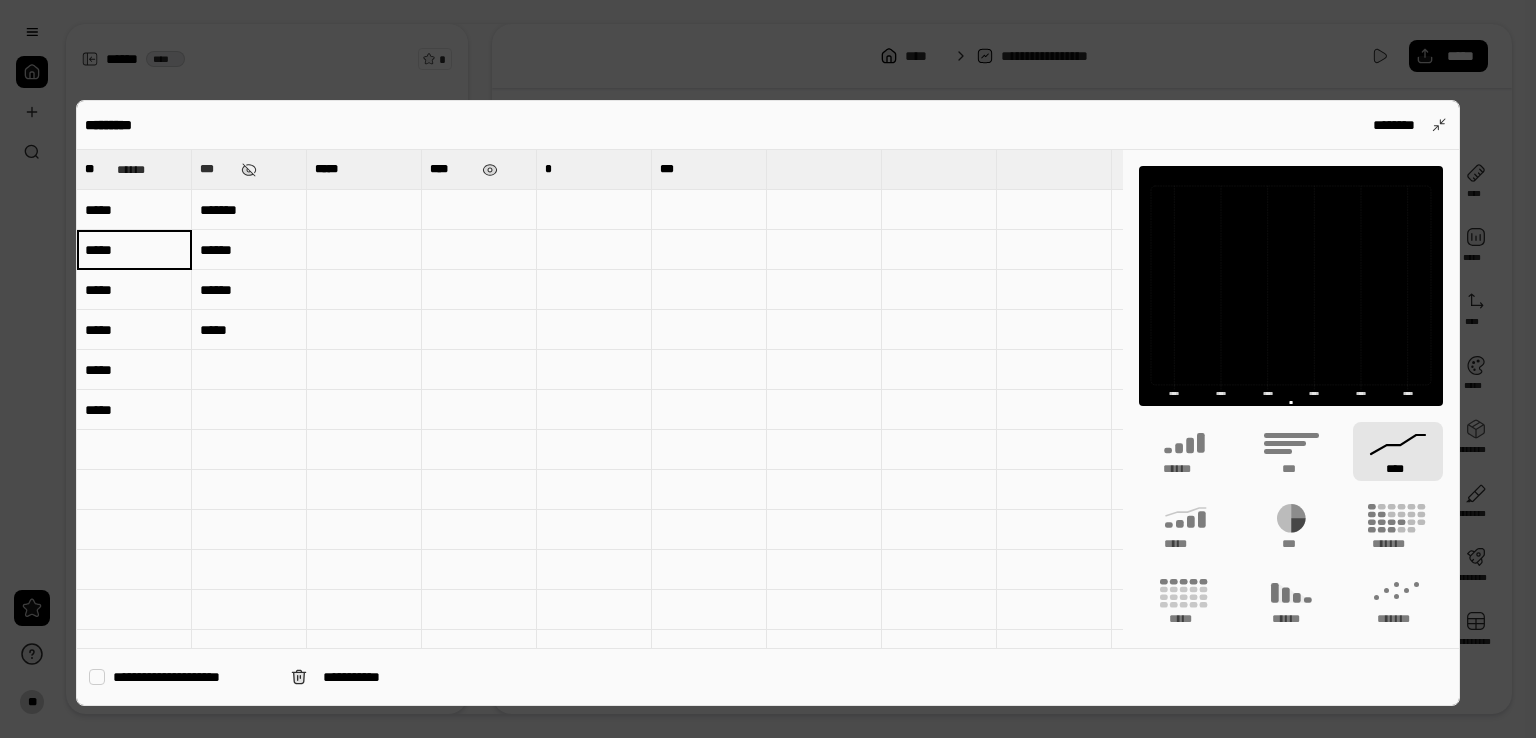click on "*****" at bounding box center [134, 250] 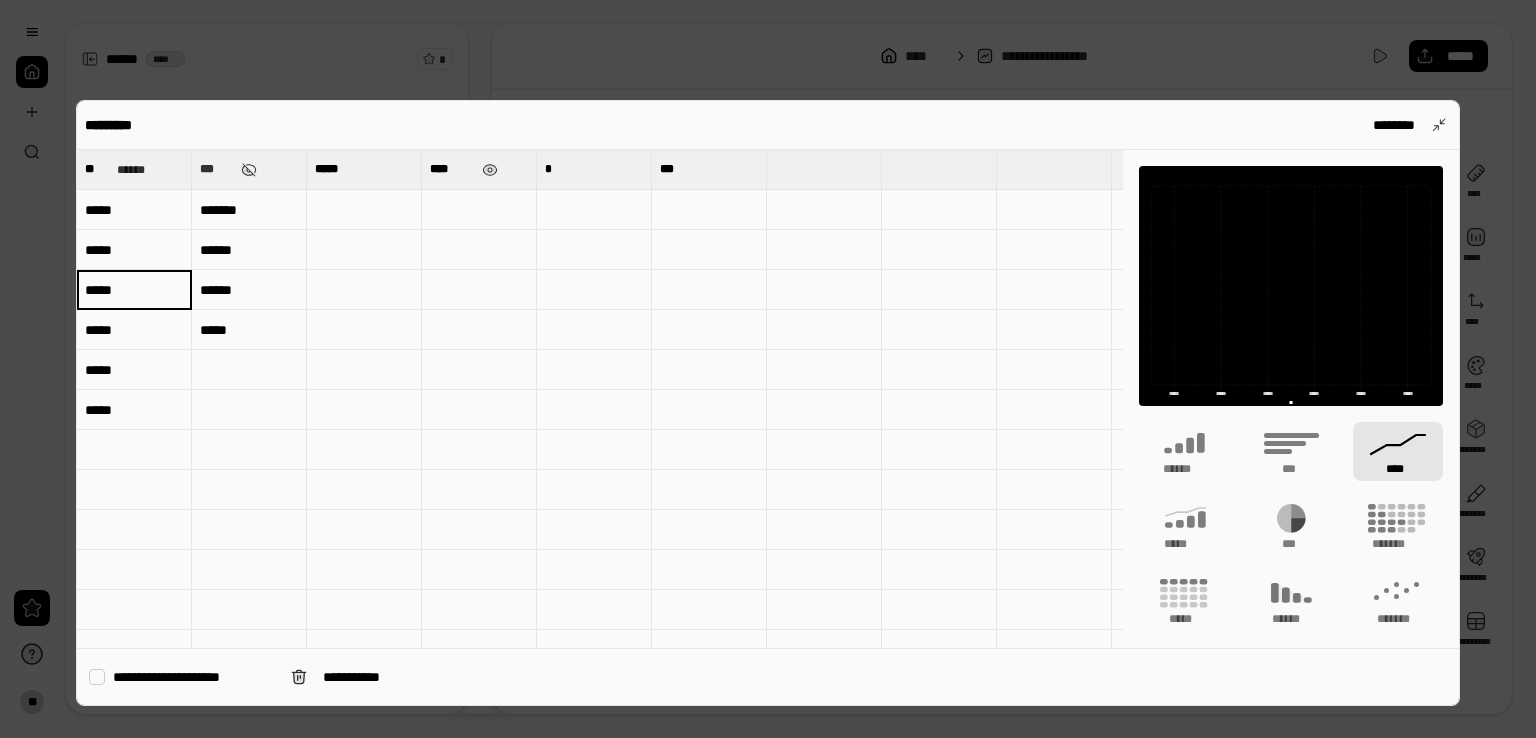 click on "*****" at bounding box center [134, 290] 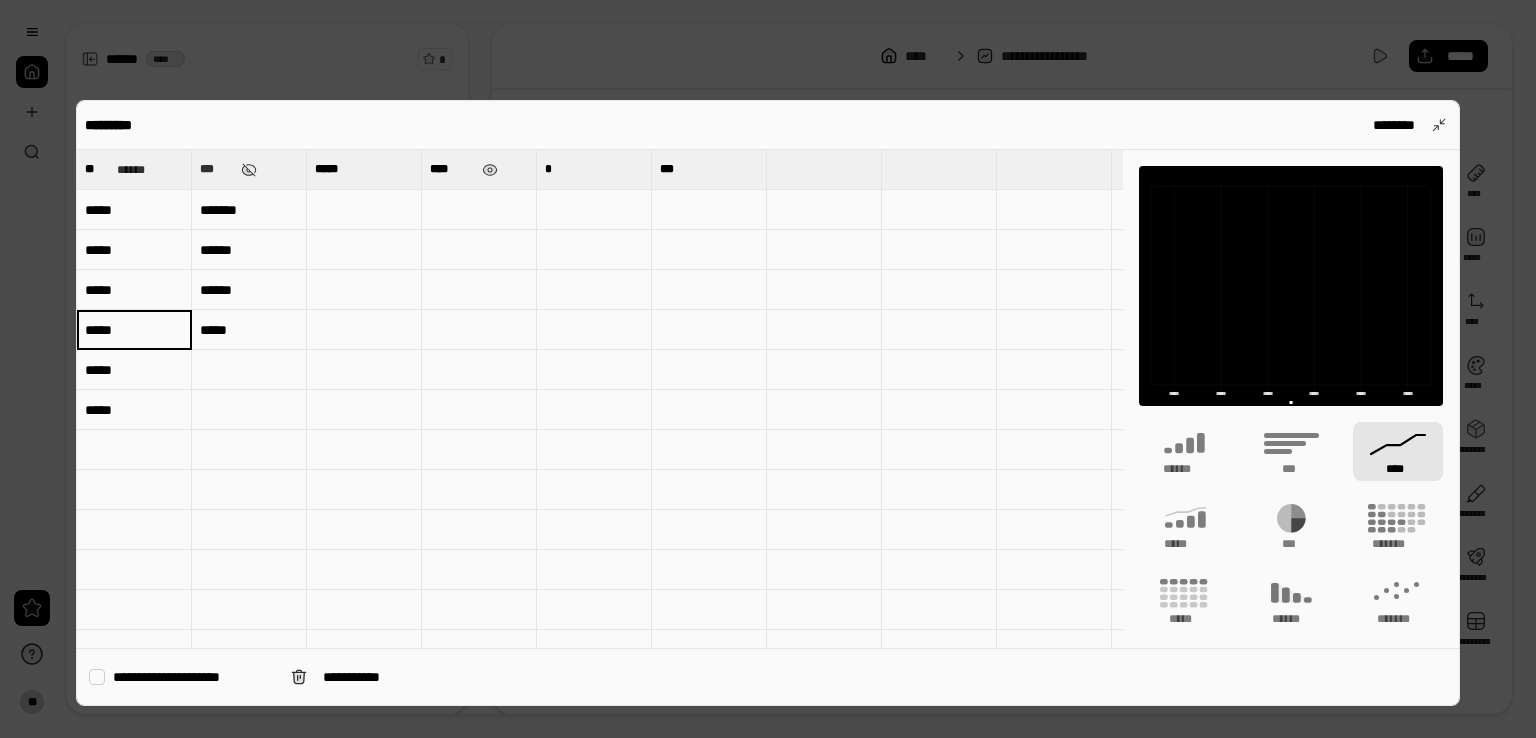 click on "*****" at bounding box center (134, 330) 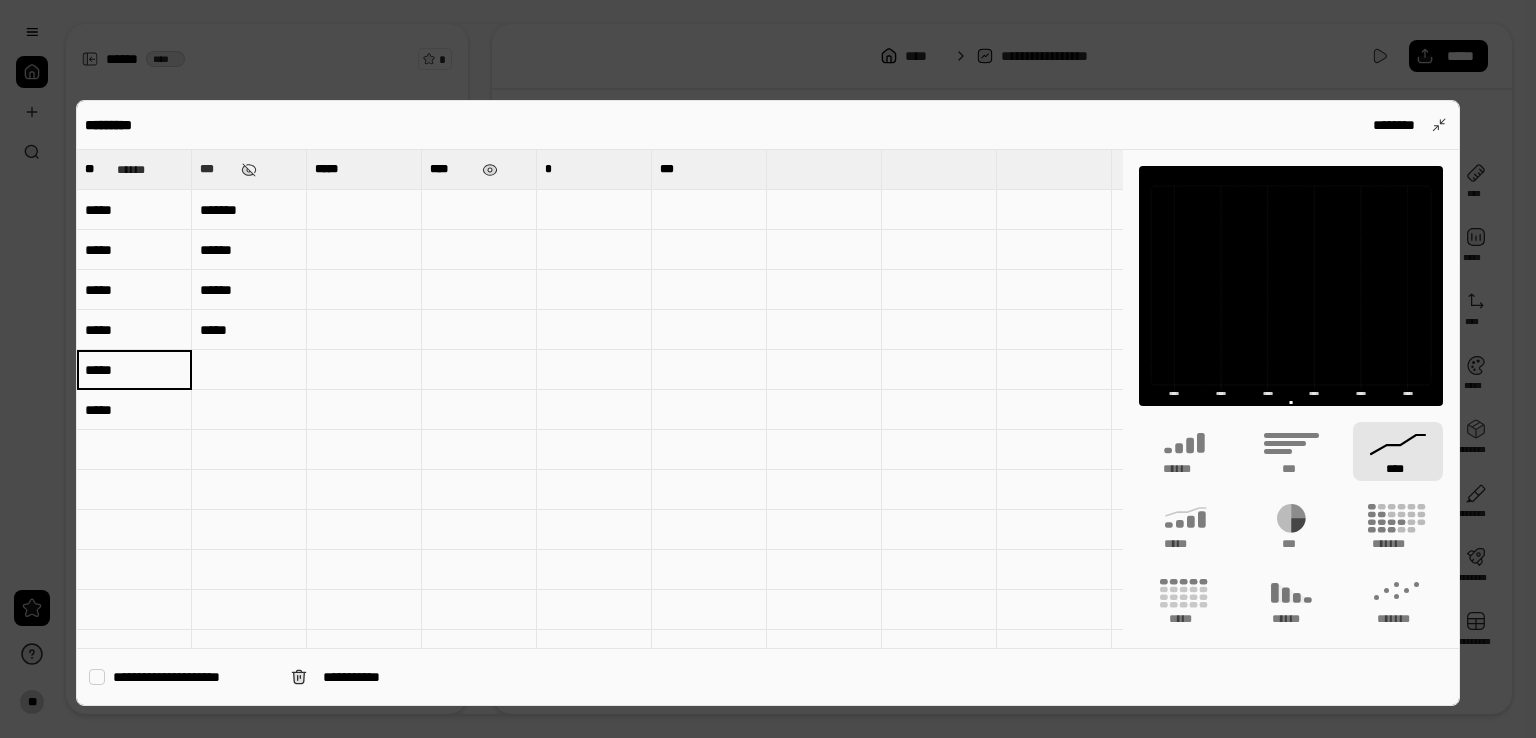 click on "*****" at bounding box center (134, 370) 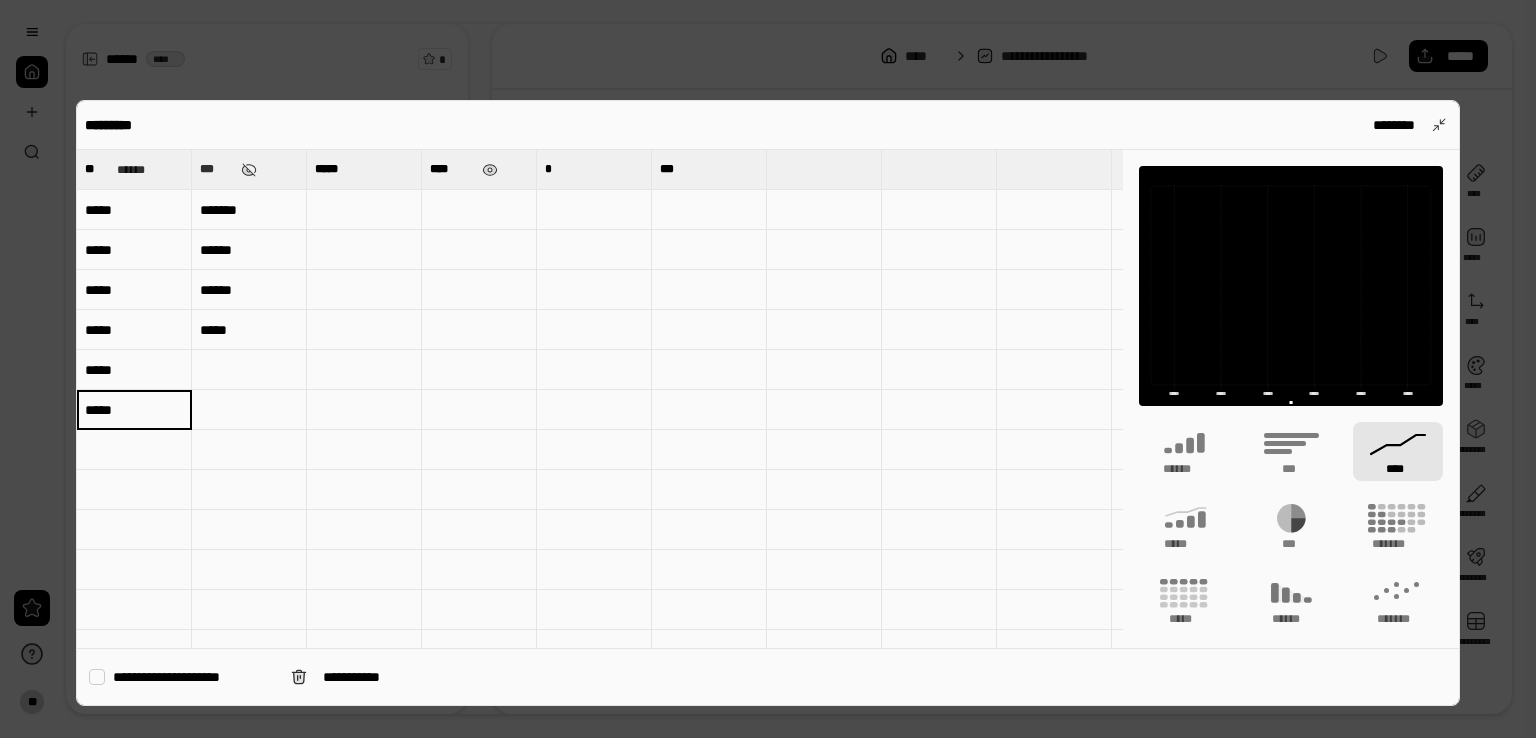 type 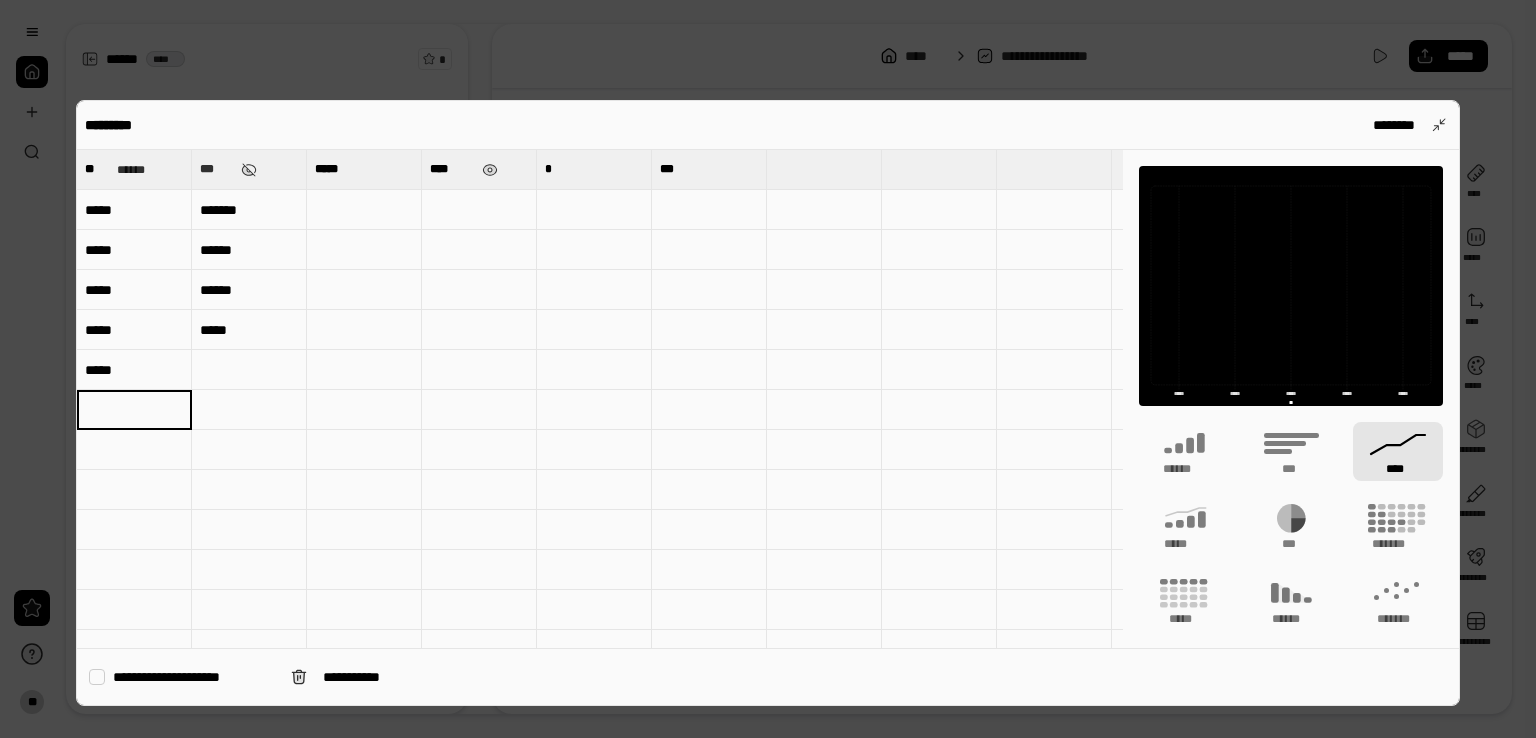 click at bounding box center (249, 370) 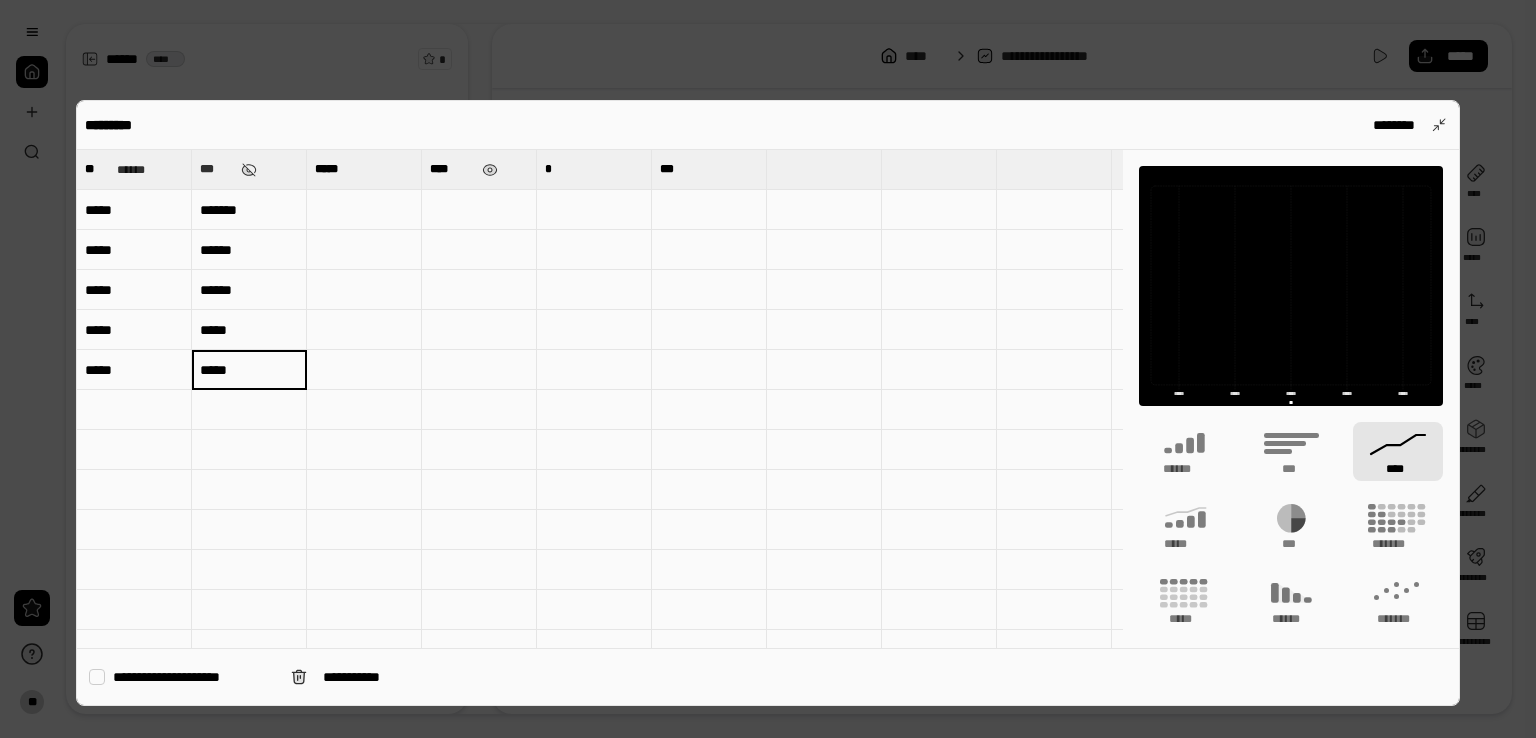 type on "*****" 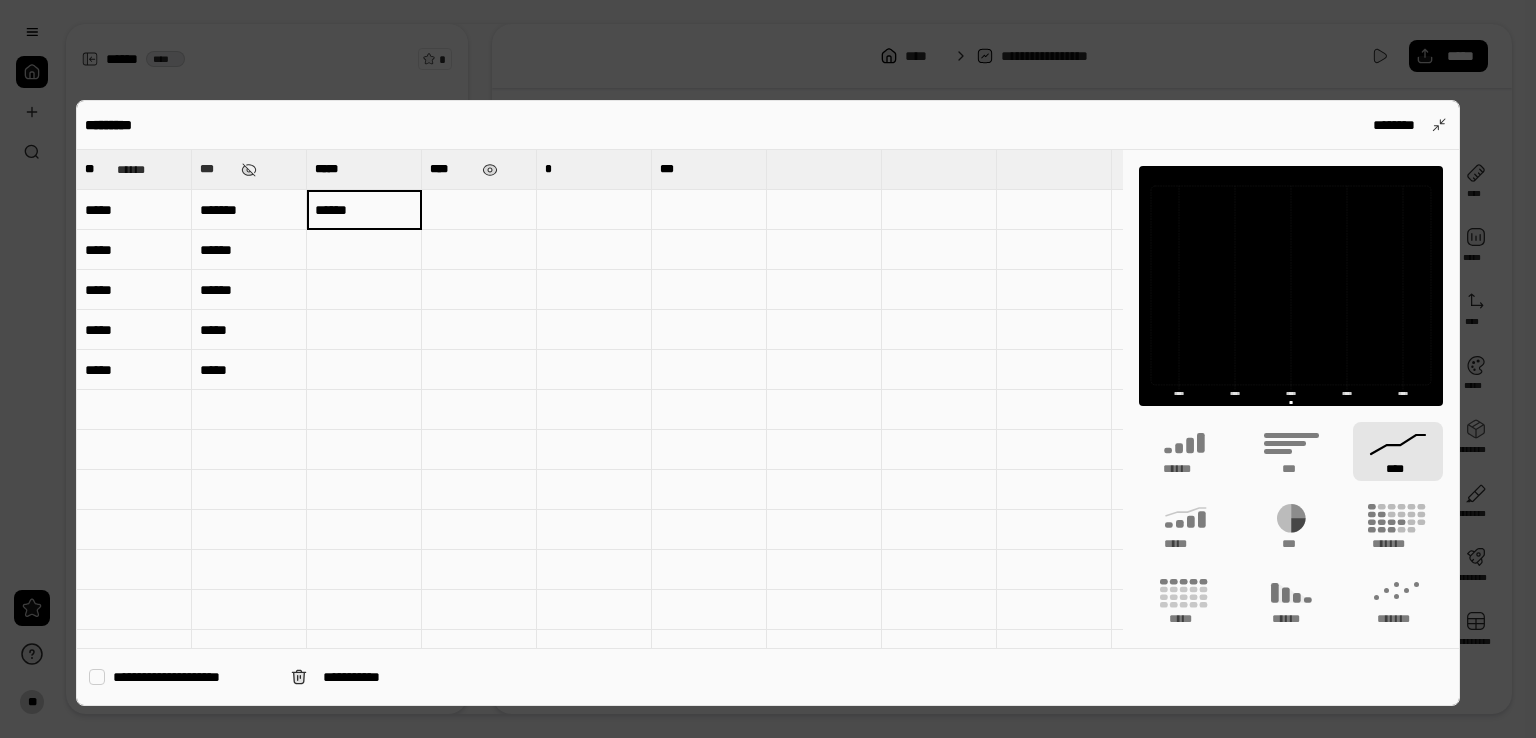 type on "******" 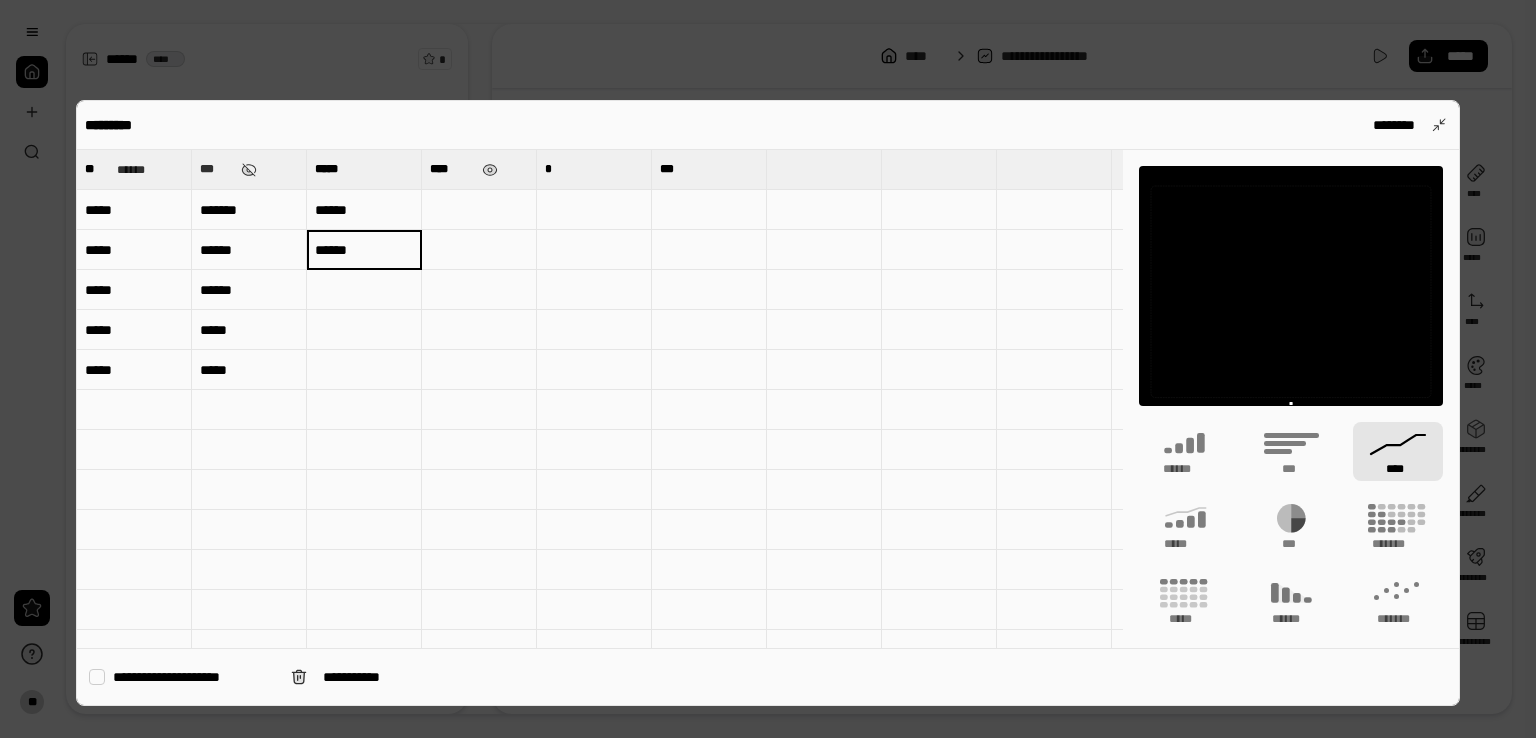 type on "******" 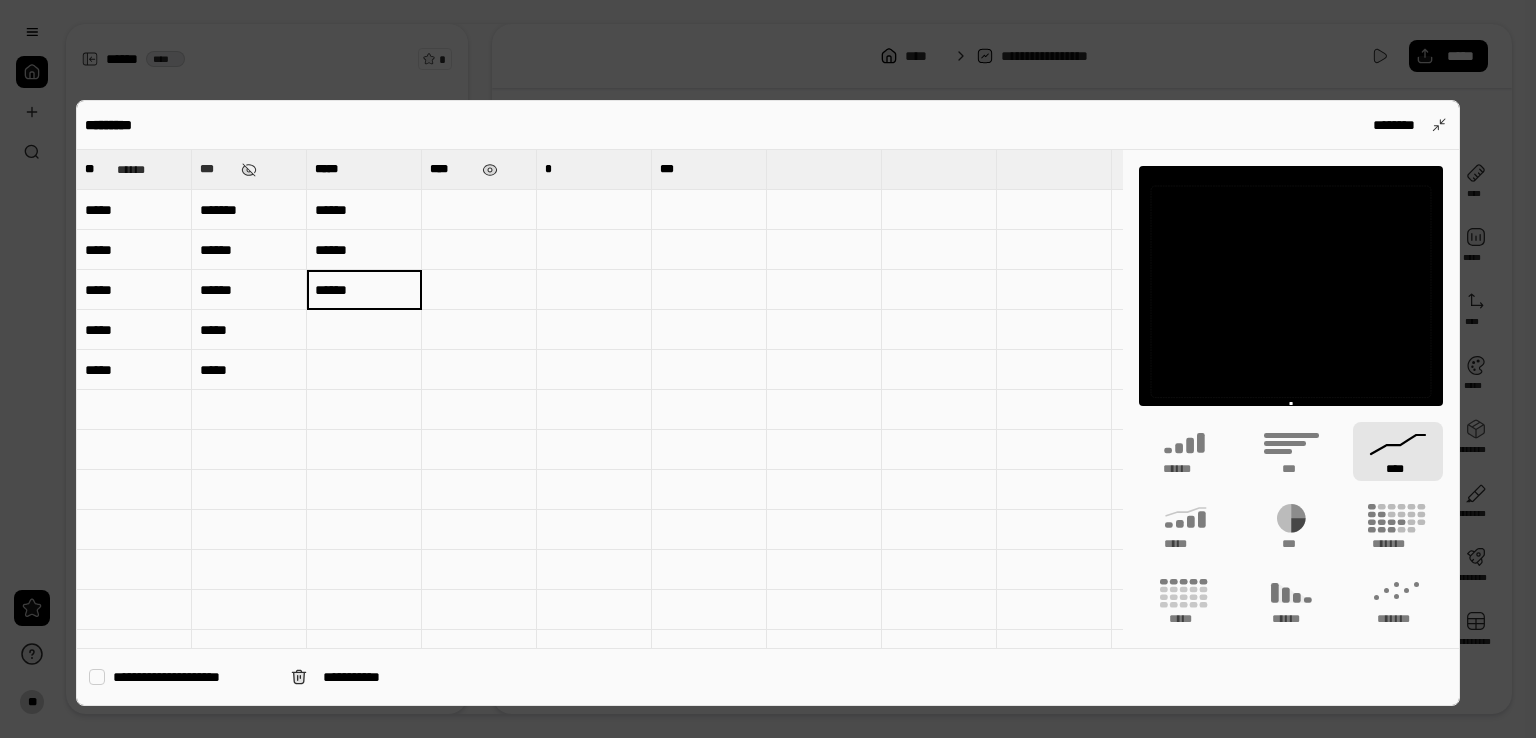 type on "******" 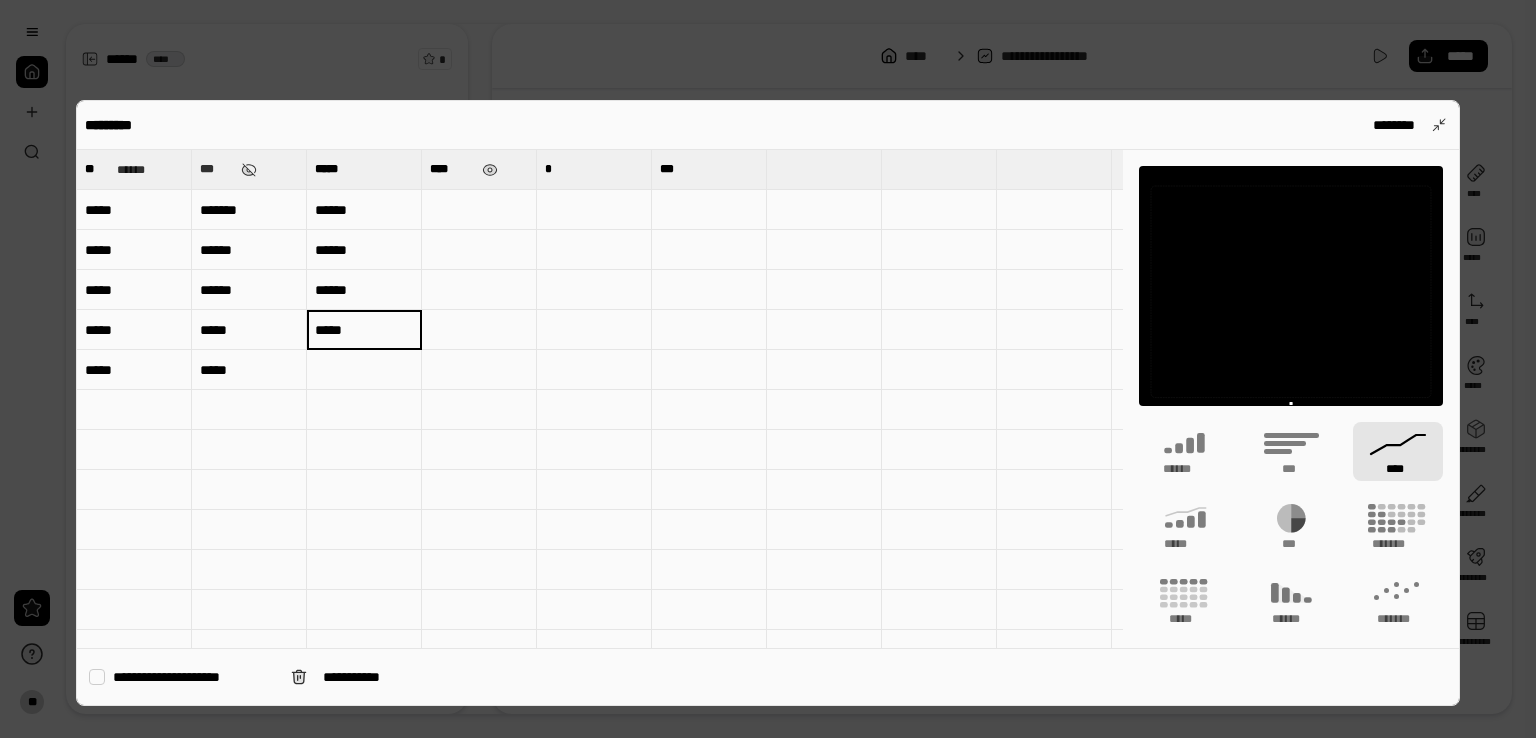 type on "*****" 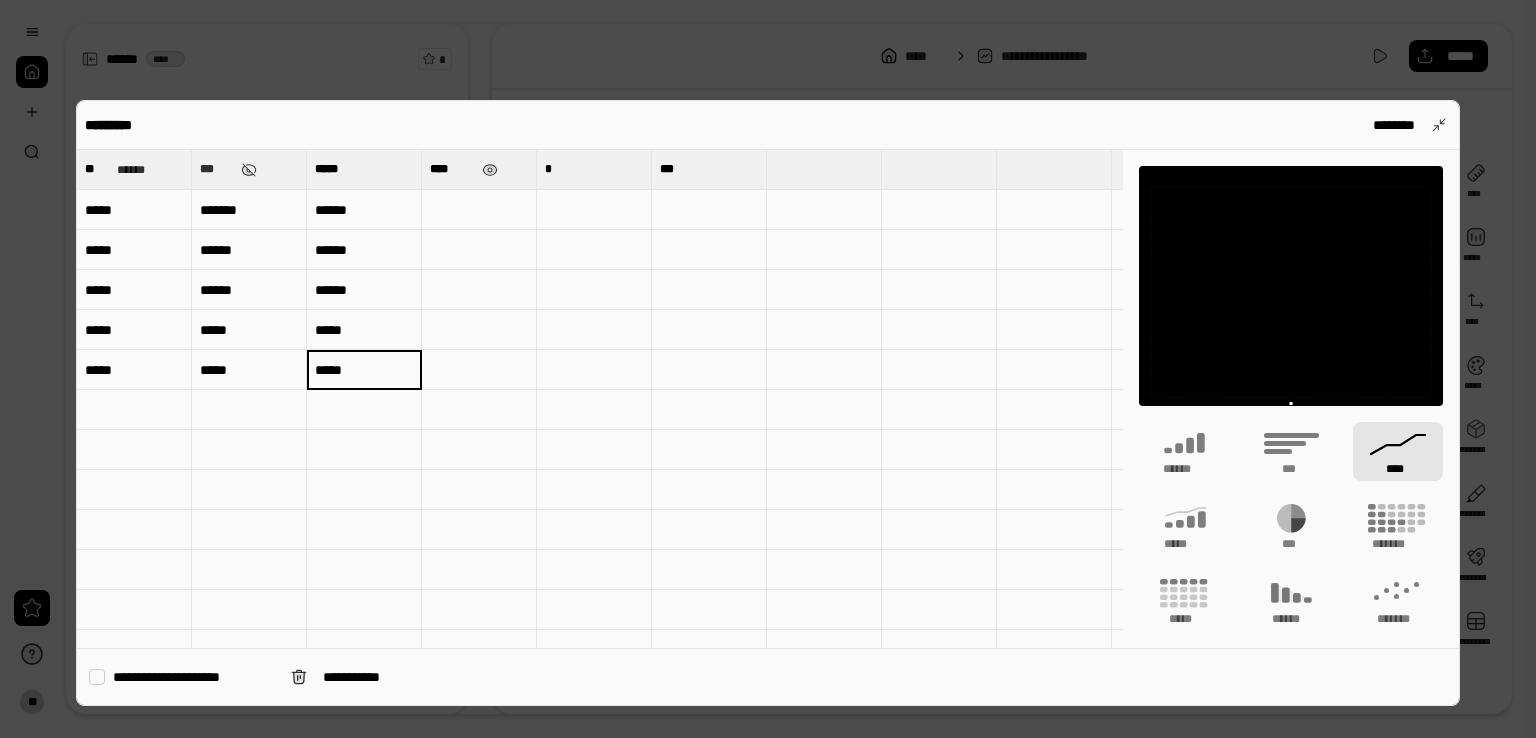 type on "*****" 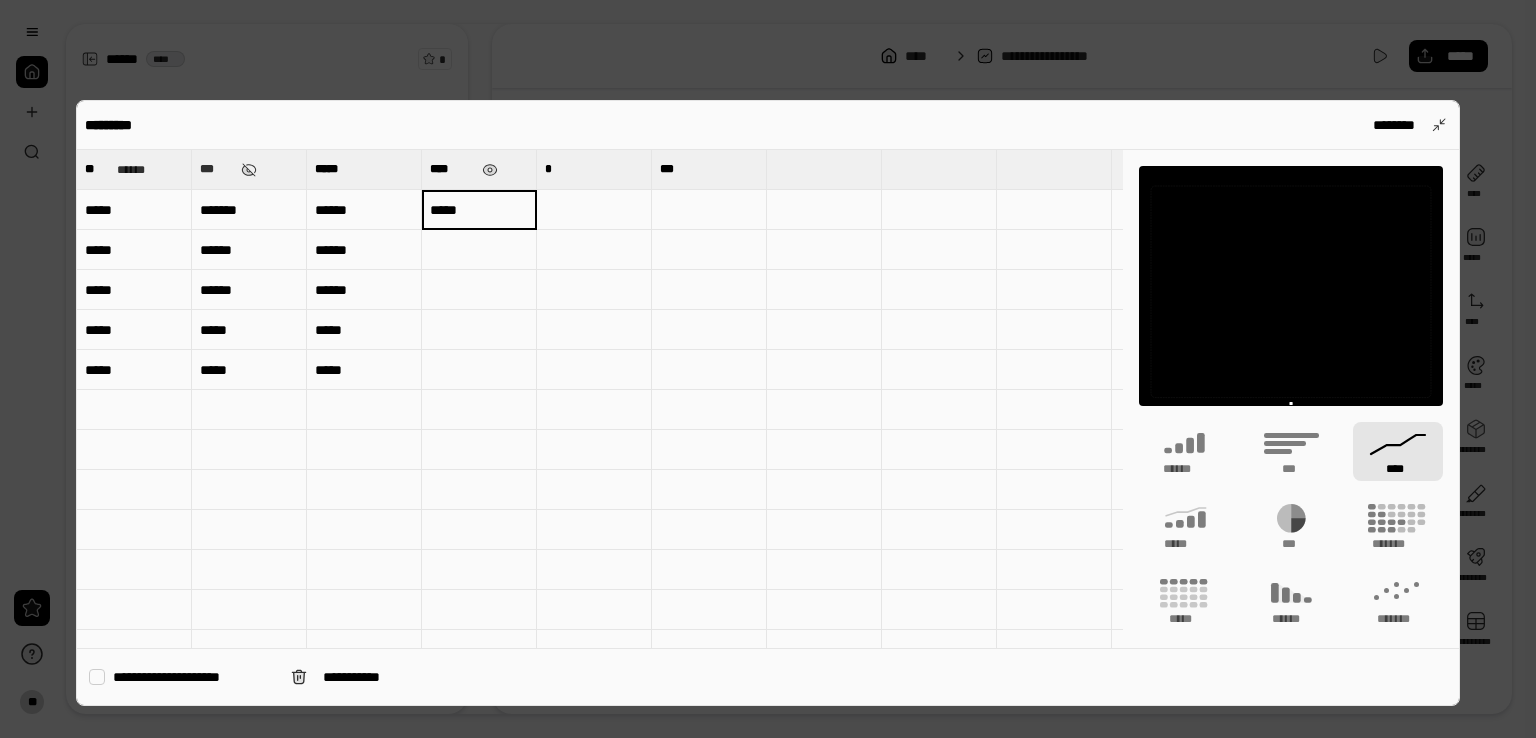 type on "*****" 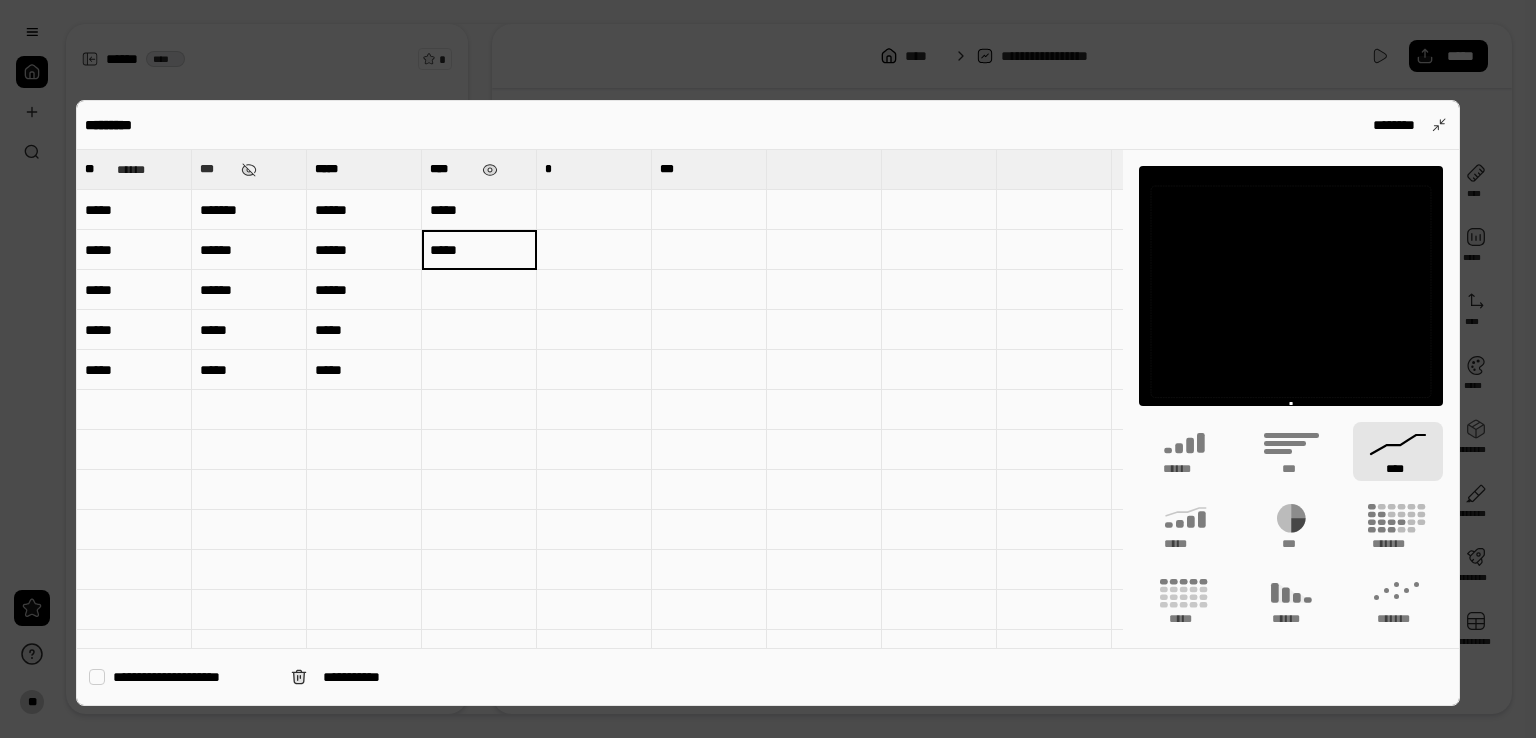 type on "*****" 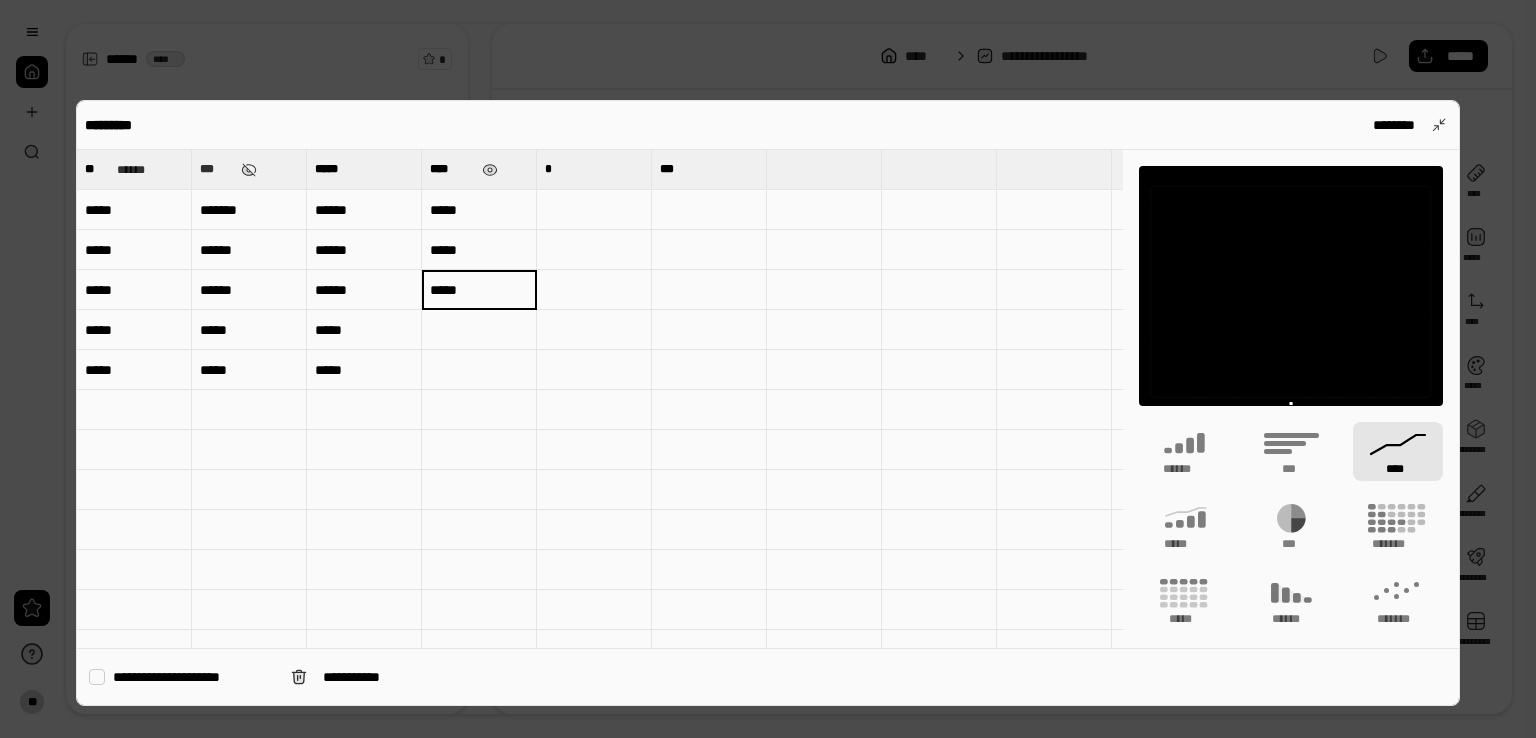 type on "*****" 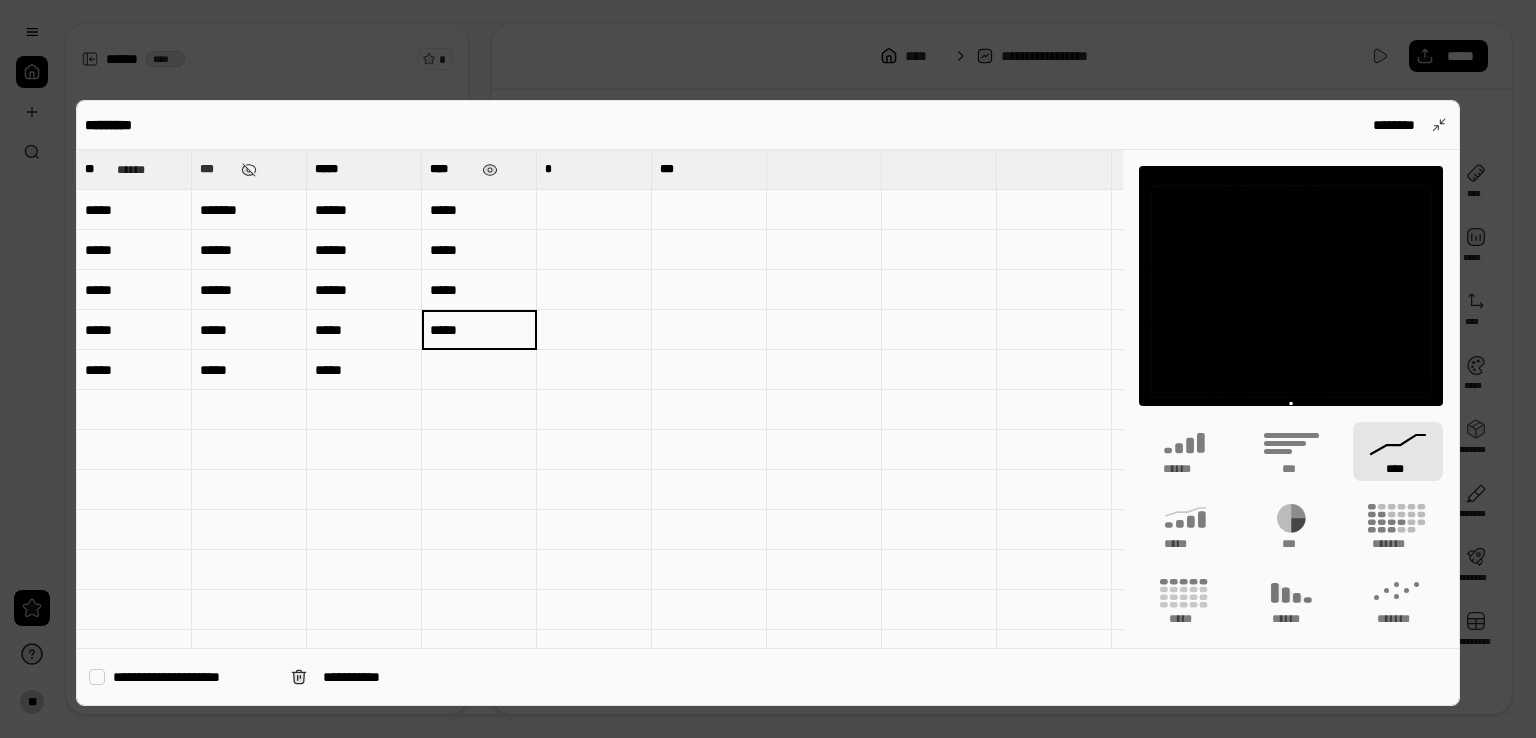 type on "*****" 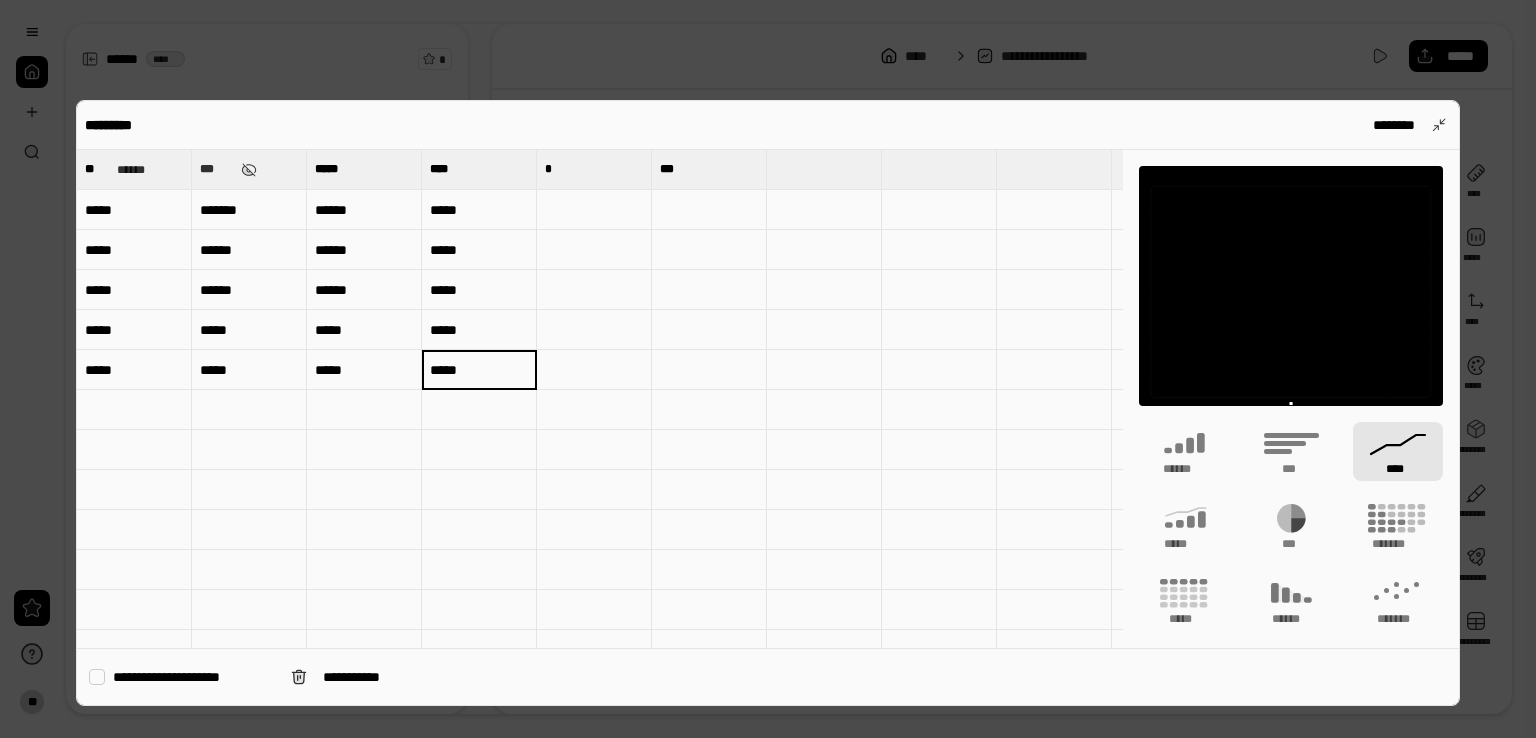 type on "*****" 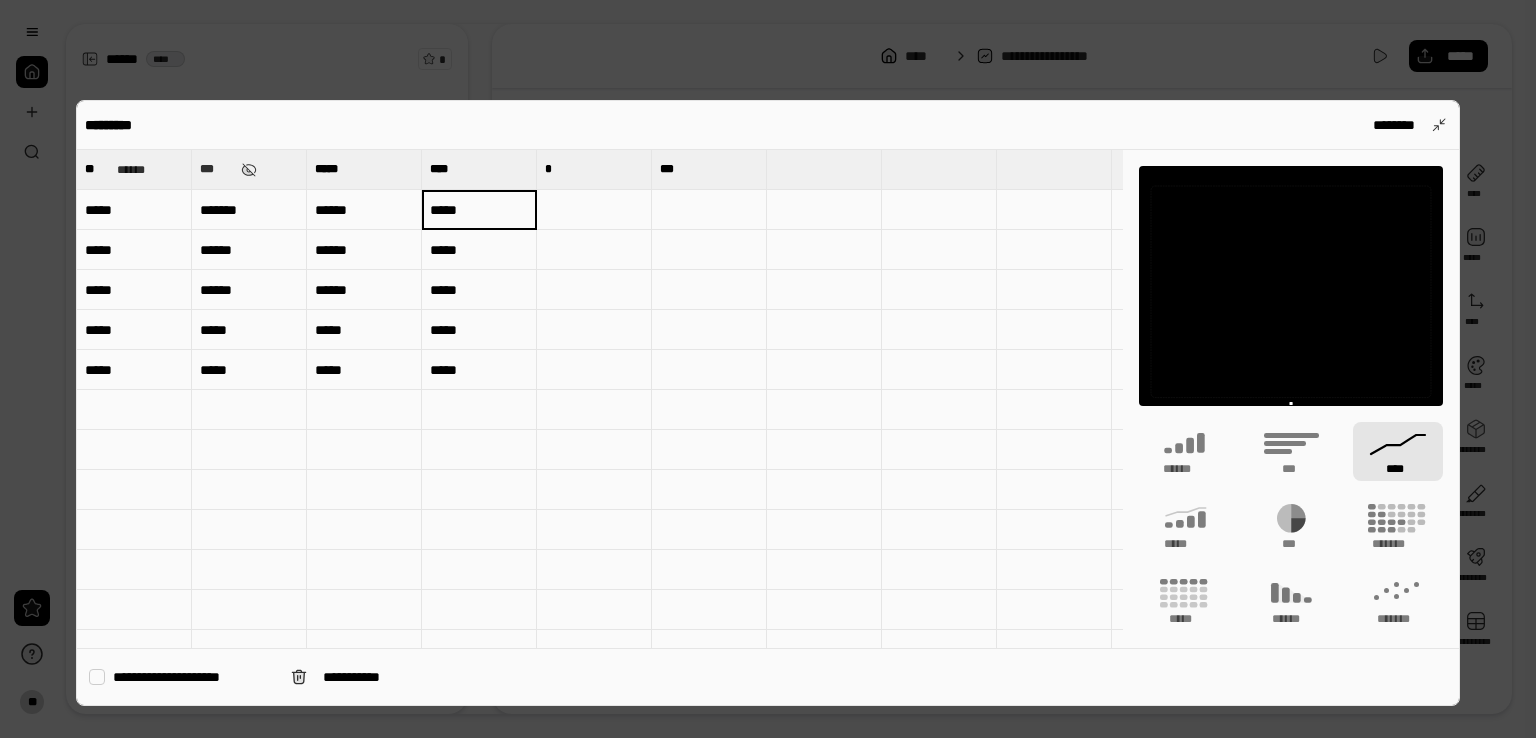 click at bounding box center [594, 210] 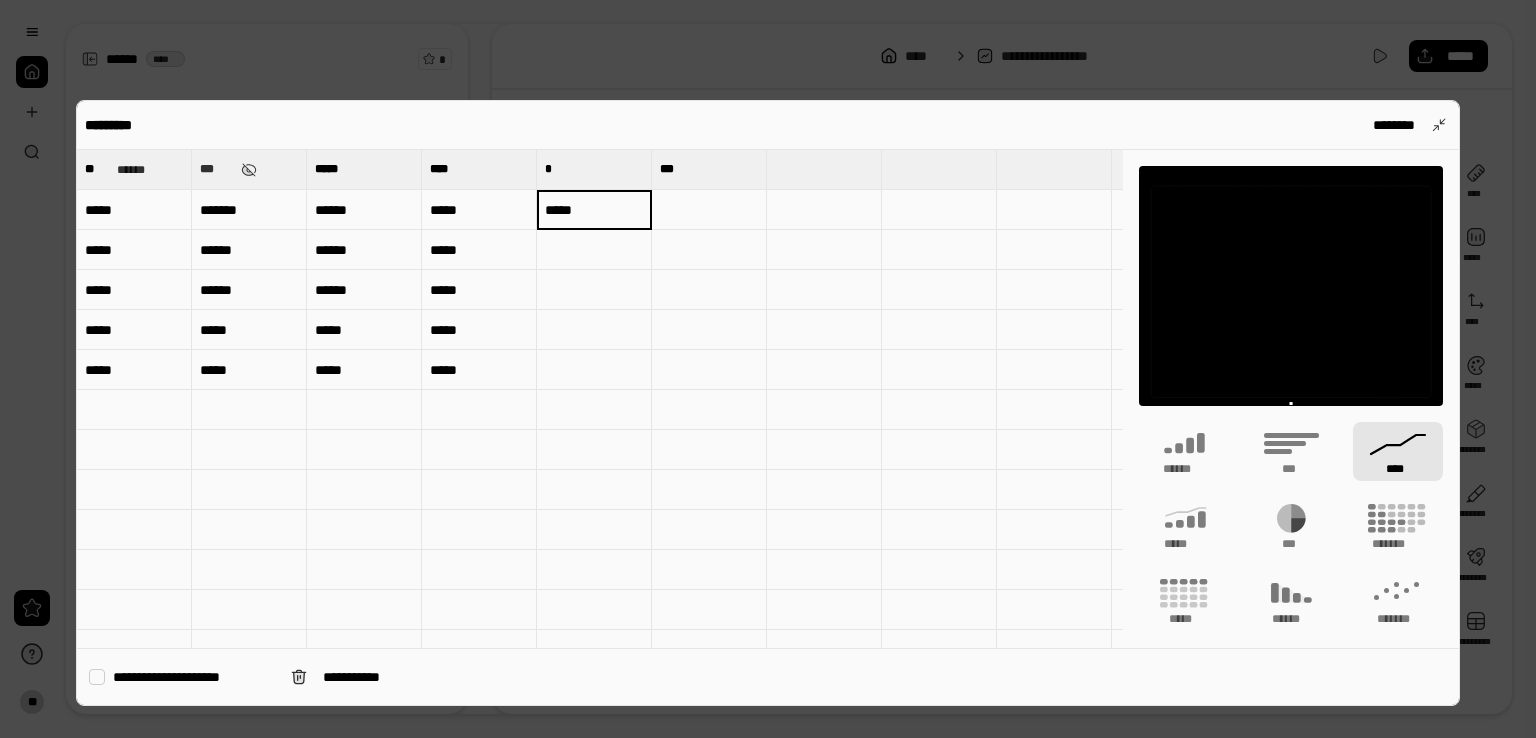 type on "*****" 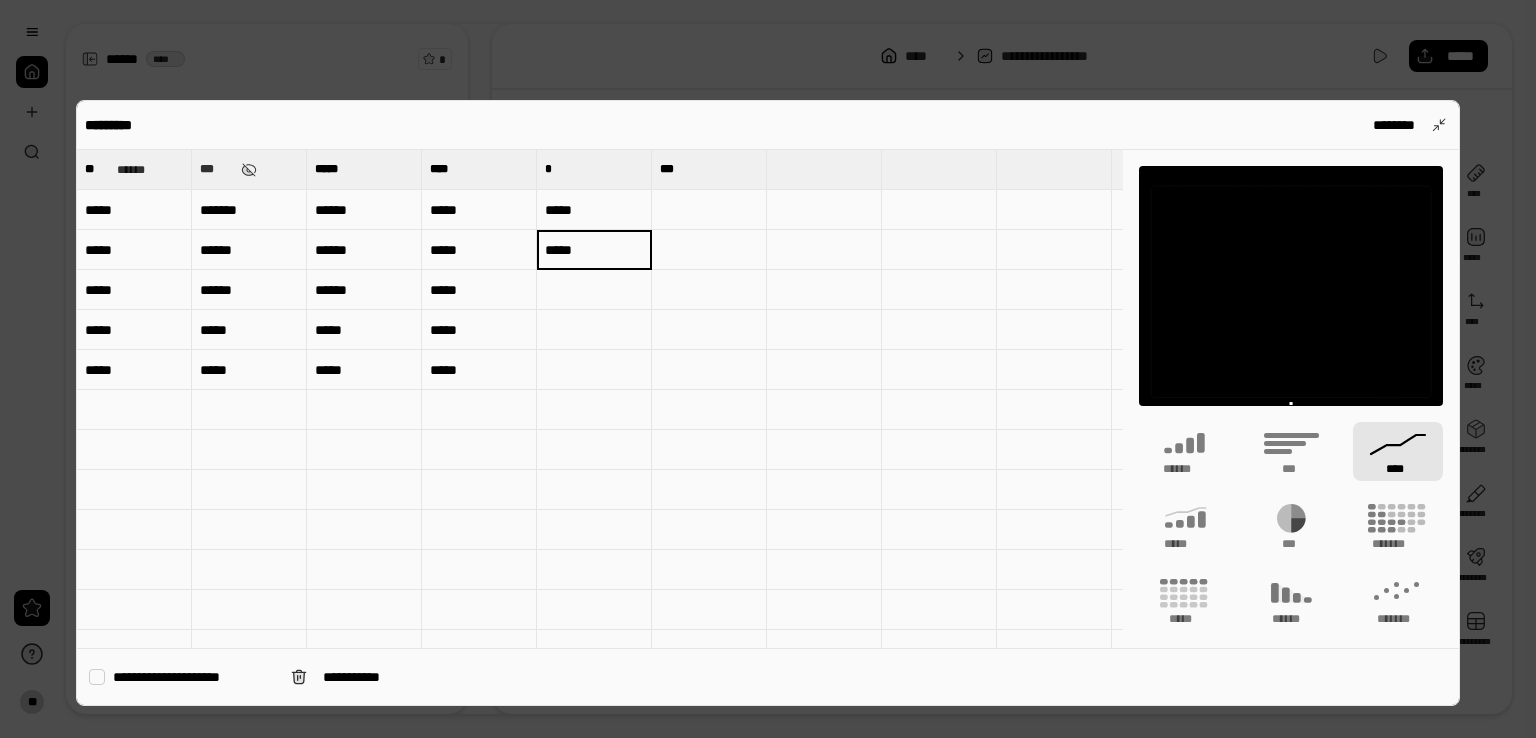 type on "*****" 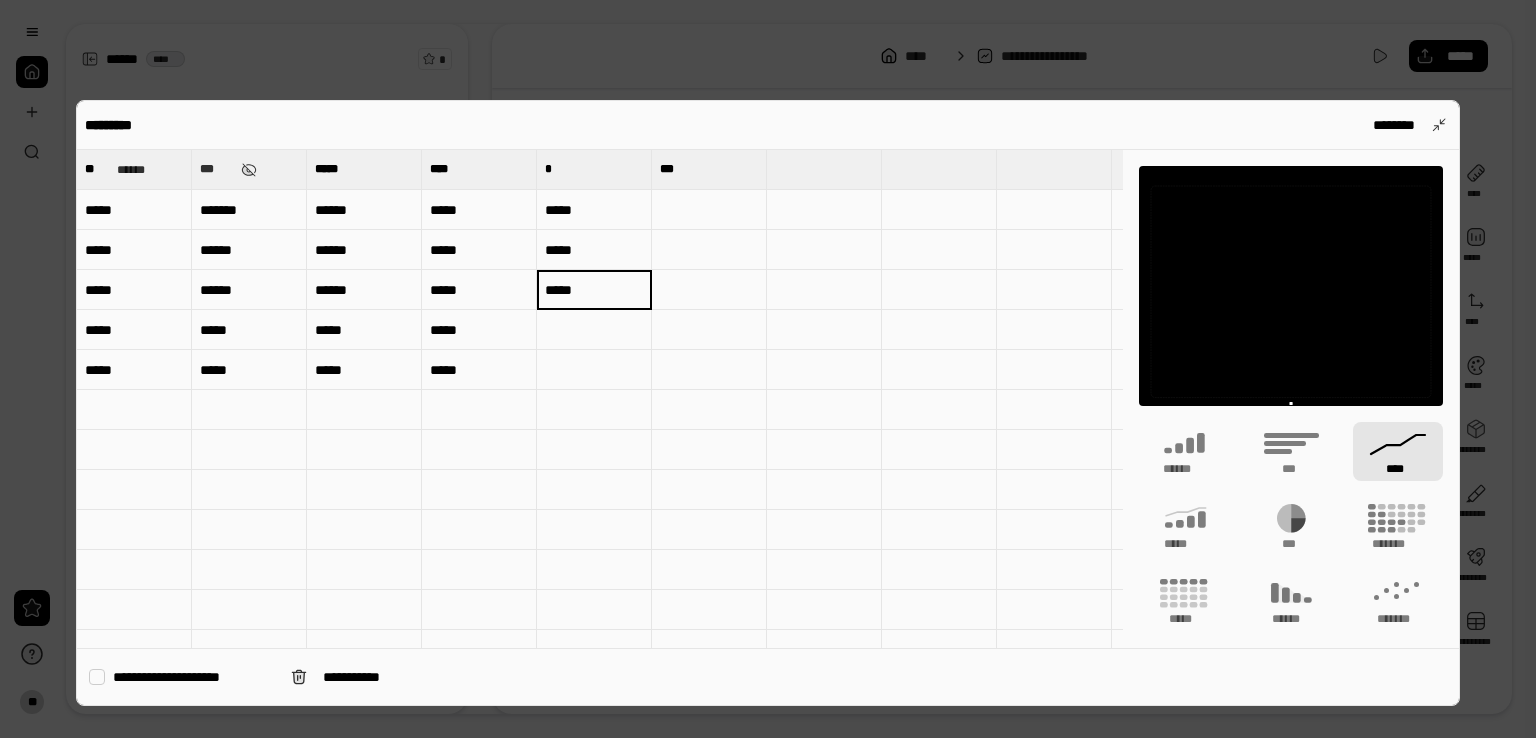 type on "*****" 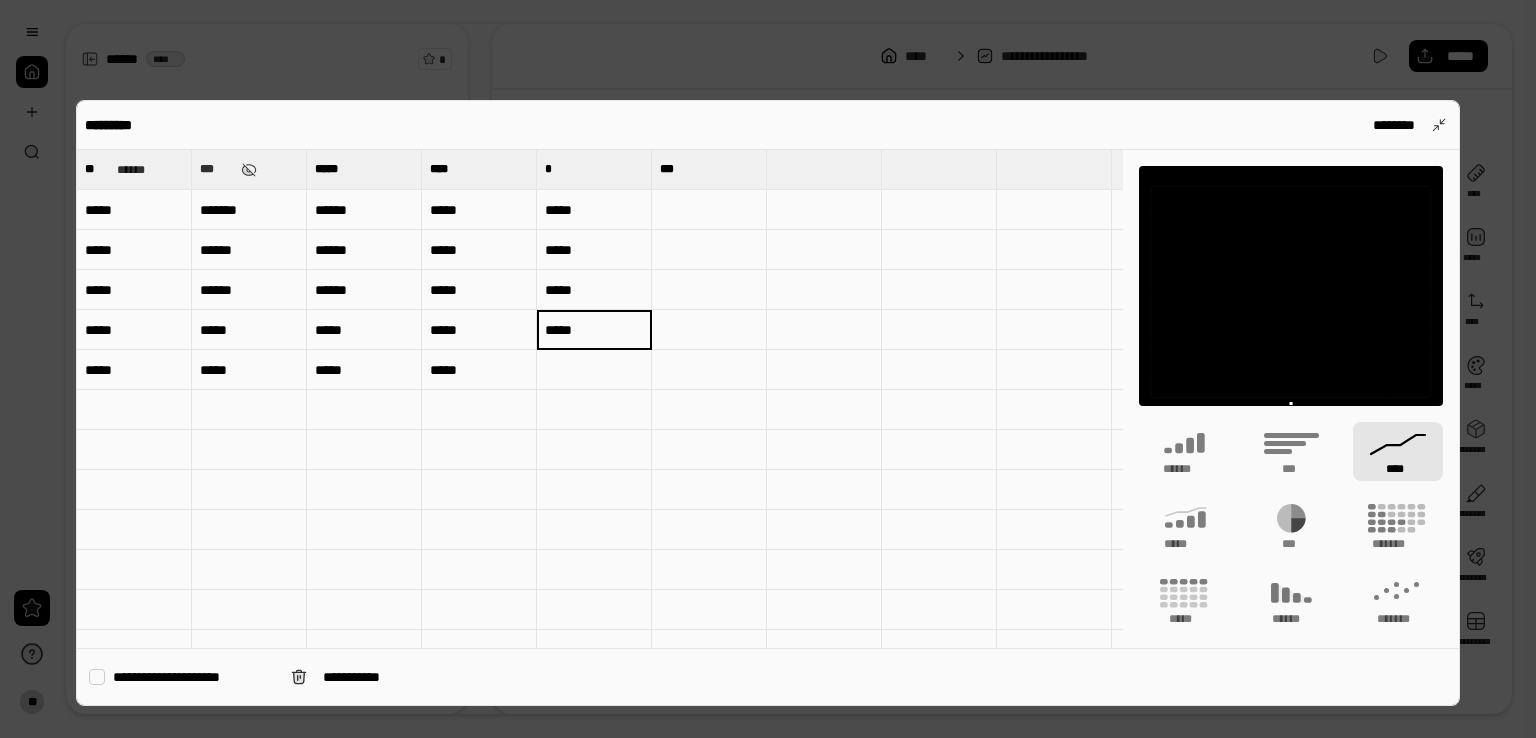 type on "*****" 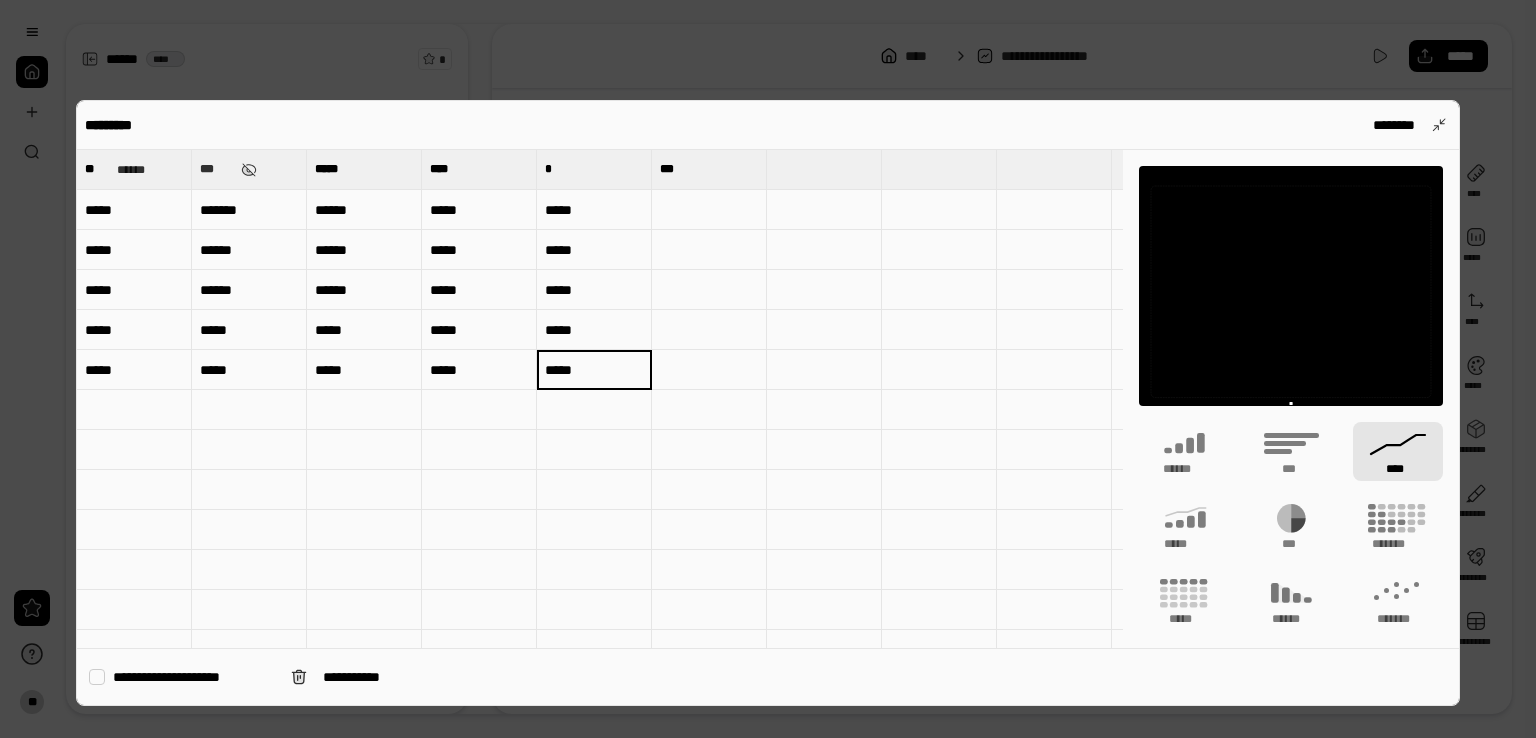 type on "*****" 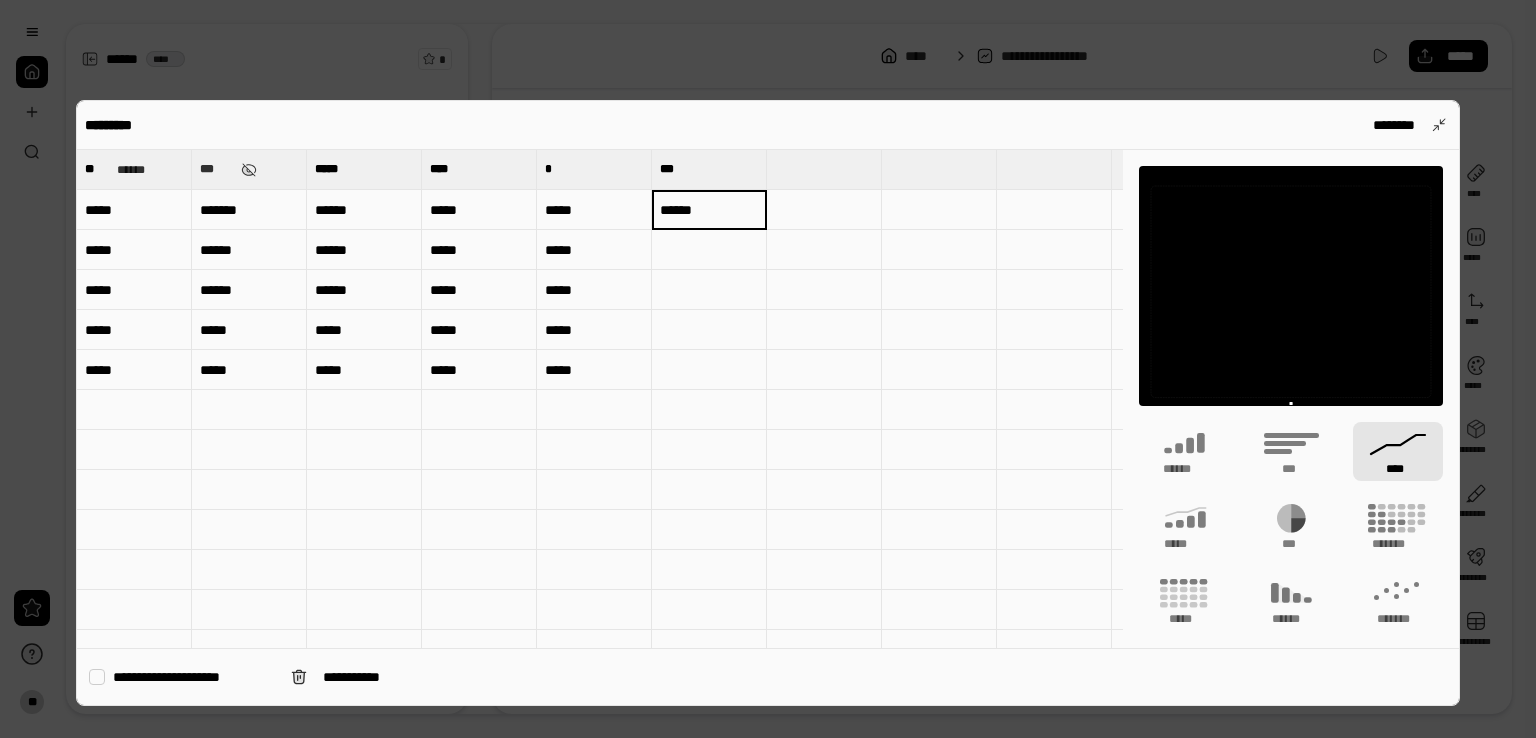 type on "******" 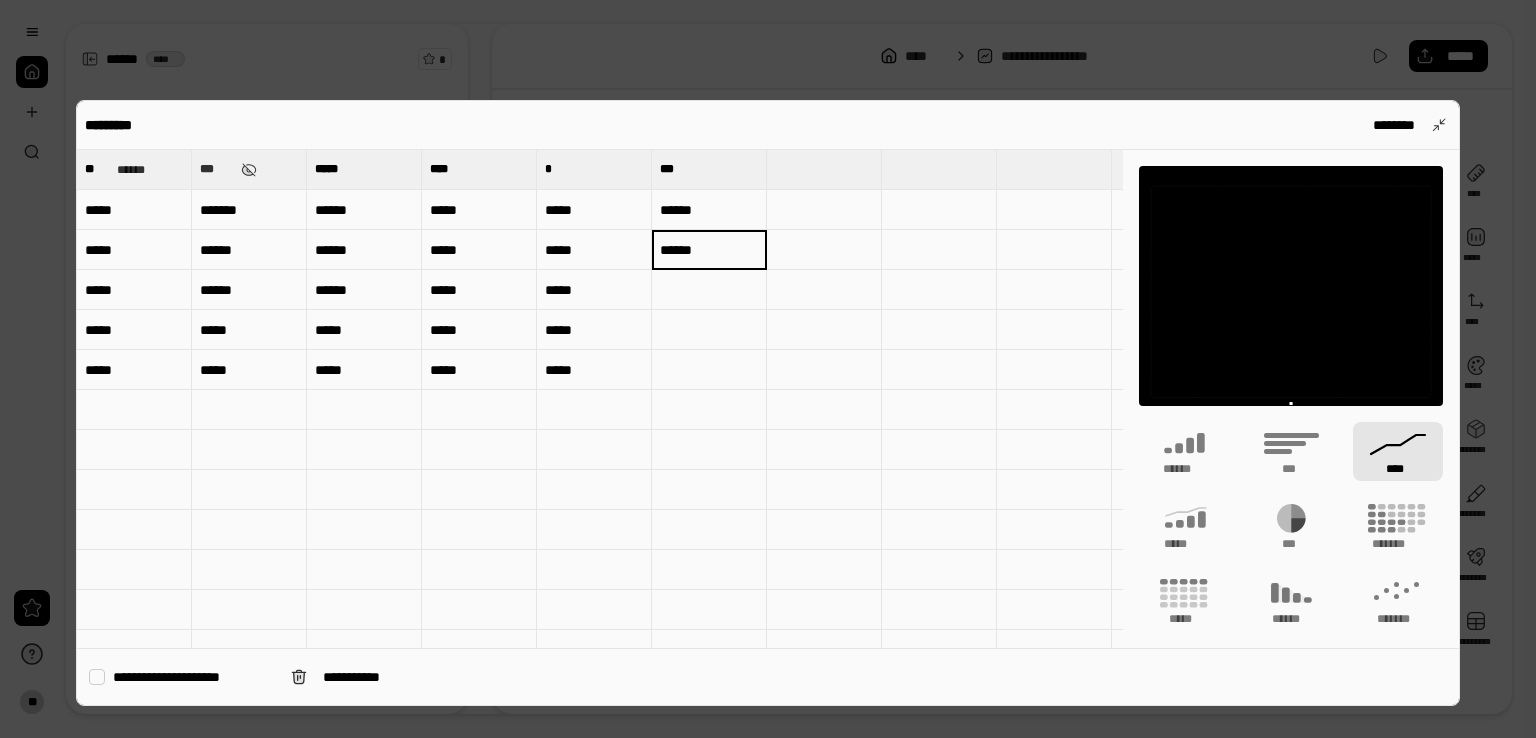 type on "******" 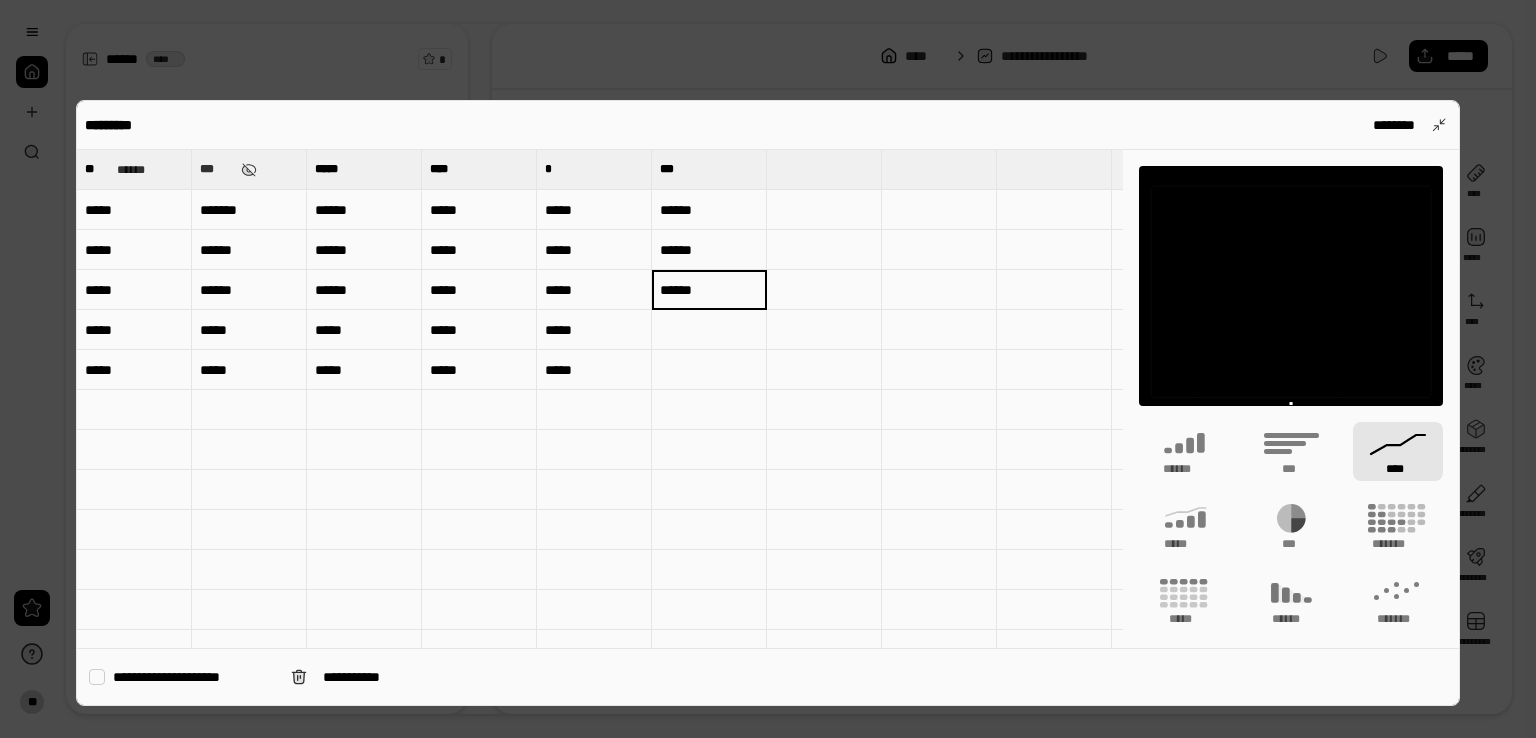 type on "******" 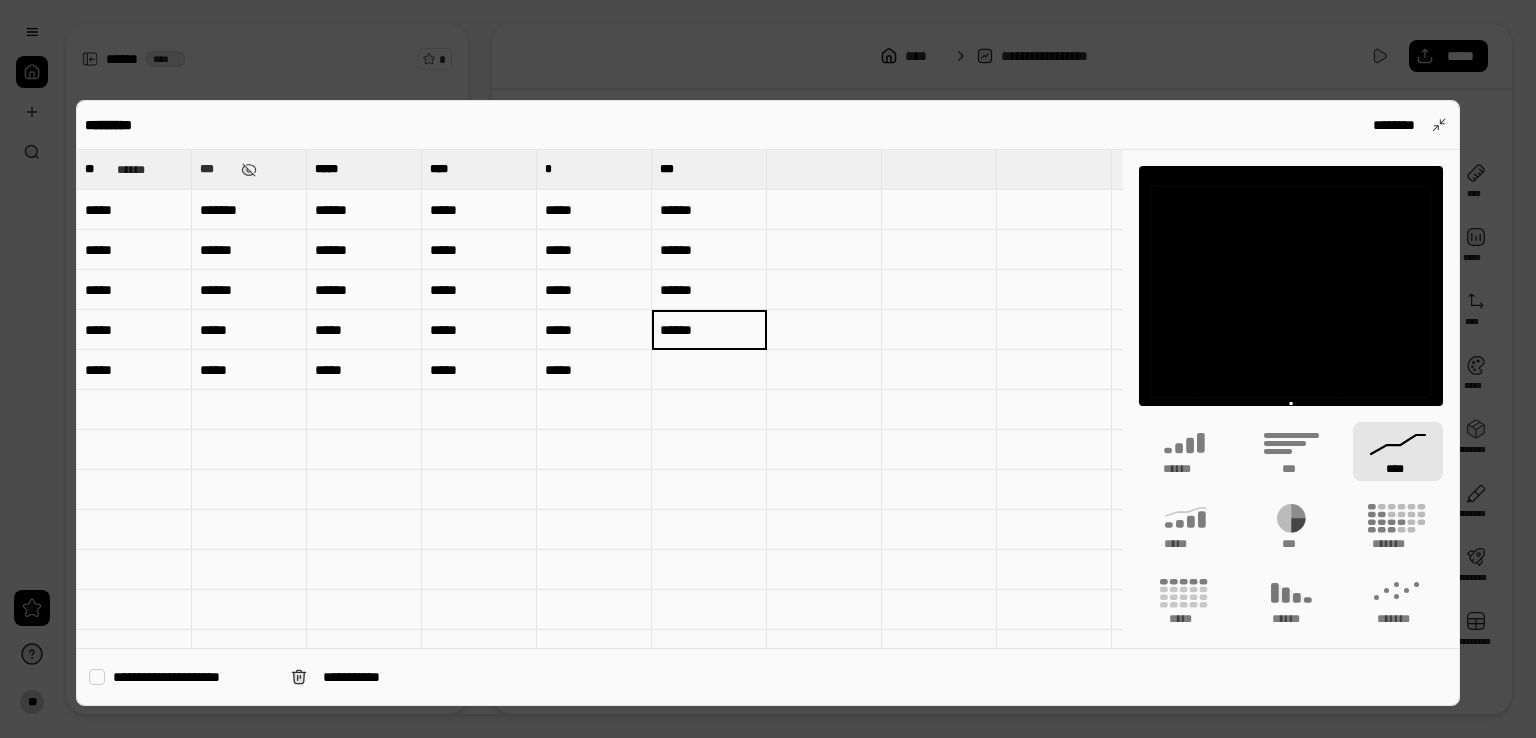type on "******" 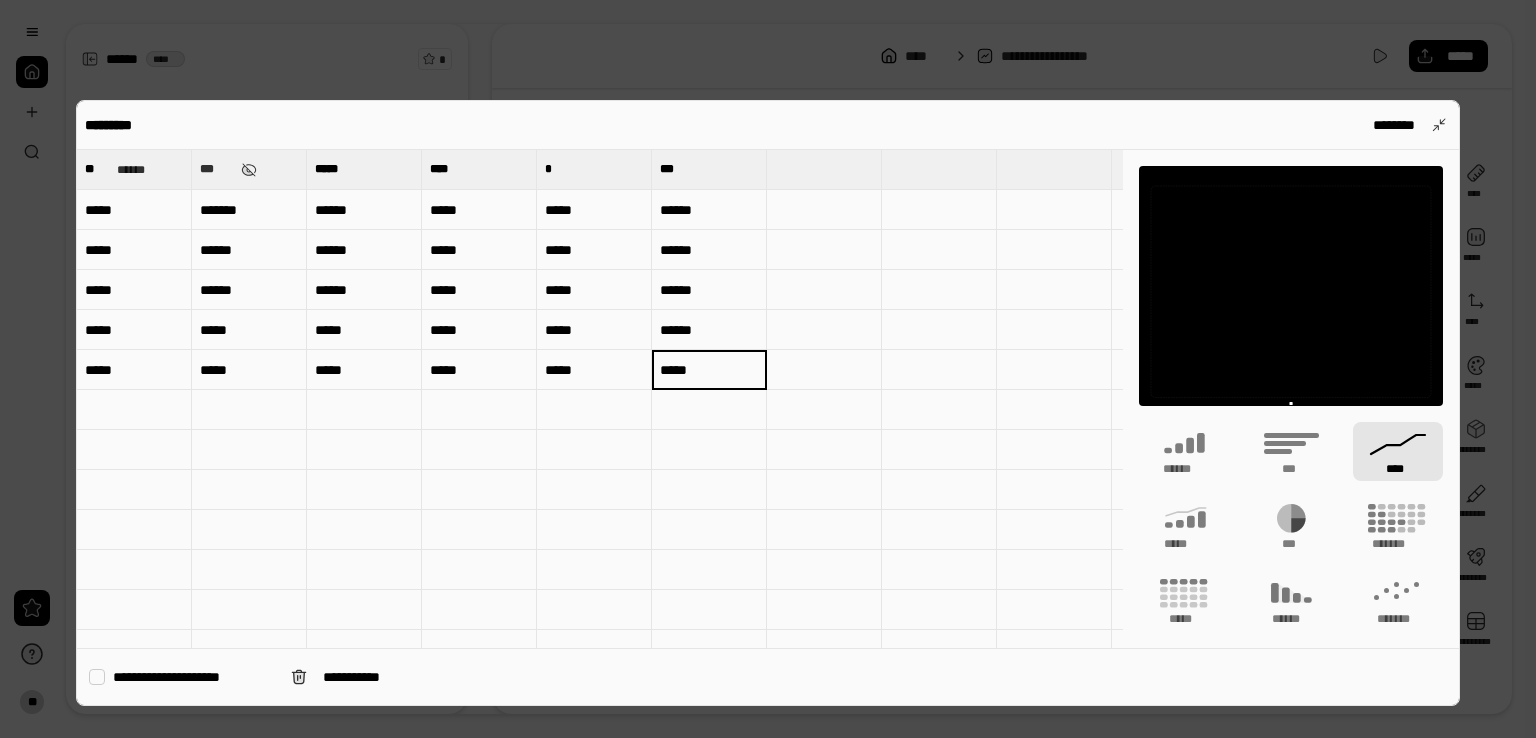 type on "*****" 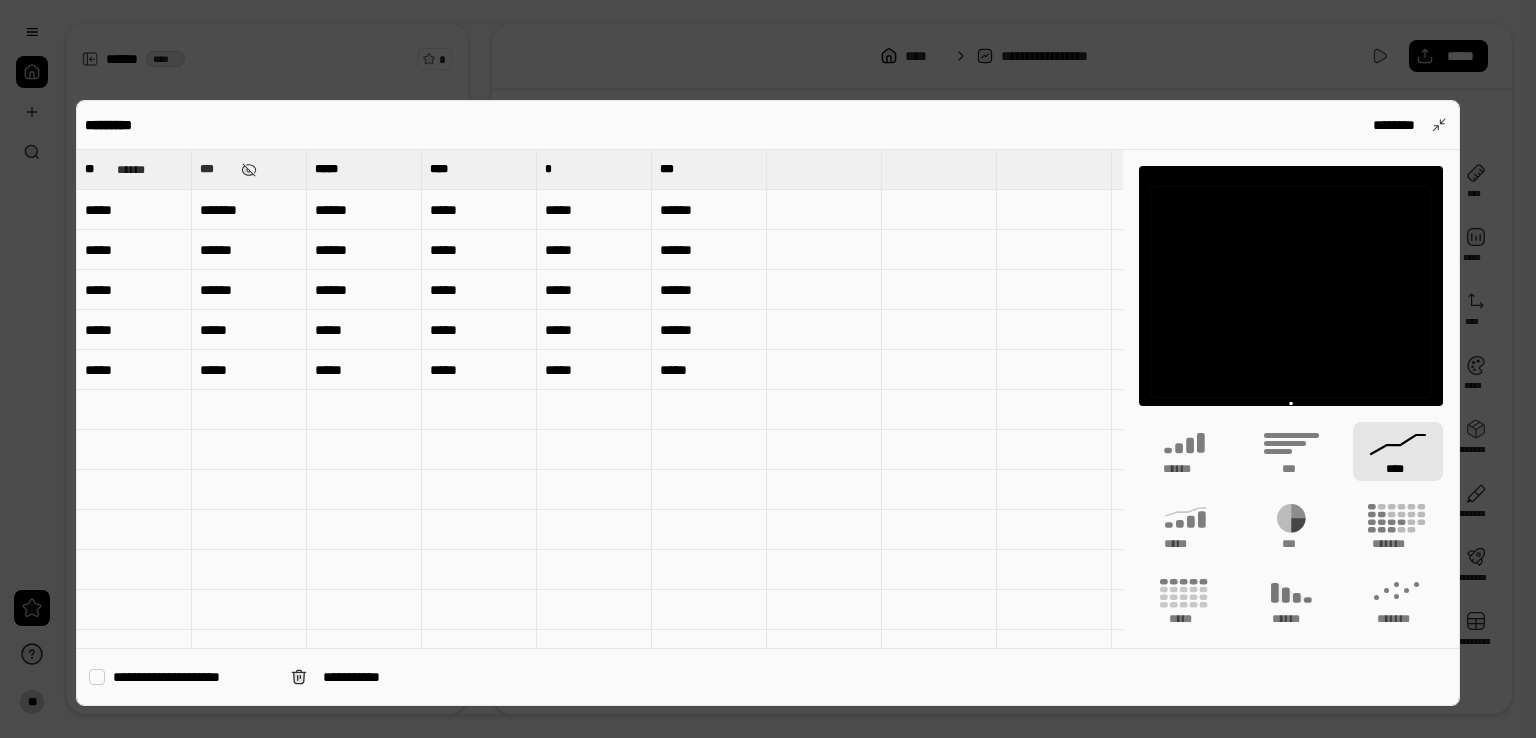 click on "****" at bounding box center (1398, 451) 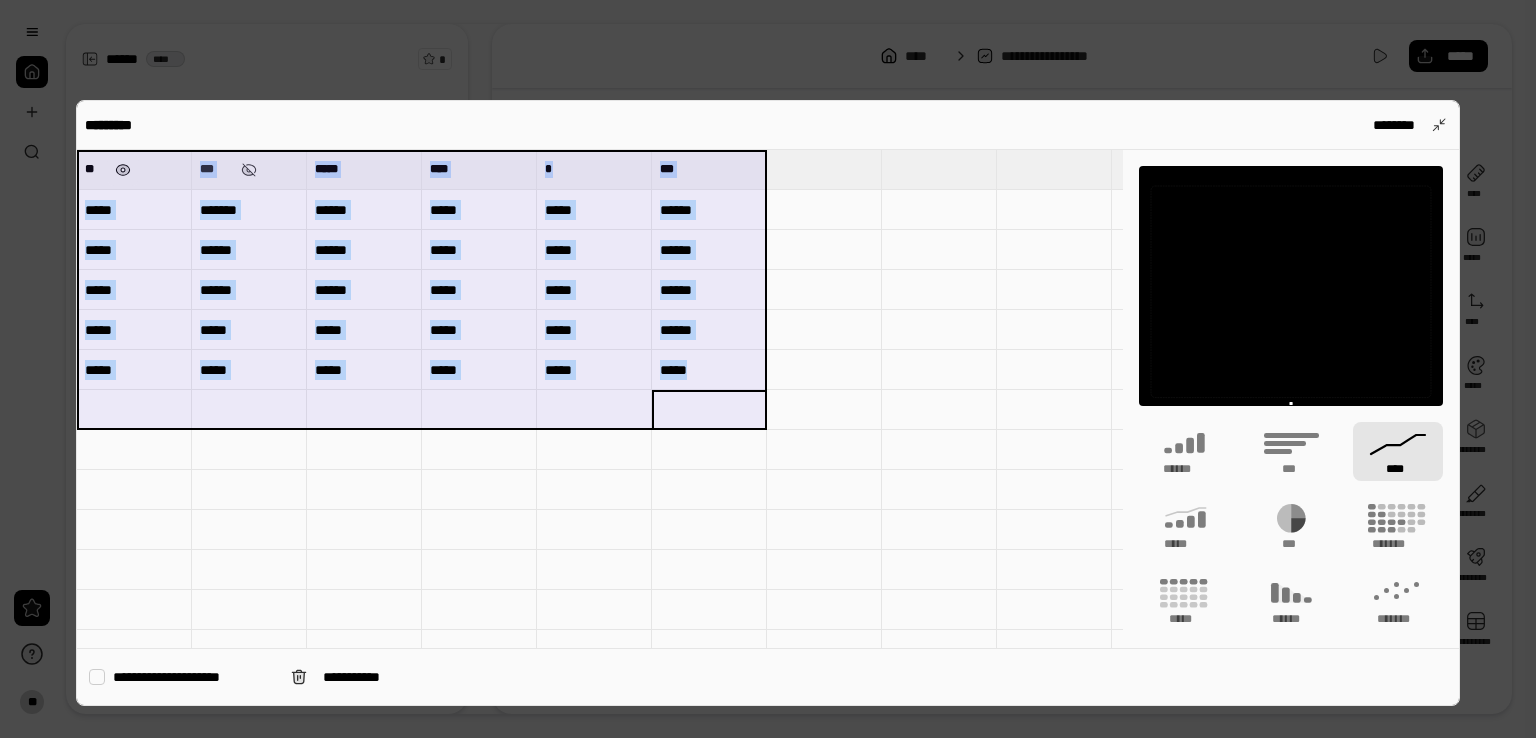 drag, startPoint x: 741, startPoint y: 405, endPoint x: 114, endPoint y: 160, distance: 673.1671 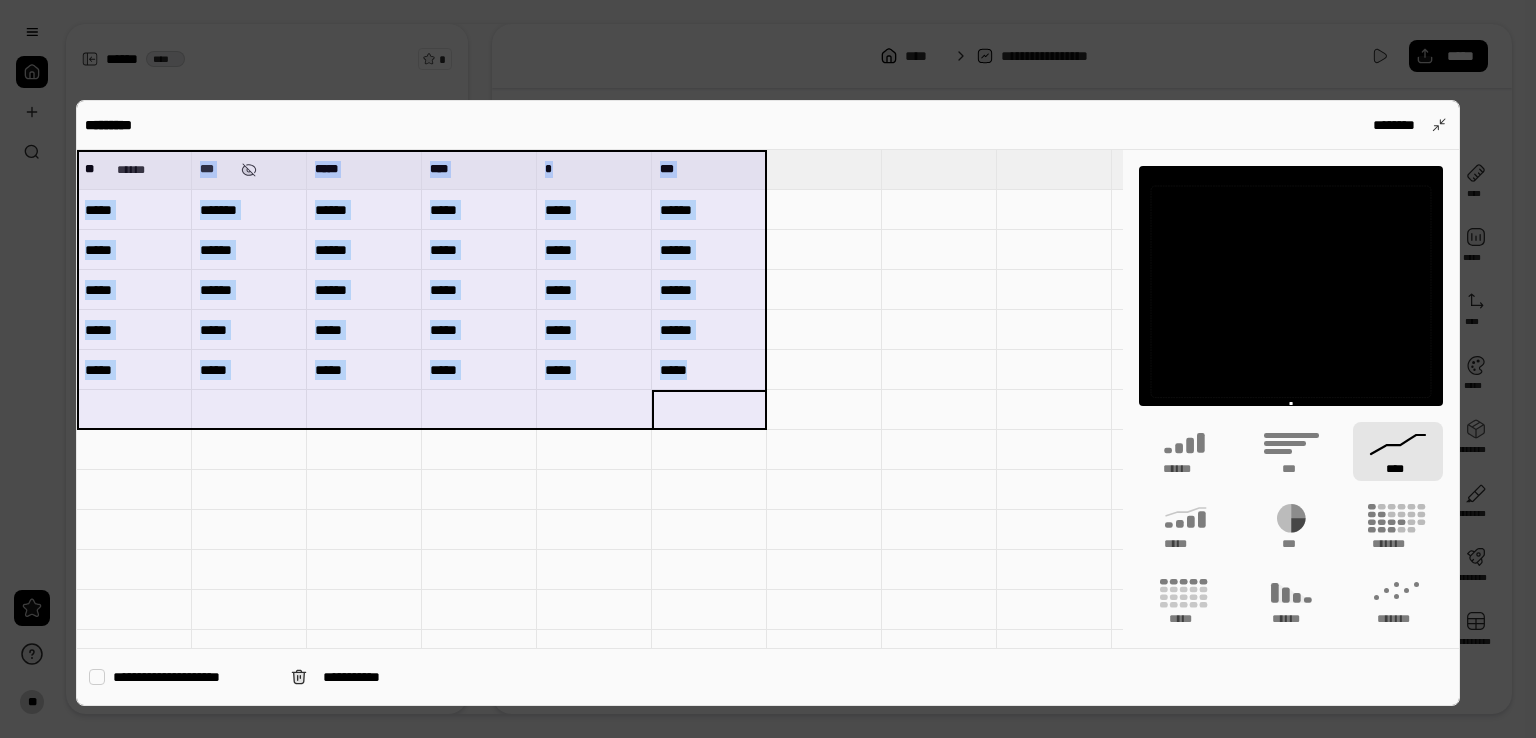 copy on "*** ***** **** * ***" 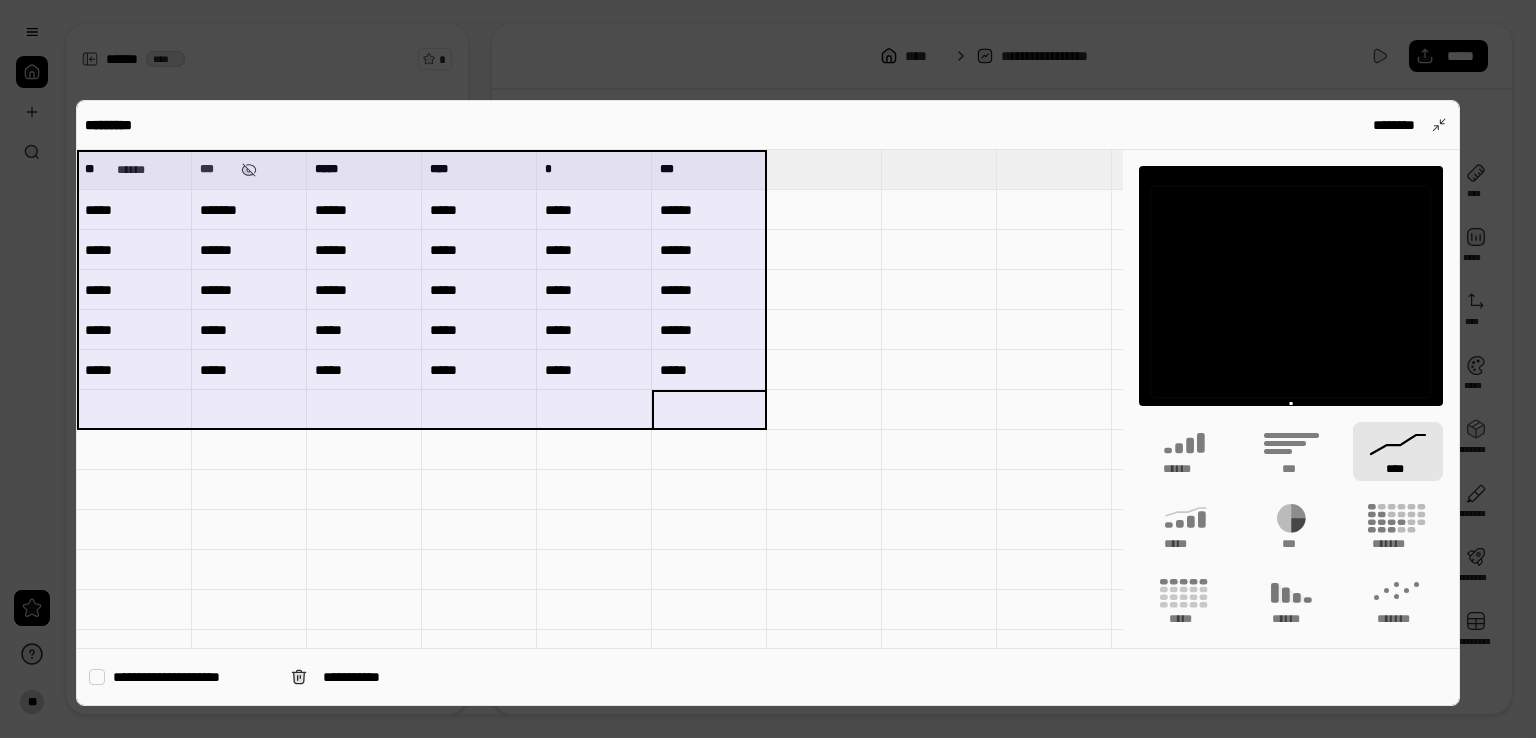 click at bounding box center (594, 570) 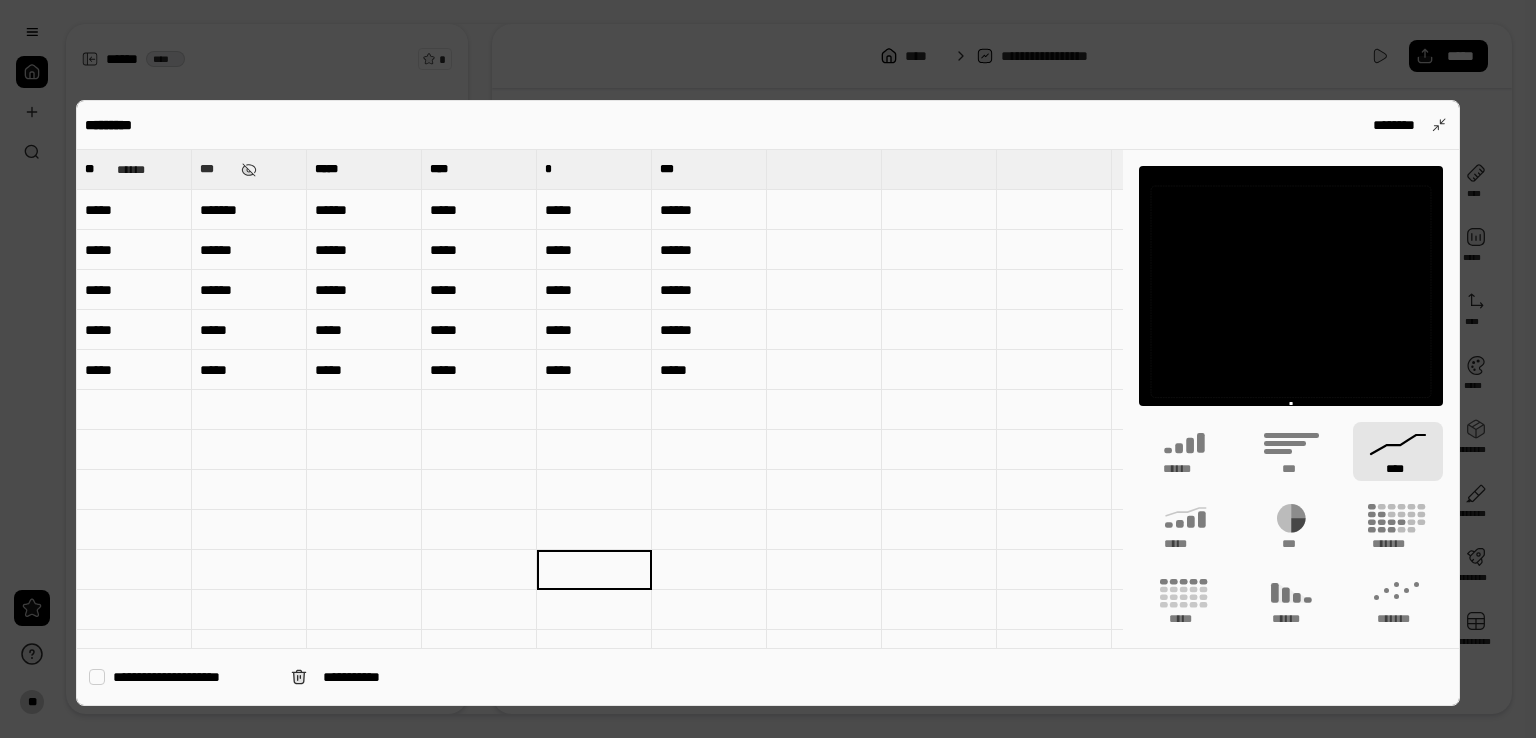 click at bounding box center [824, 450] 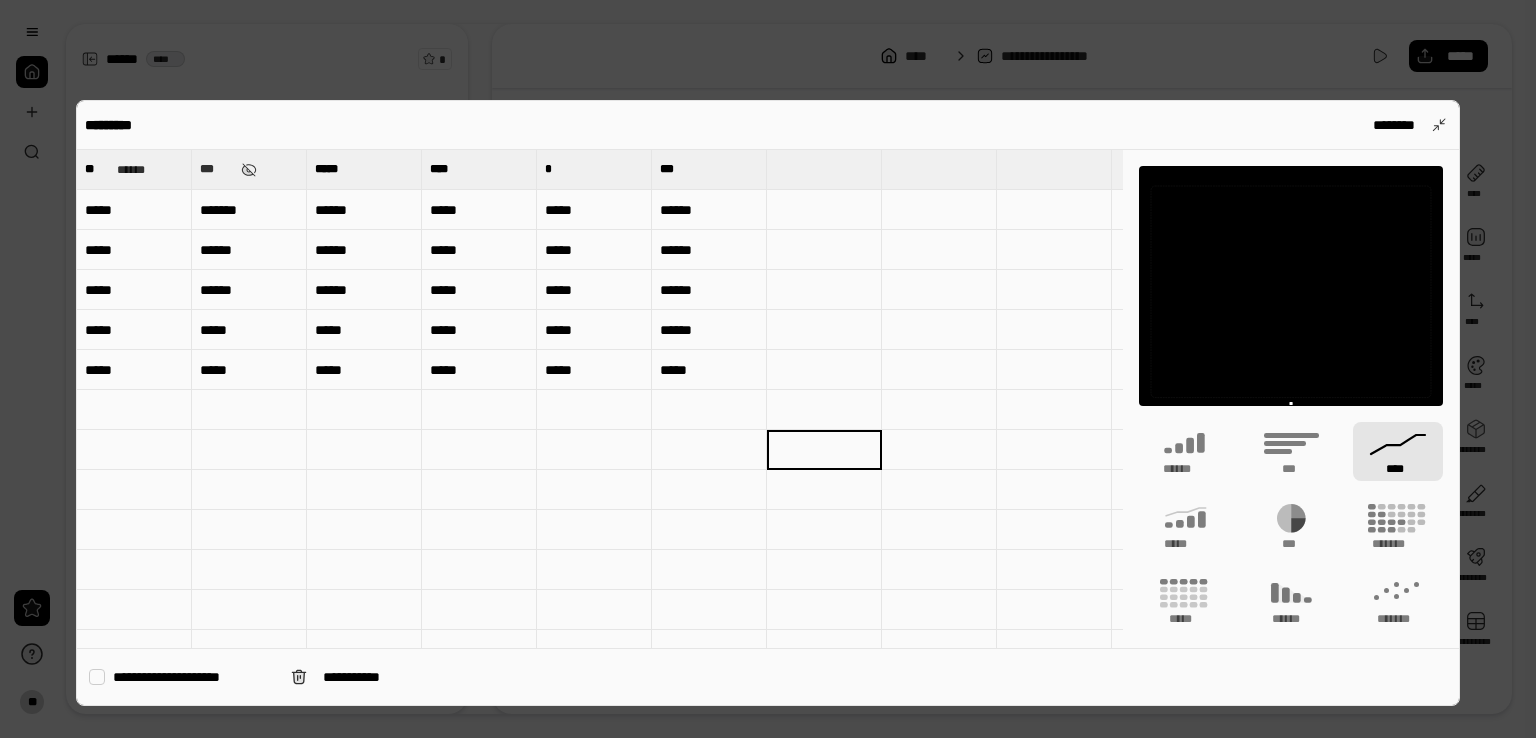 click on "****" at bounding box center (1398, 451) 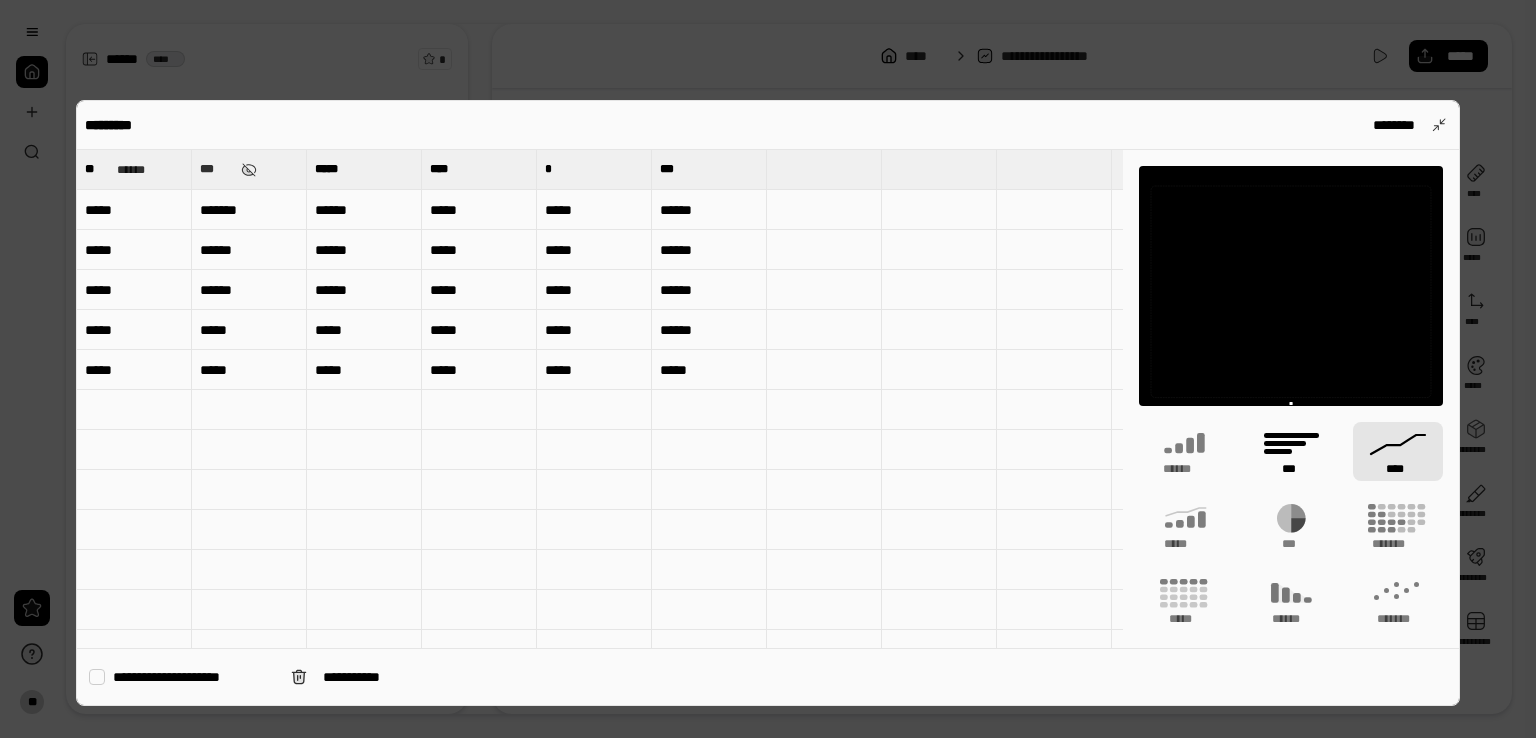 click 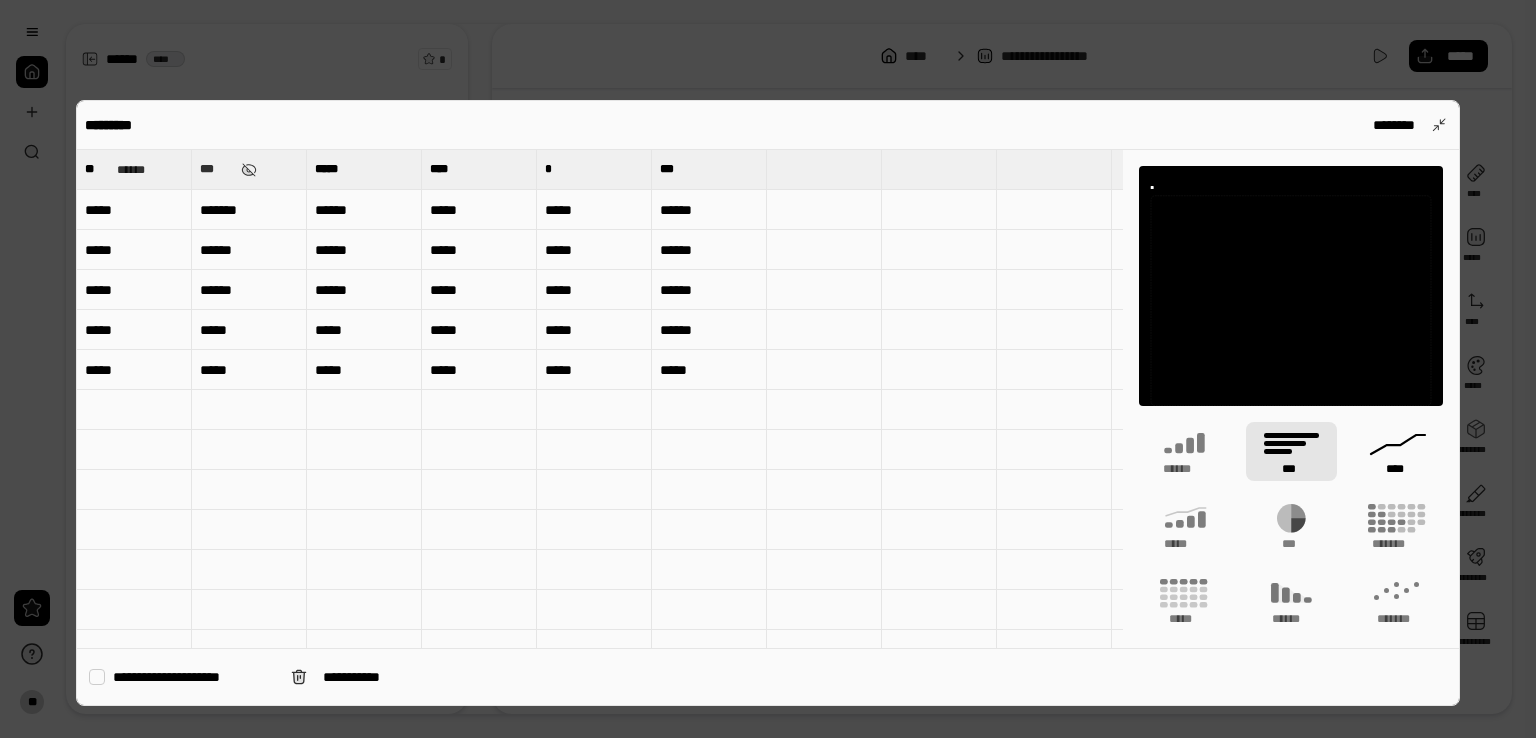 click 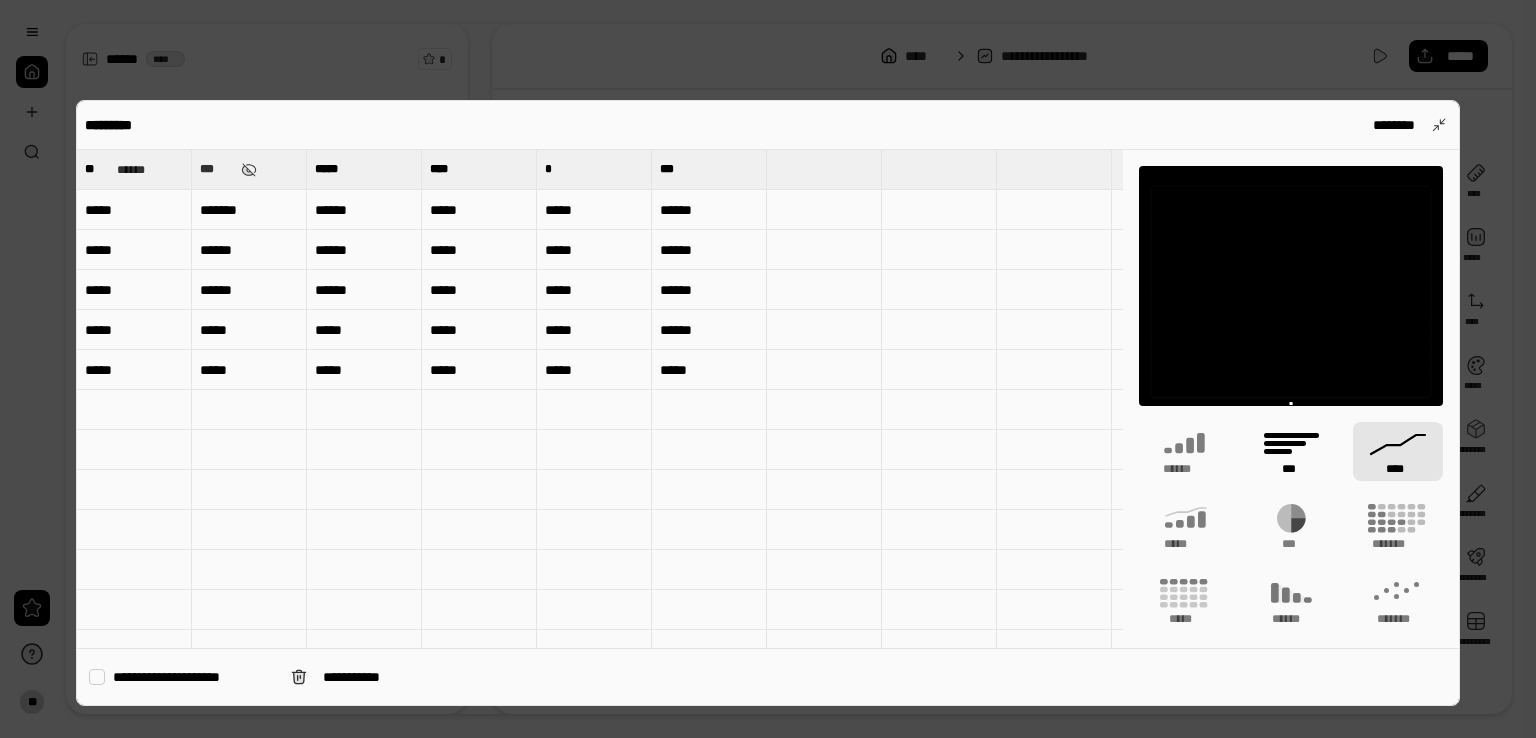 click 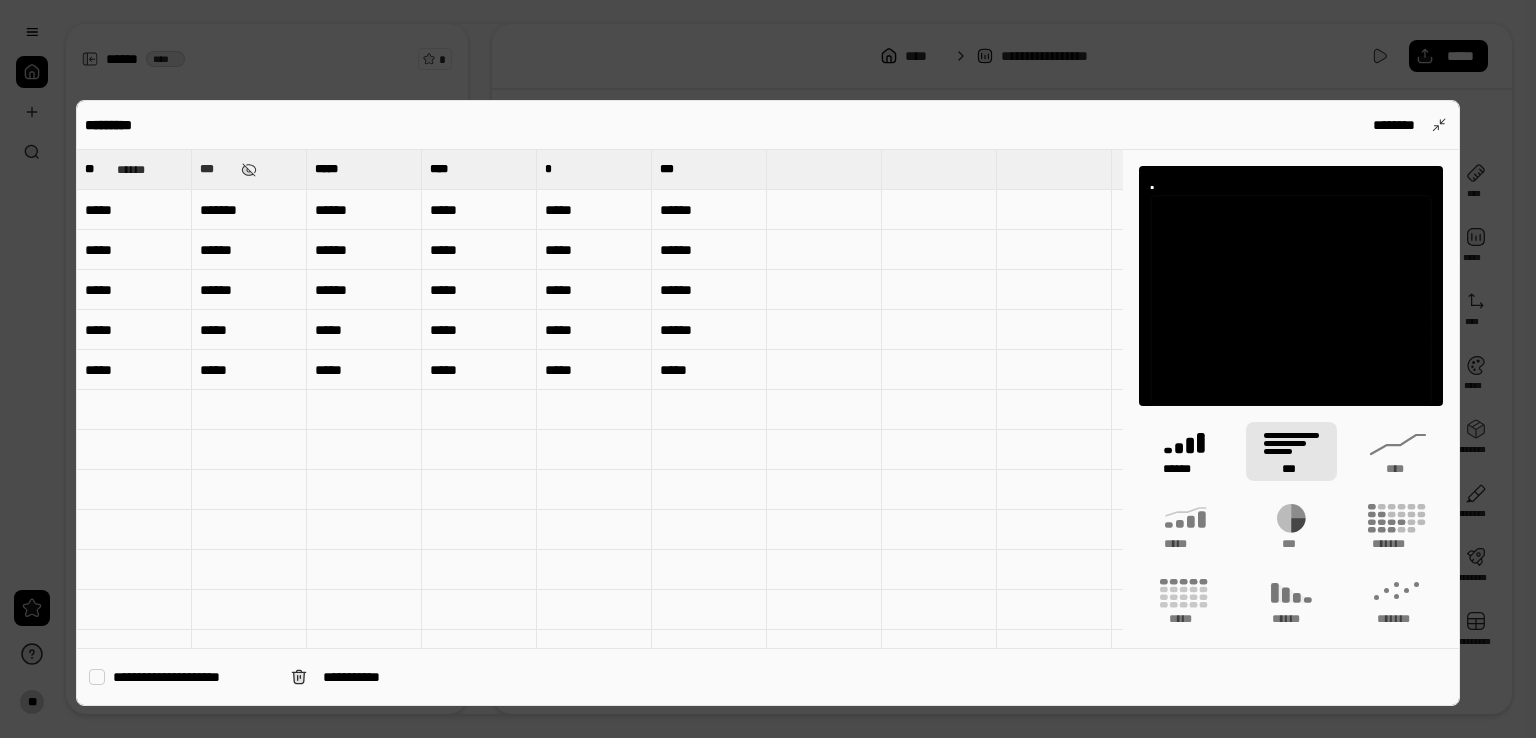 click 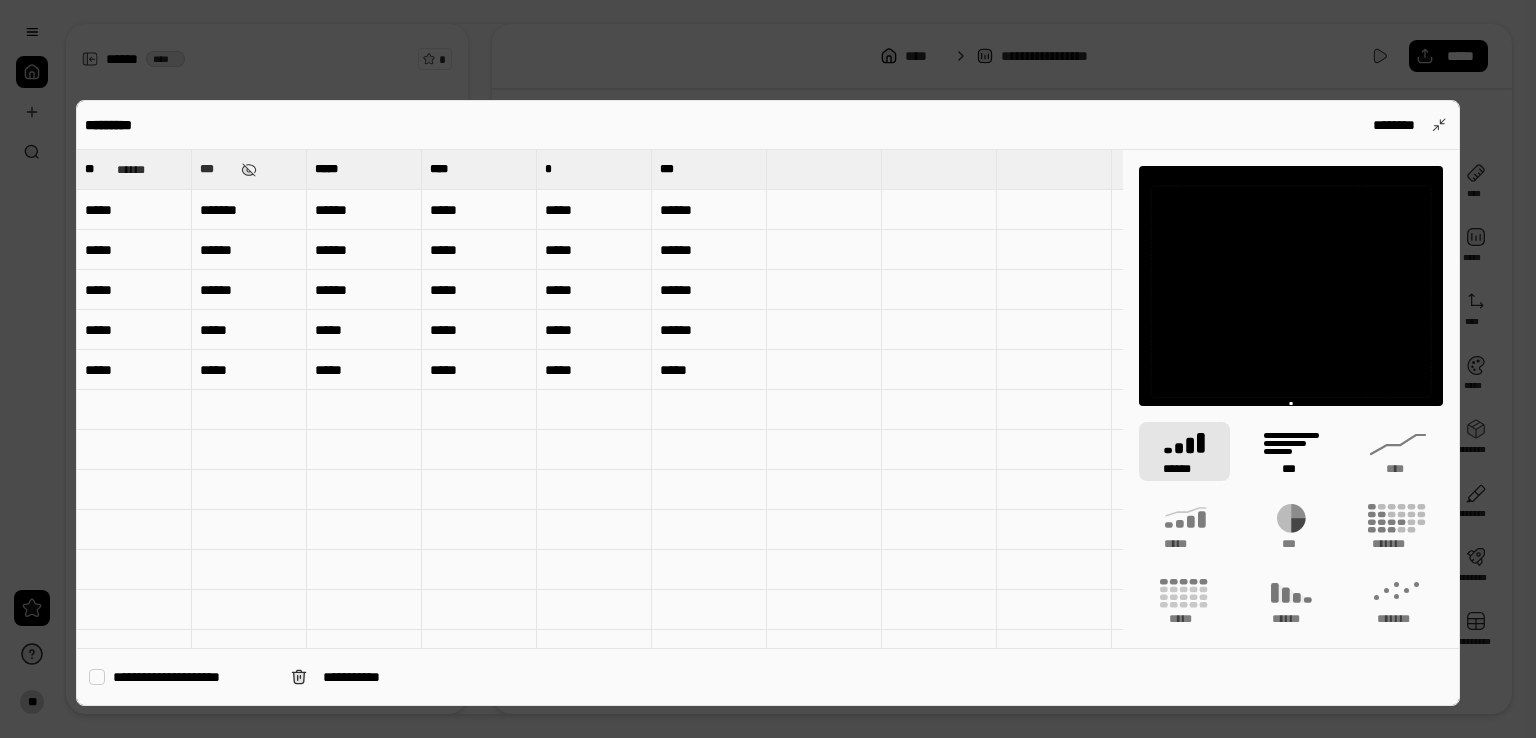 click 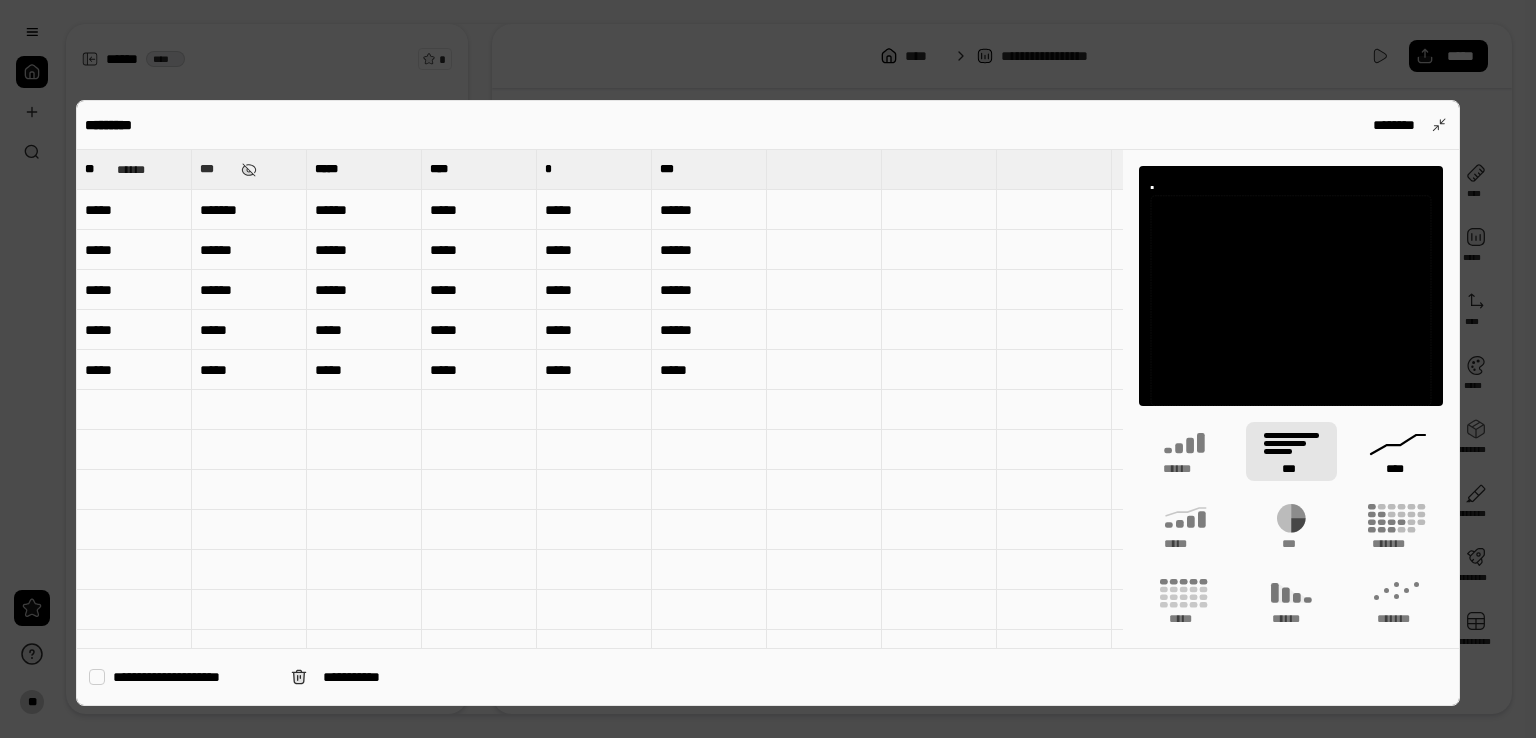 click 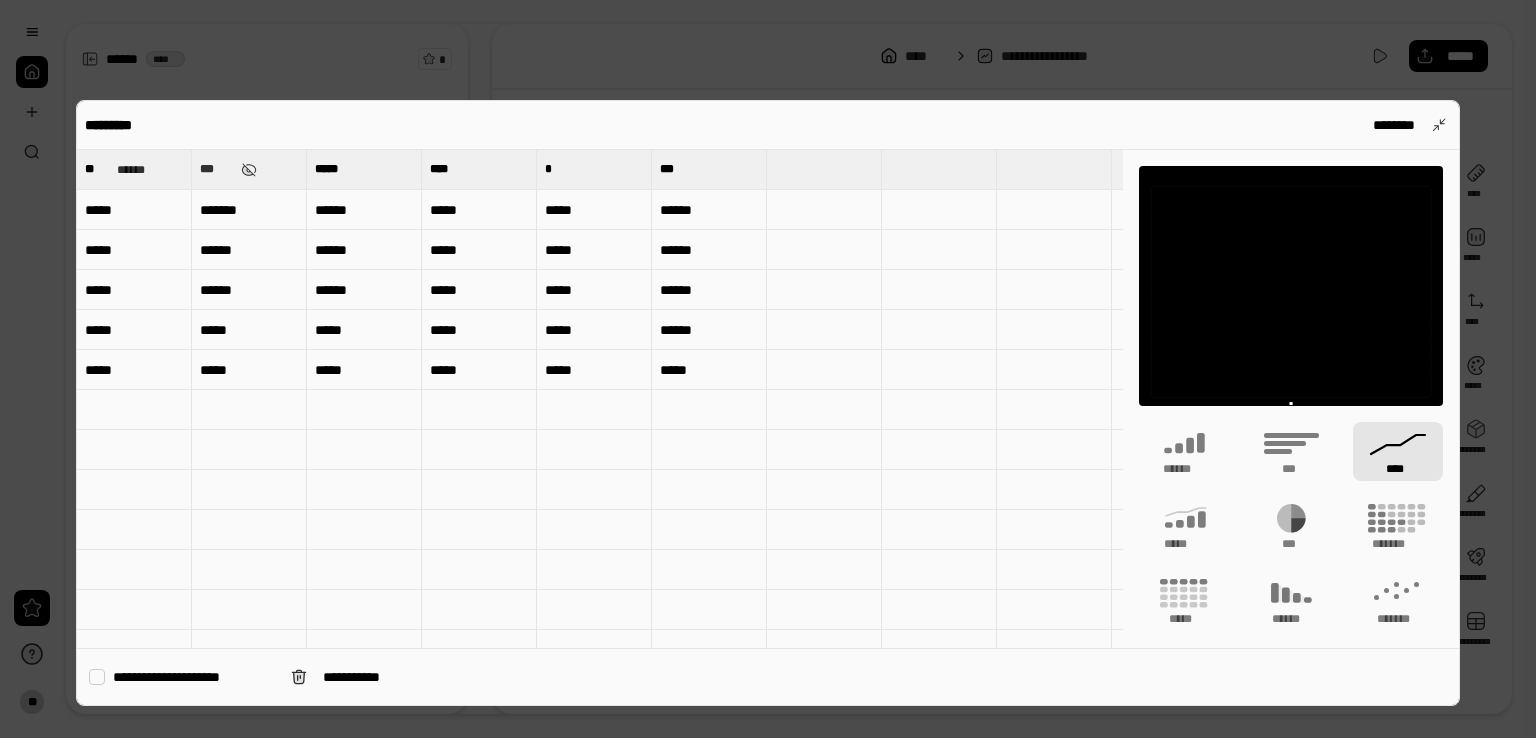 click on "****" at bounding box center (1398, 451) 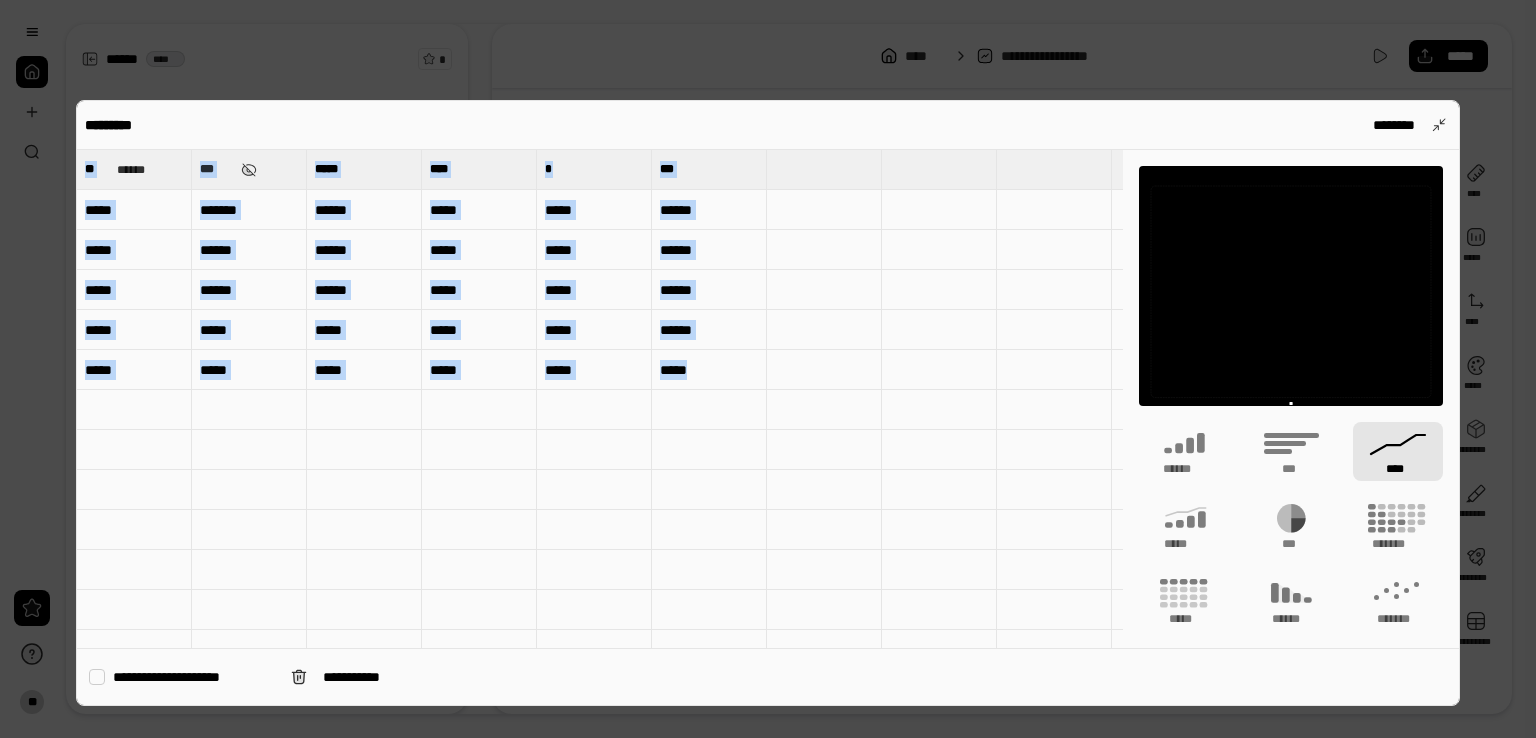 drag, startPoint x: 869, startPoint y: 116, endPoint x: 908, endPoint y: 452, distance: 338.25583 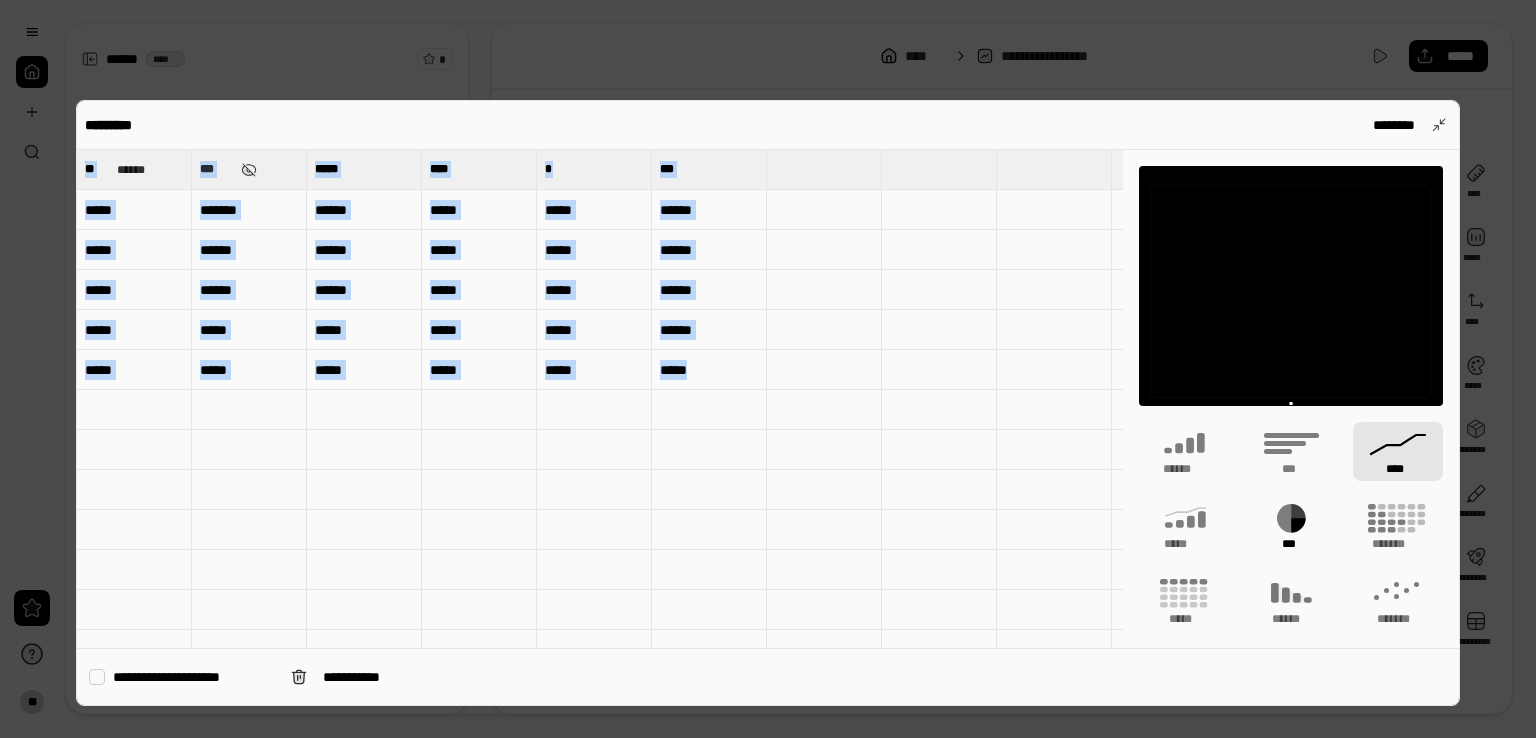 click 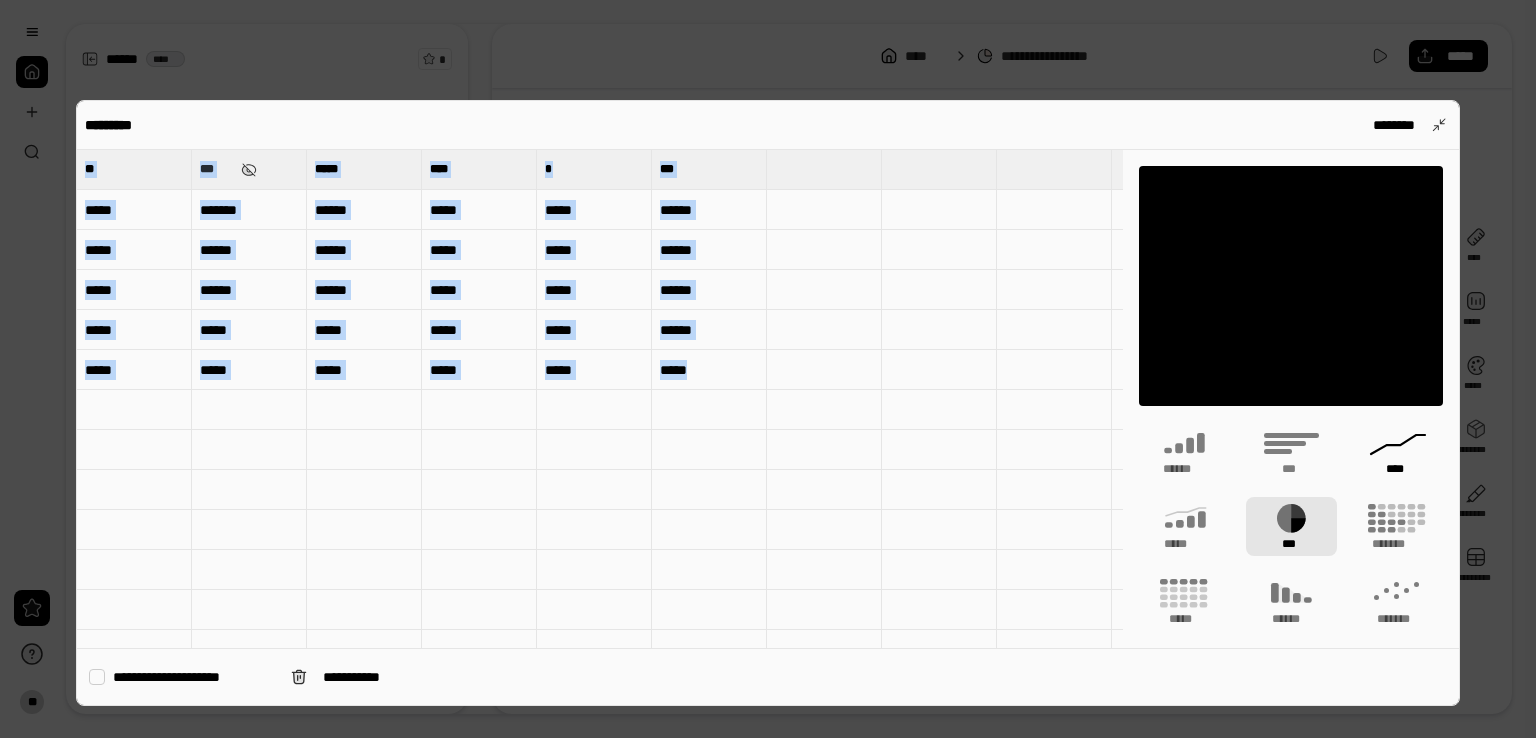 click 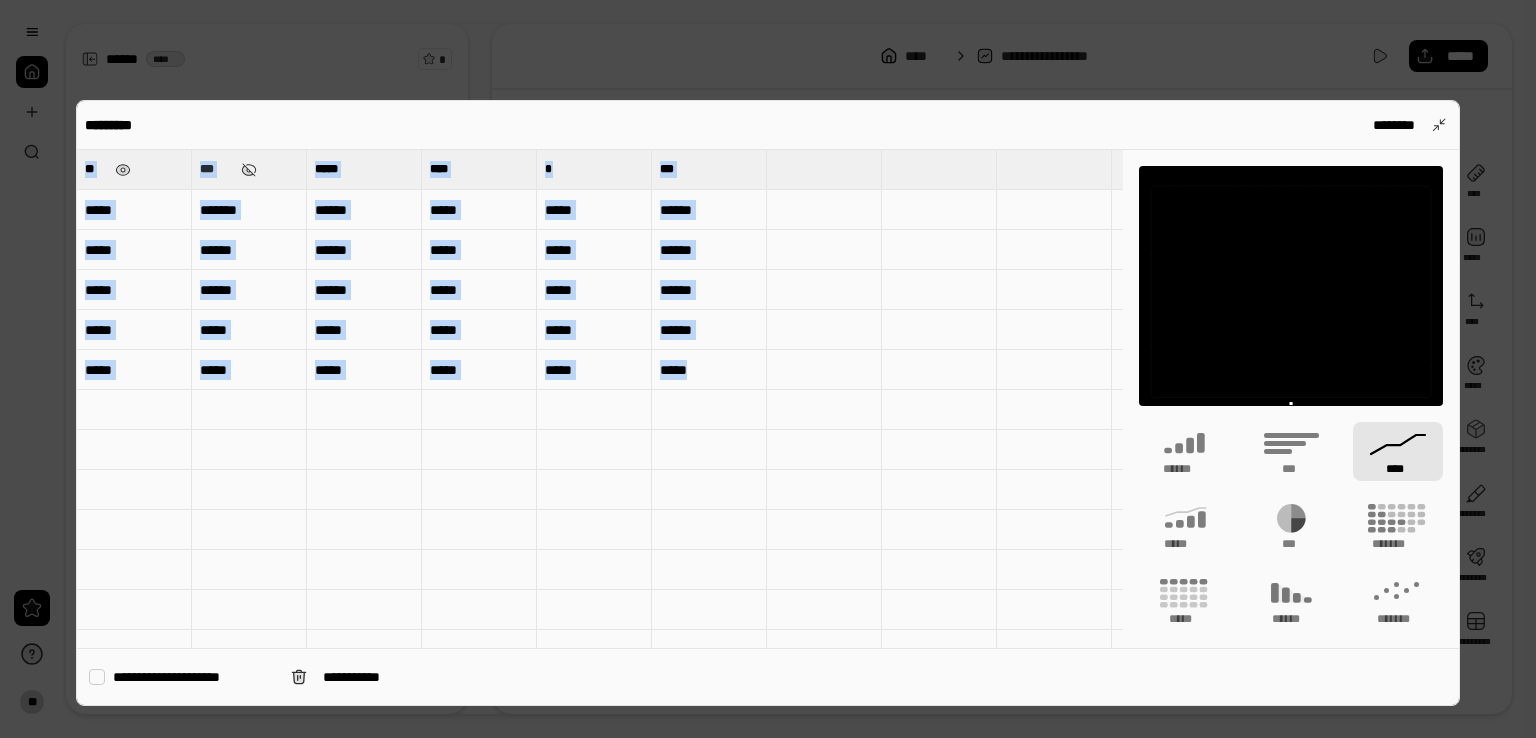 click on "**" at bounding box center (134, 169) 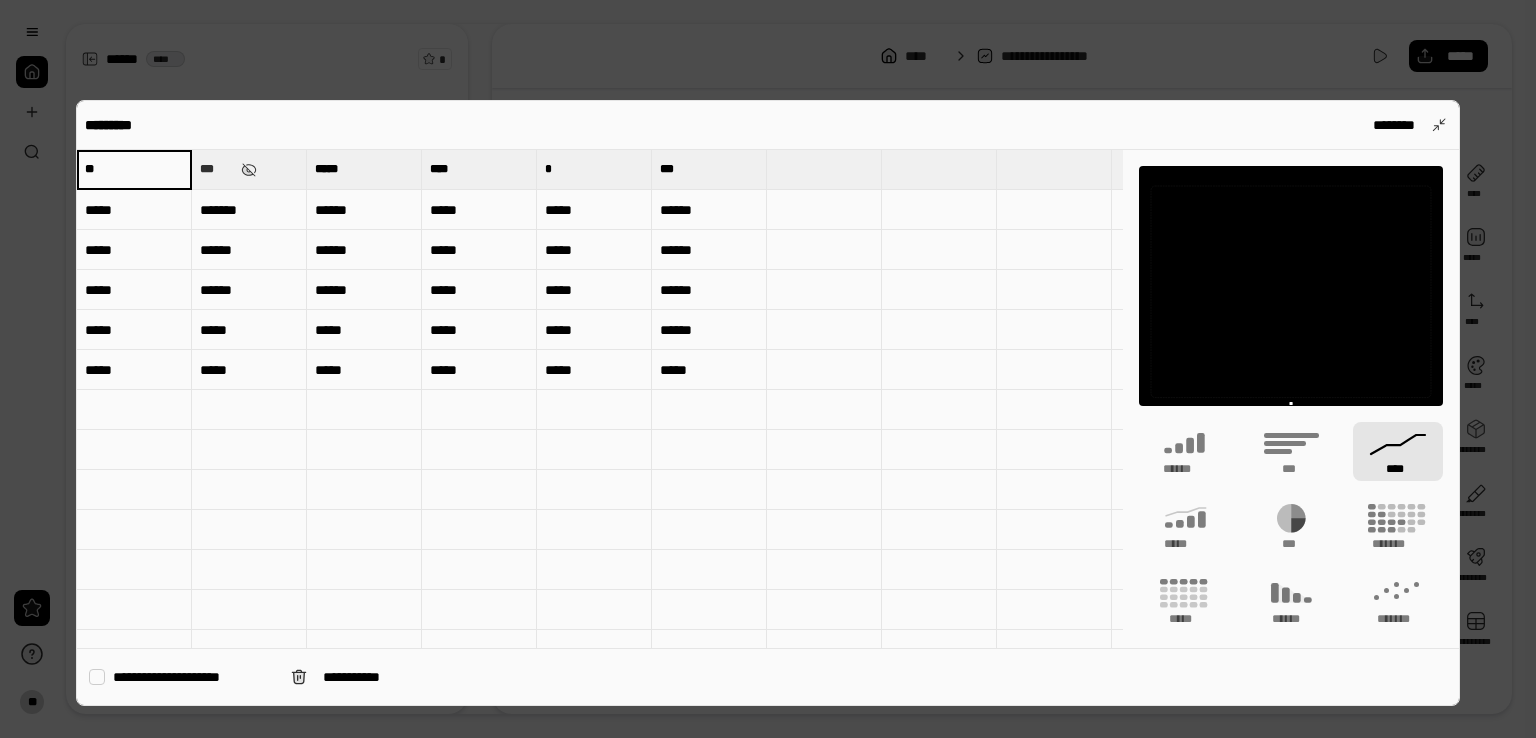 click at bounding box center (134, 530) 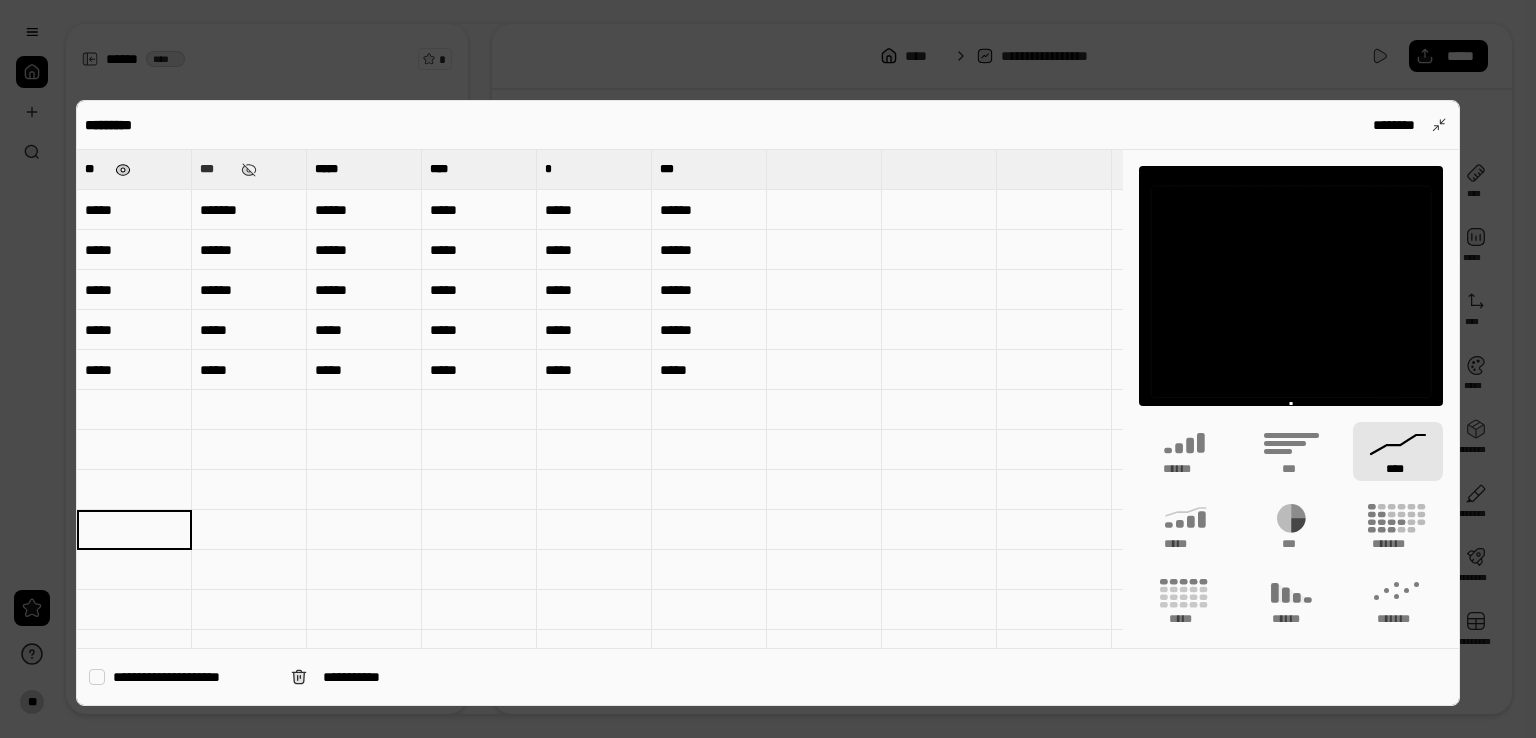 click at bounding box center (123, 170) 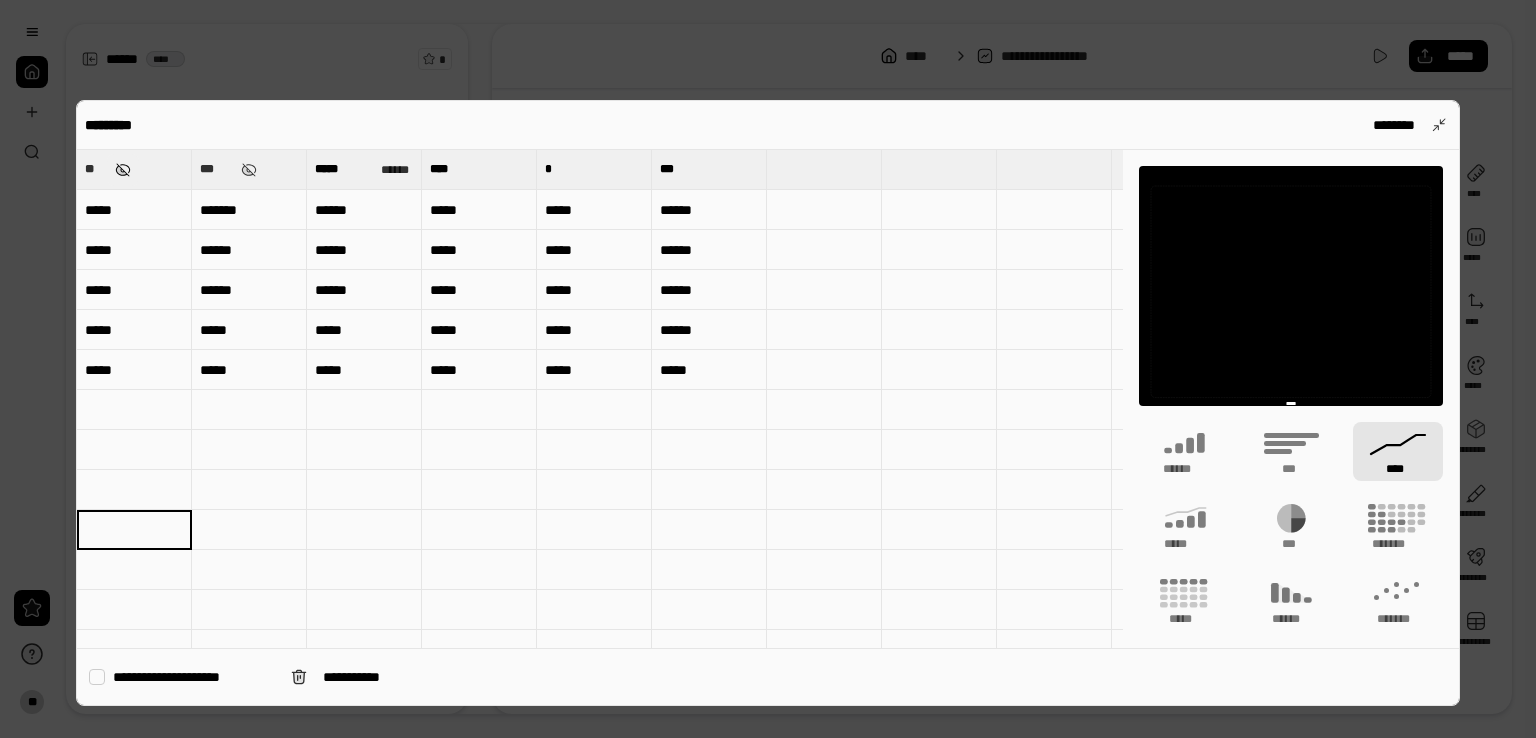 type on "**" 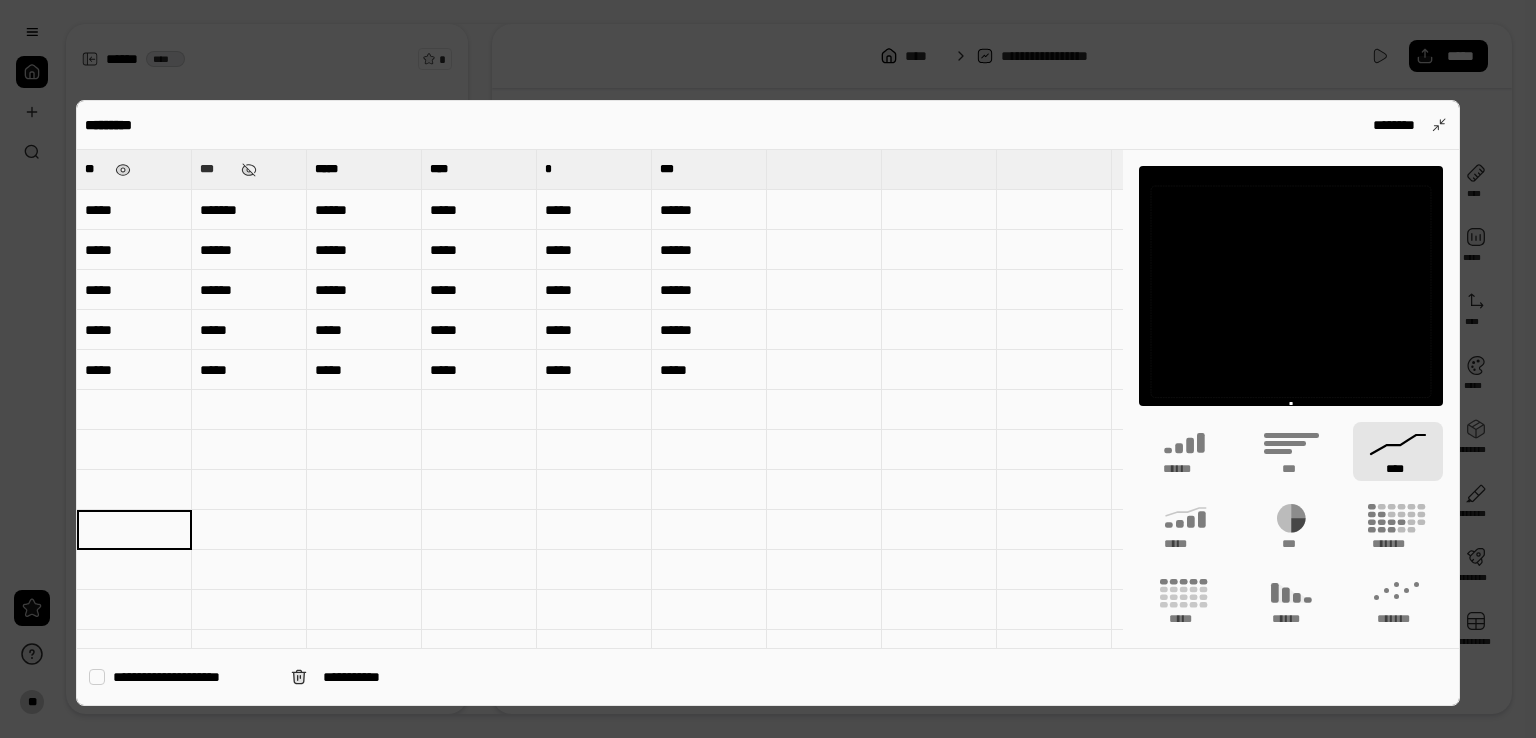 click on "**" at bounding box center (96, 169) 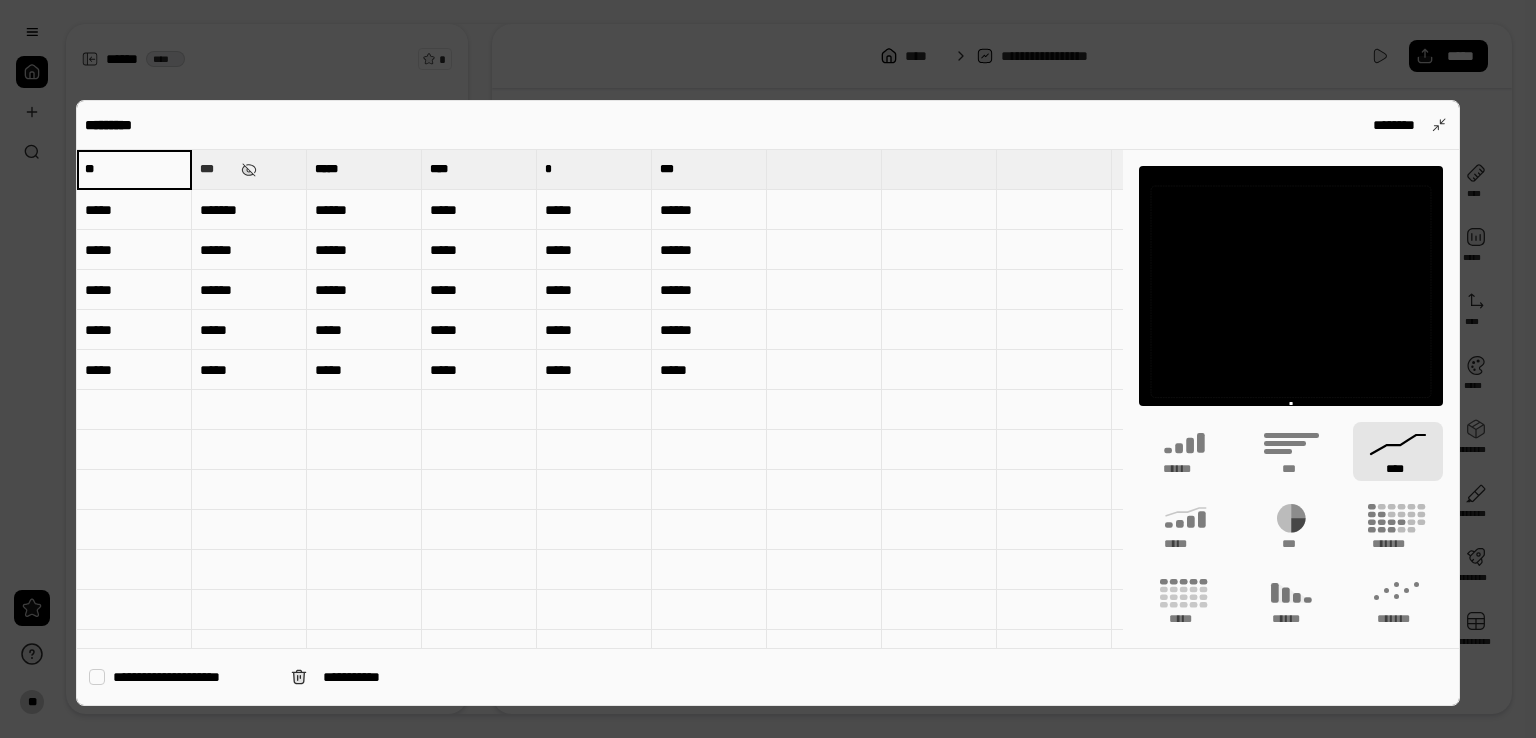 click on "**" at bounding box center [134, 169] 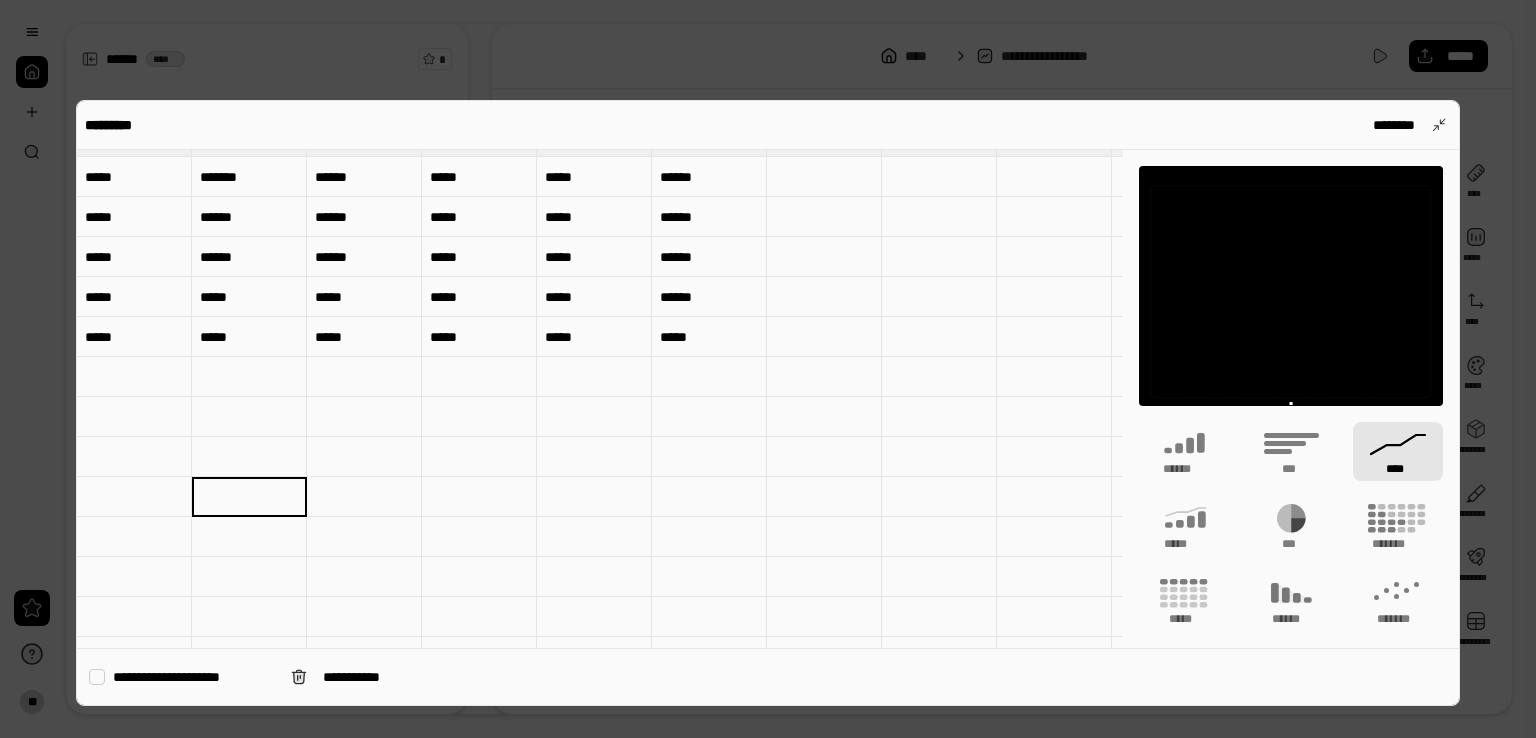 scroll, scrollTop: 0, scrollLeft: 0, axis: both 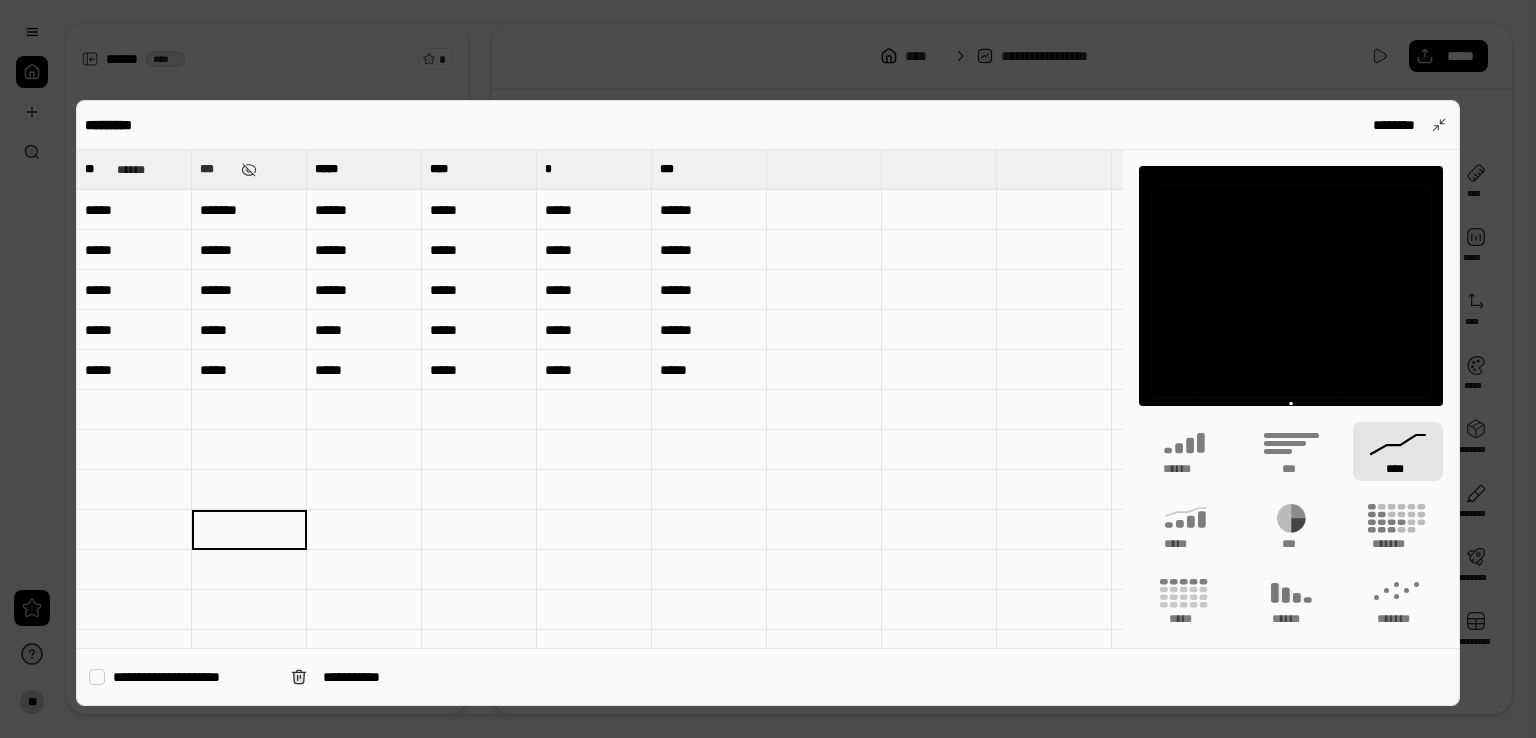 click on "****" at bounding box center (1398, 451) 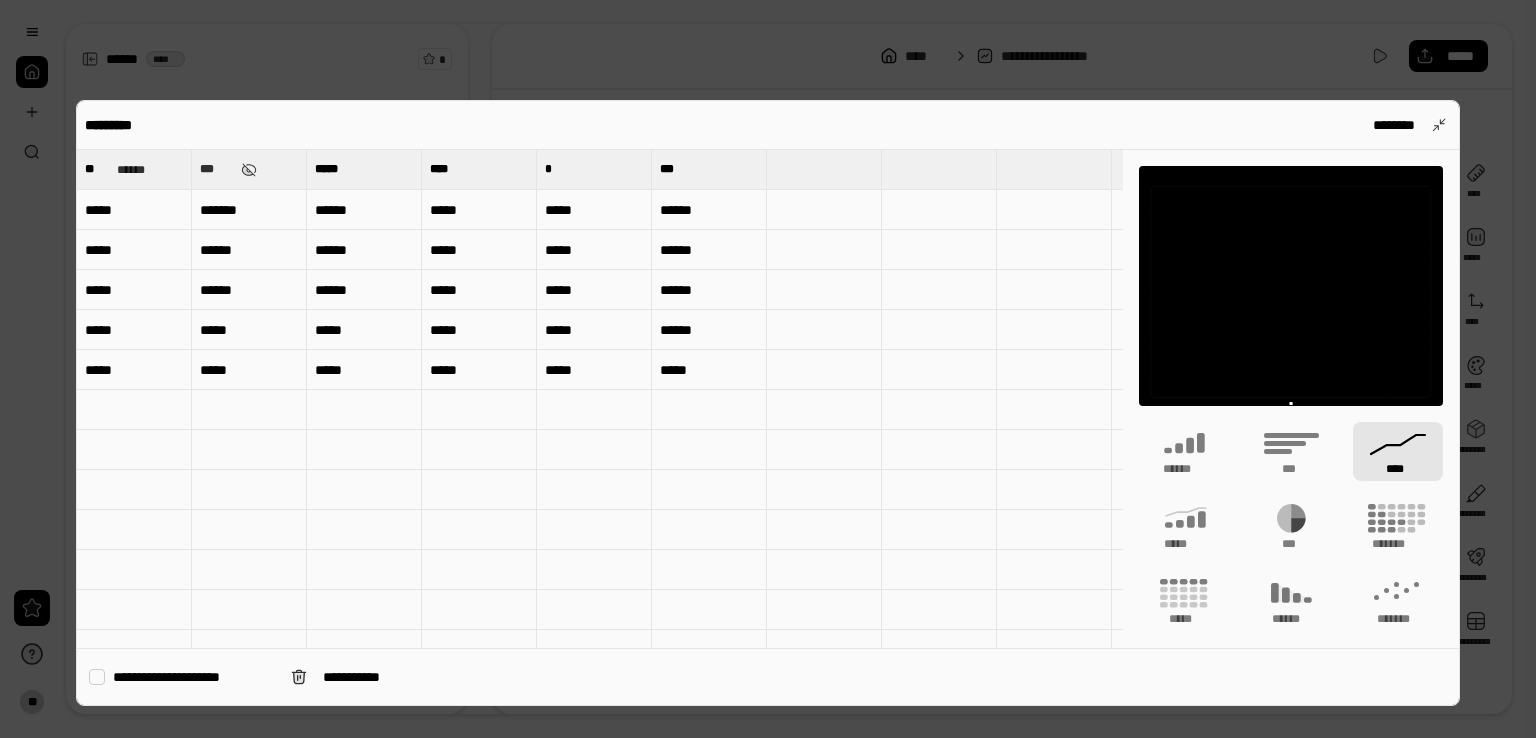 click on "****" at bounding box center [1398, 451] 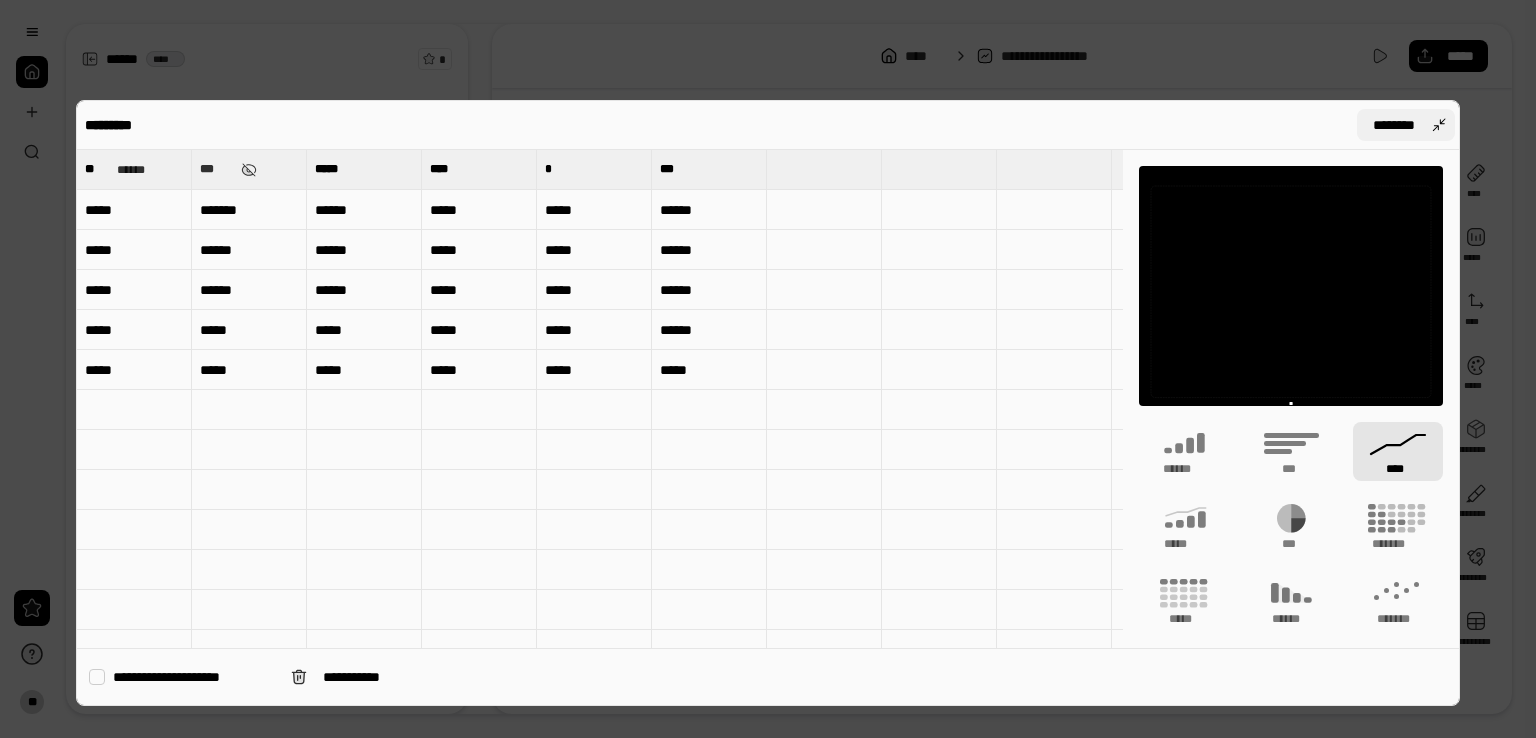 click on "********" at bounding box center [1406, 125] 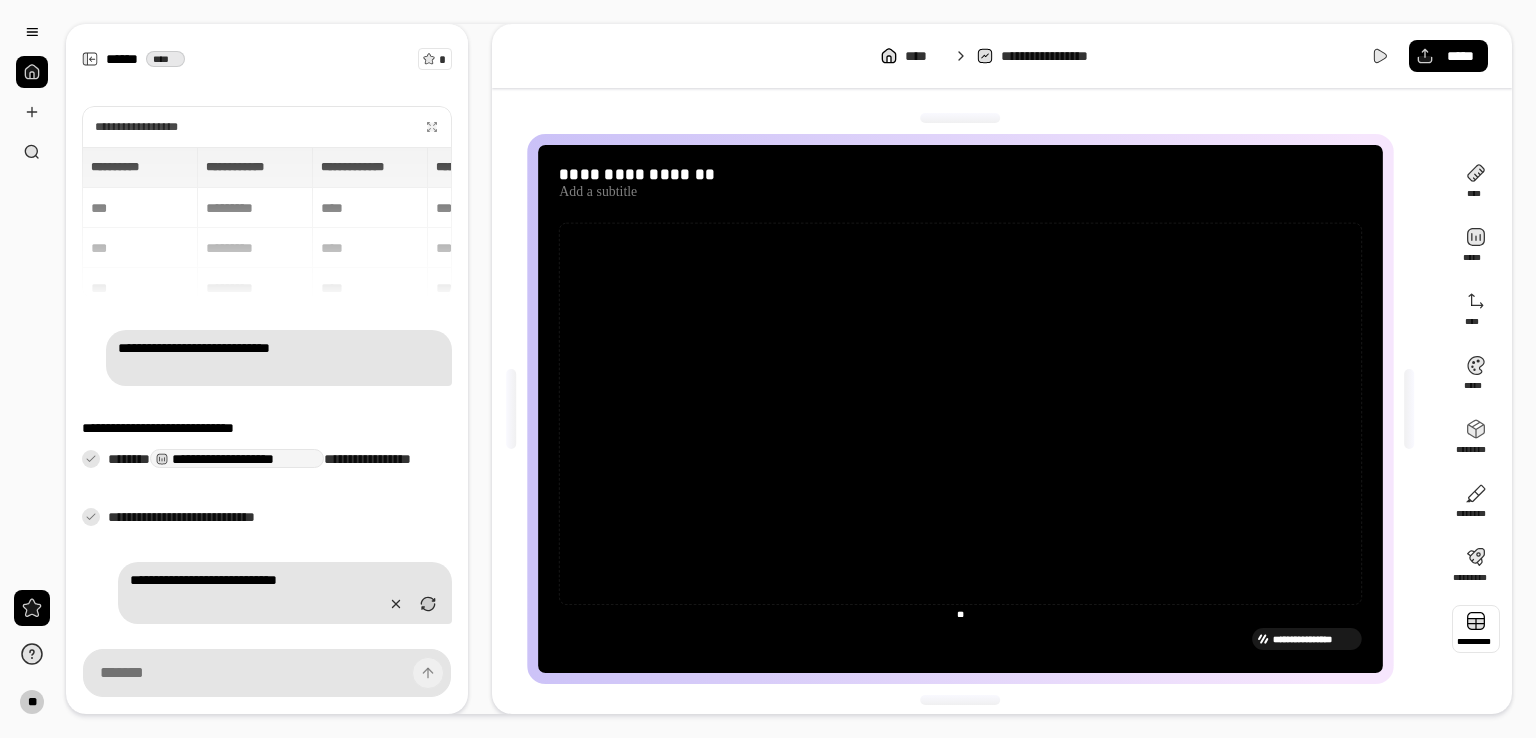 click at bounding box center [1476, 629] 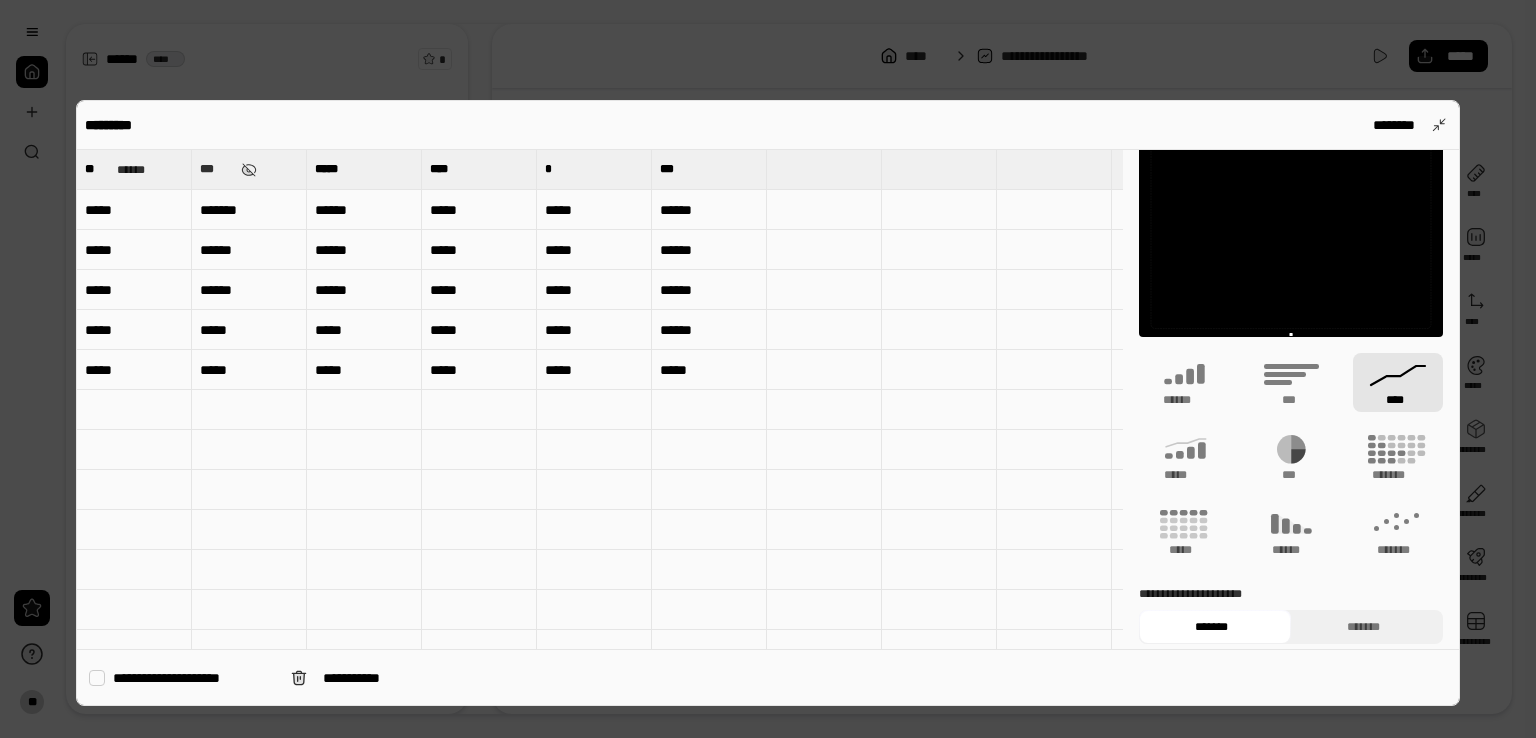 scroll, scrollTop: 140, scrollLeft: 0, axis: vertical 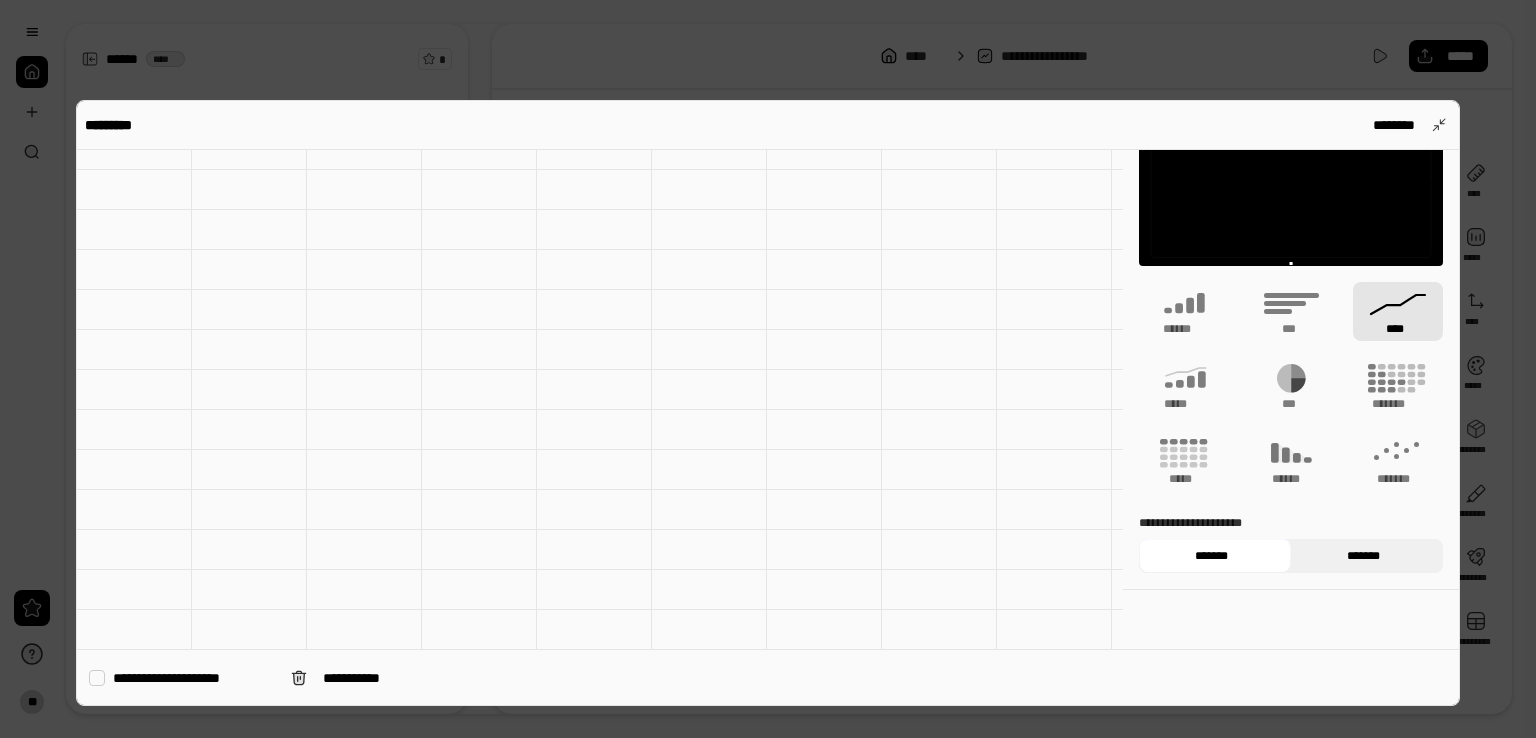 click on "*******" at bounding box center (1363, 556) 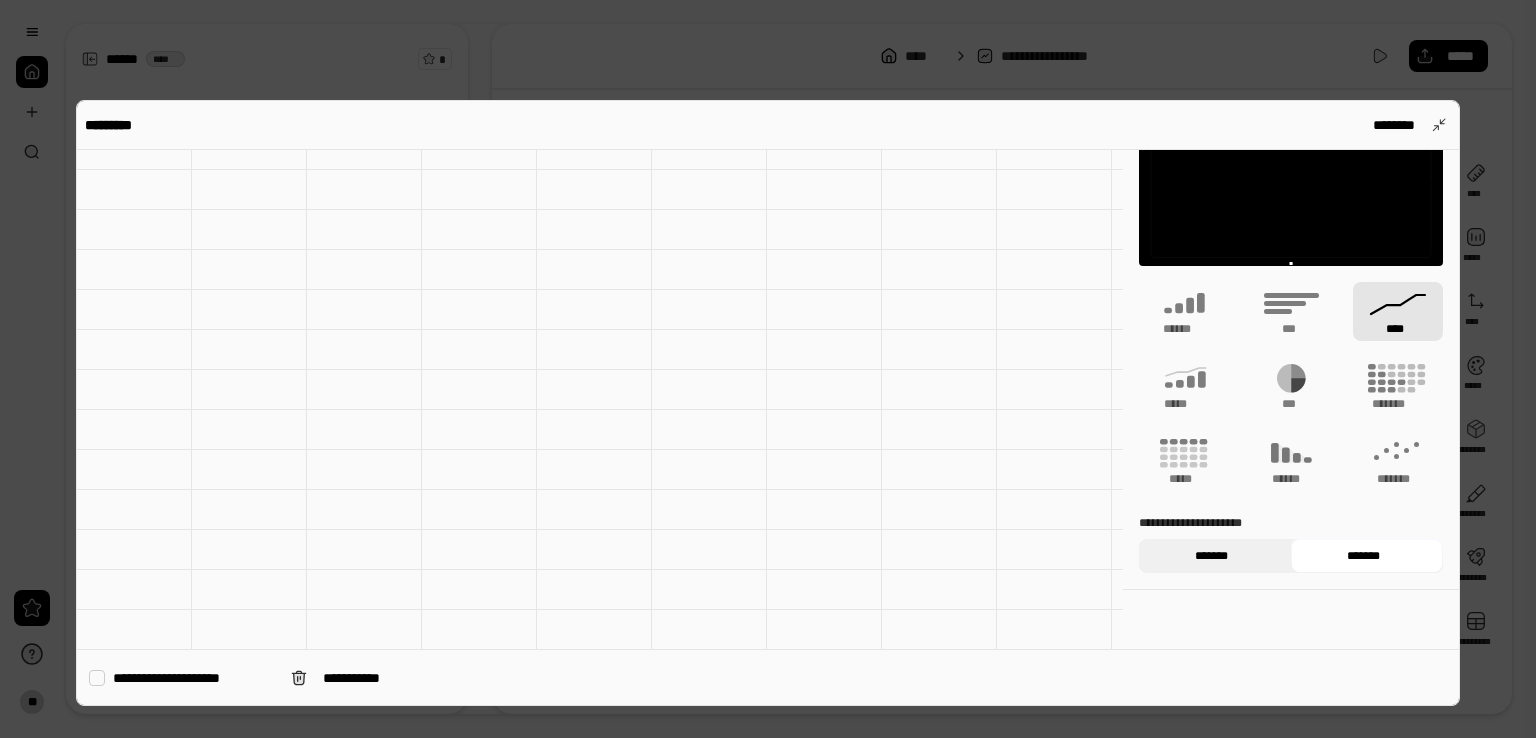 click on "*******" at bounding box center [1211, 556] 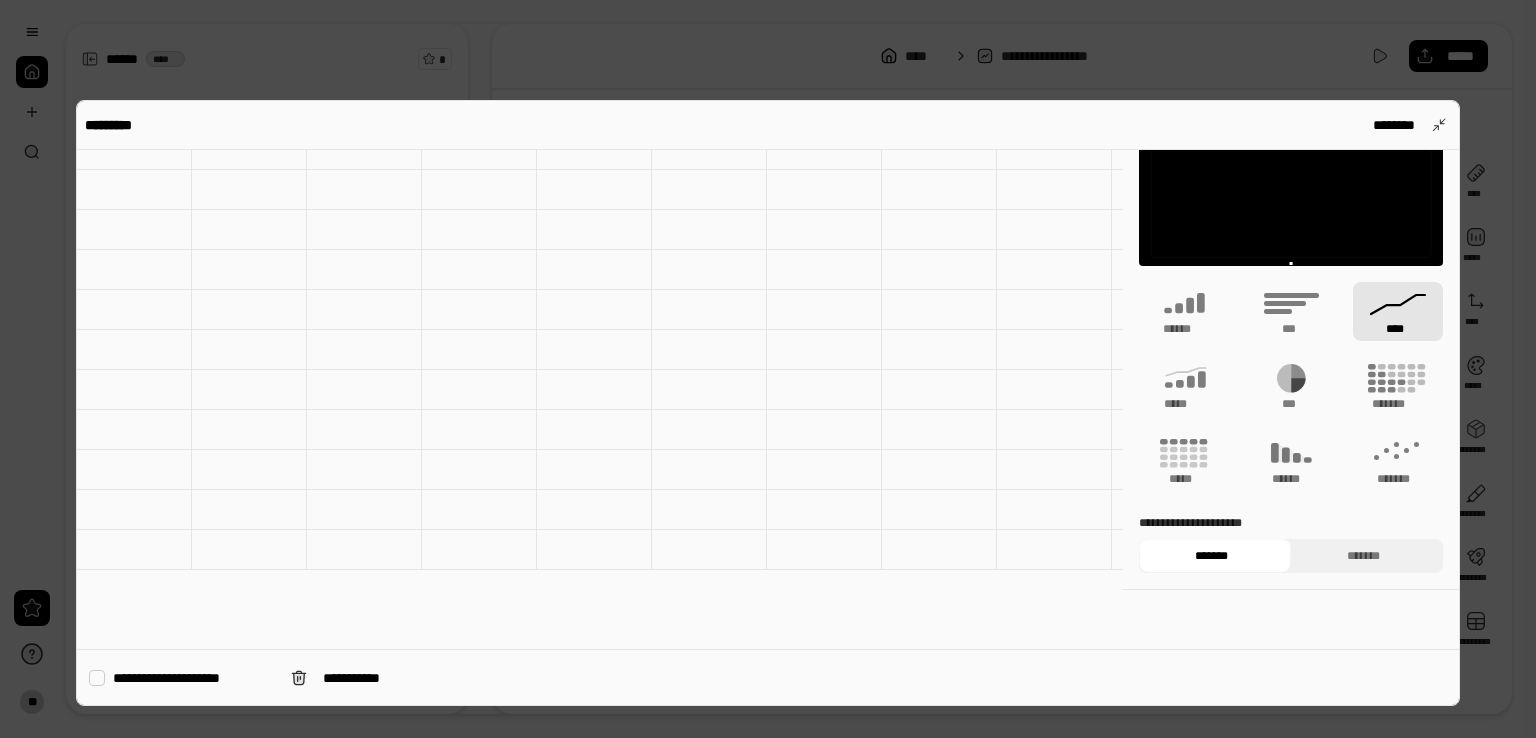 scroll, scrollTop: 0, scrollLeft: 0, axis: both 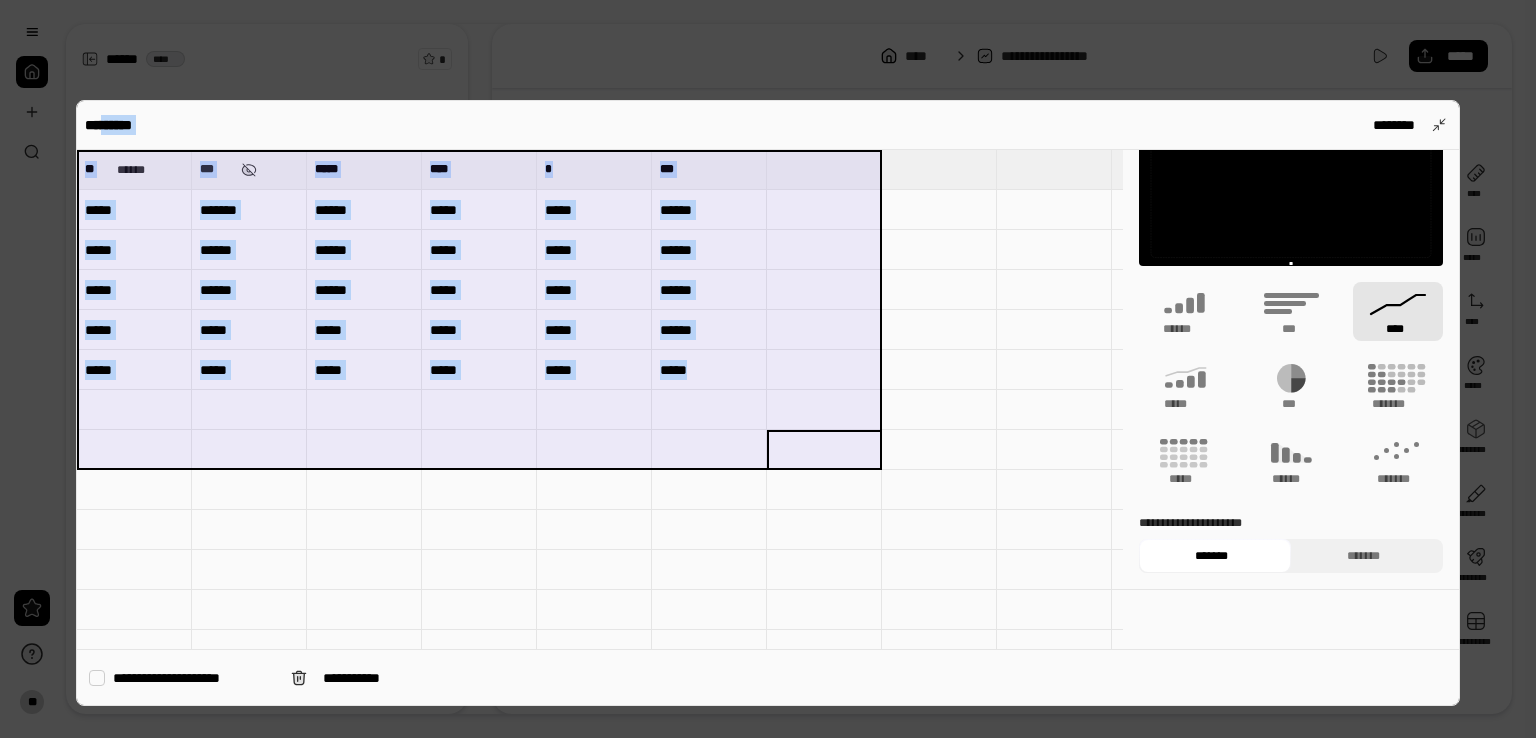 drag, startPoint x: 877, startPoint y: 439, endPoint x: 107, endPoint y: 145, distance: 824.21844 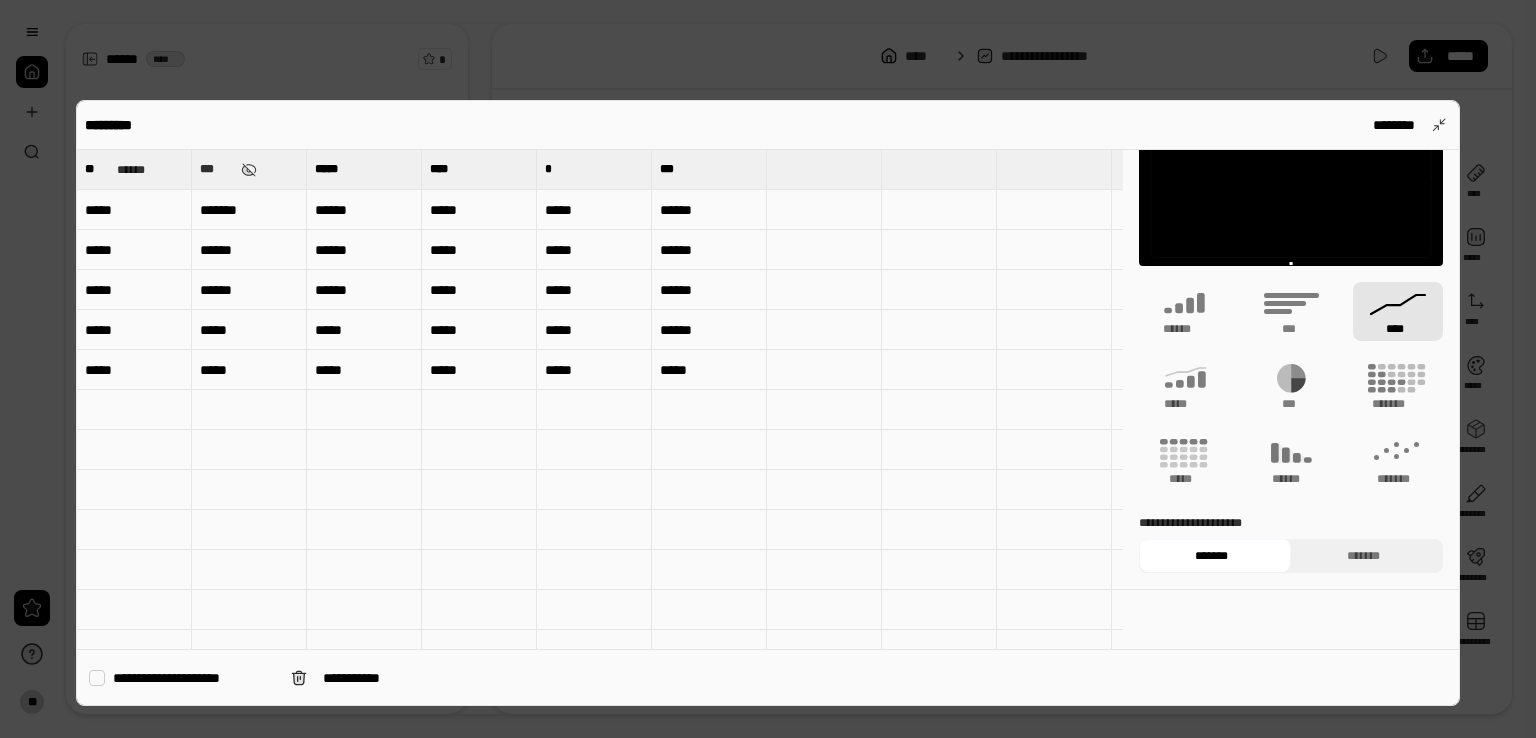click at bounding box center [939, 490] 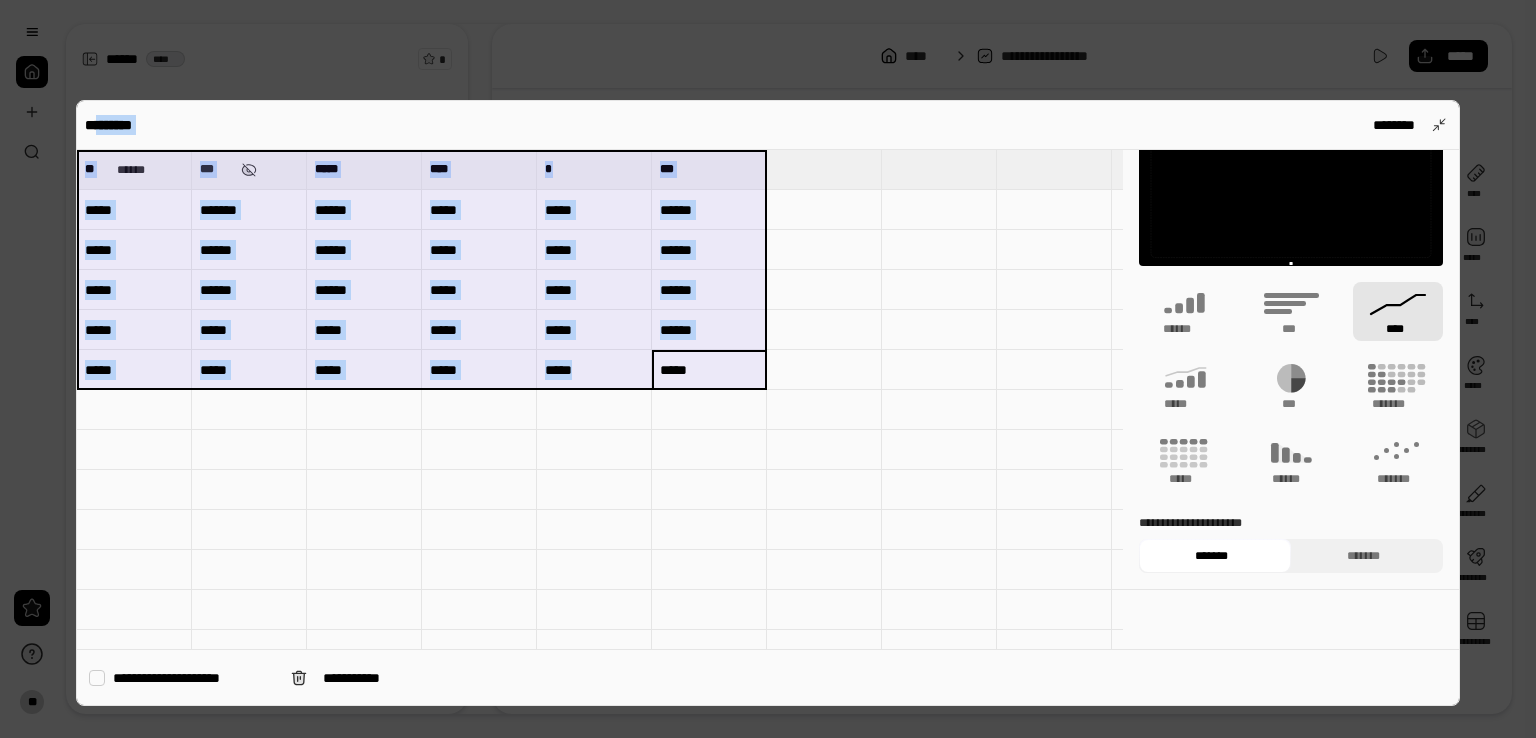 drag, startPoint x: 761, startPoint y: 385, endPoint x: 98, endPoint y: 105, distance: 719.7006 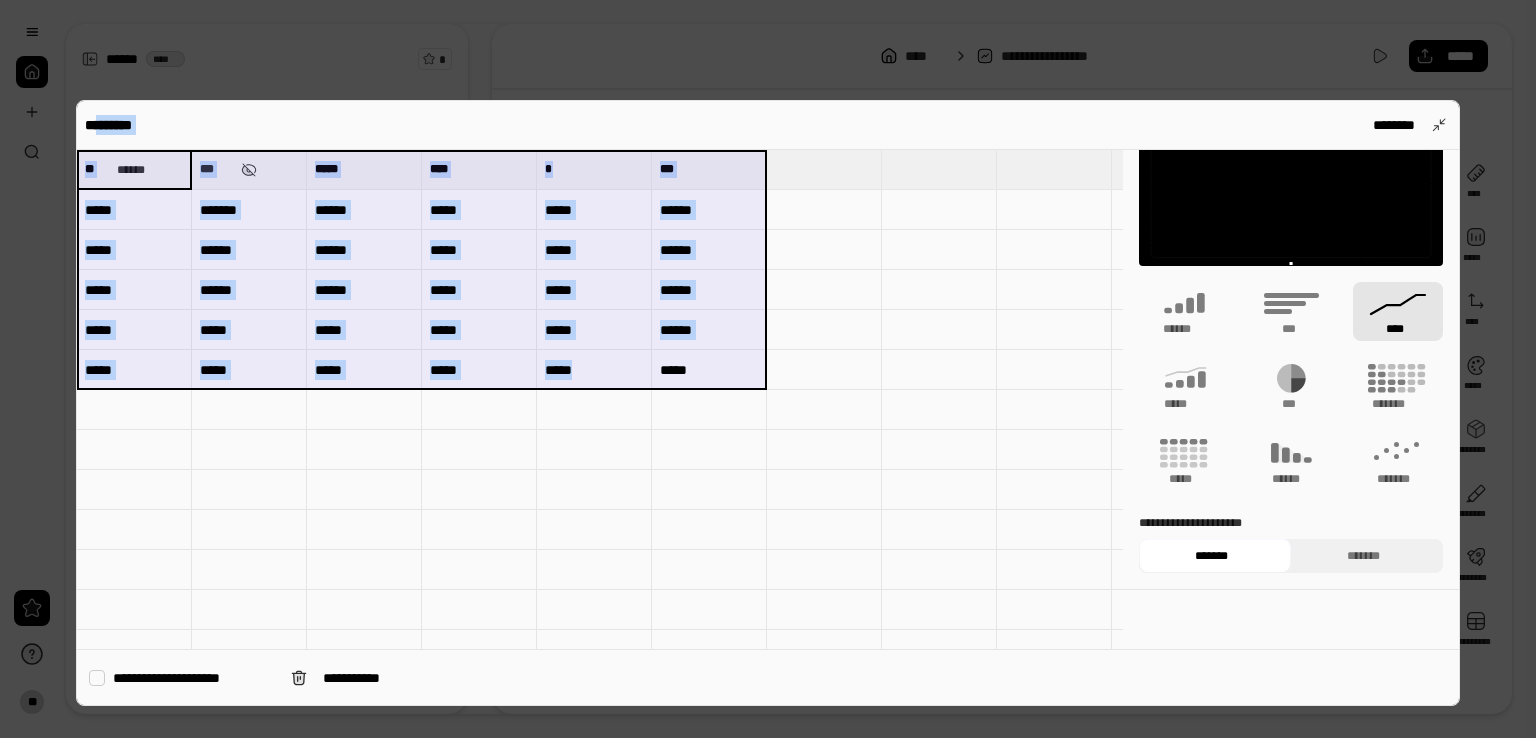 click at bounding box center [709, 410] 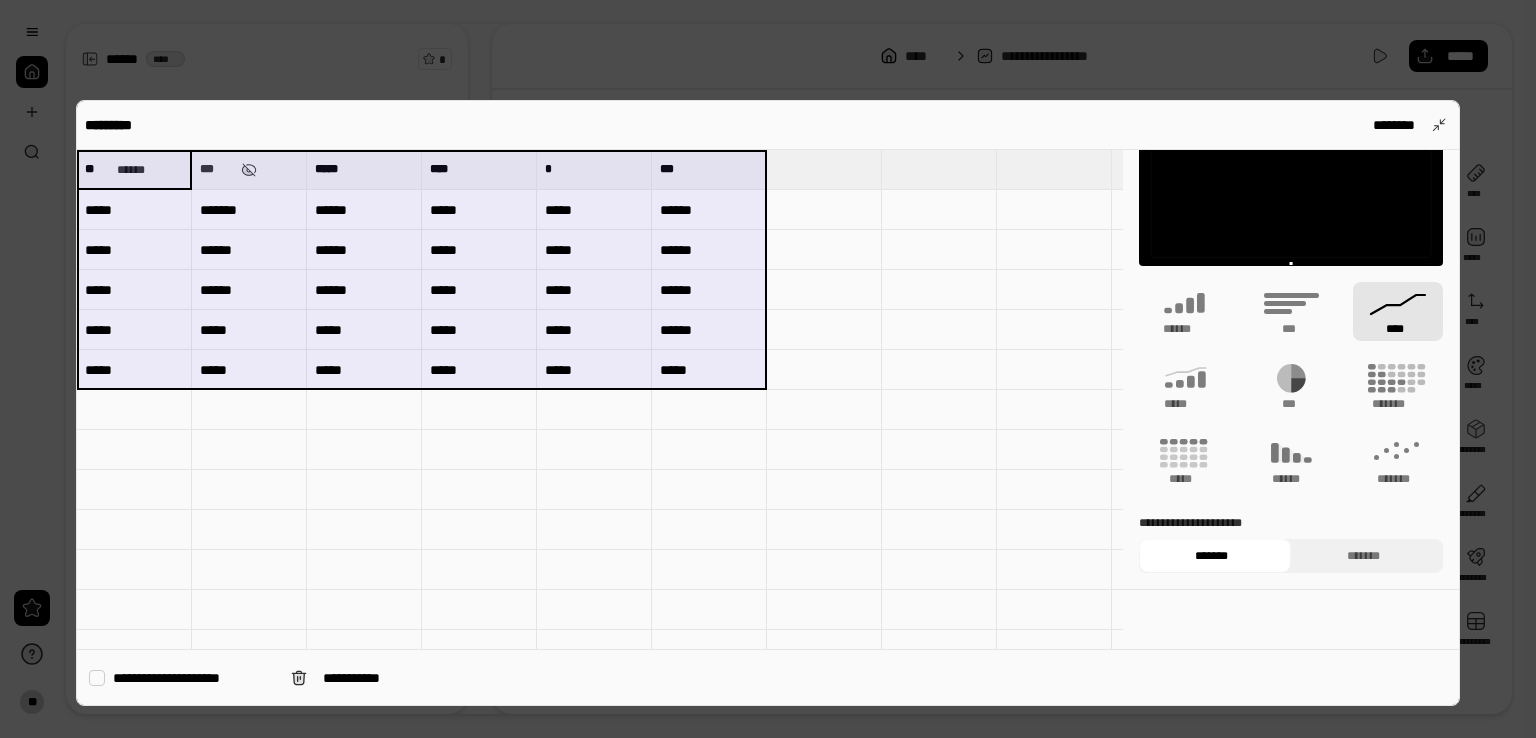 click at bounding box center (479, 530) 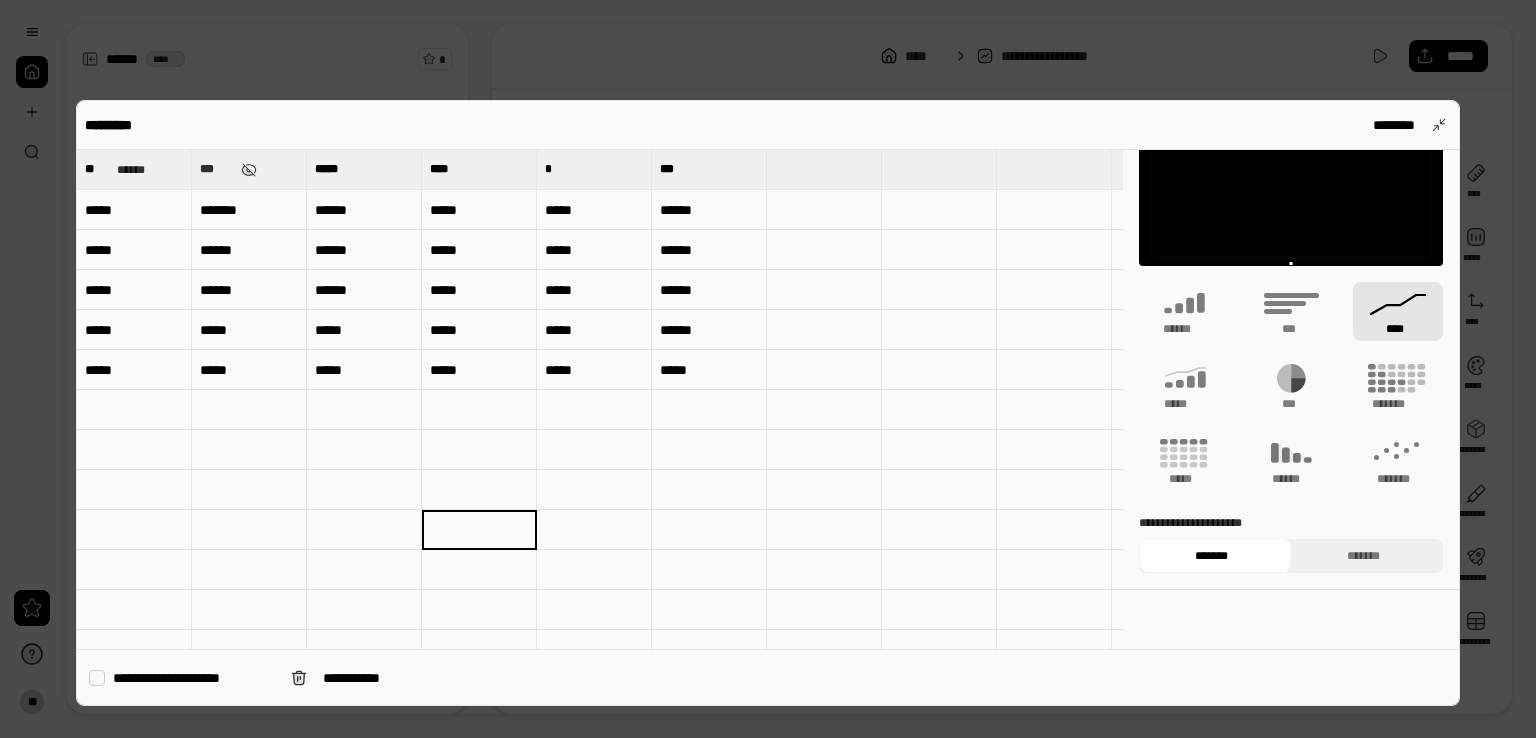 click at bounding box center [594, 490] 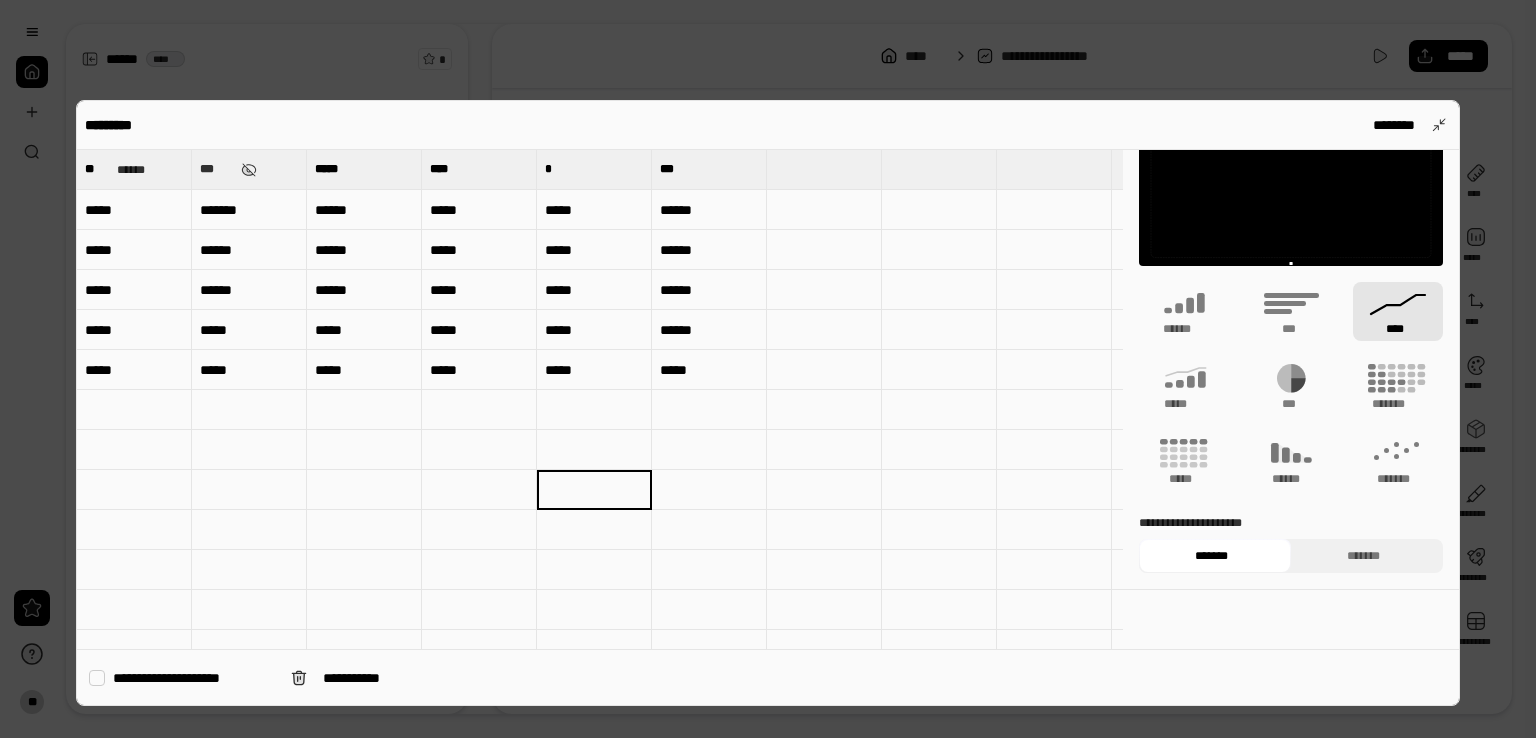 click at bounding box center (768, 369) 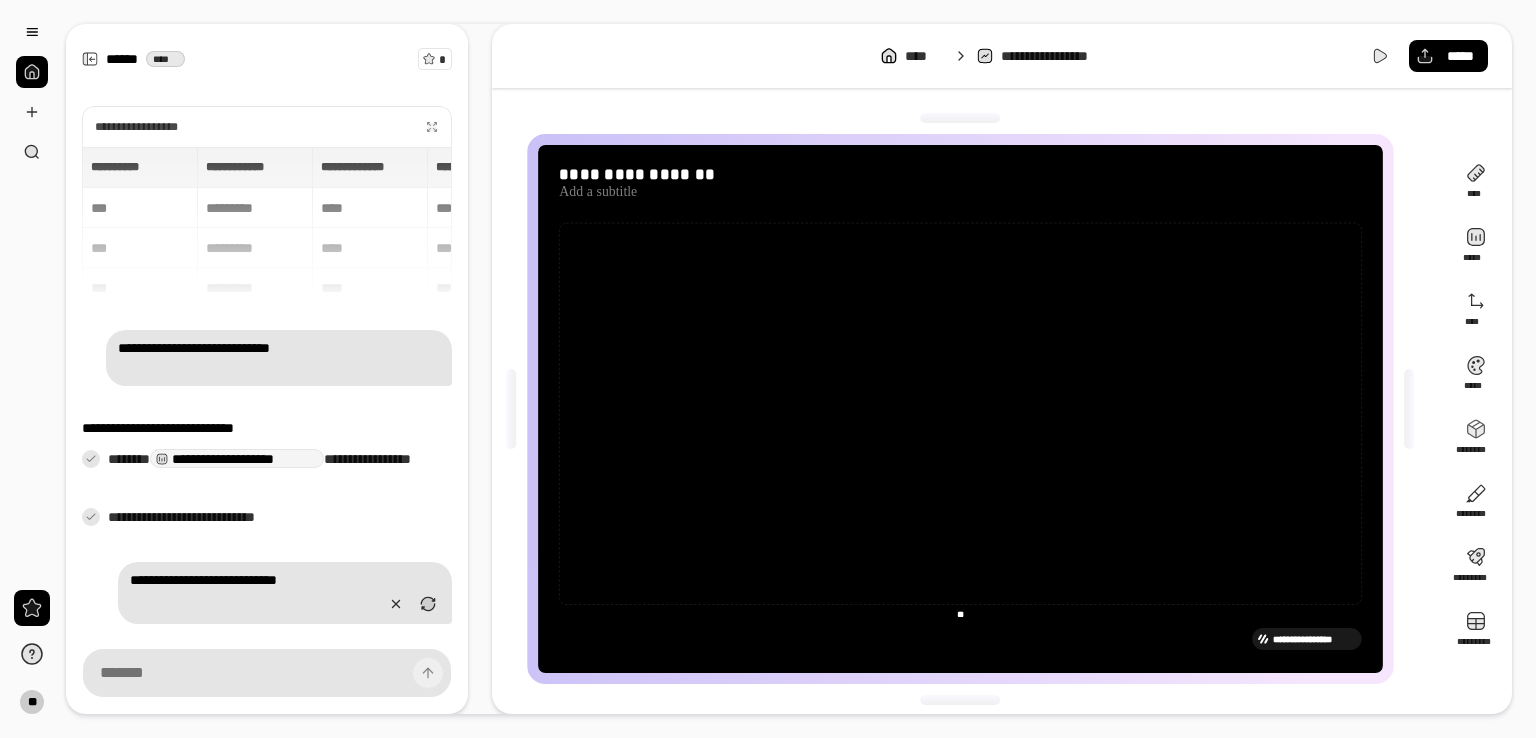 click on "**********" at bounding box center [1002, 56] 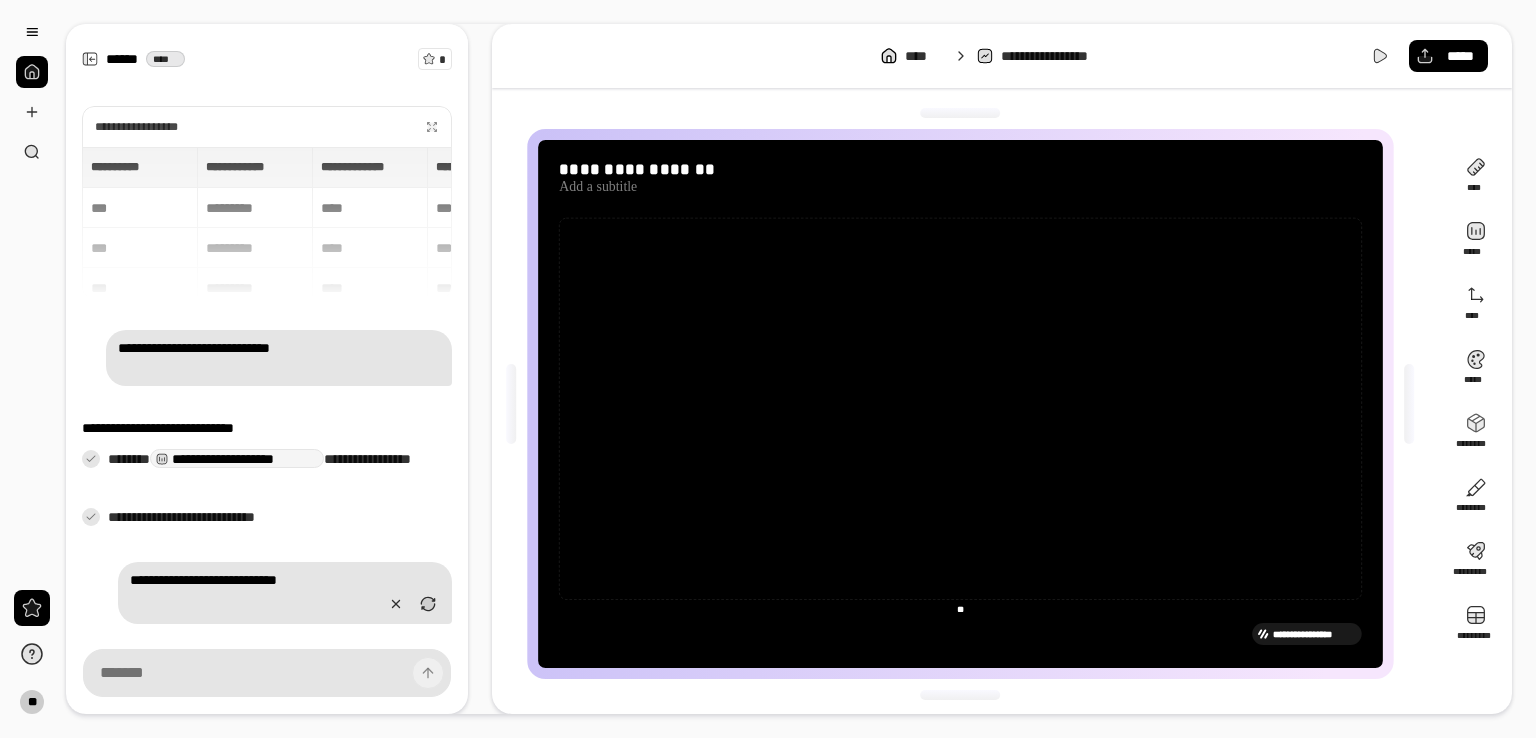 scroll, scrollTop: 6, scrollLeft: 0, axis: vertical 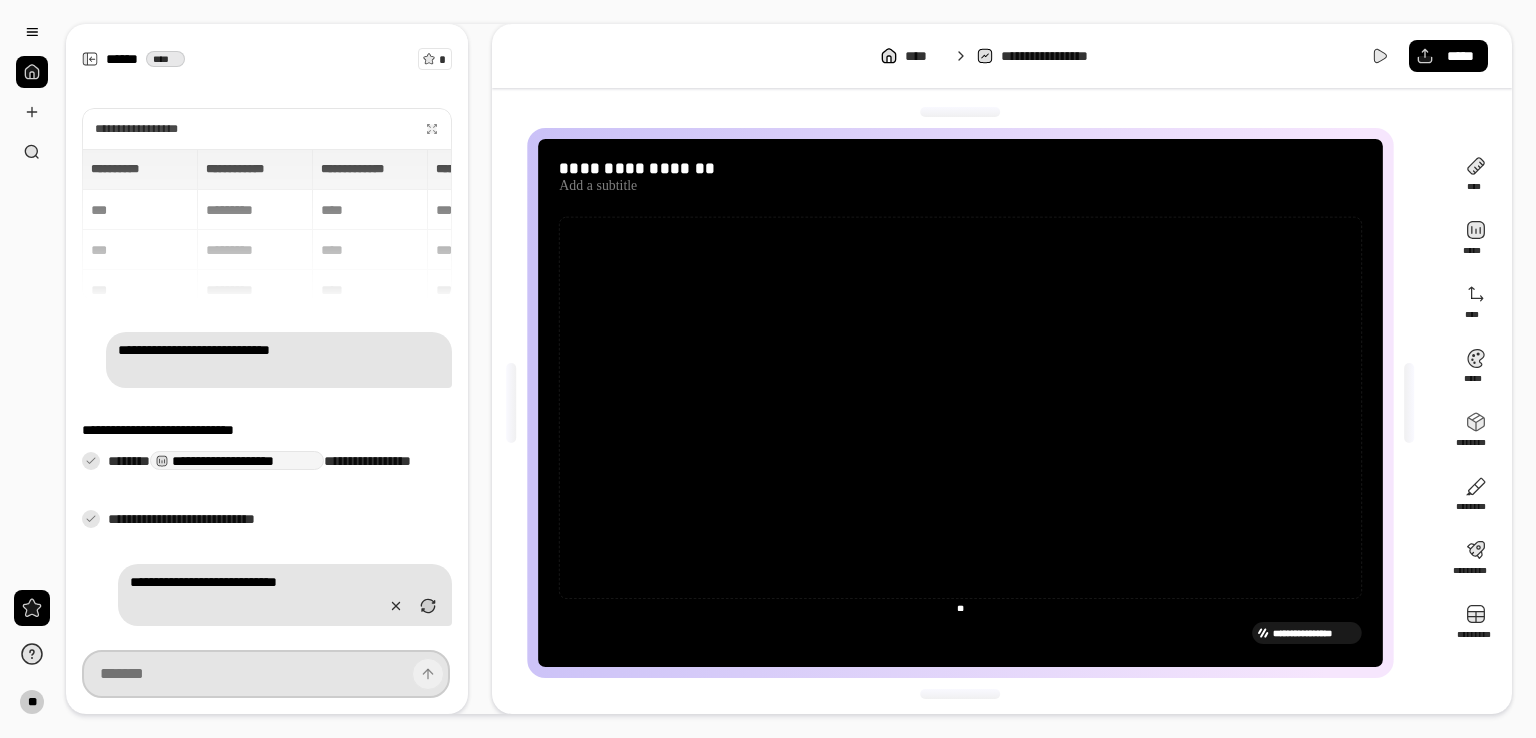 click at bounding box center (266, 674) 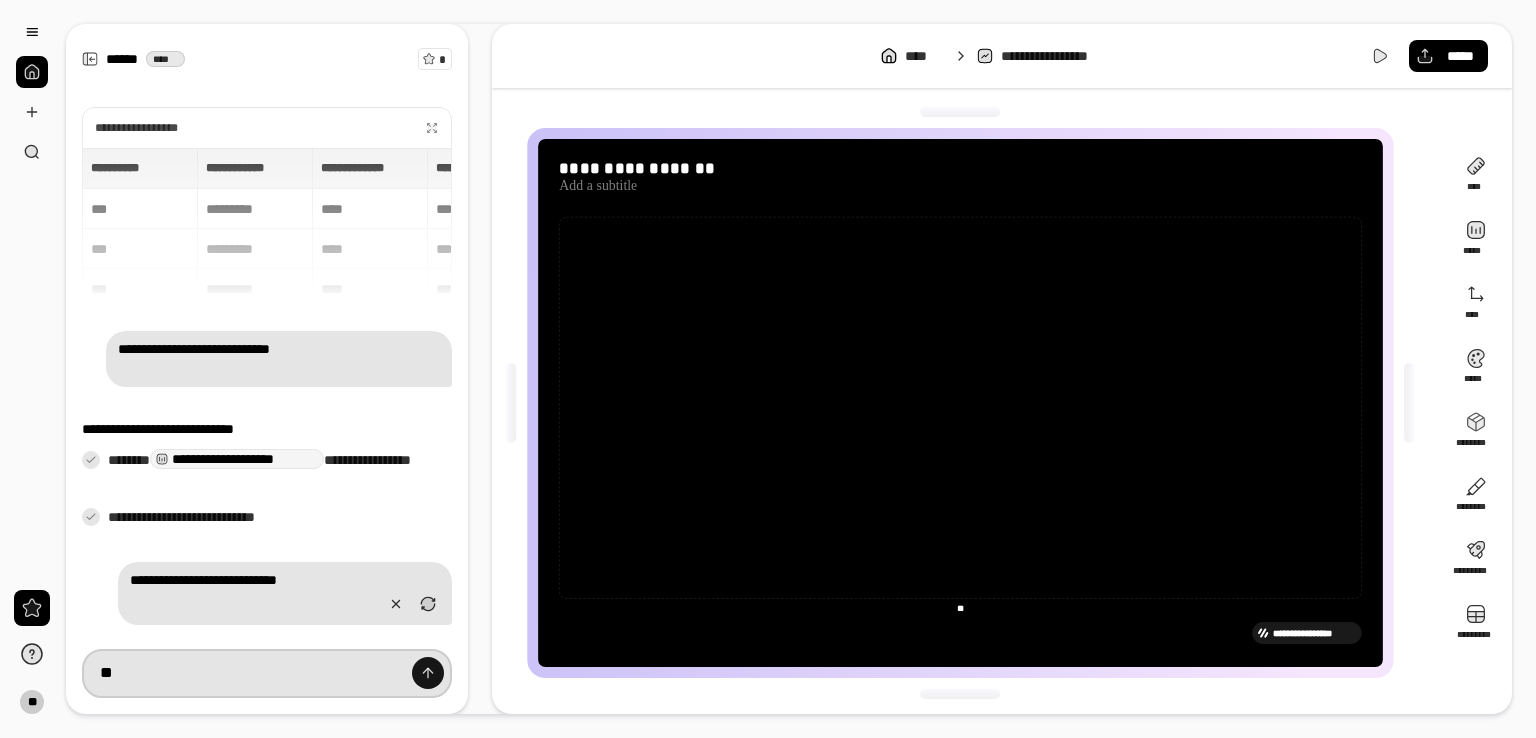 type on "*" 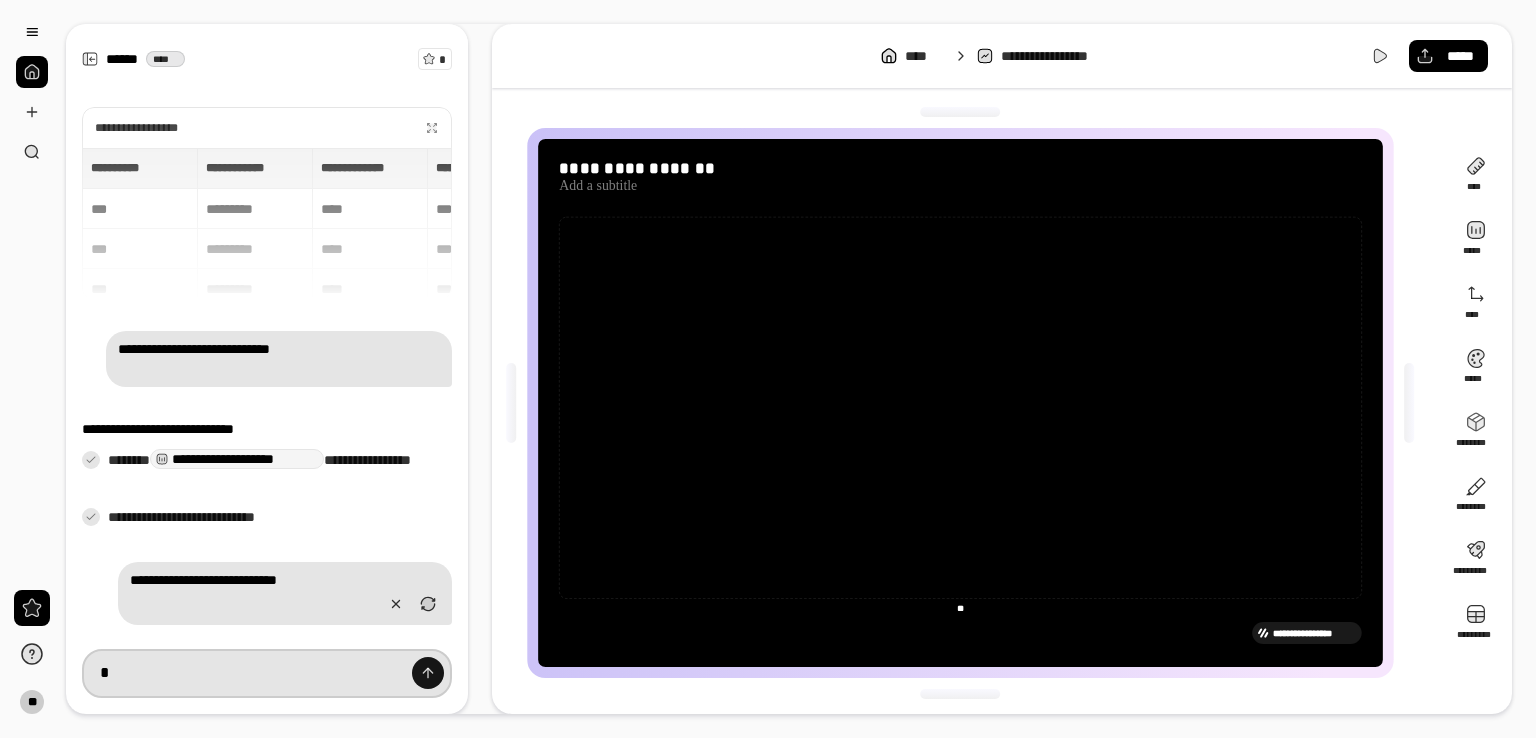 type 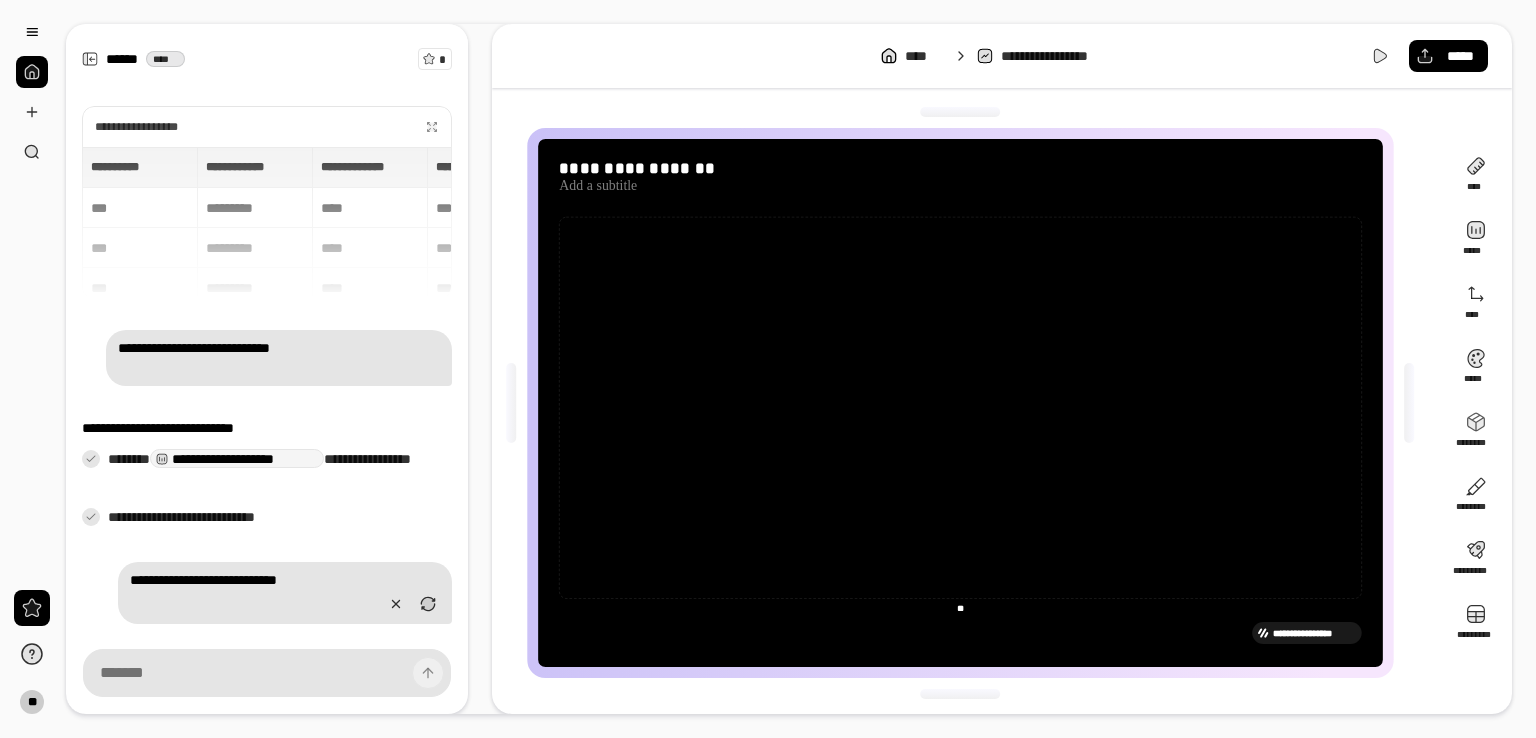 click 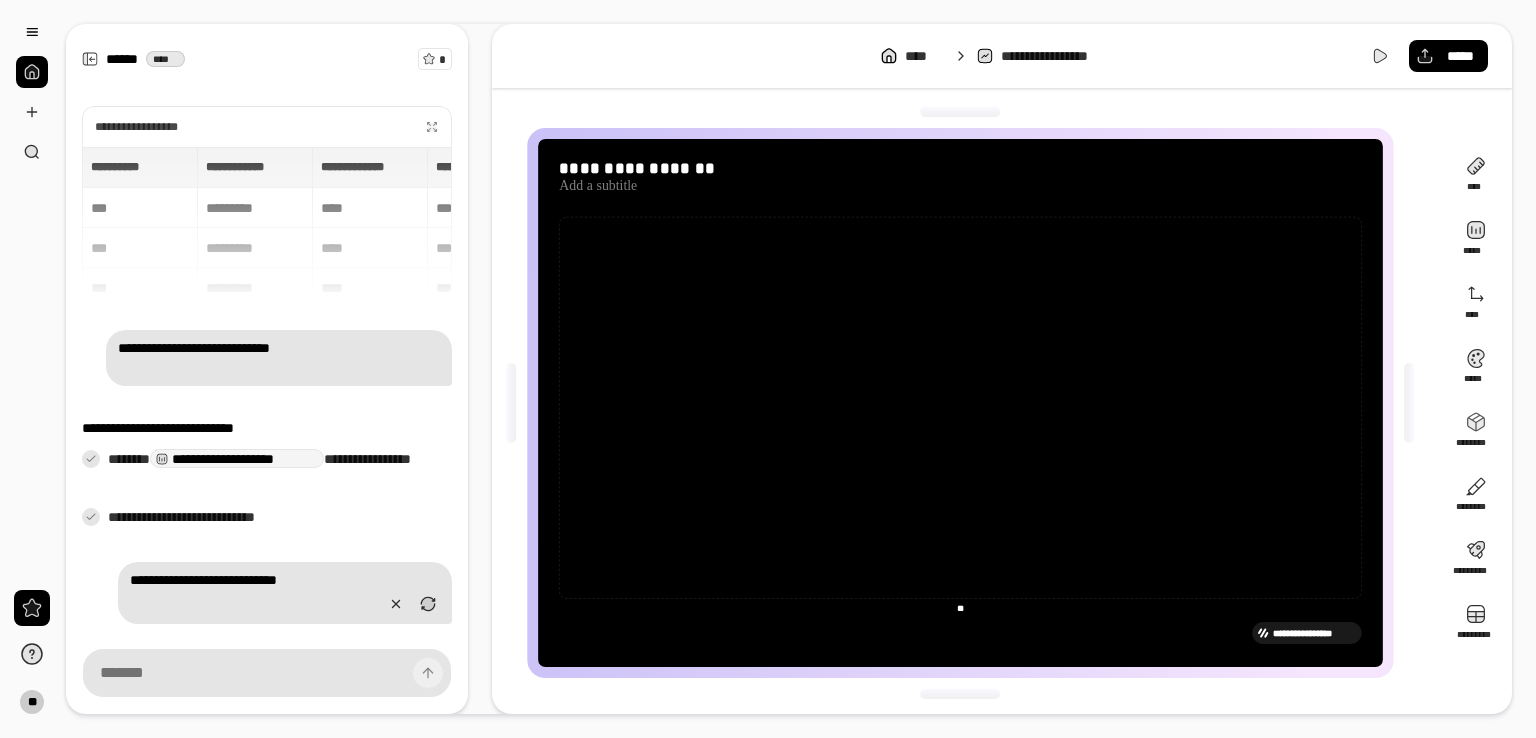 click at bounding box center [32, 72] 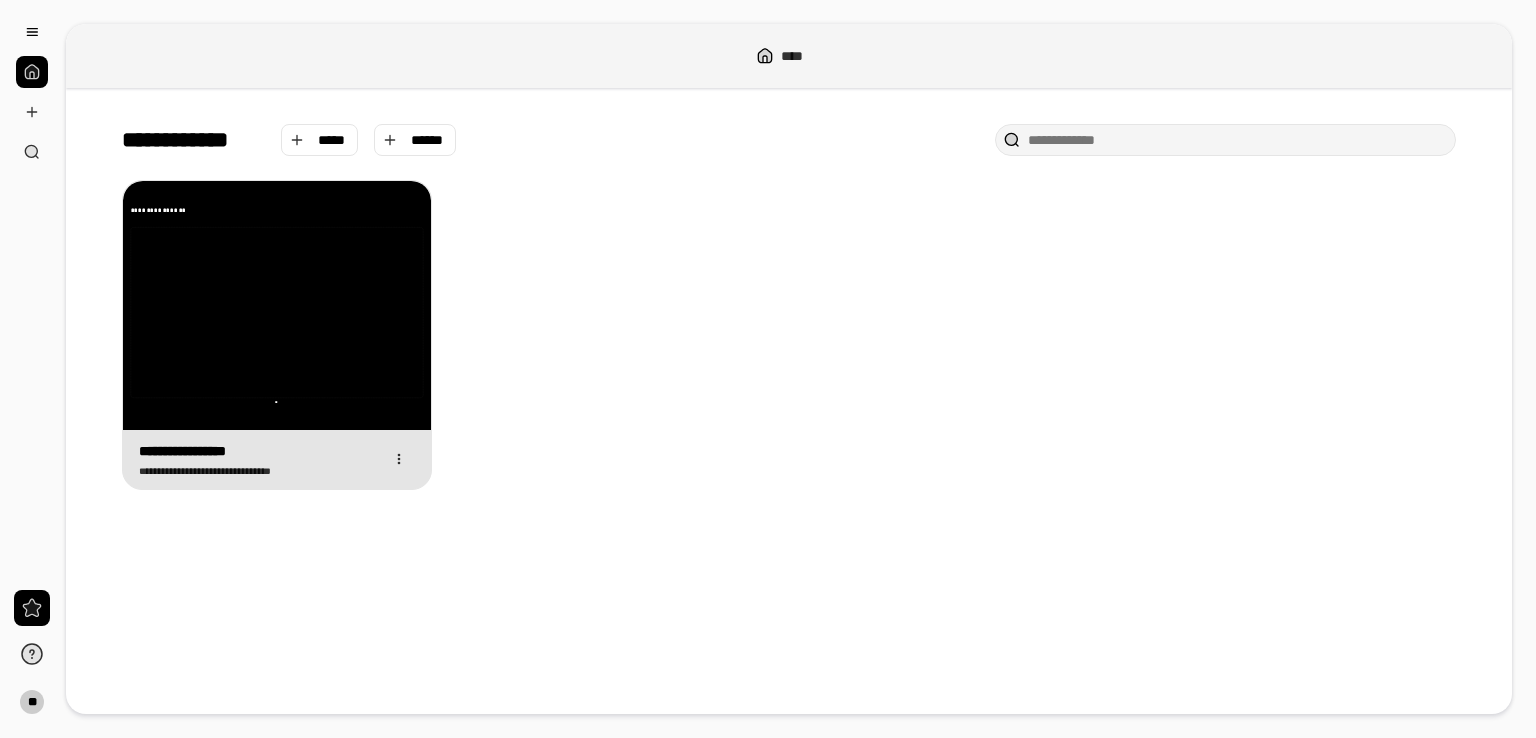 click 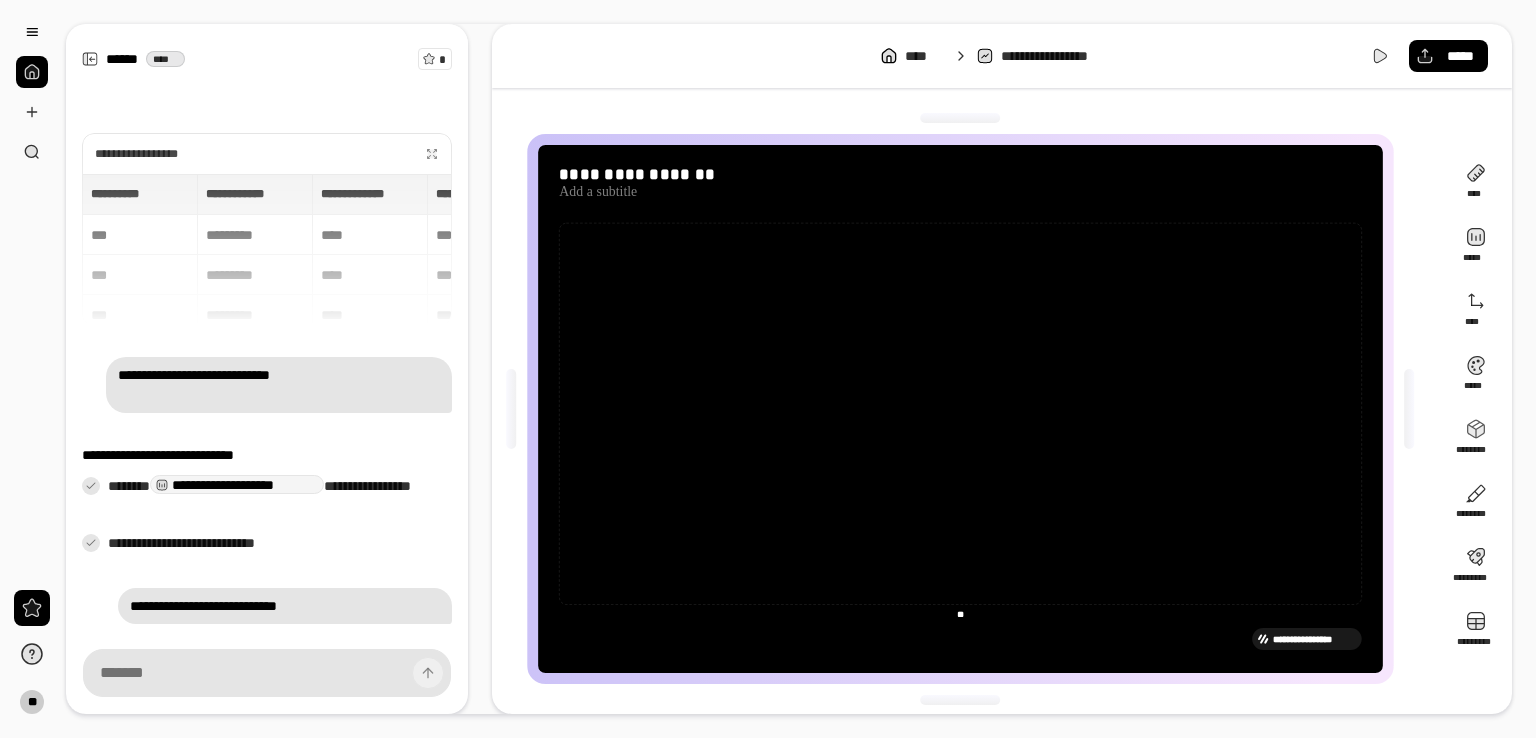 scroll, scrollTop: 6, scrollLeft: 0, axis: vertical 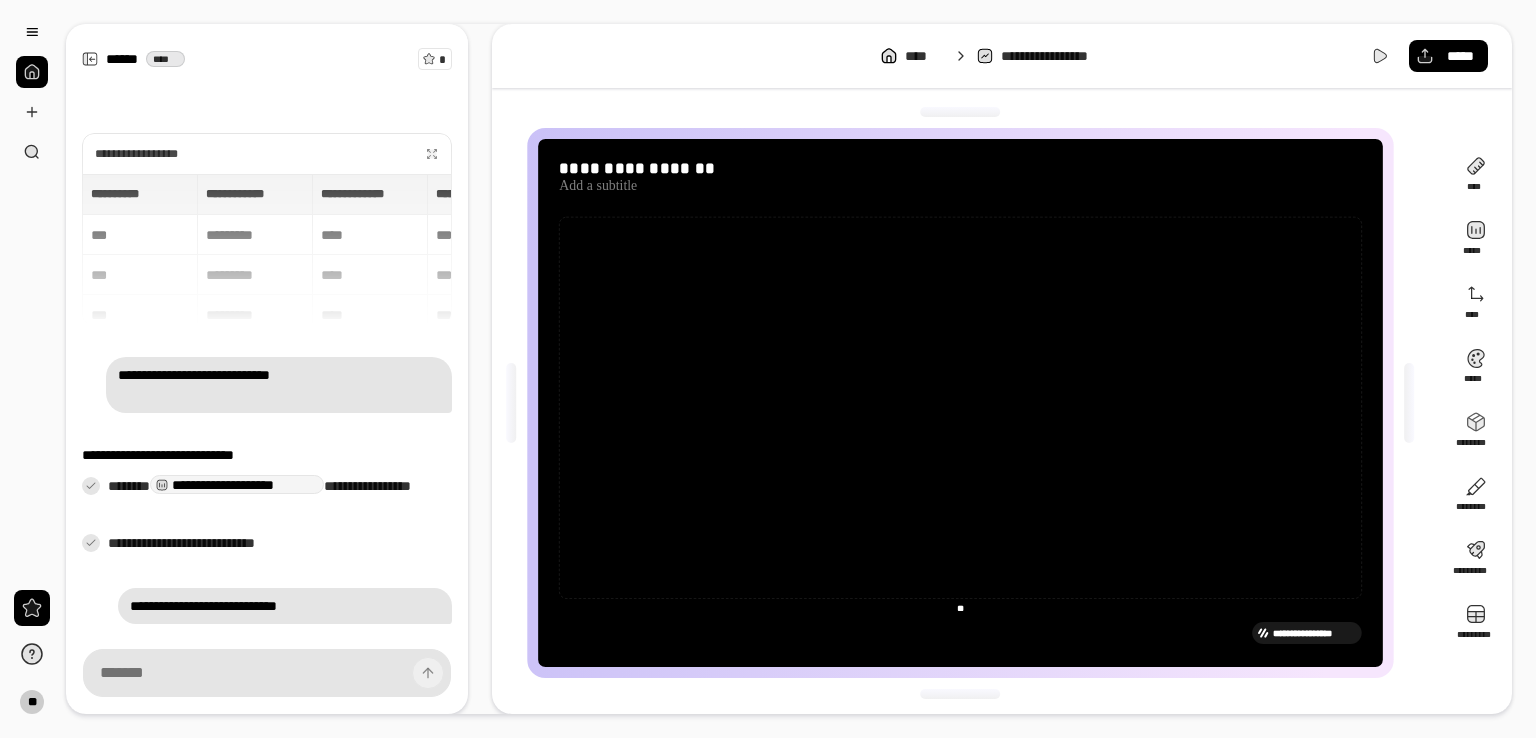 click on "**********" at bounding box center [1314, 633] 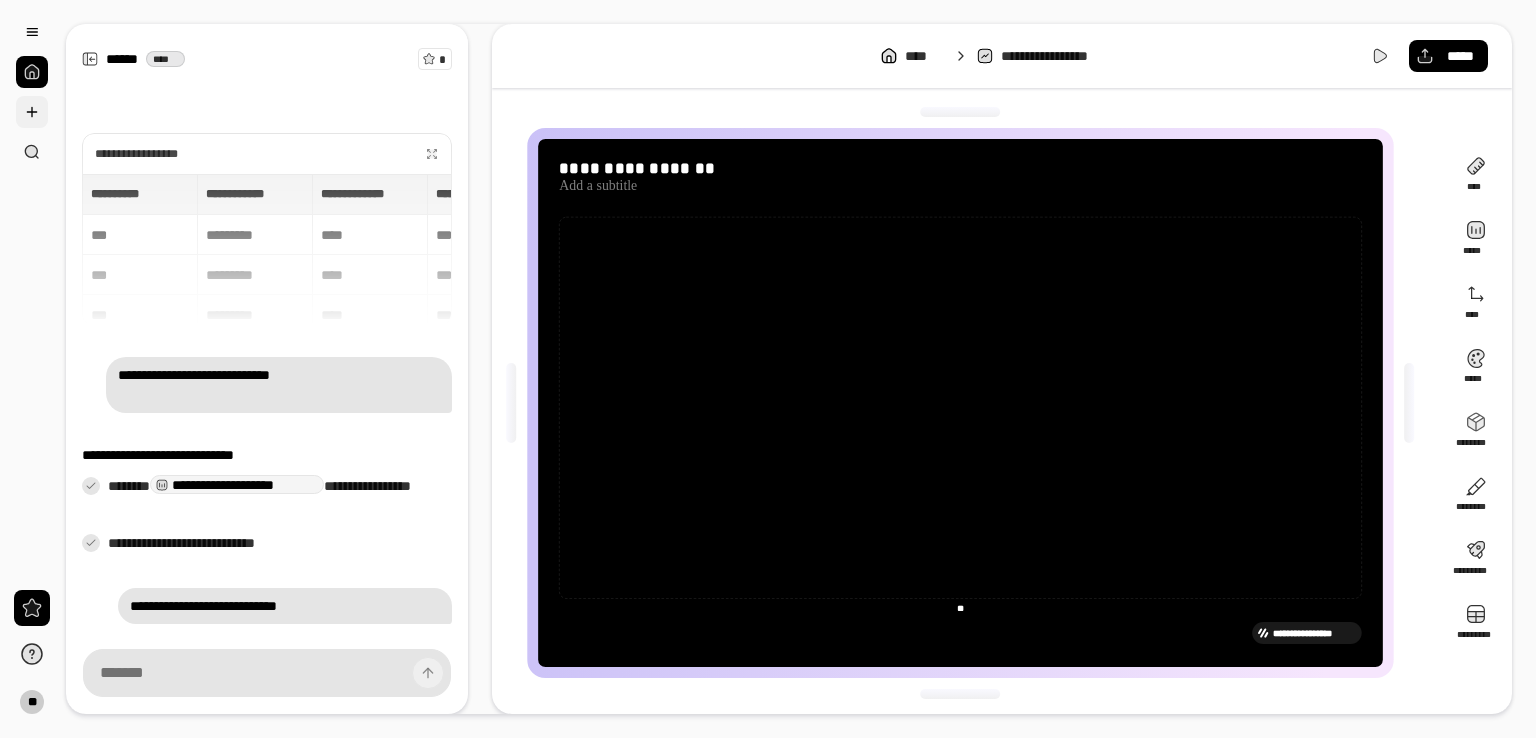 click at bounding box center (32, 112) 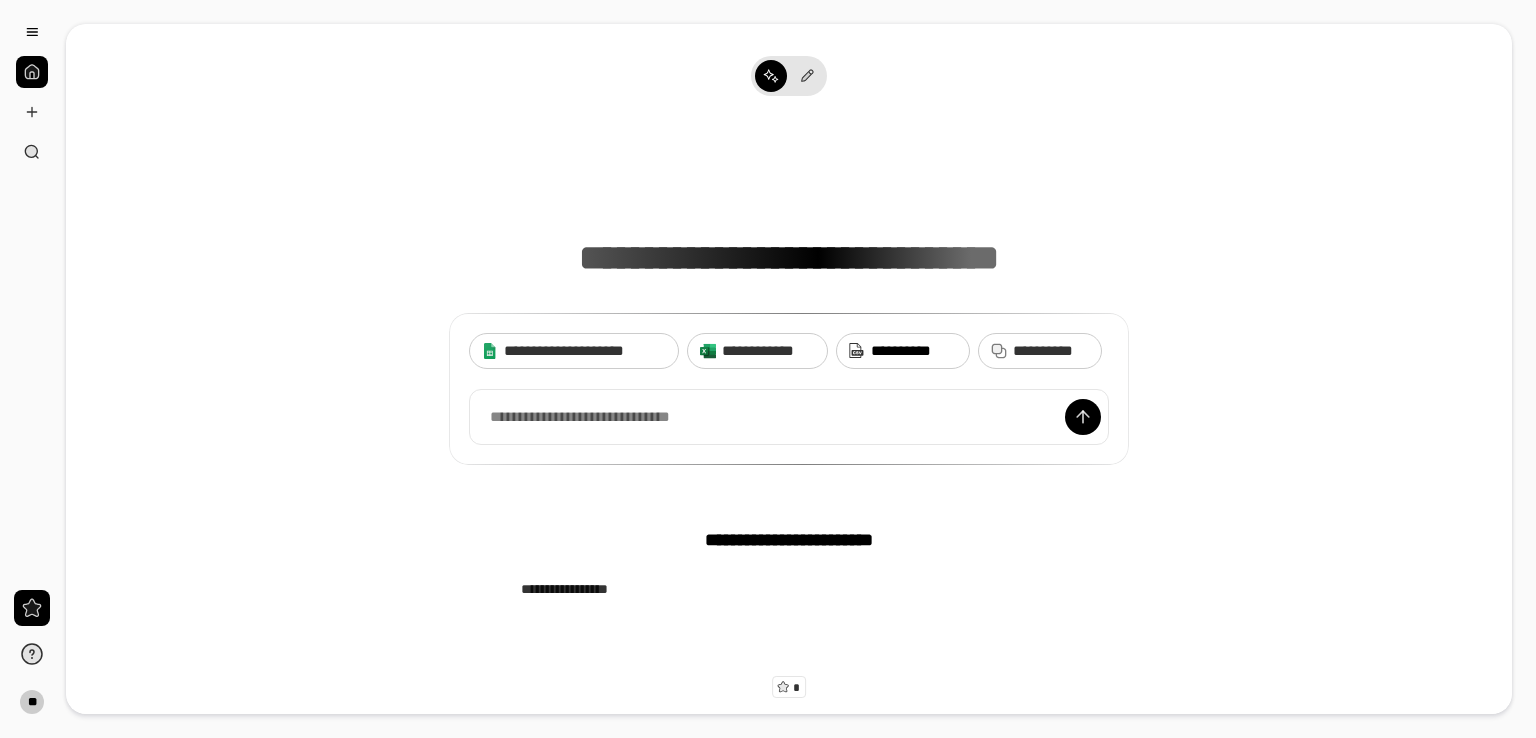 click on "**********" at bounding box center (914, 351) 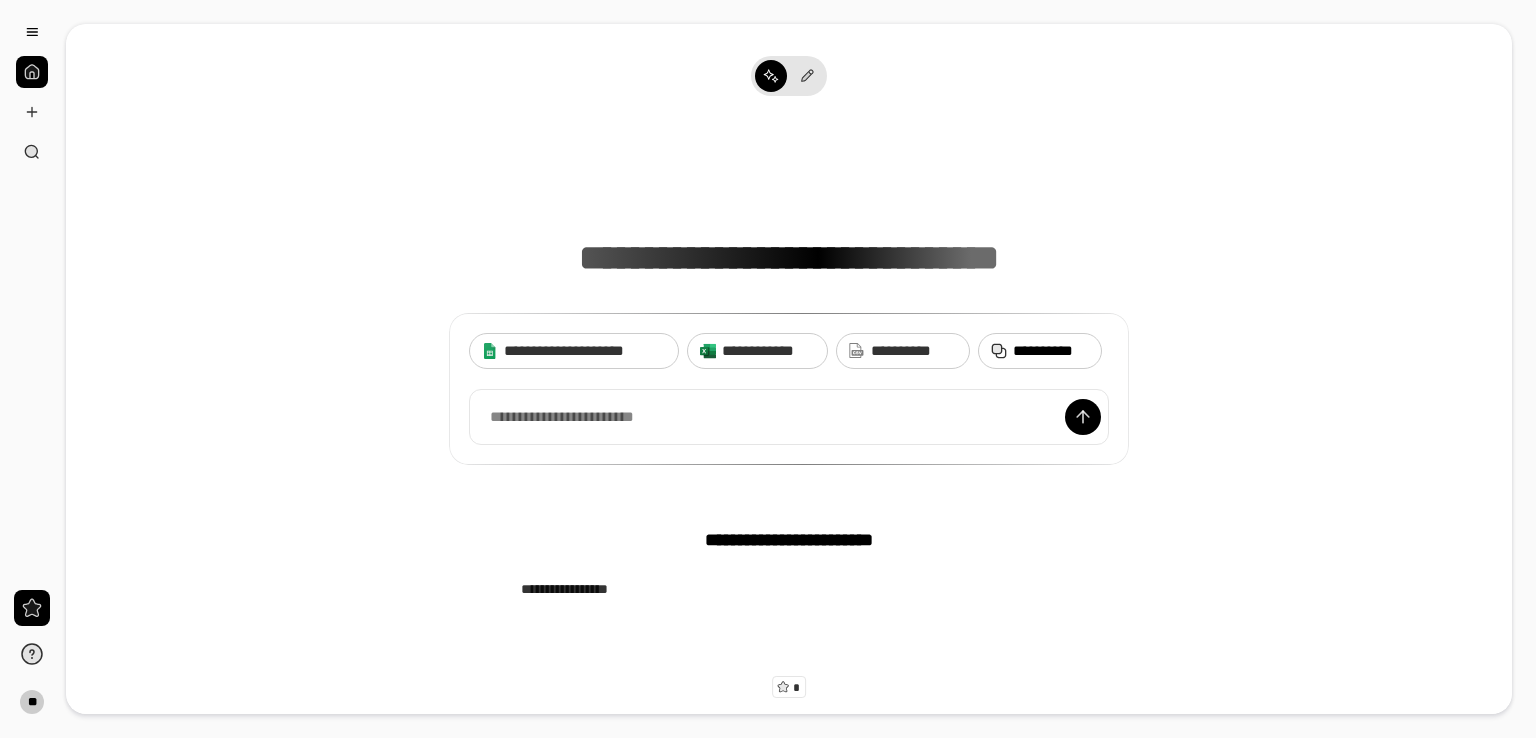 click on "**********" at bounding box center [1051, 351] 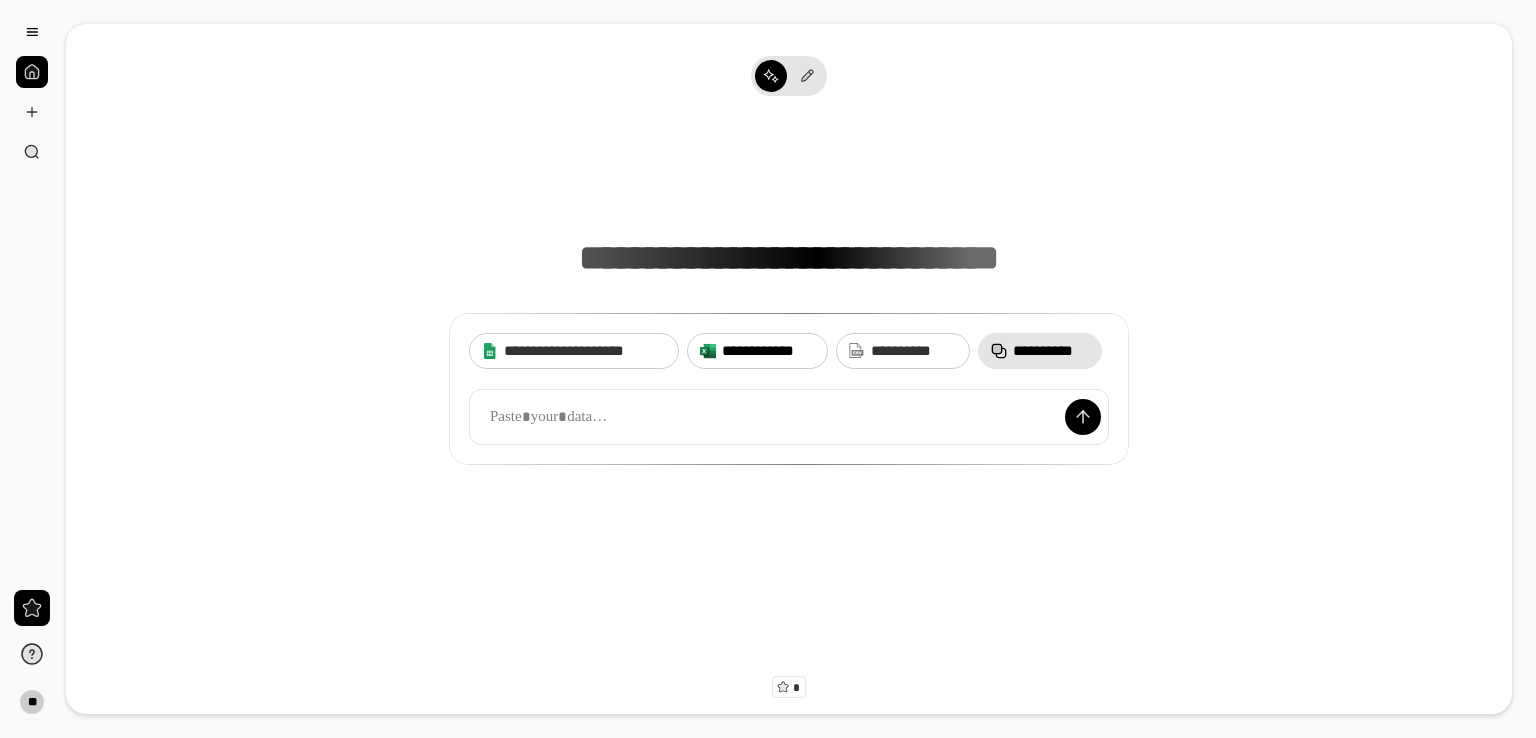 click on "**********" at bounding box center (768, 351) 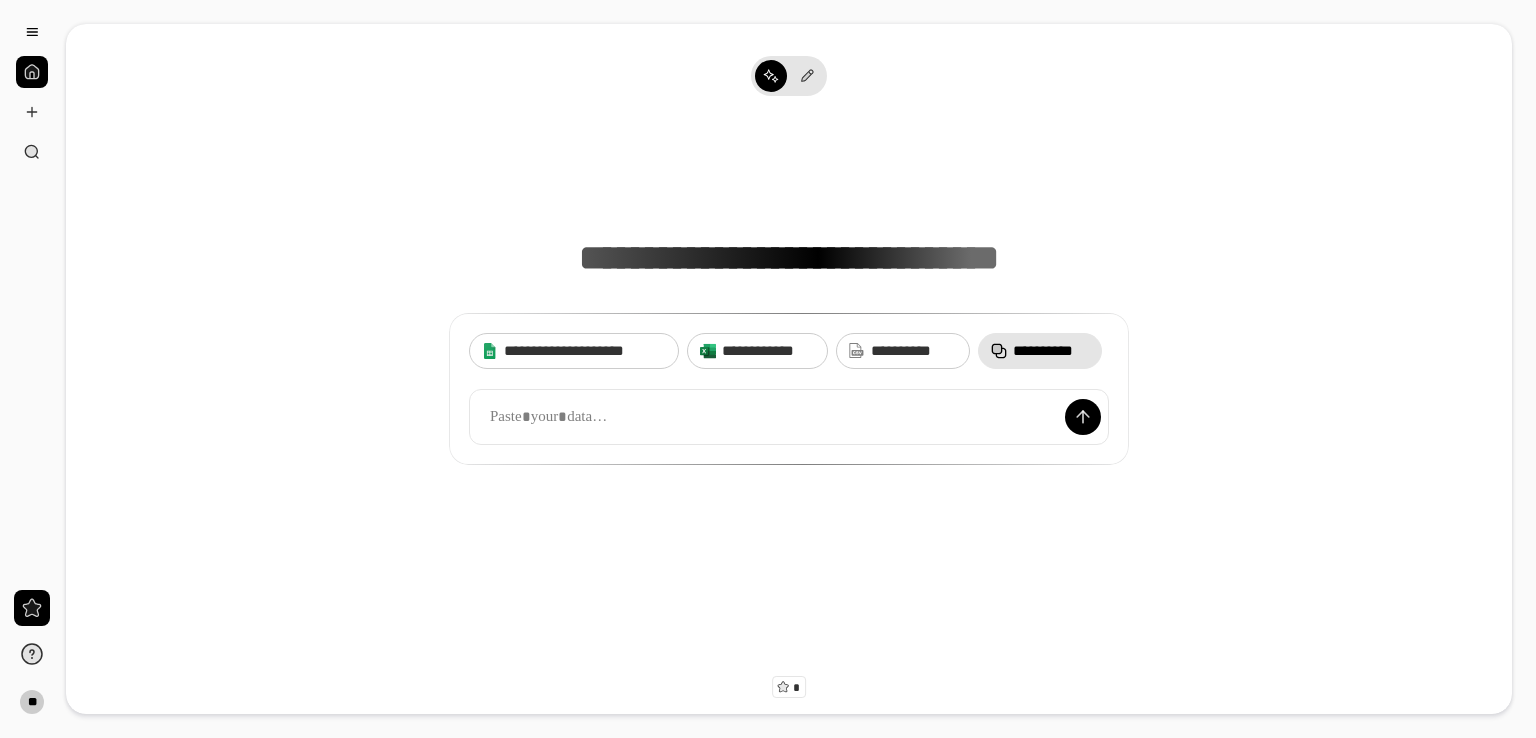 click on "**********" at bounding box center (789, 369) 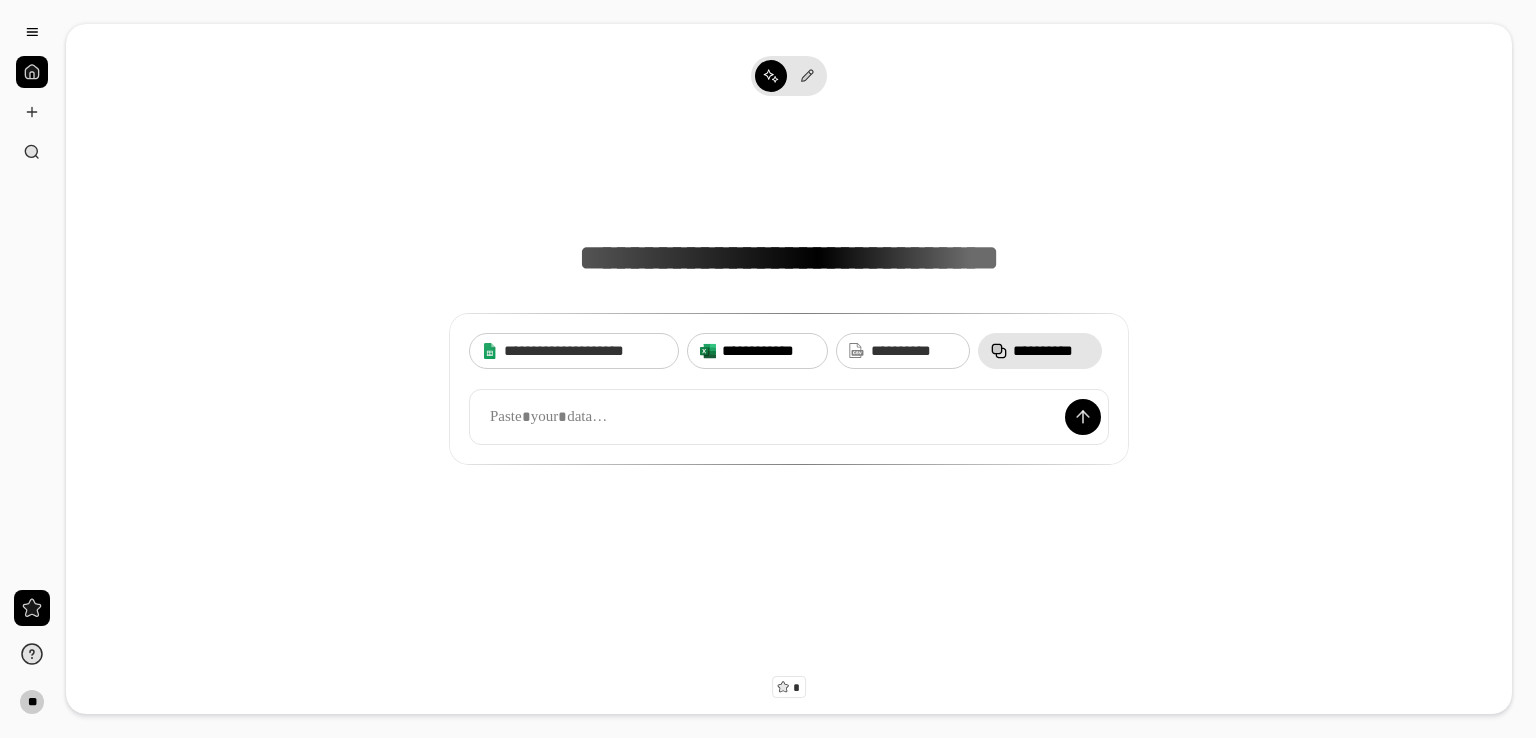 click on "**********" at bounding box center (768, 351) 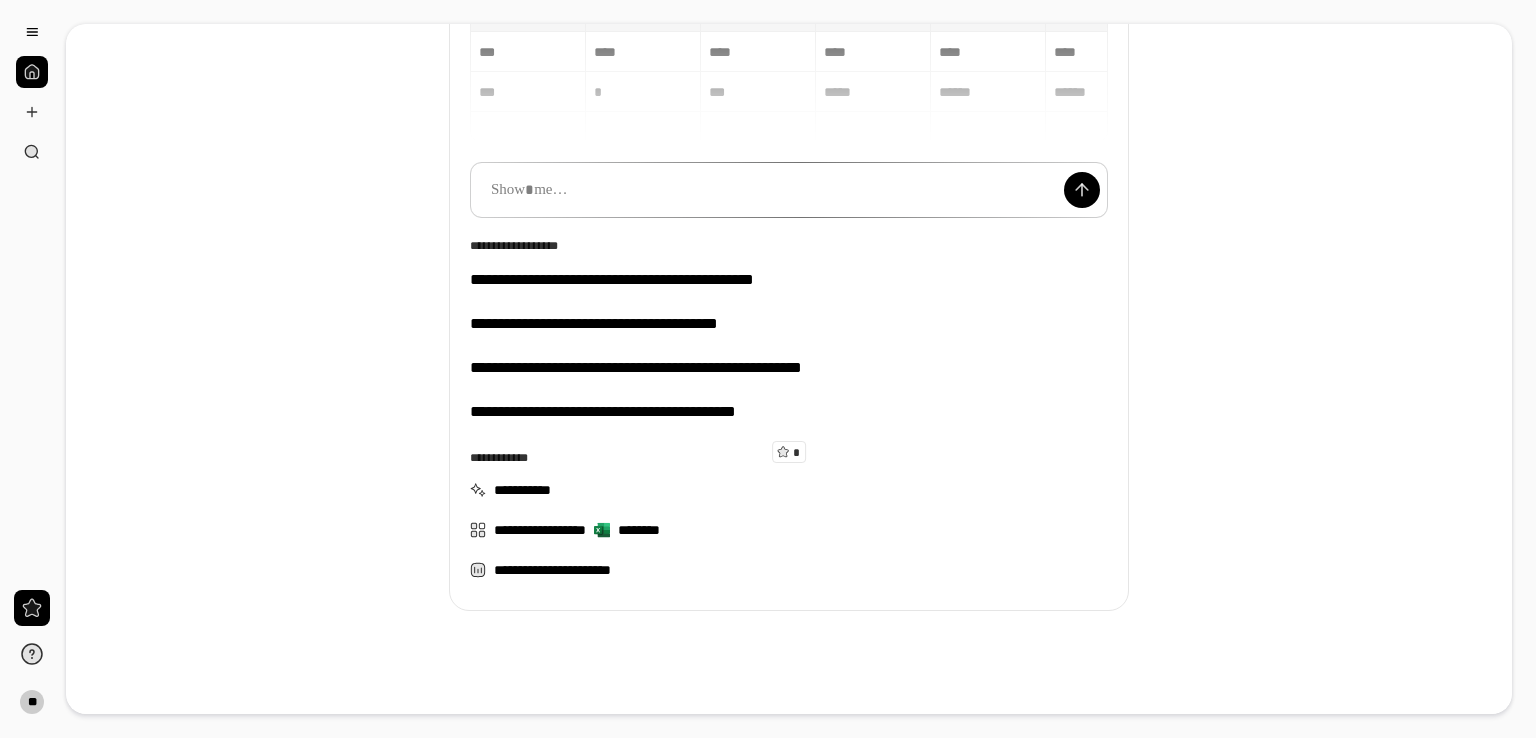 scroll, scrollTop: 251, scrollLeft: 0, axis: vertical 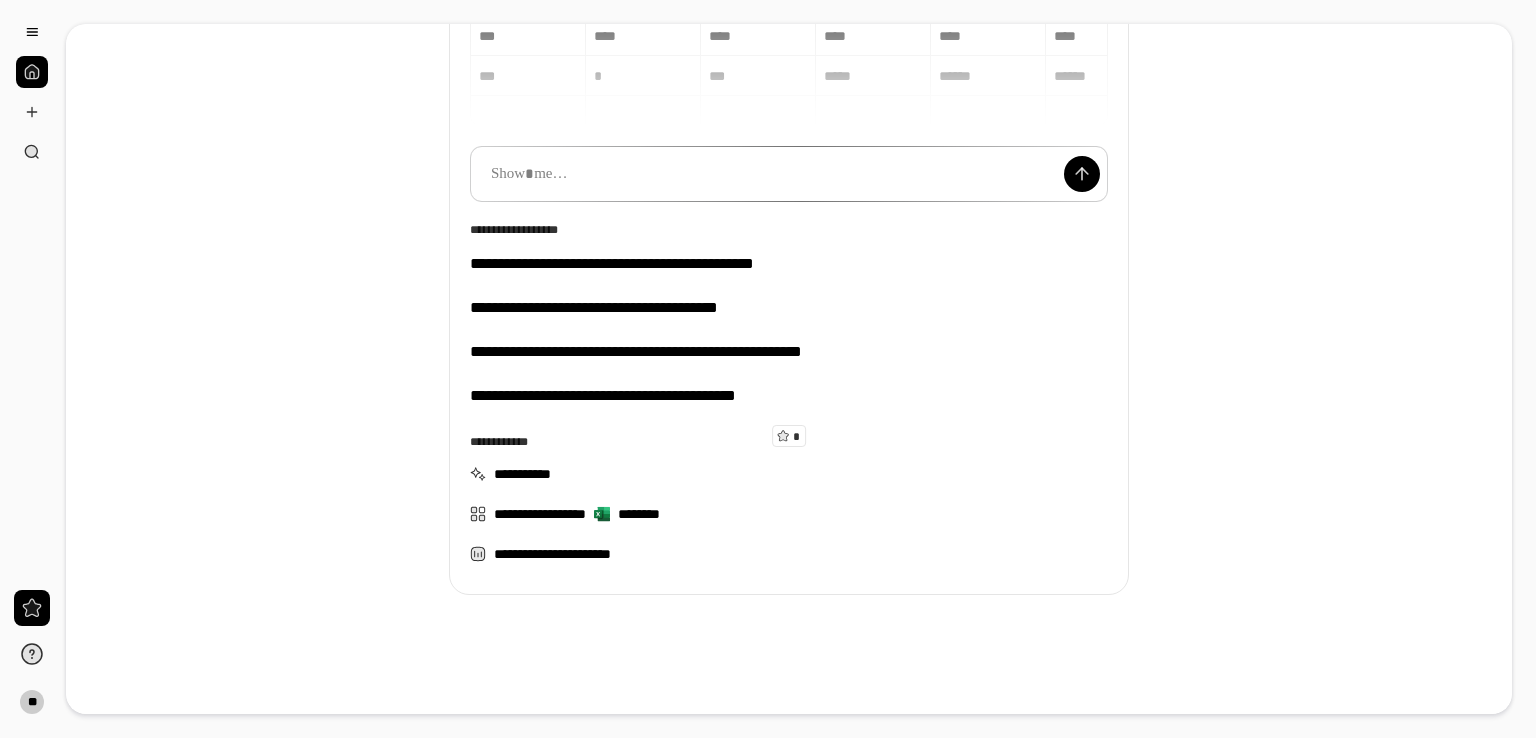 type 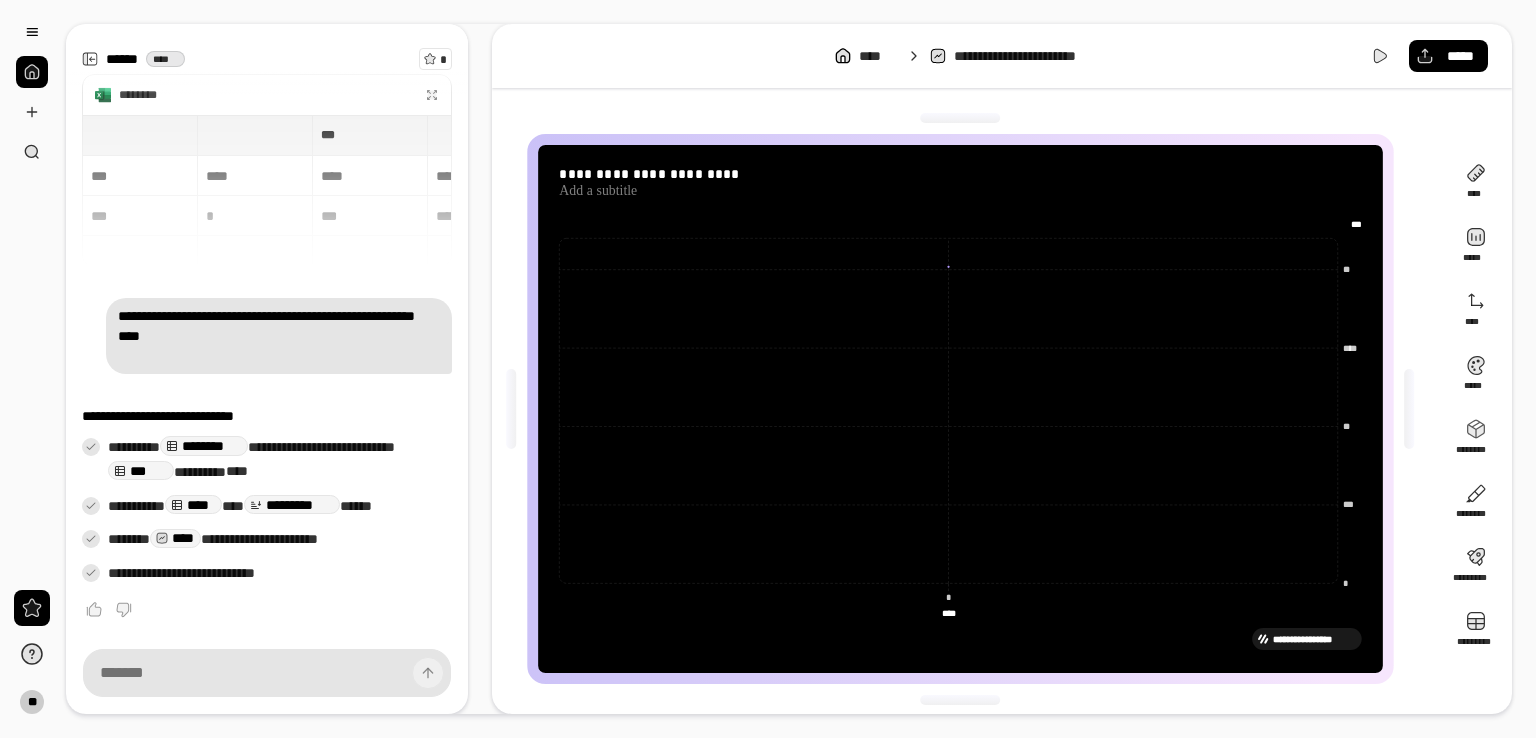 click on "*** *** *** **** **** **** **** *** * *** ***** ******" at bounding box center [267, 191] 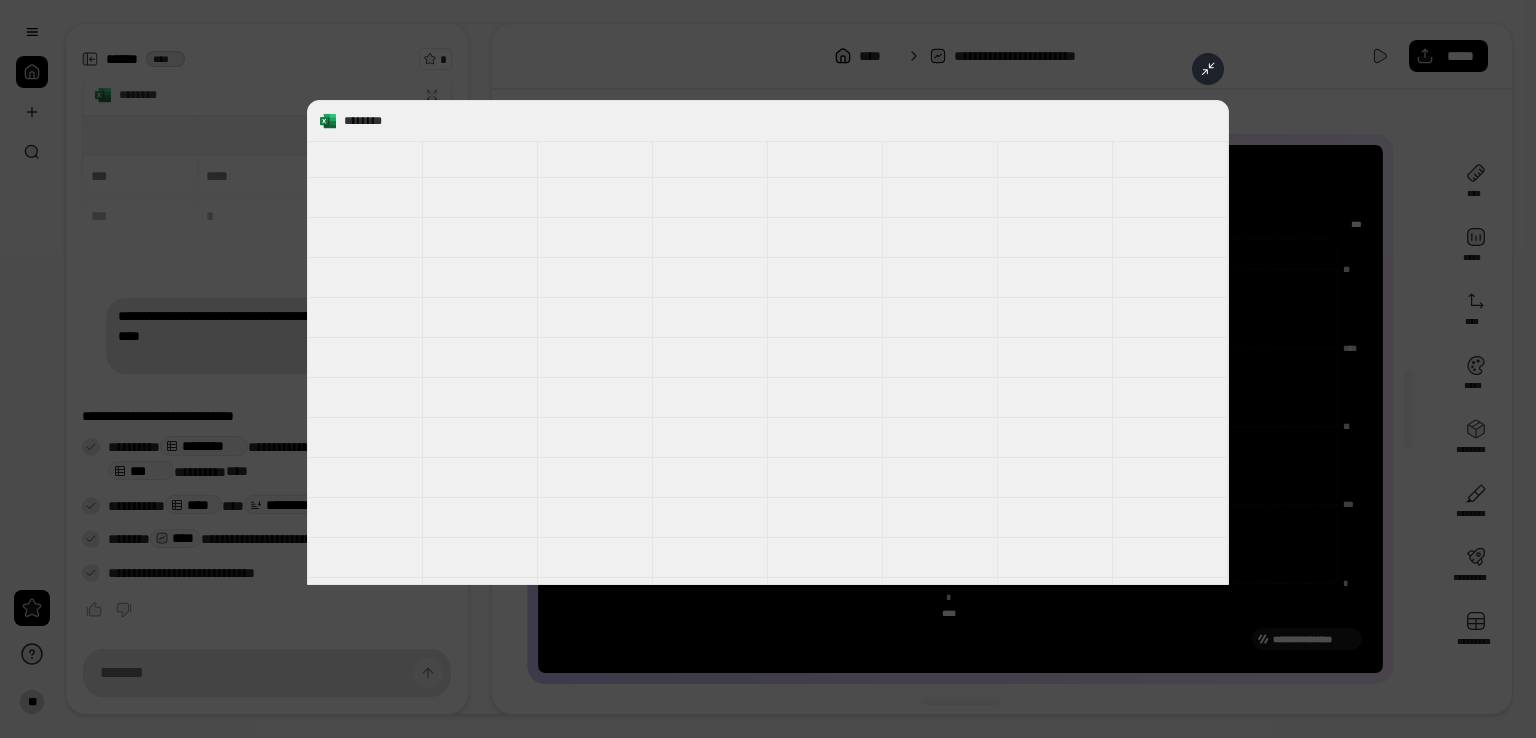 scroll, scrollTop: 0, scrollLeft: 0, axis: both 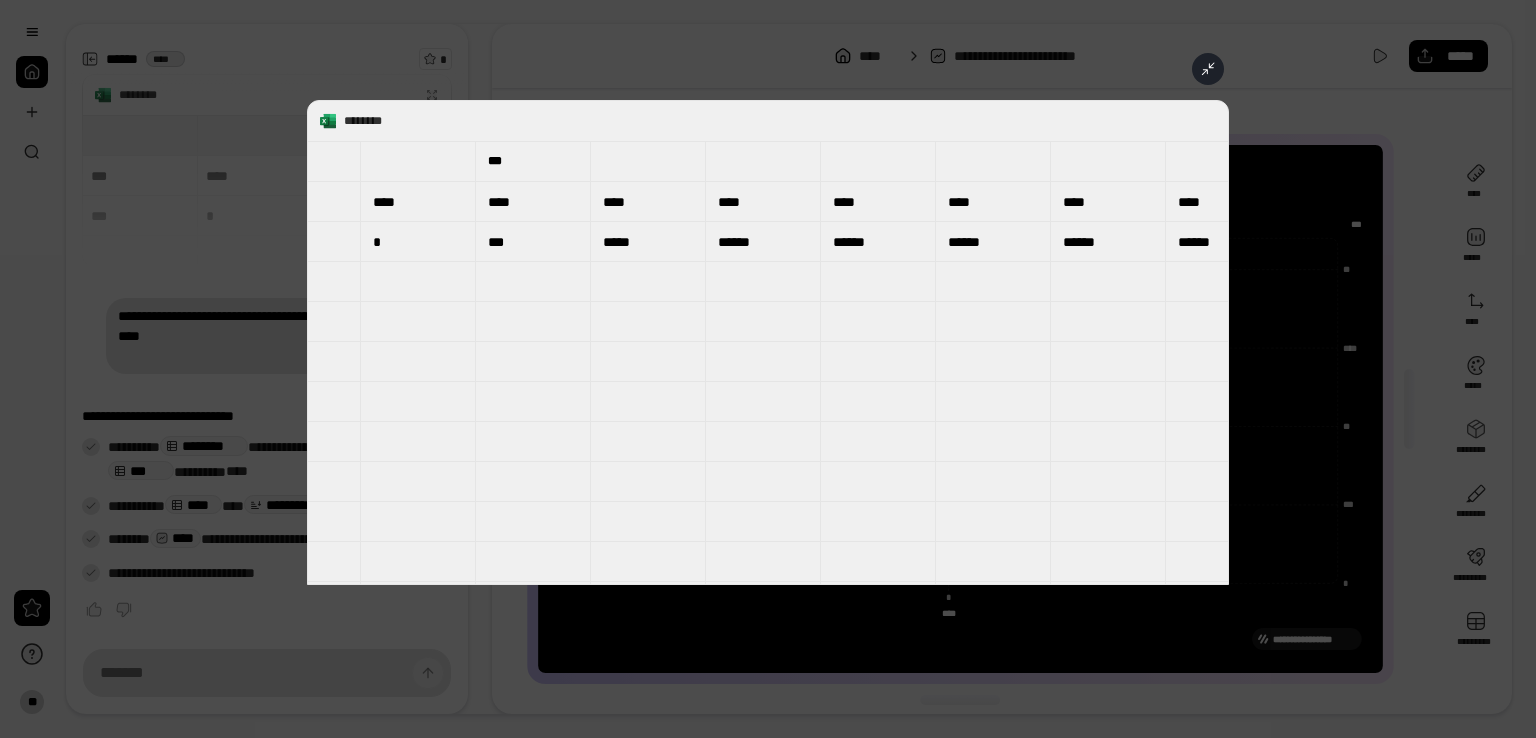 click on "***" at bounding box center [533, 161] 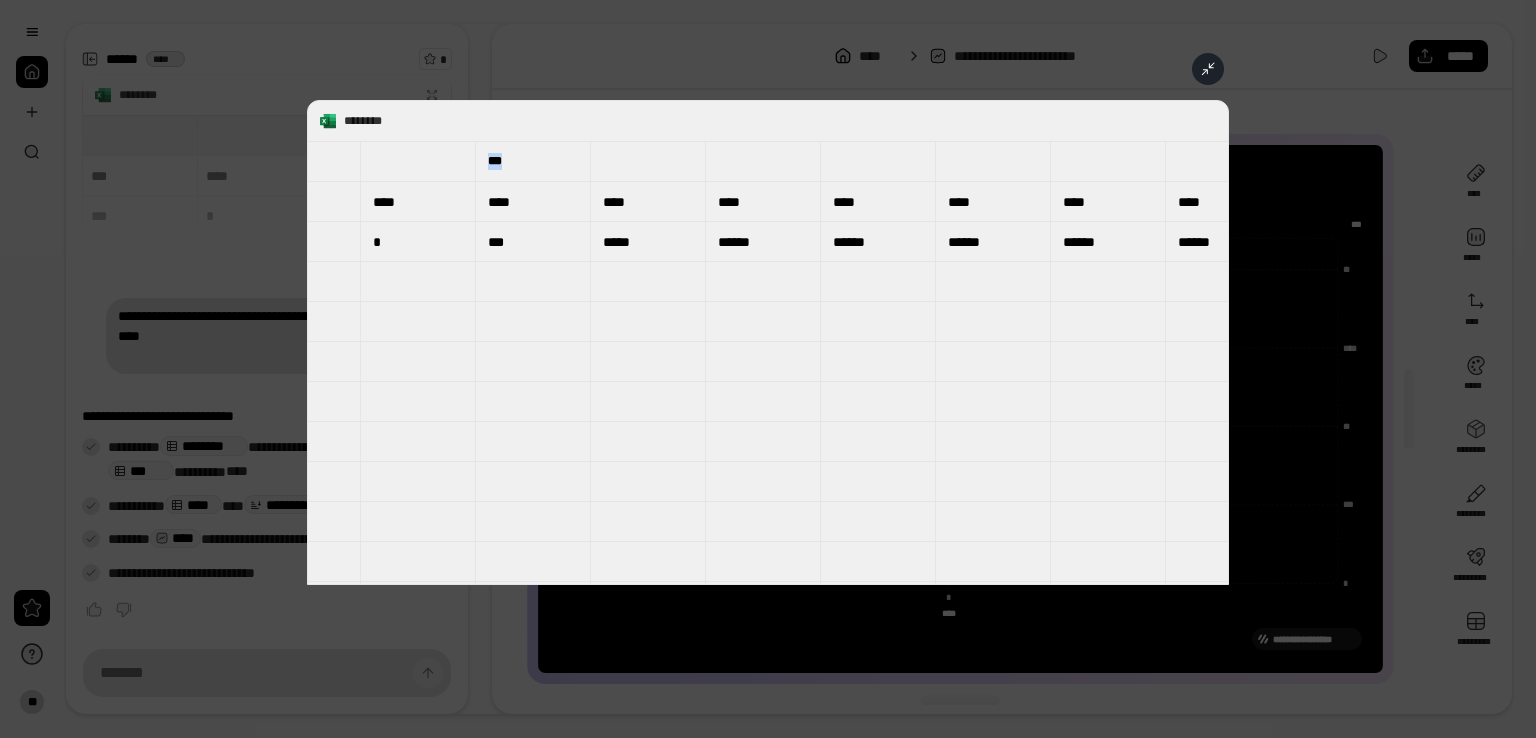 click on "***" at bounding box center [504, 161] 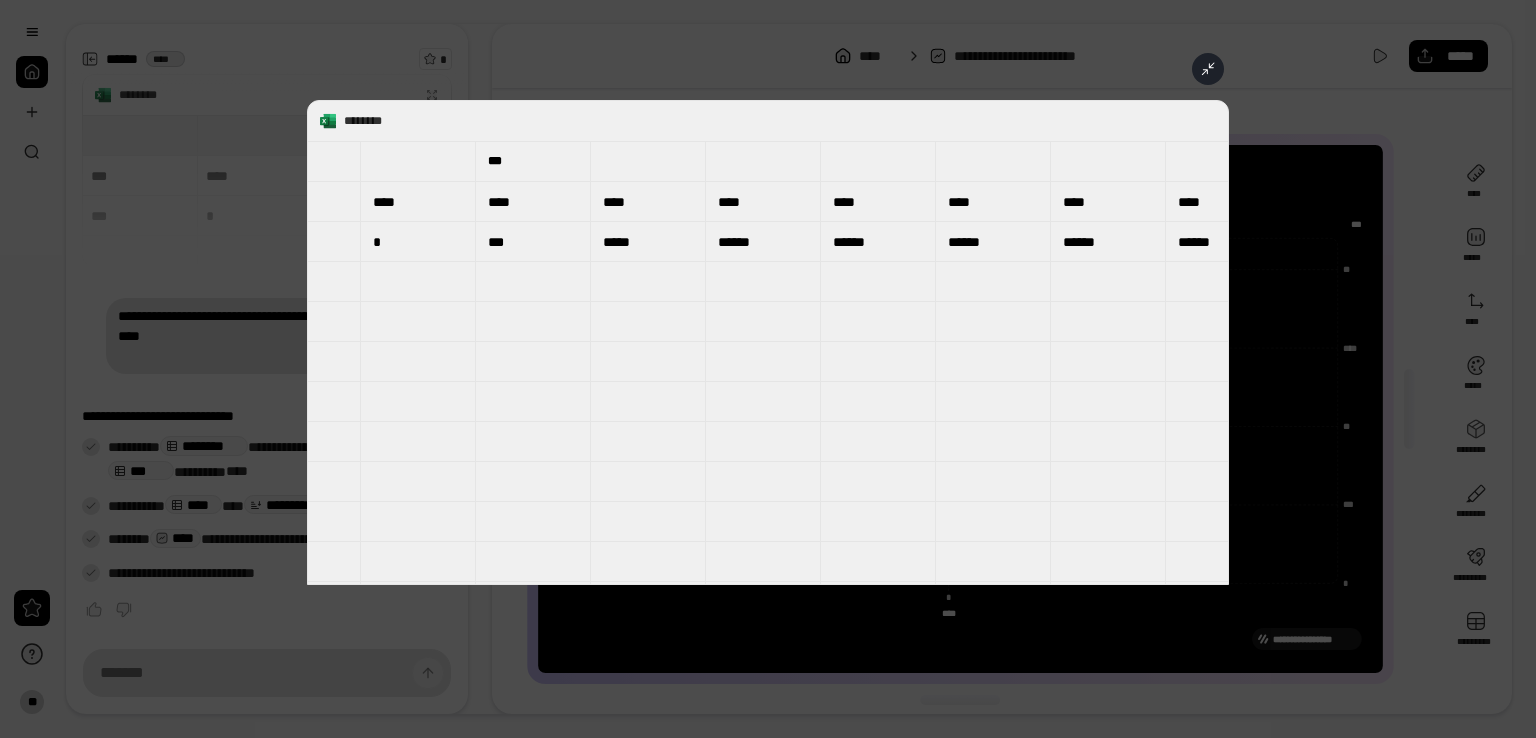click on "******** *** *** *** *** *** **** **** **** **** **** **** **** **** *** * *** ***** ****** ****** ****** ****** ****** *****" at bounding box center (768, 342) 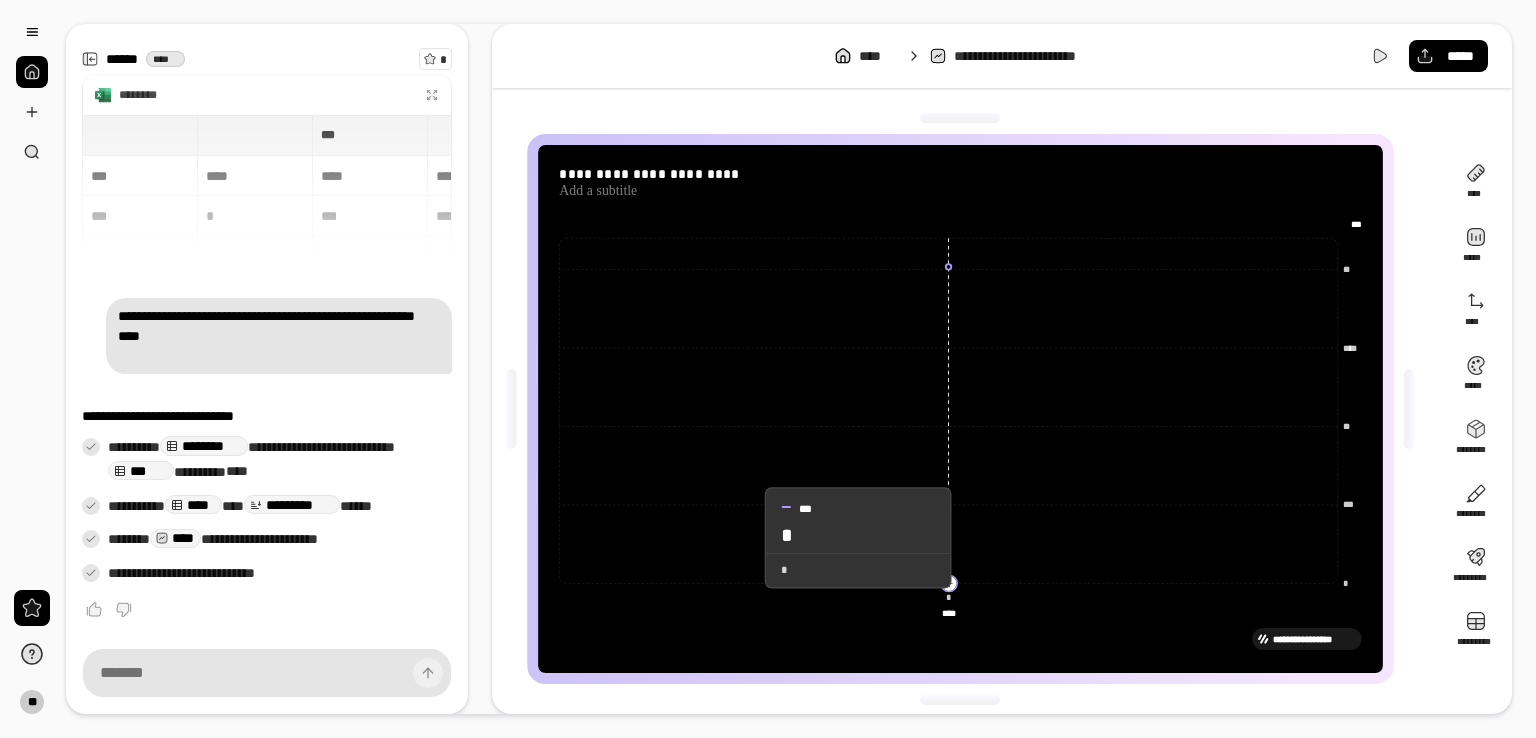 click 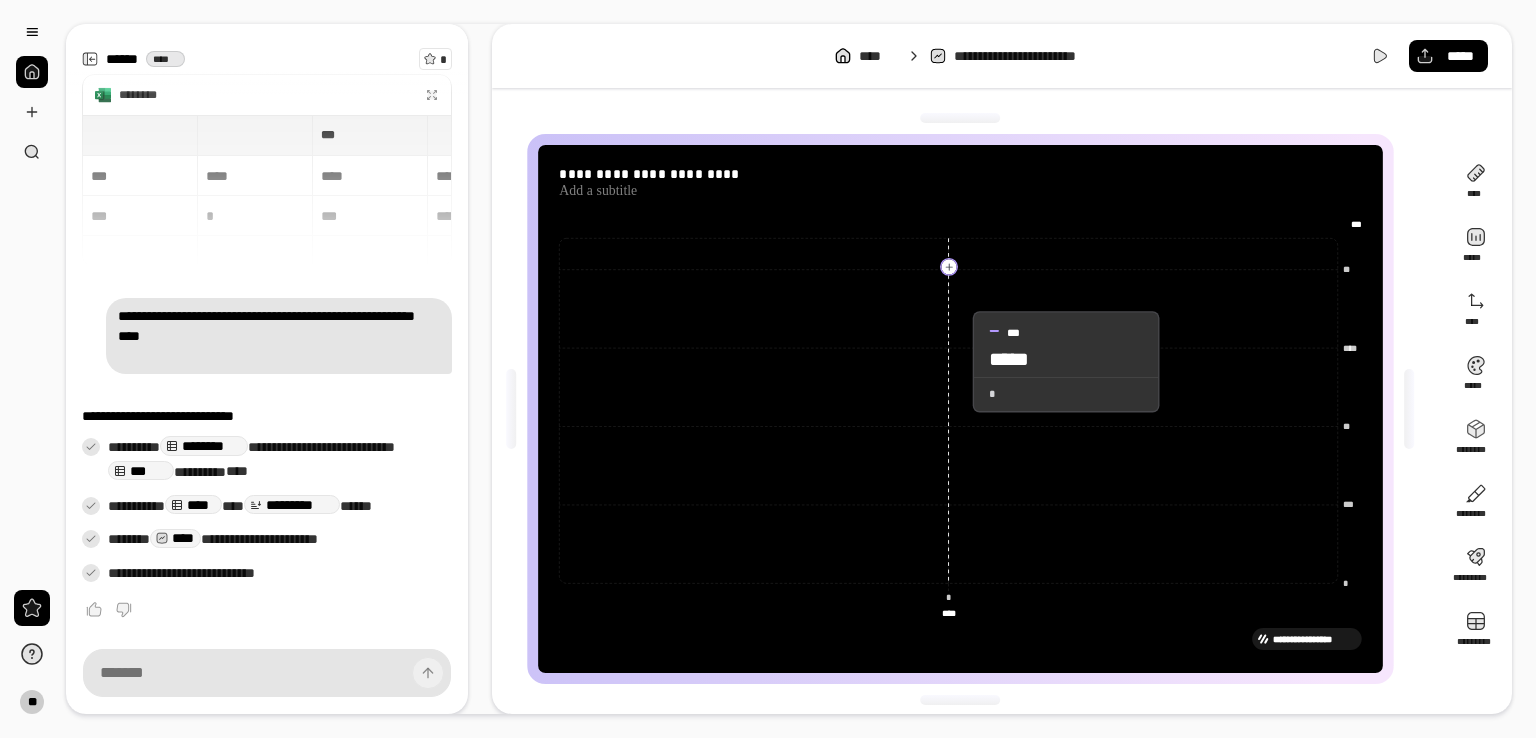 drag, startPoint x: 947, startPoint y: 270, endPoint x: 952, endPoint y: 361, distance: 91.13726 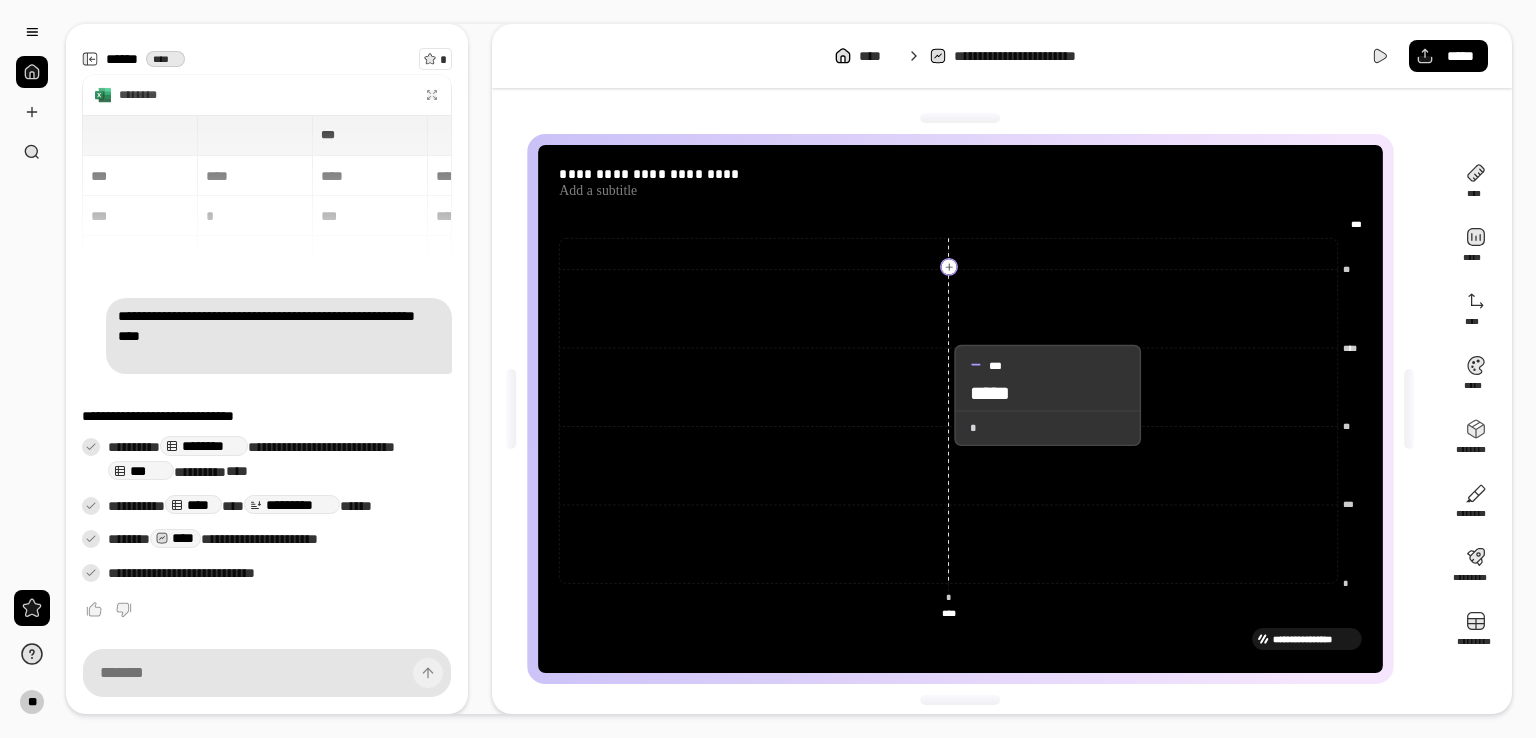click 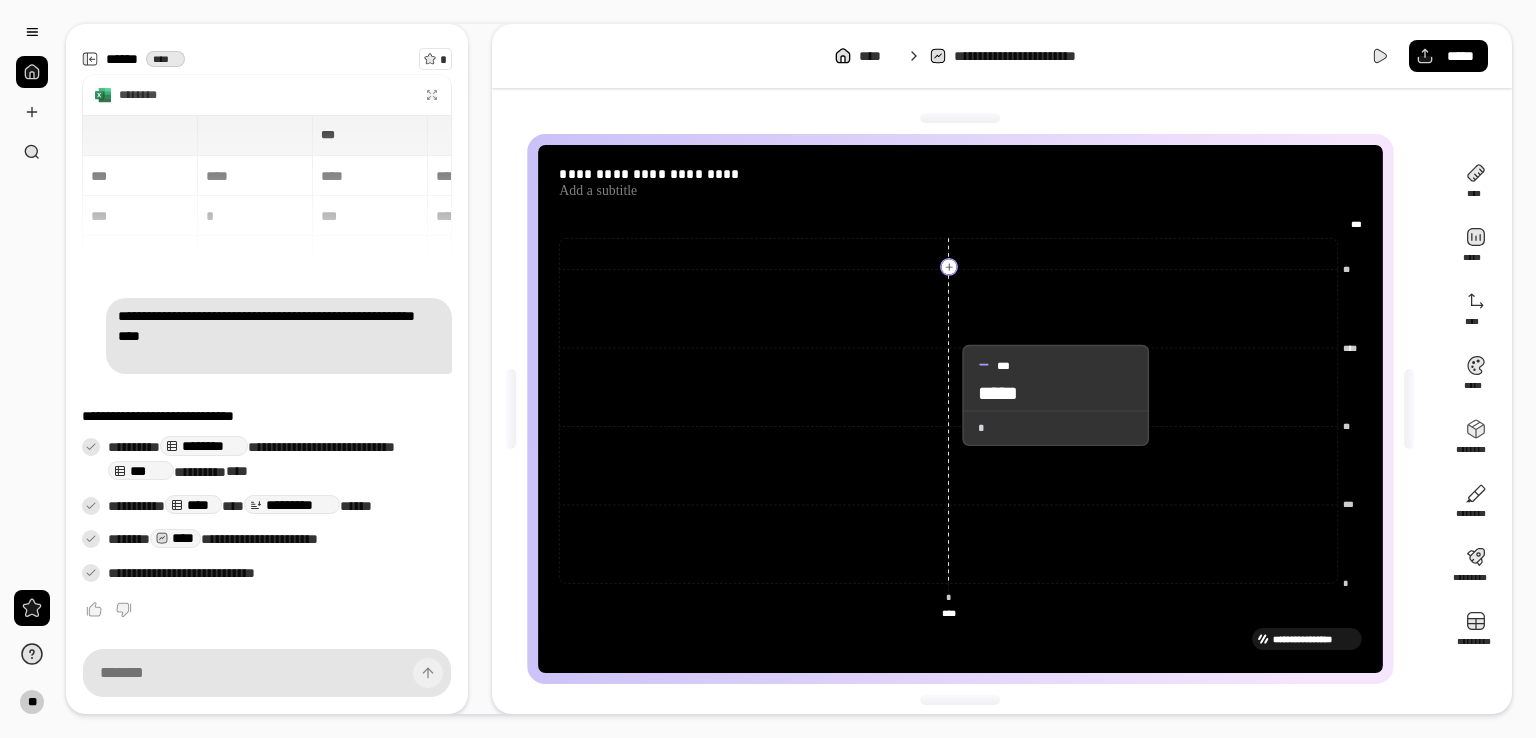 click 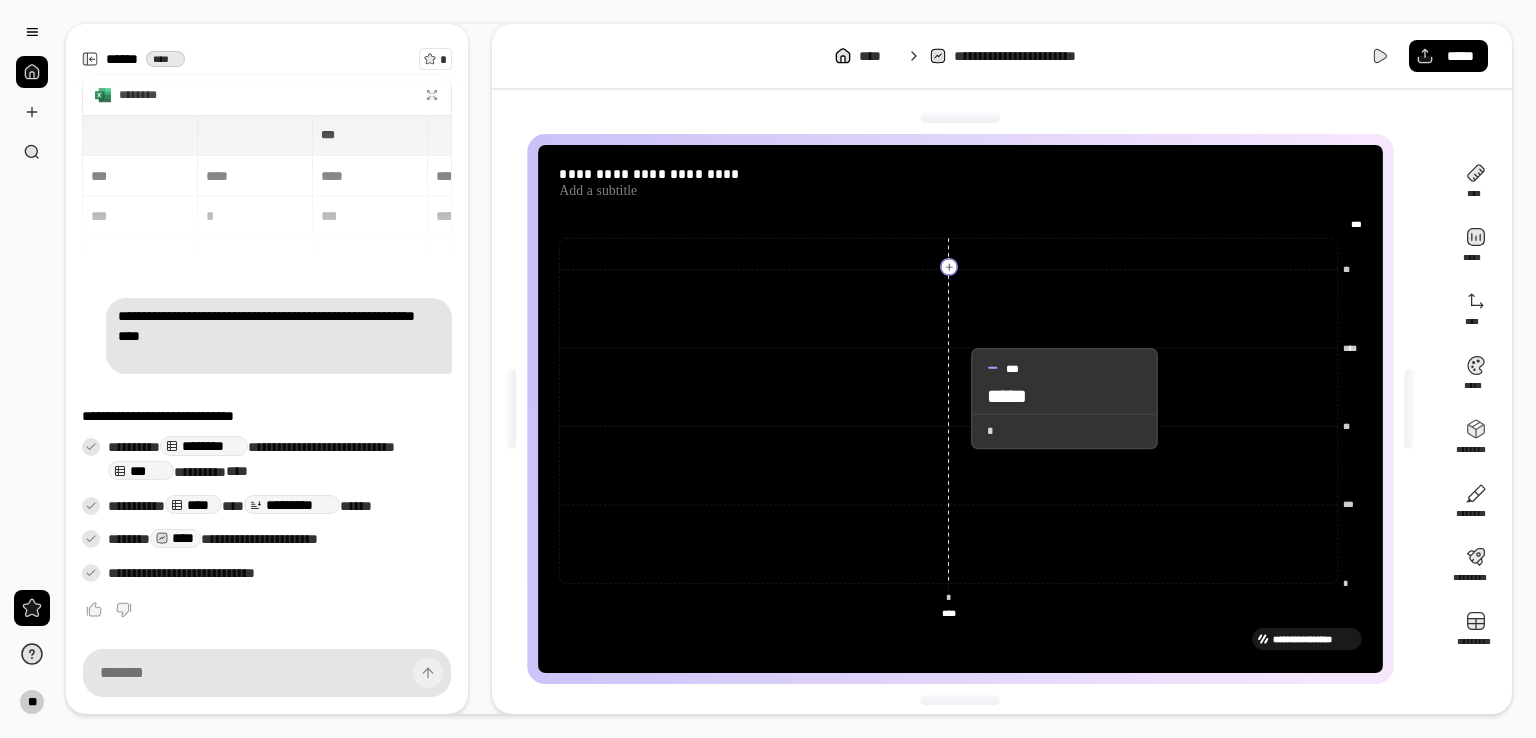 click 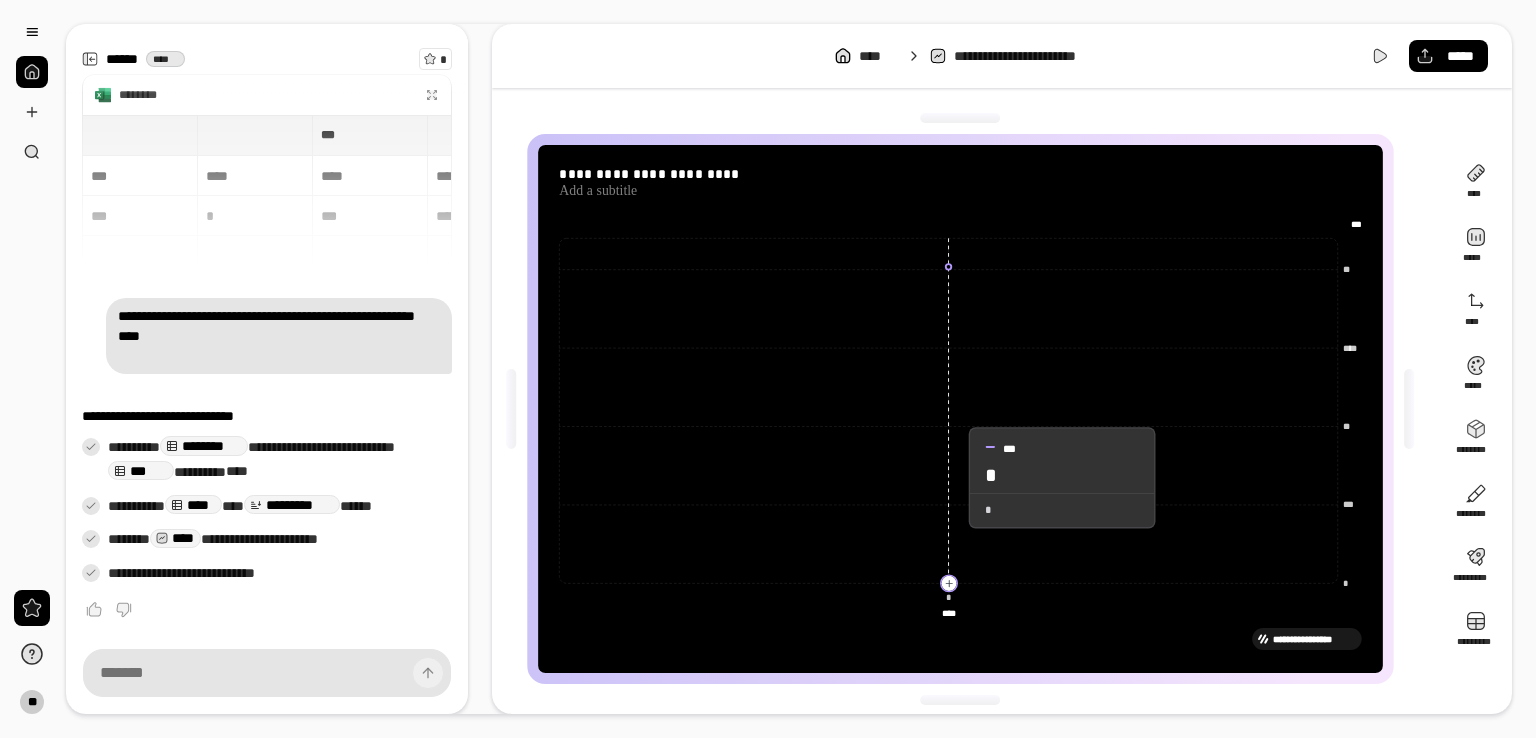 click 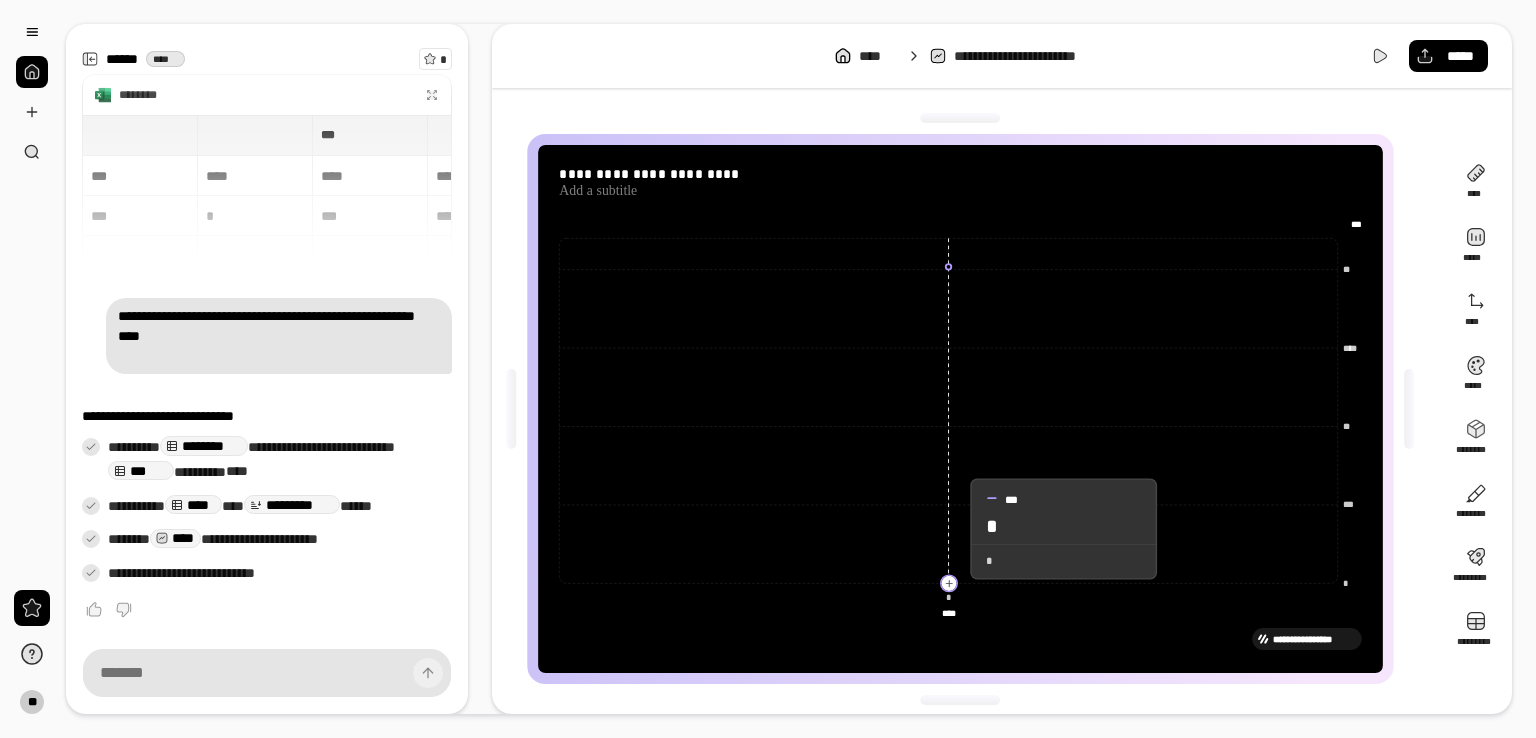 click 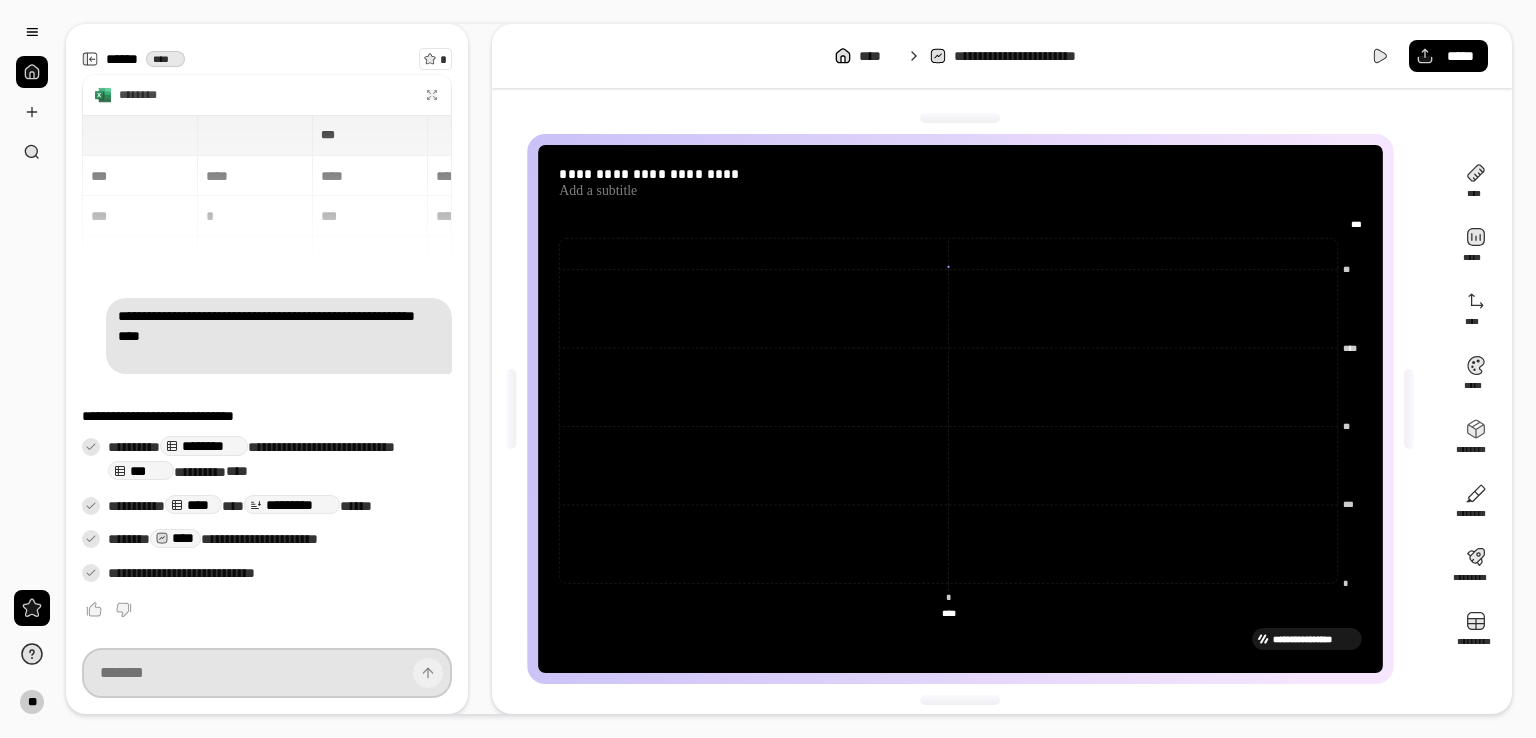 click at bounding box center (267, 673) 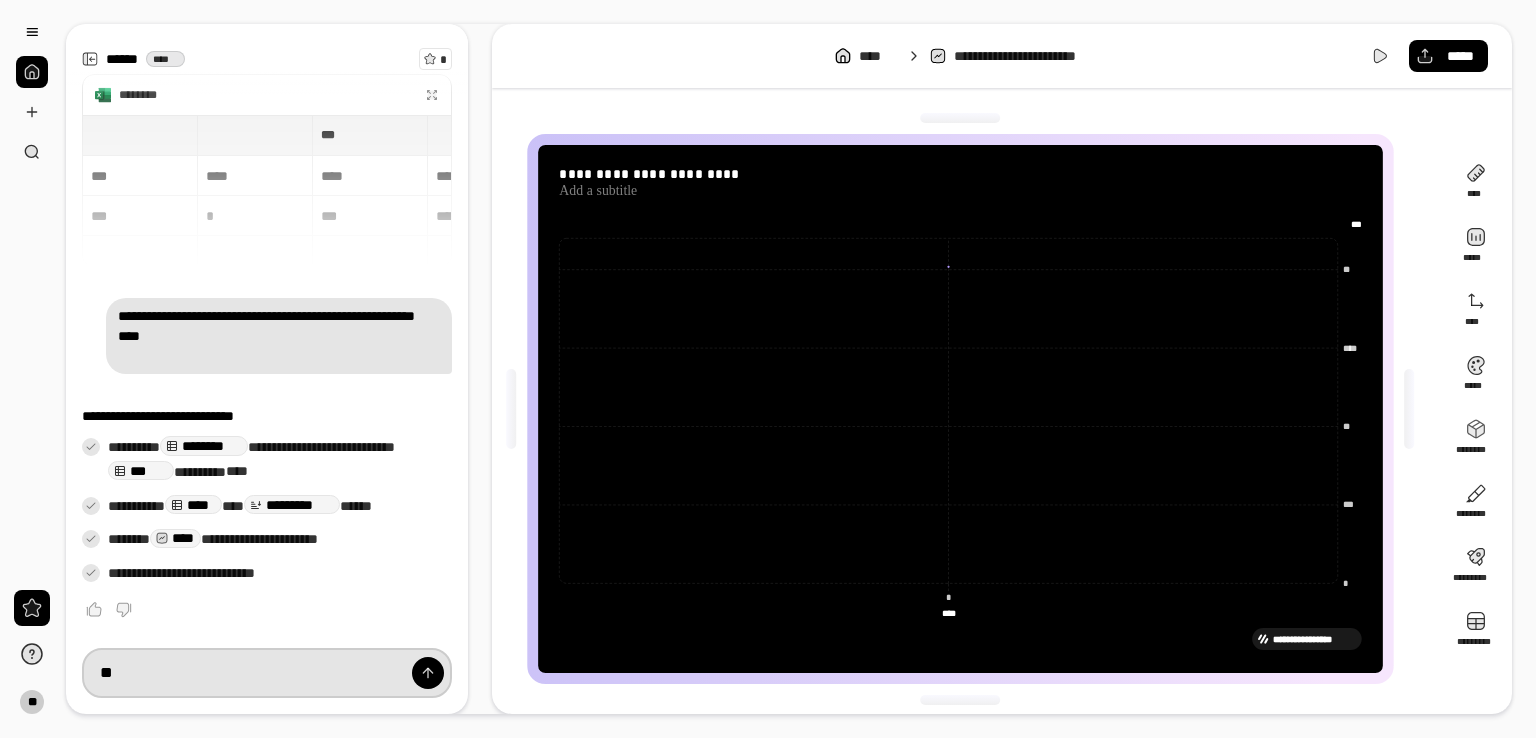 type on "*" 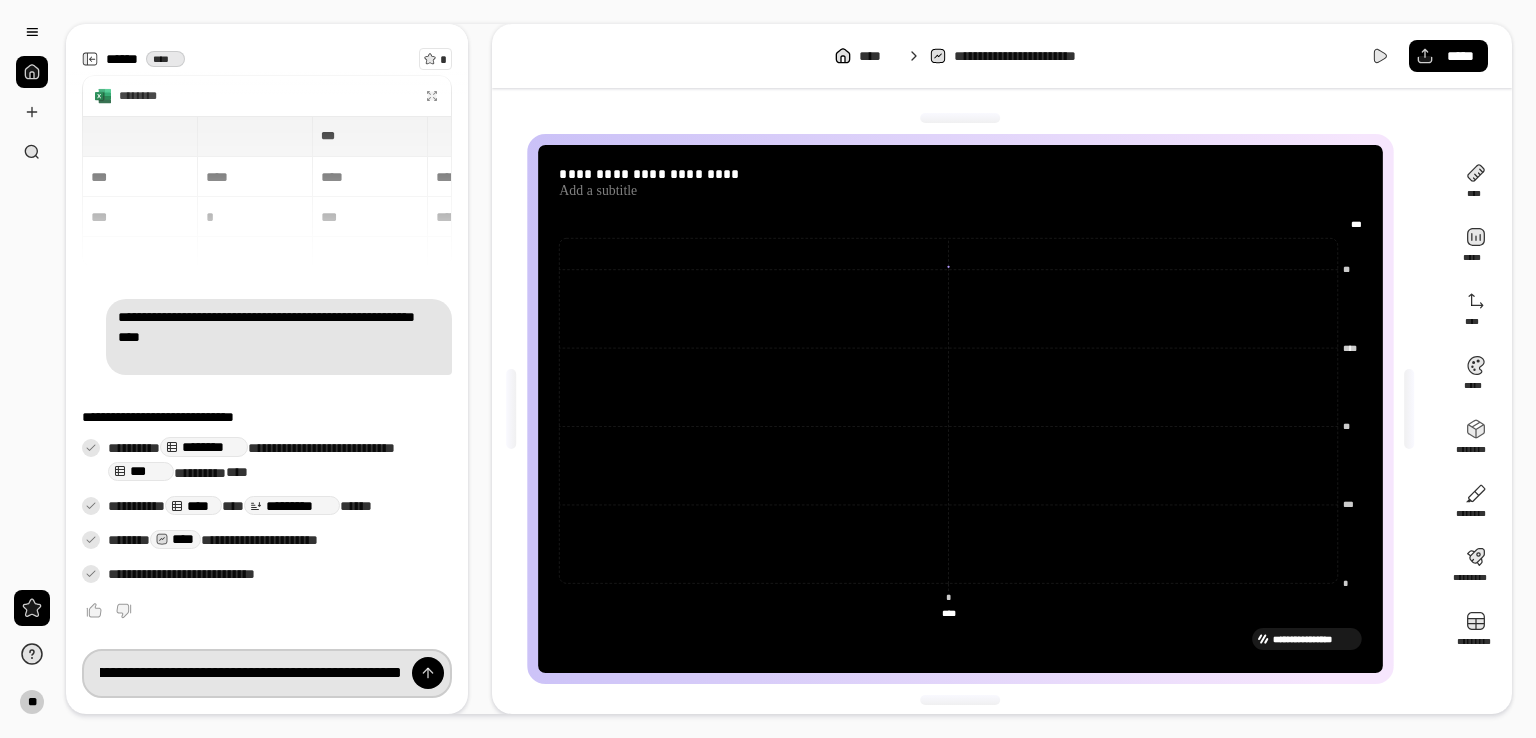 scroll, scrollTop: 0, scrollLeft: 666, axis: horizontal 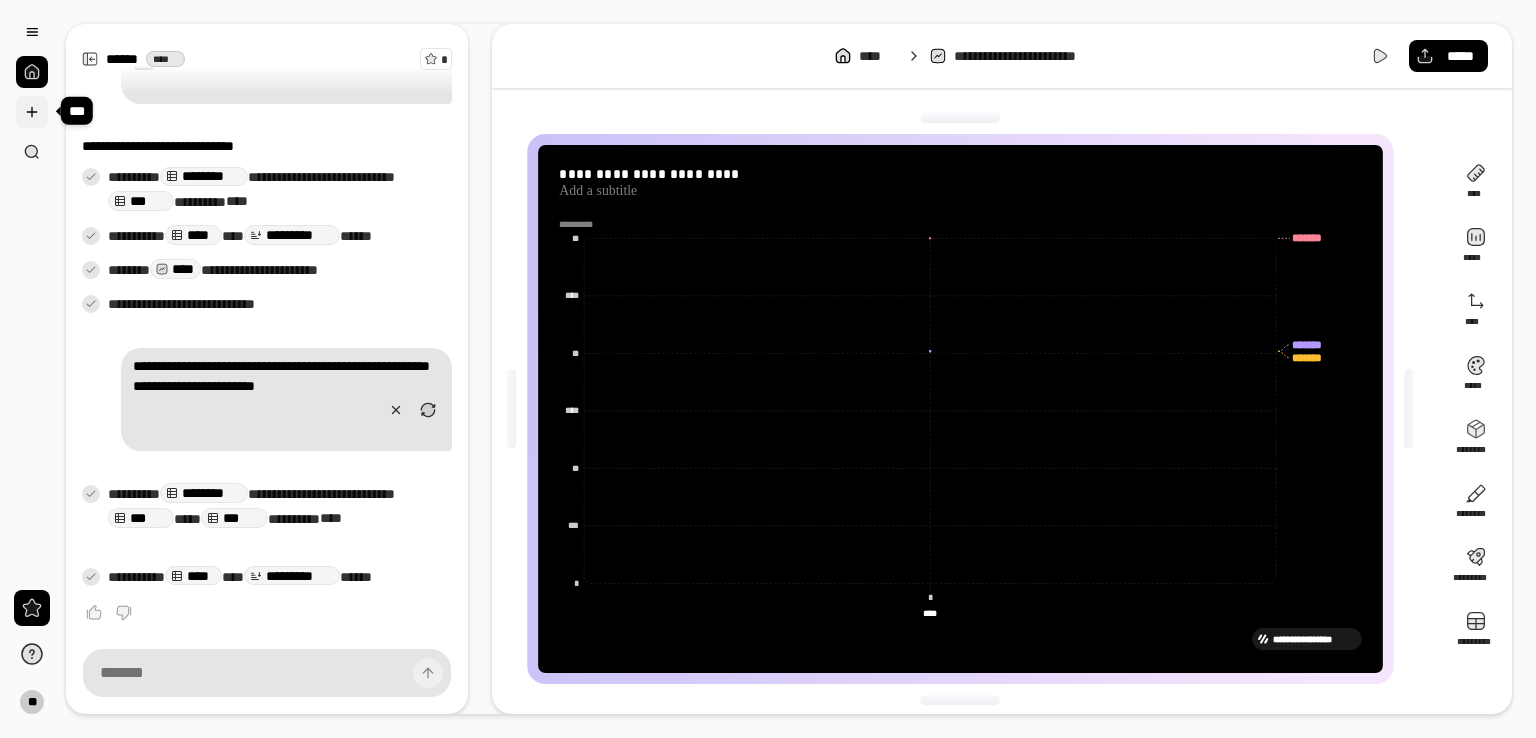 click at bounding box center [32, 112] 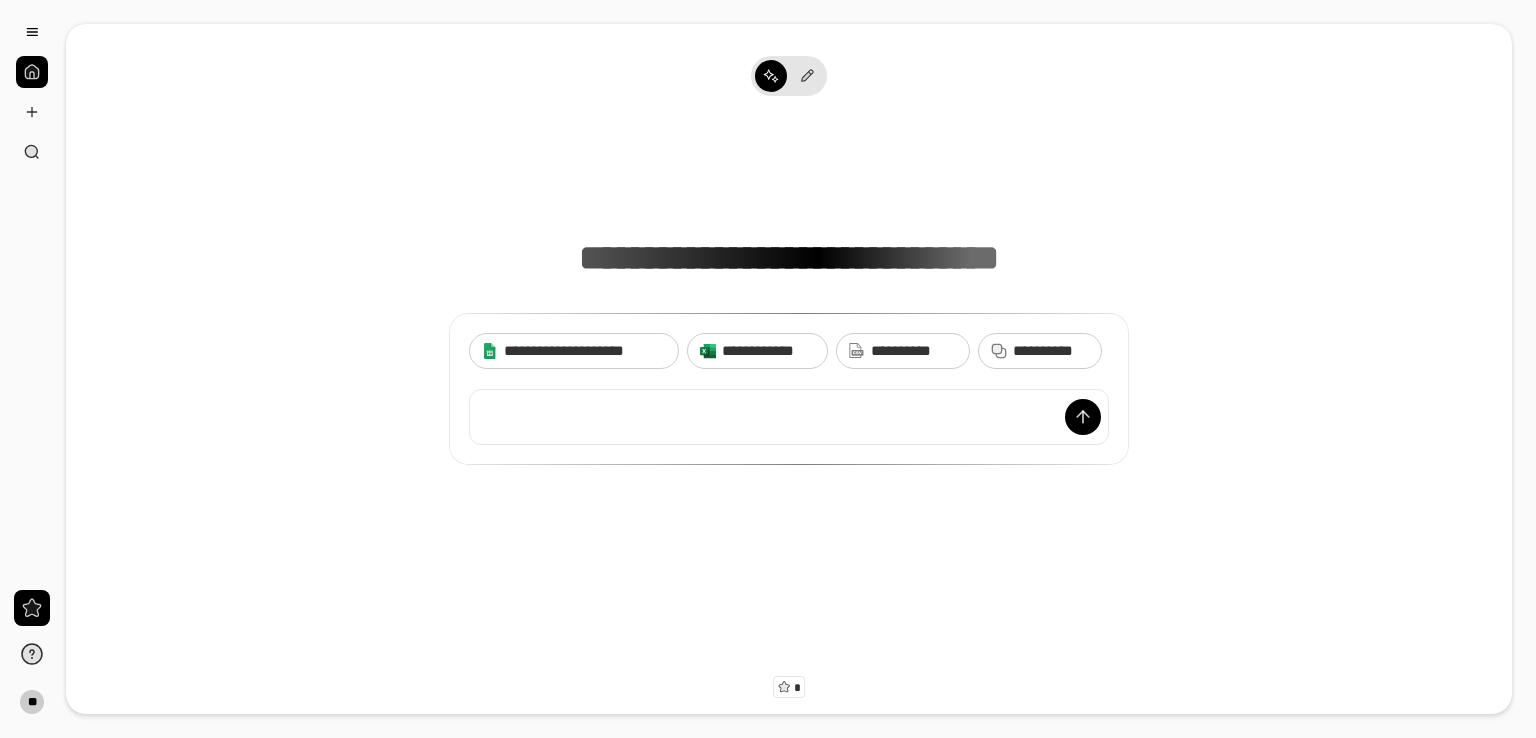 click at bounding box center [789, 417] 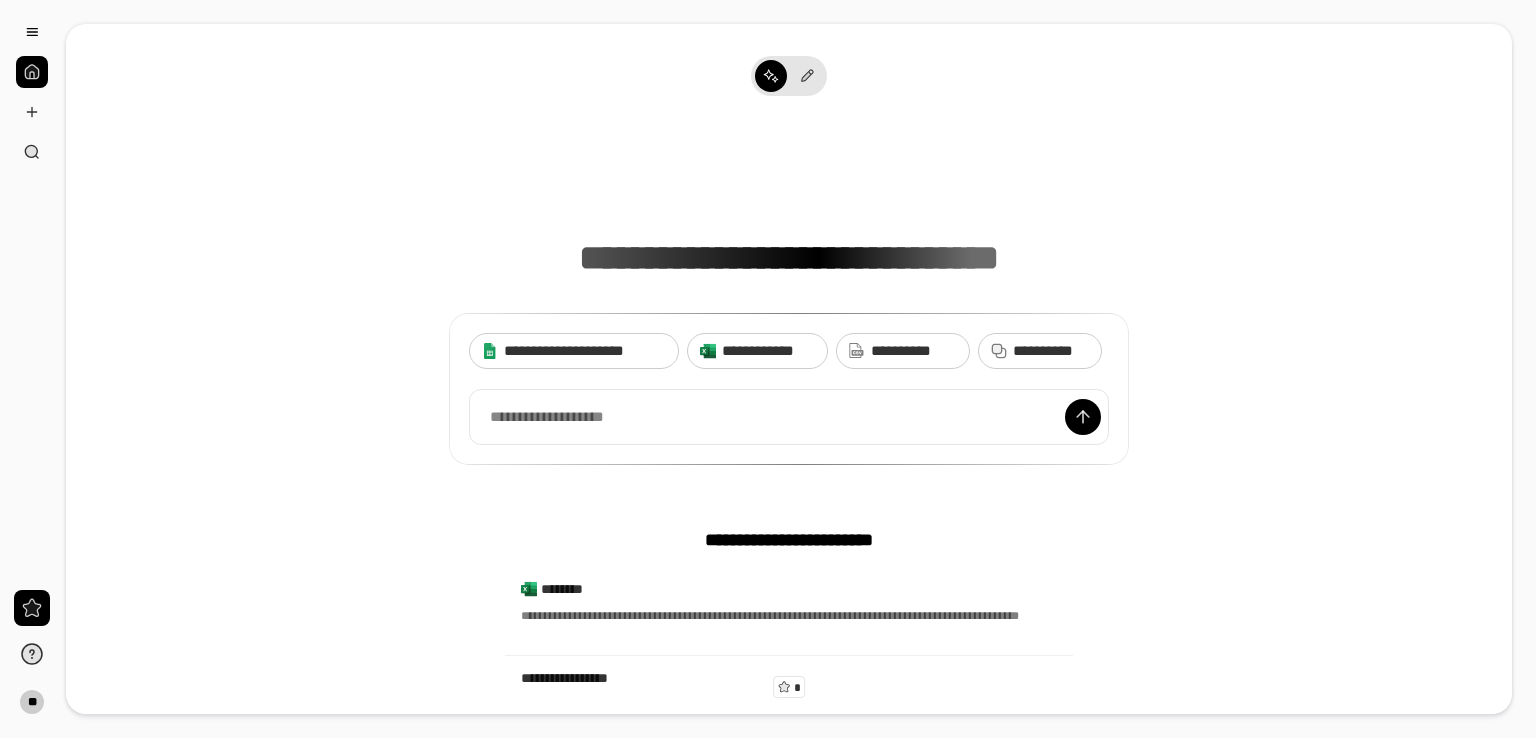 scroll, scrollTop: 200, scrollLeft: 0, axis: vertical 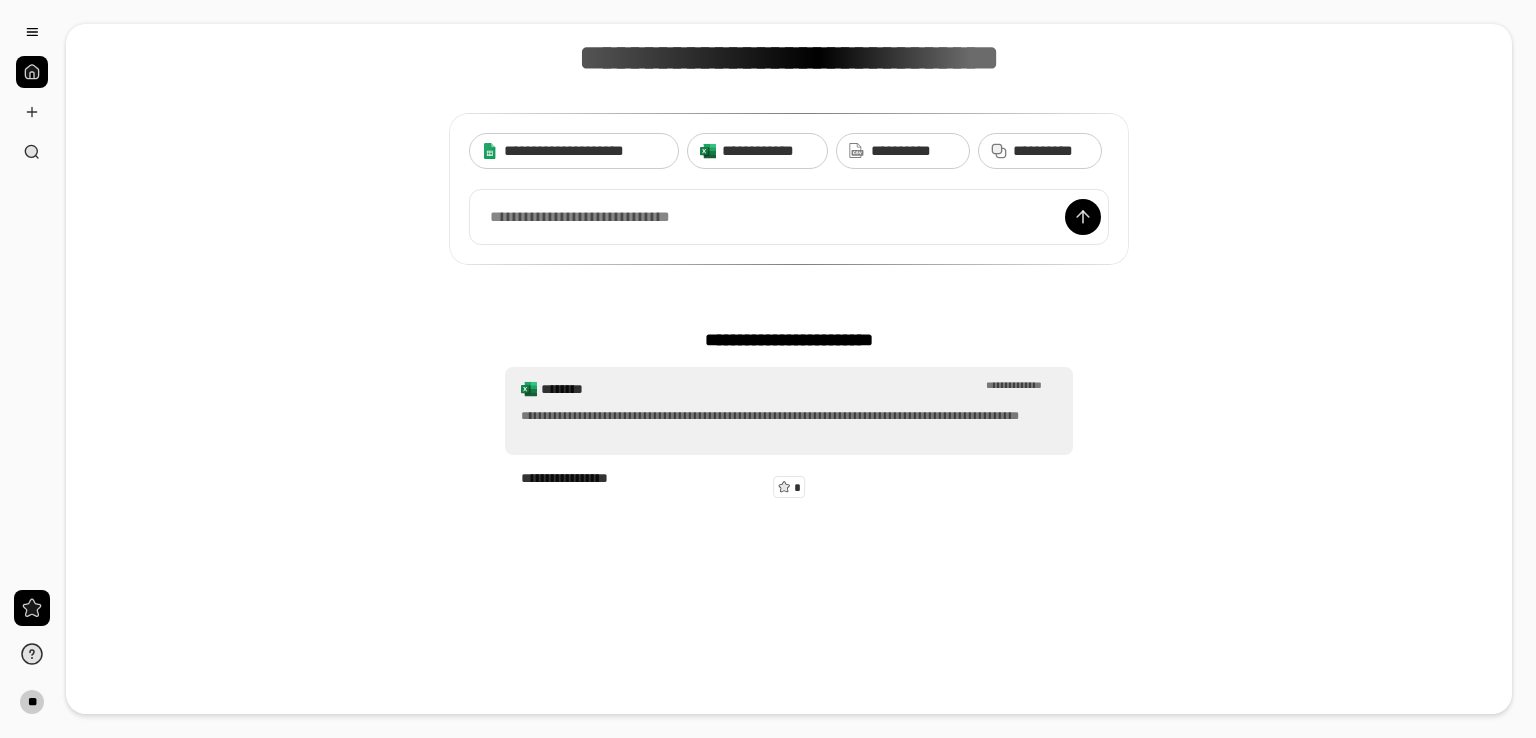 click on "********" at bounding box center [761, 389] 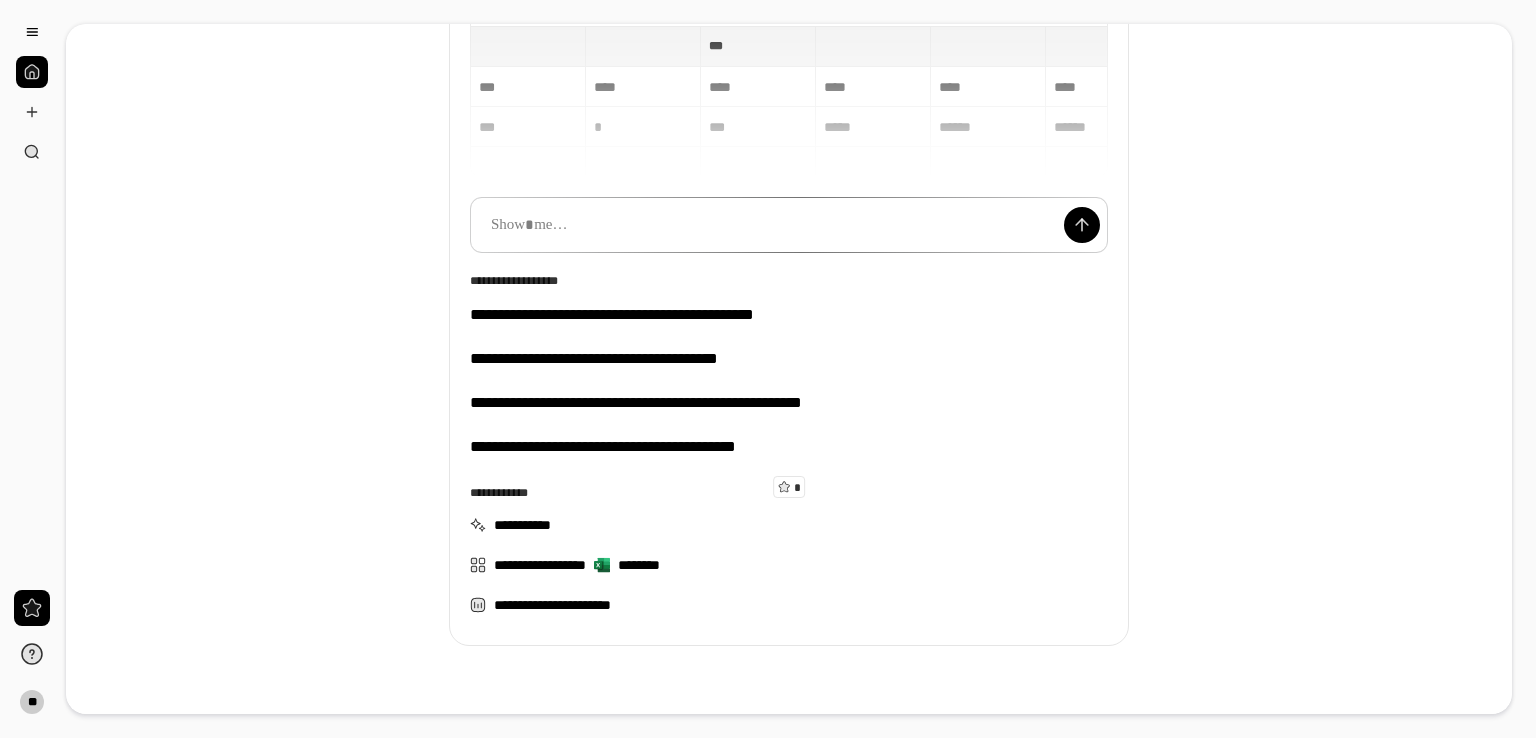 scroll, scrollTop: 50, scrollLeft: 0, axis: vertical 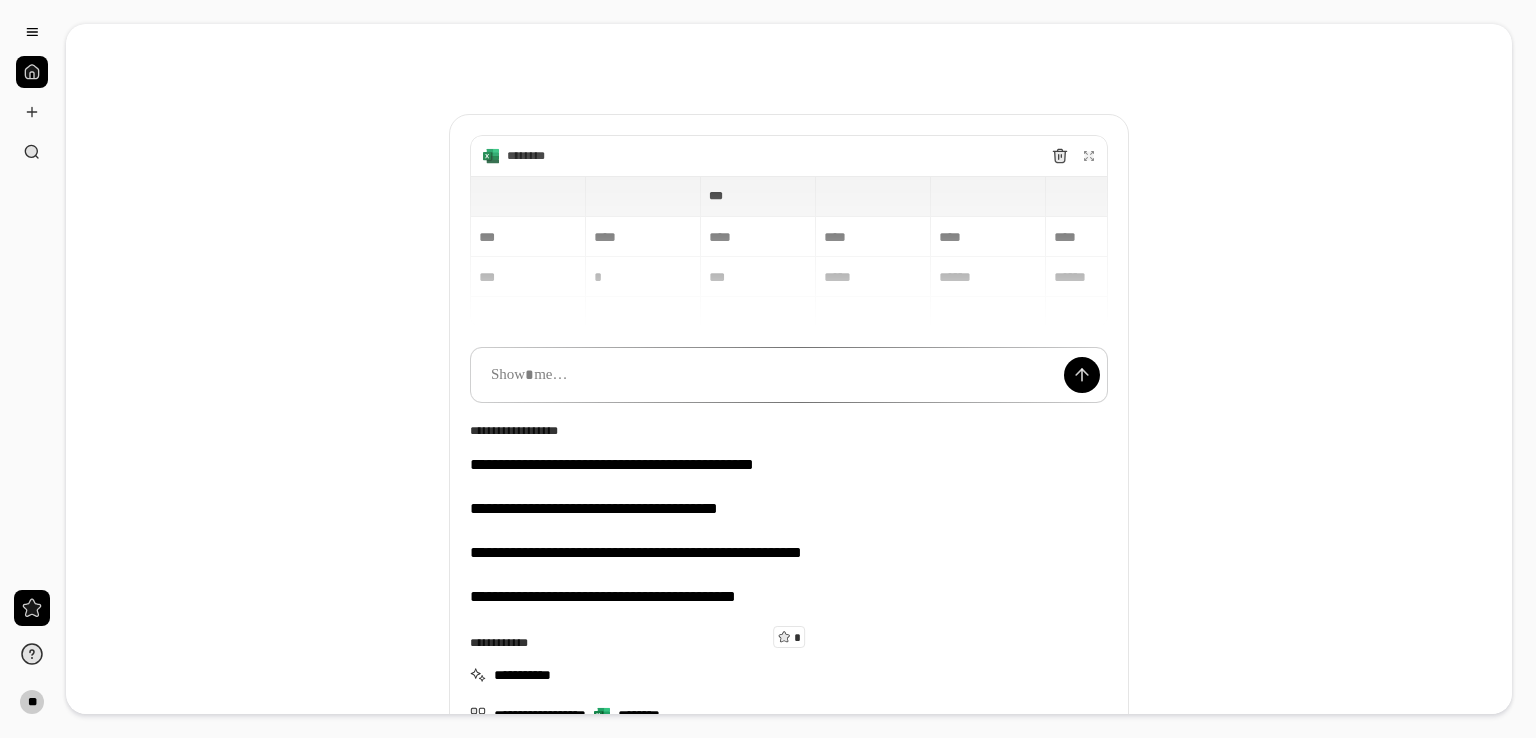 click at bounding box center [789, 375] 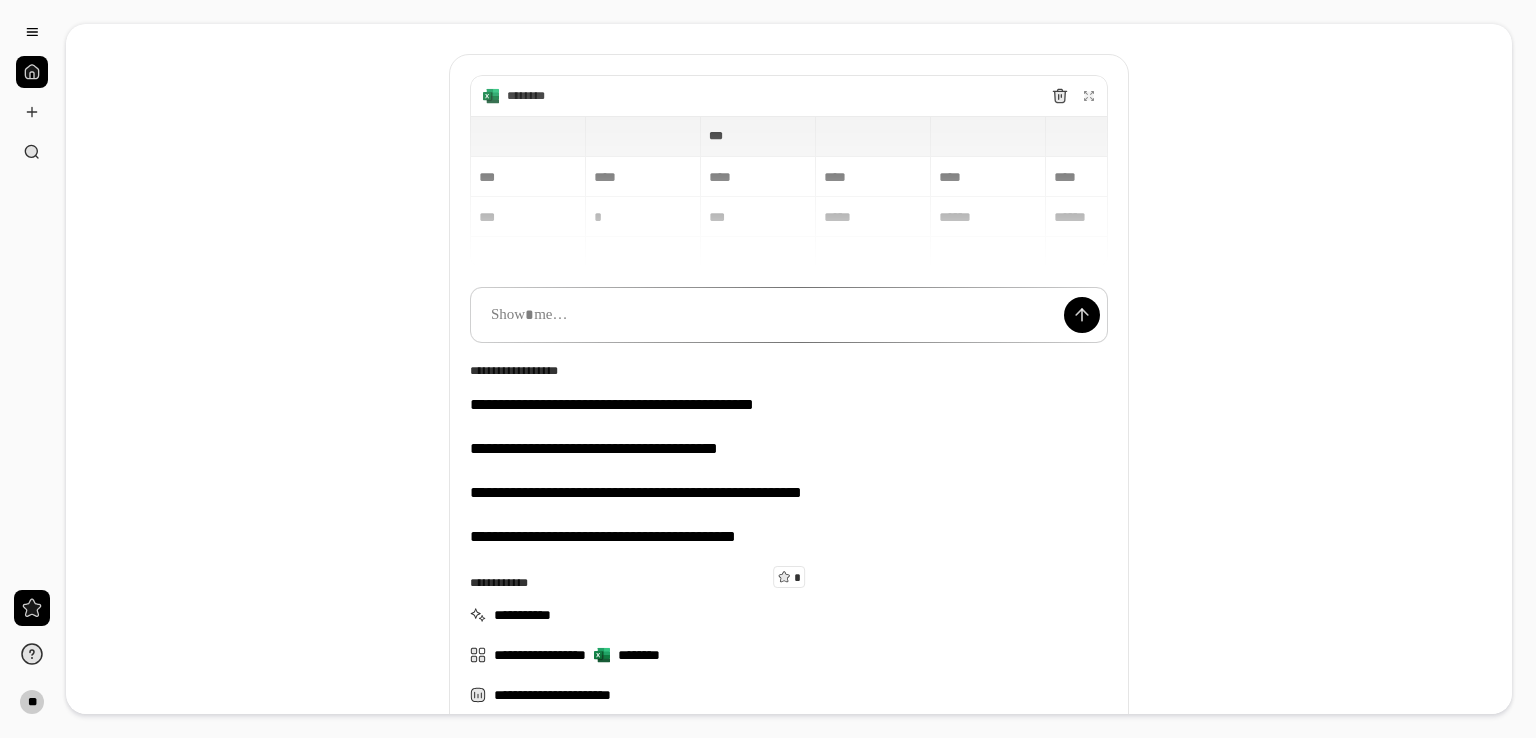 scroll, scrollTop: 0, scrollLeft: 0, axis: both 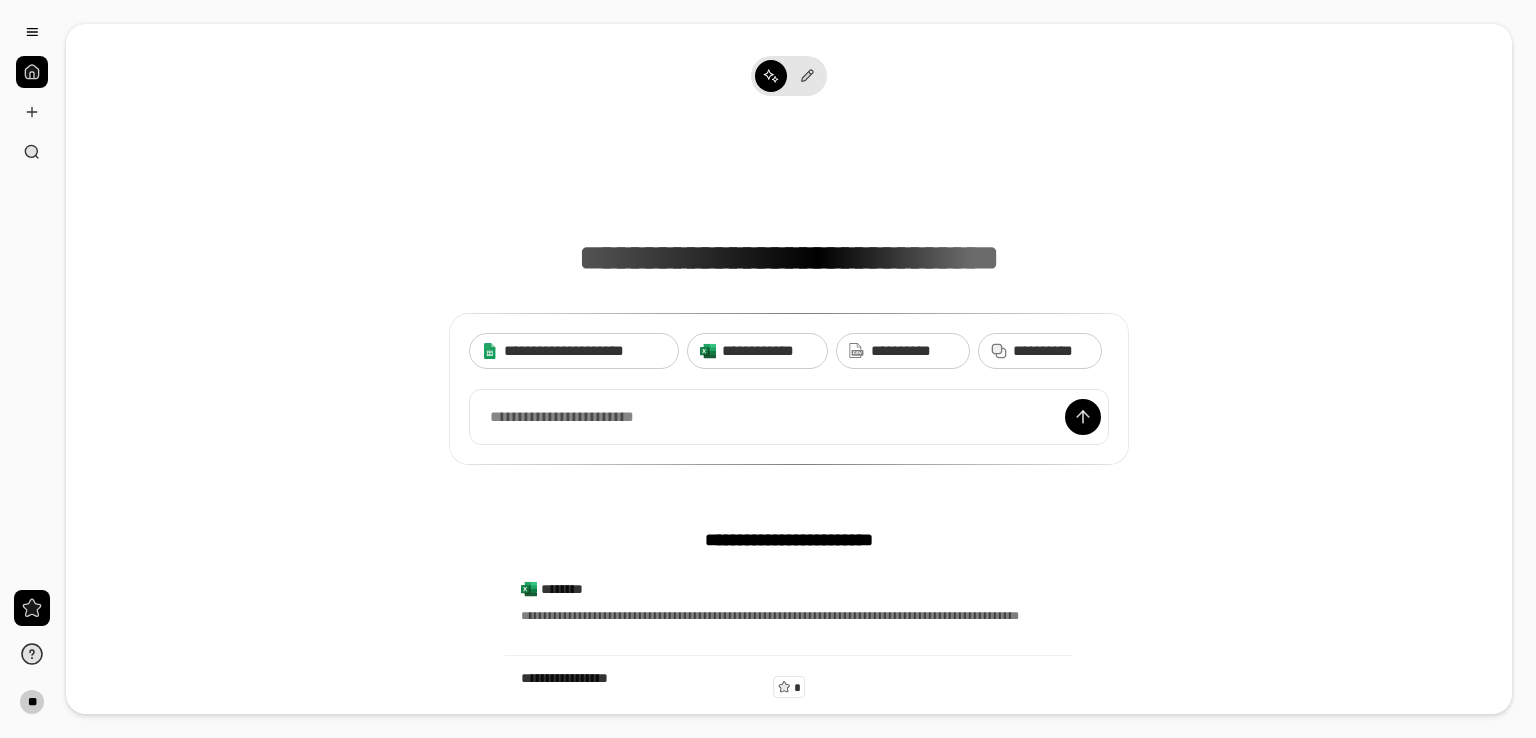 click on "**********" at bounding box center (789, 482) 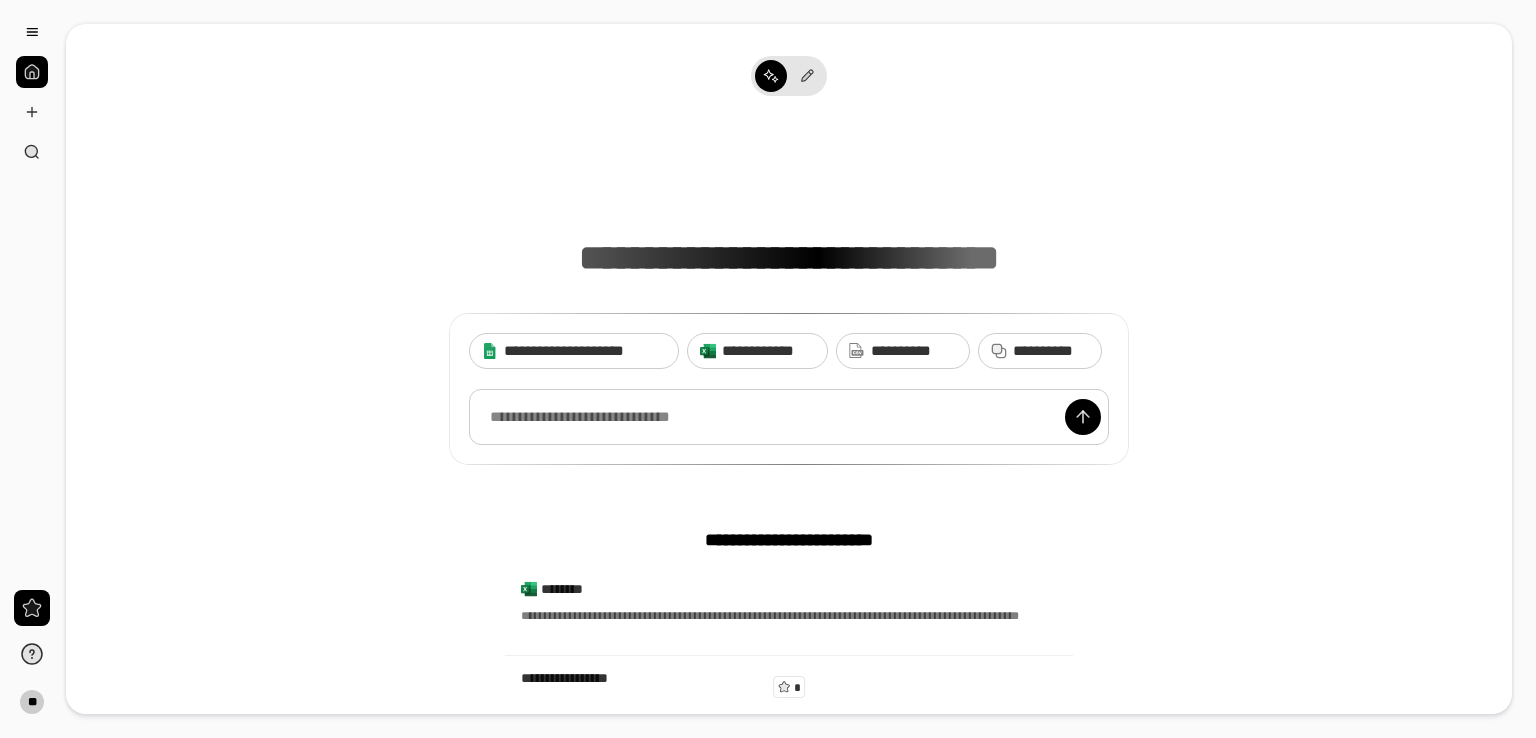 click at bounding box center (789, 417) 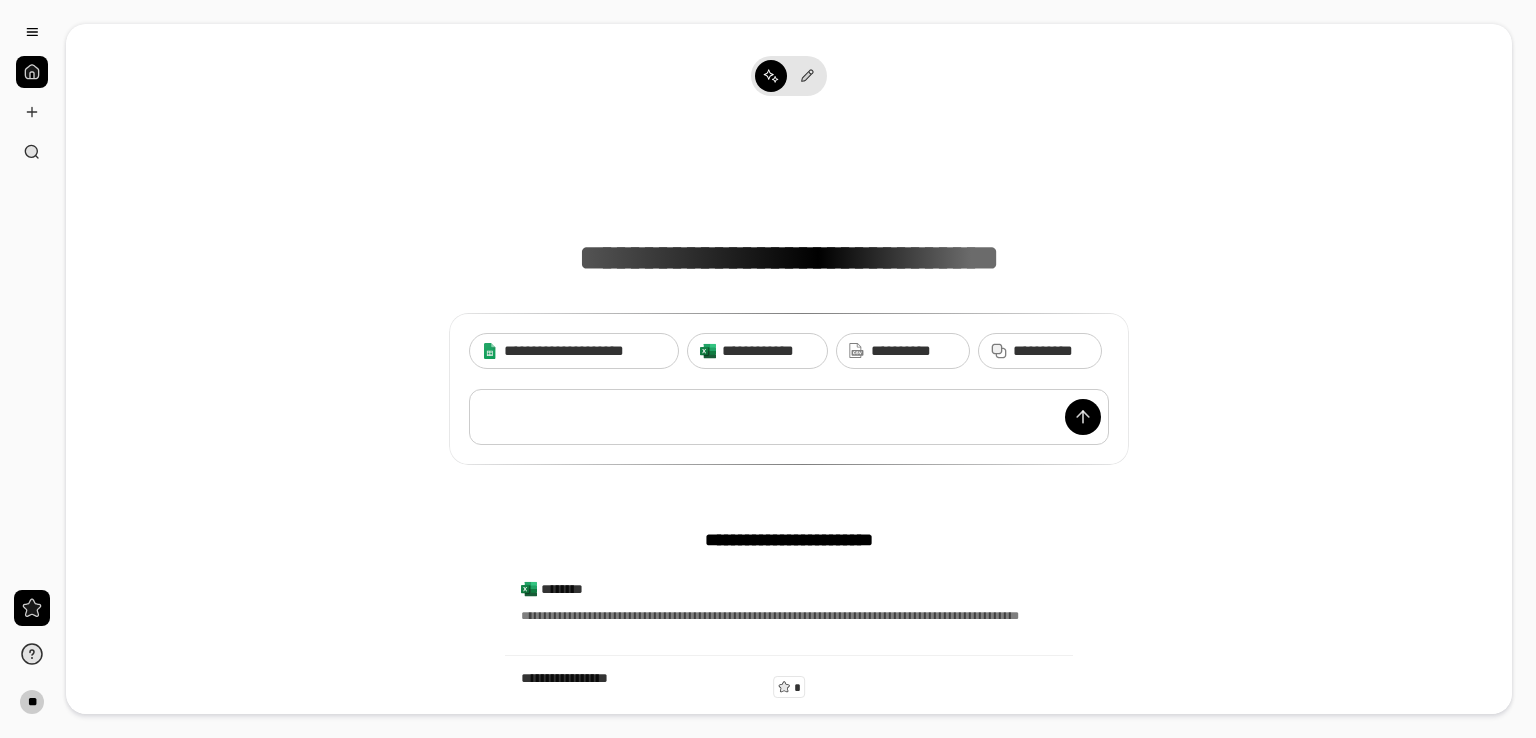 click at bounding box center (789, 417) 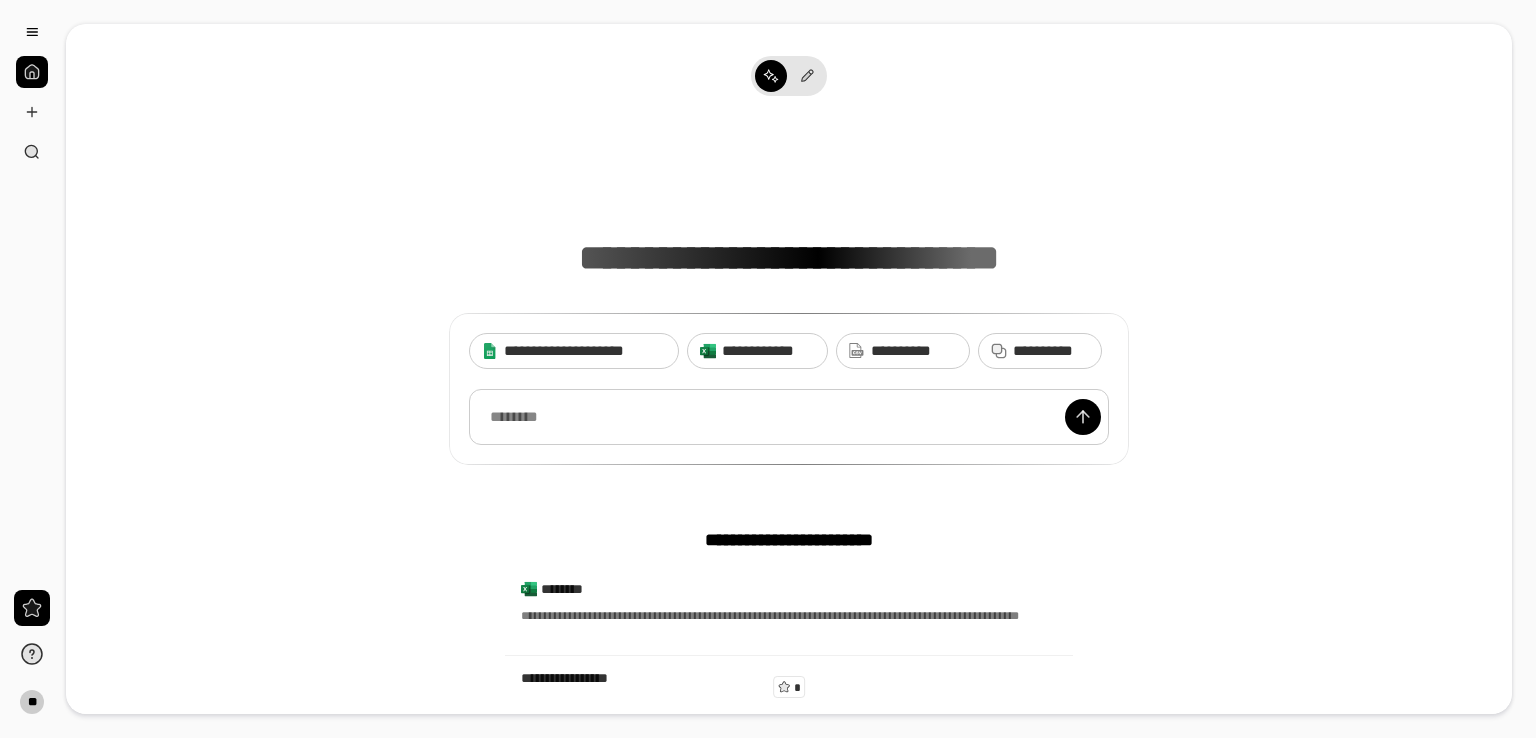 click at bounding box center [789, 417] 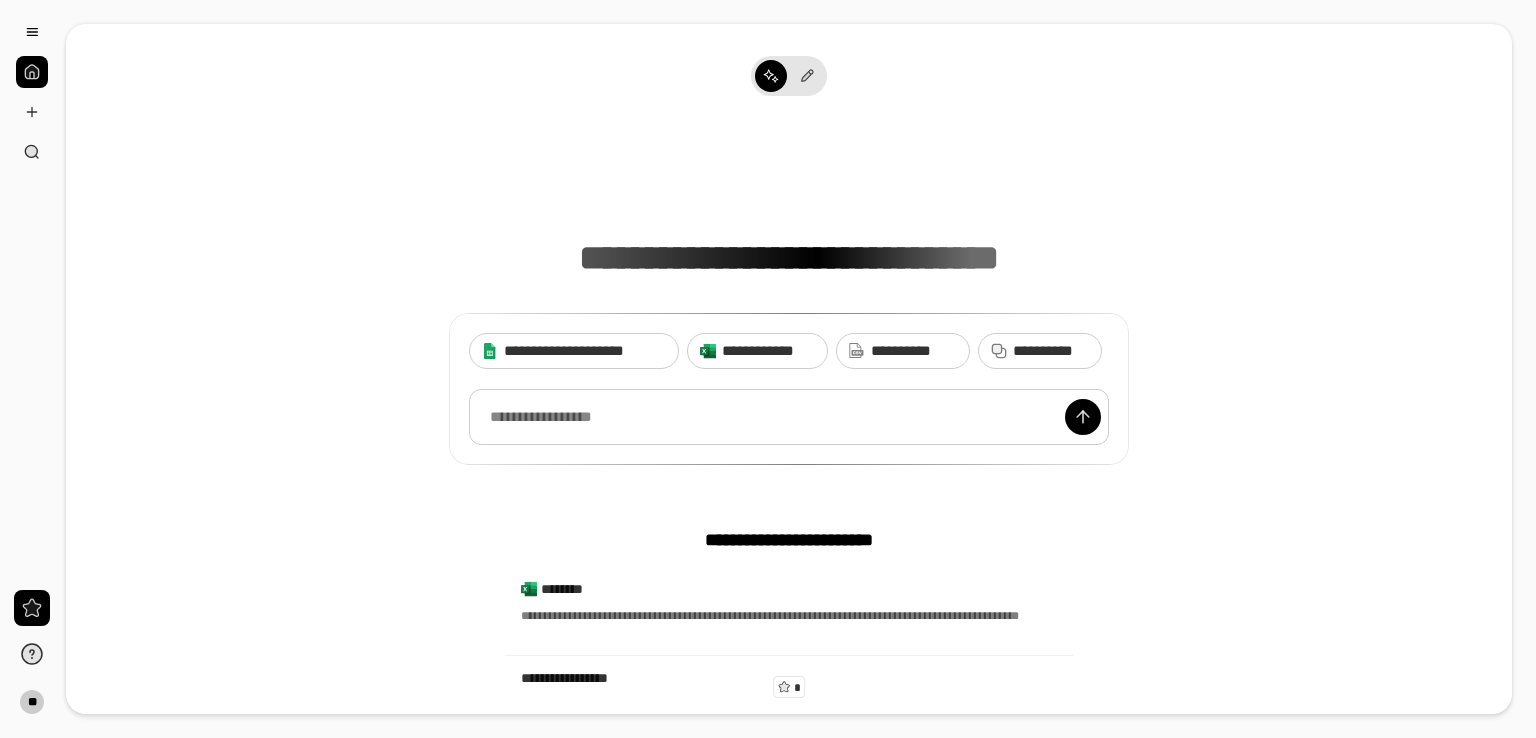 type 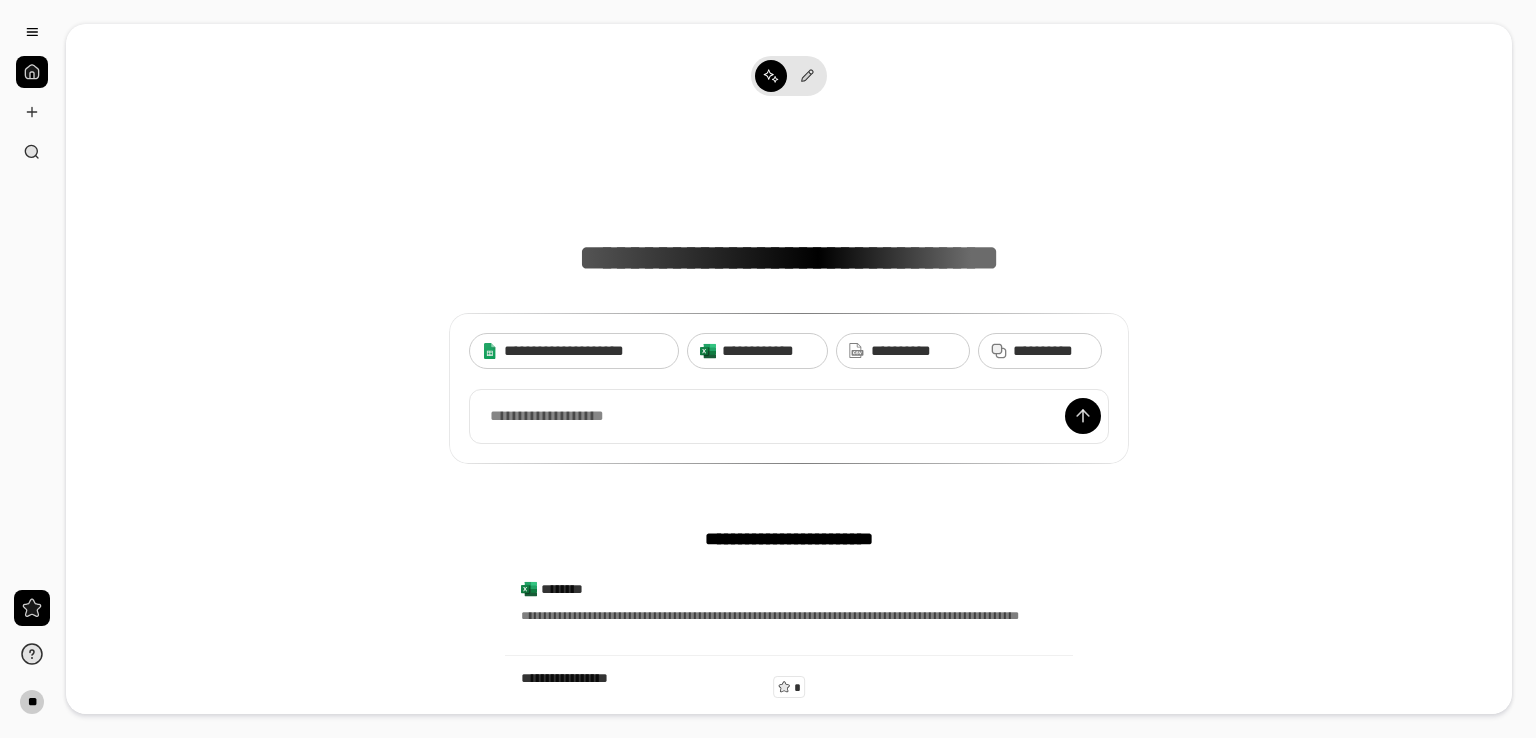 drag, startPoint x: 566, startPoint y: 616, endPoint x: 1270, endPoint y: 437, distance: 726.4 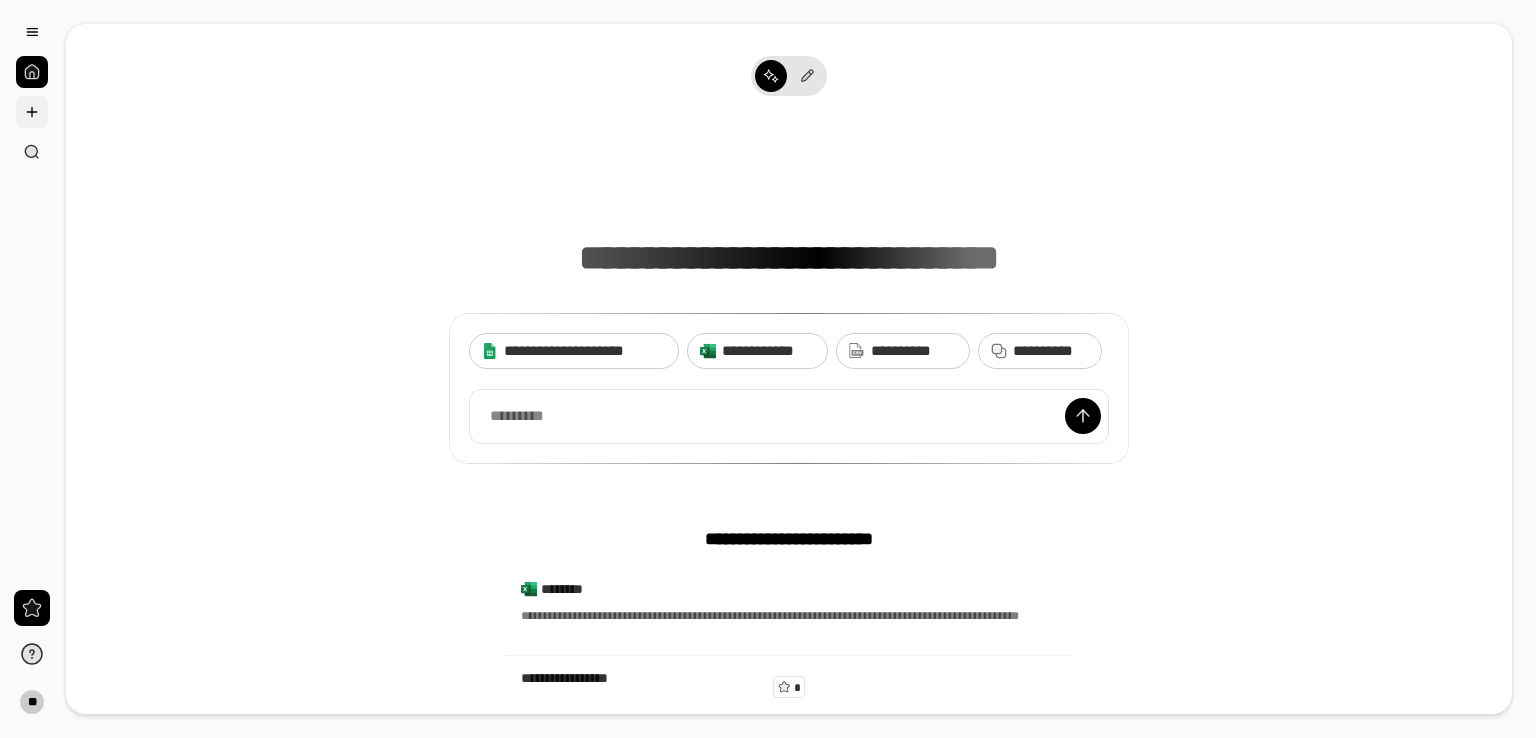 click at bounding box center (32, 112) 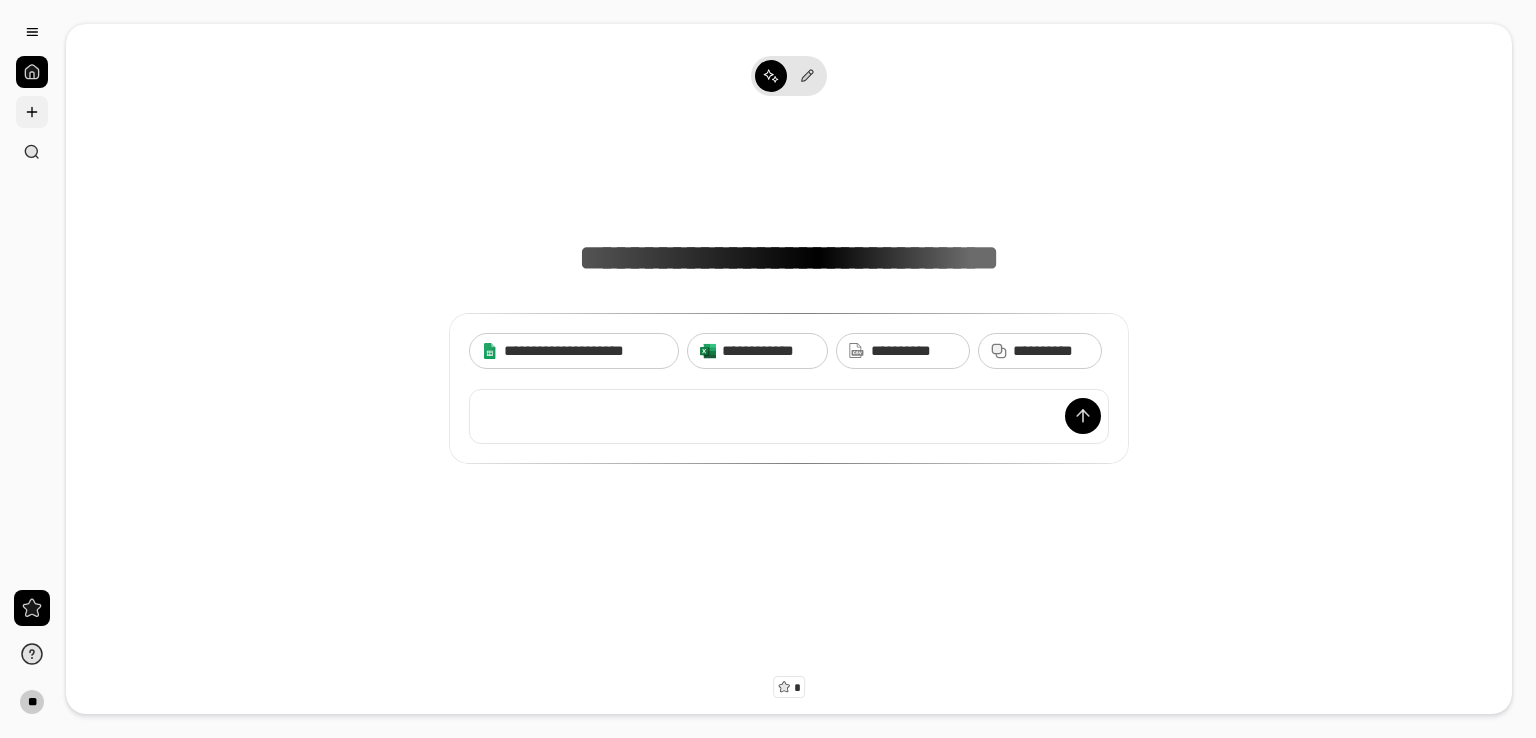click at bounding box center (32, 112) 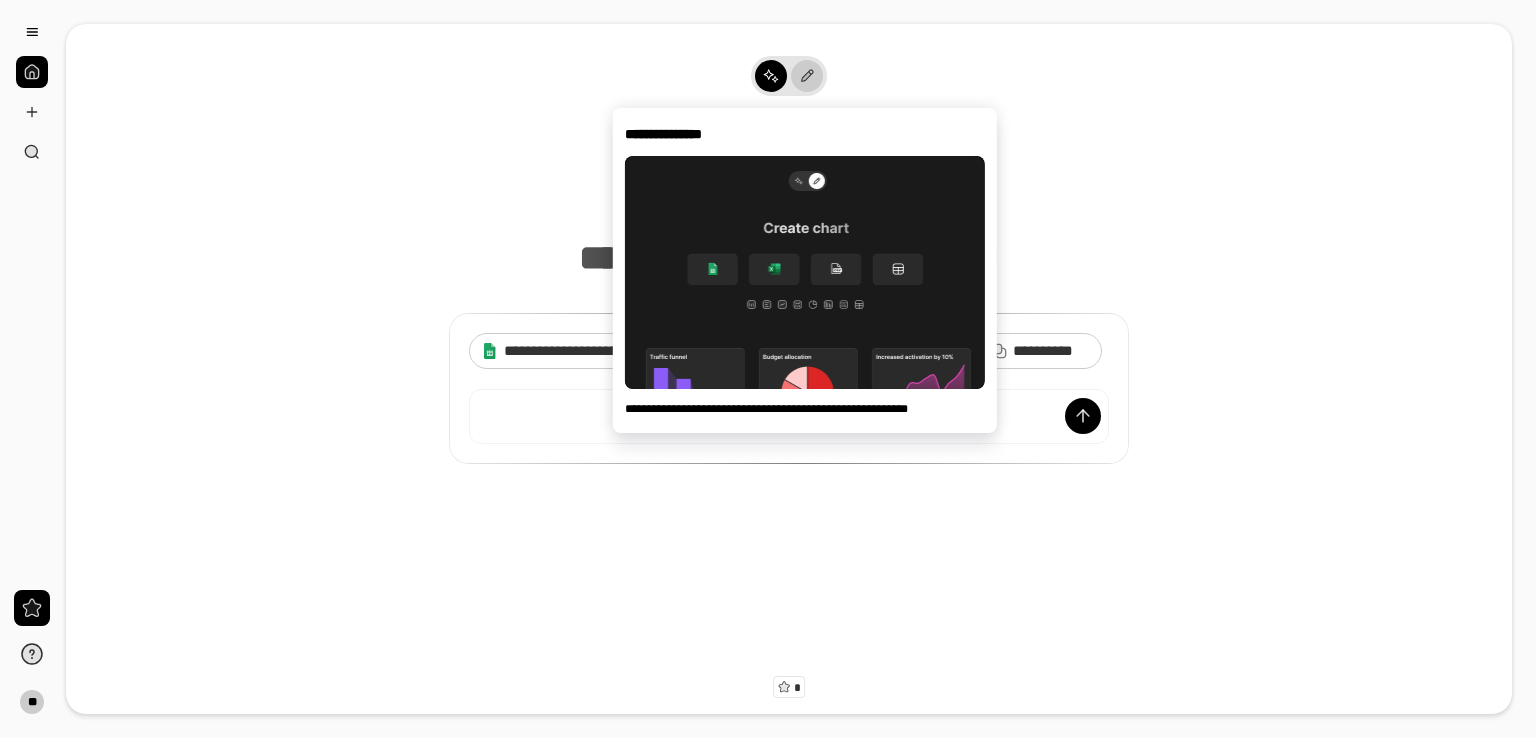 click 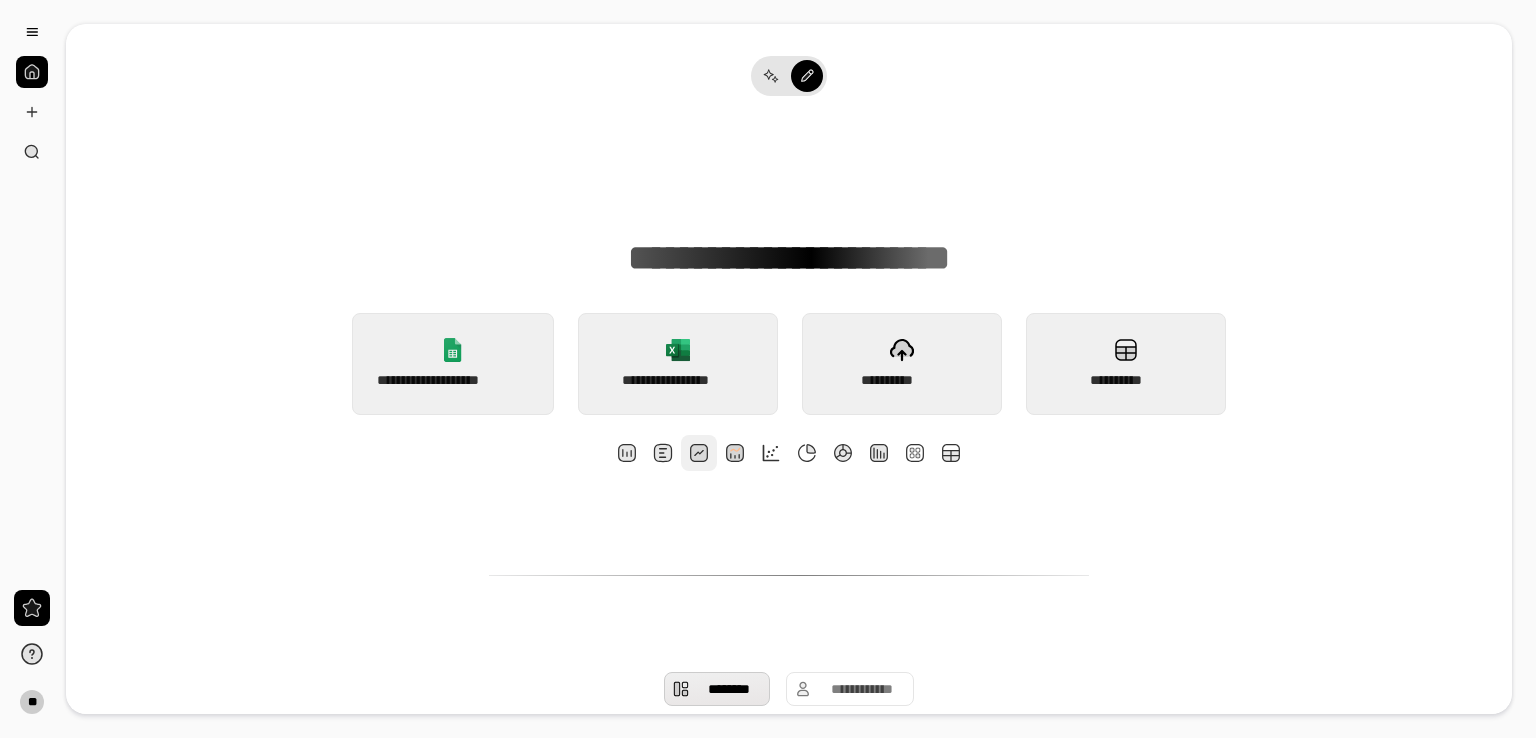 click at bounding box center [699, 453] 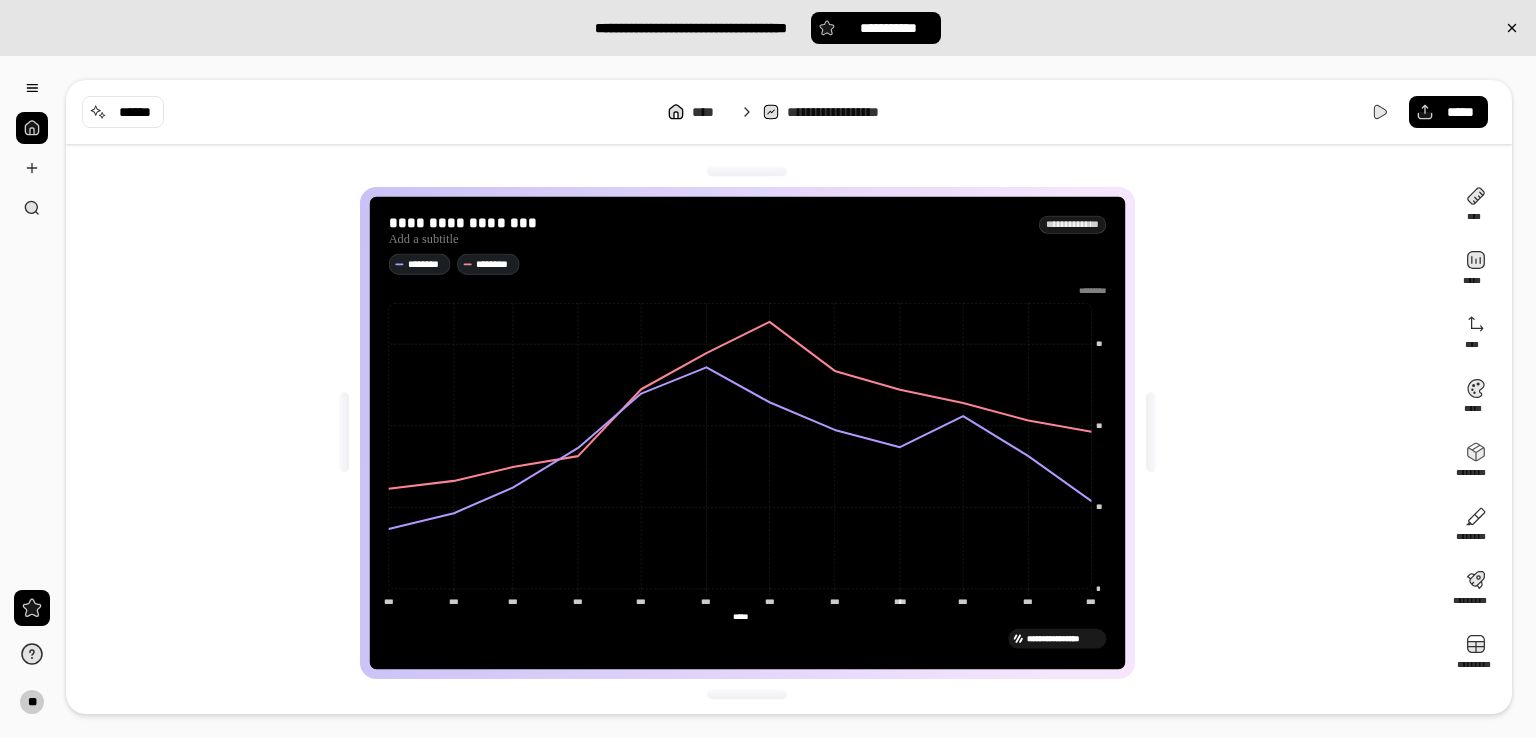 scroll, scrollTop: 4, scrollLeft: 0, axis: vertical 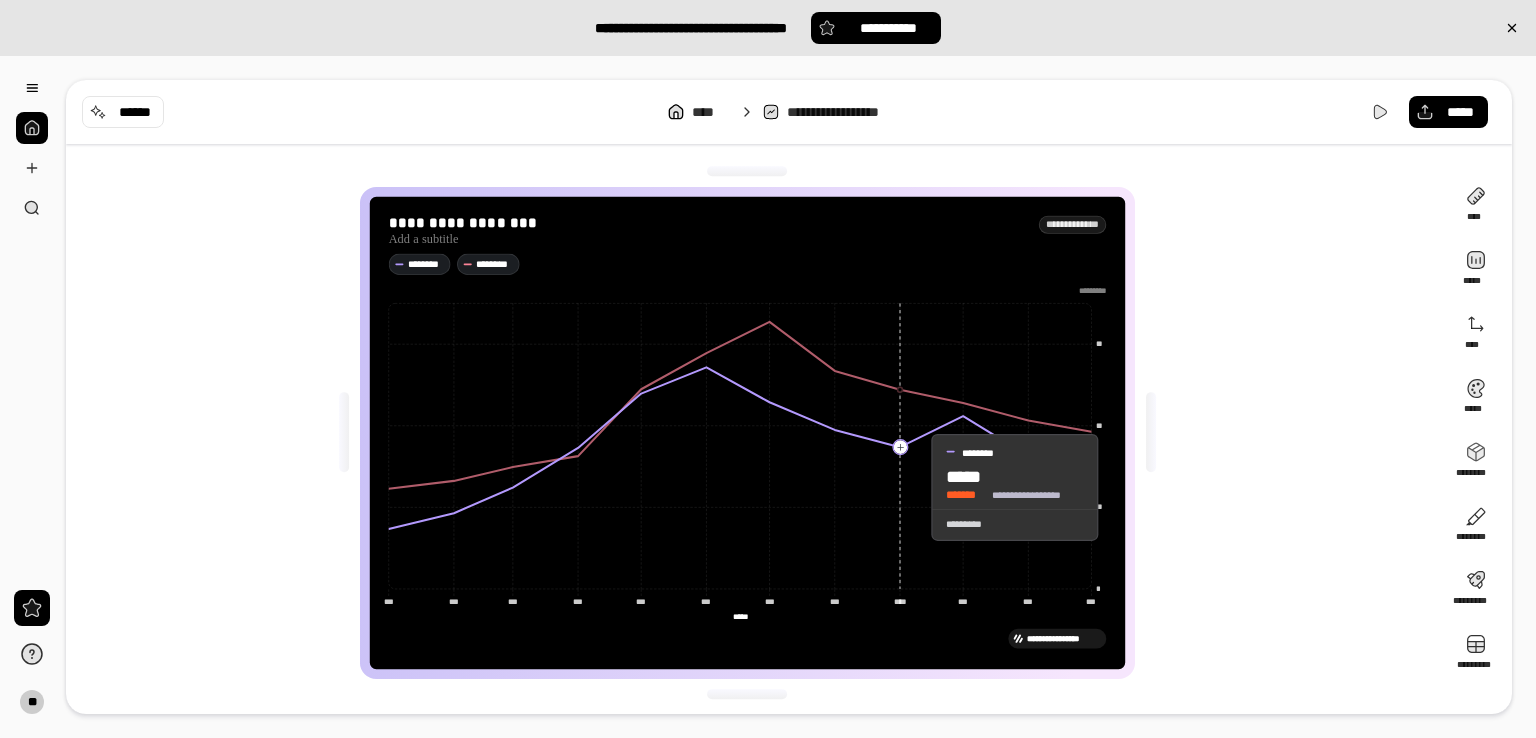 drag, startPoint x: 912, startPoint y: 487, endPoint x: 751, endPoint y: 506, distance: 162.11725 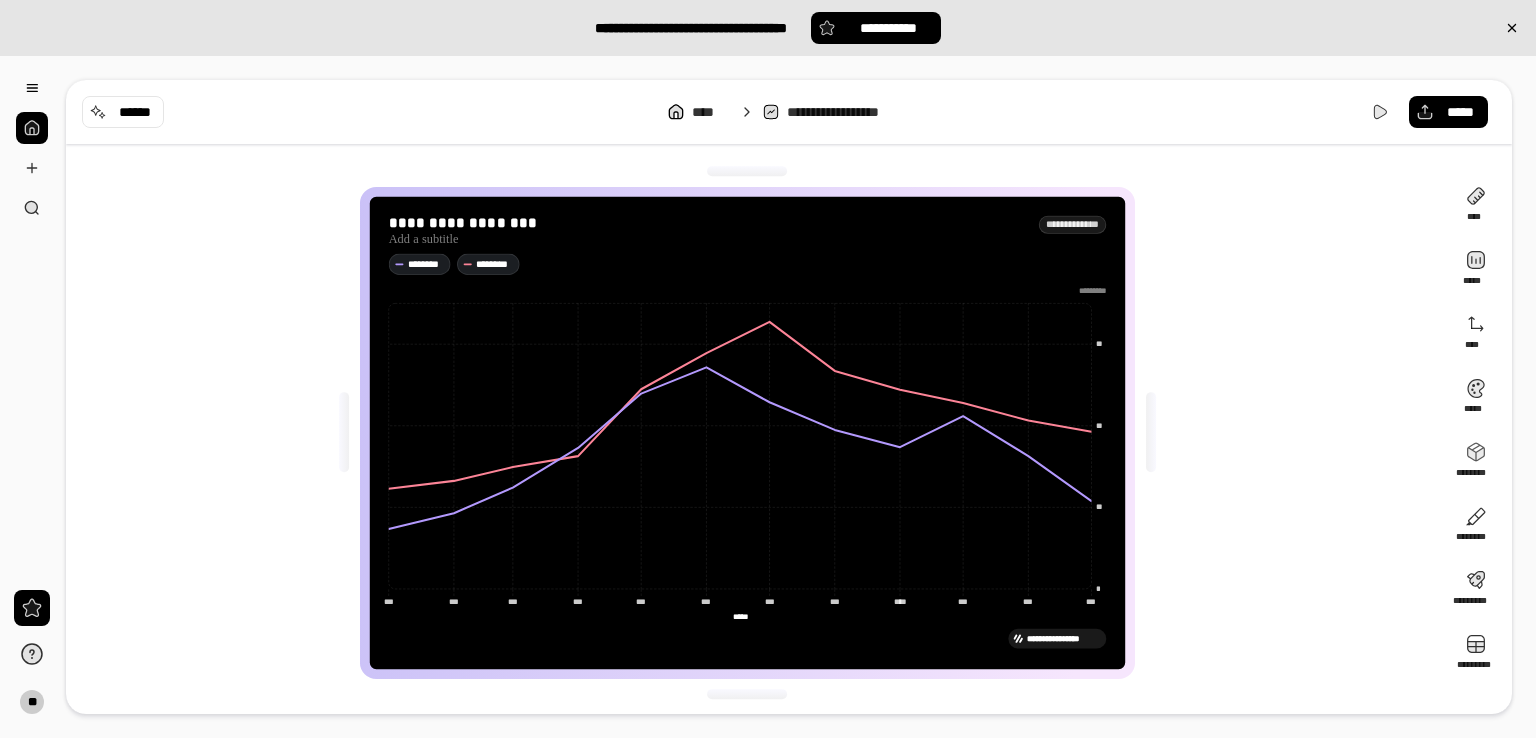 click on "*** ***" 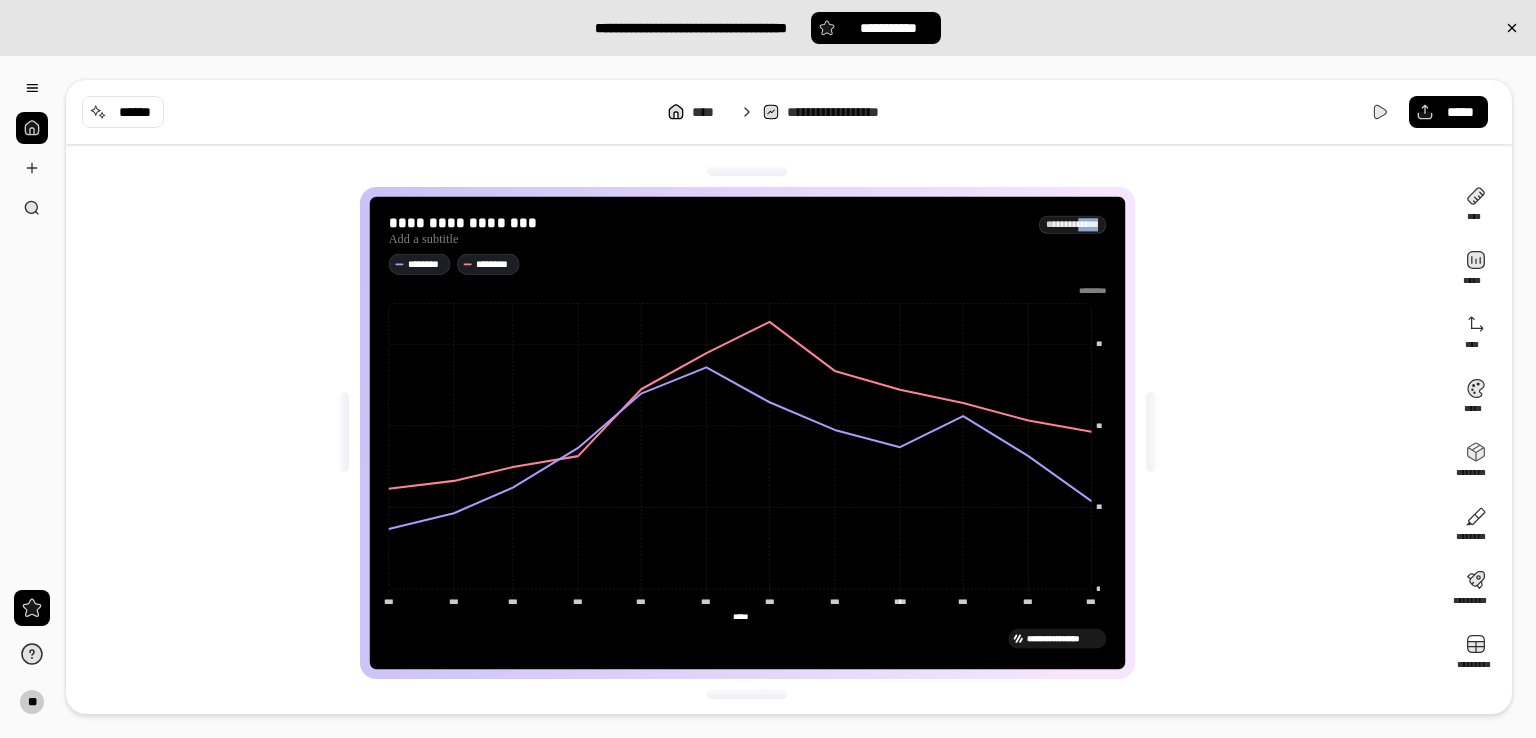 click on "**********" at bounding box center [1073, 224] 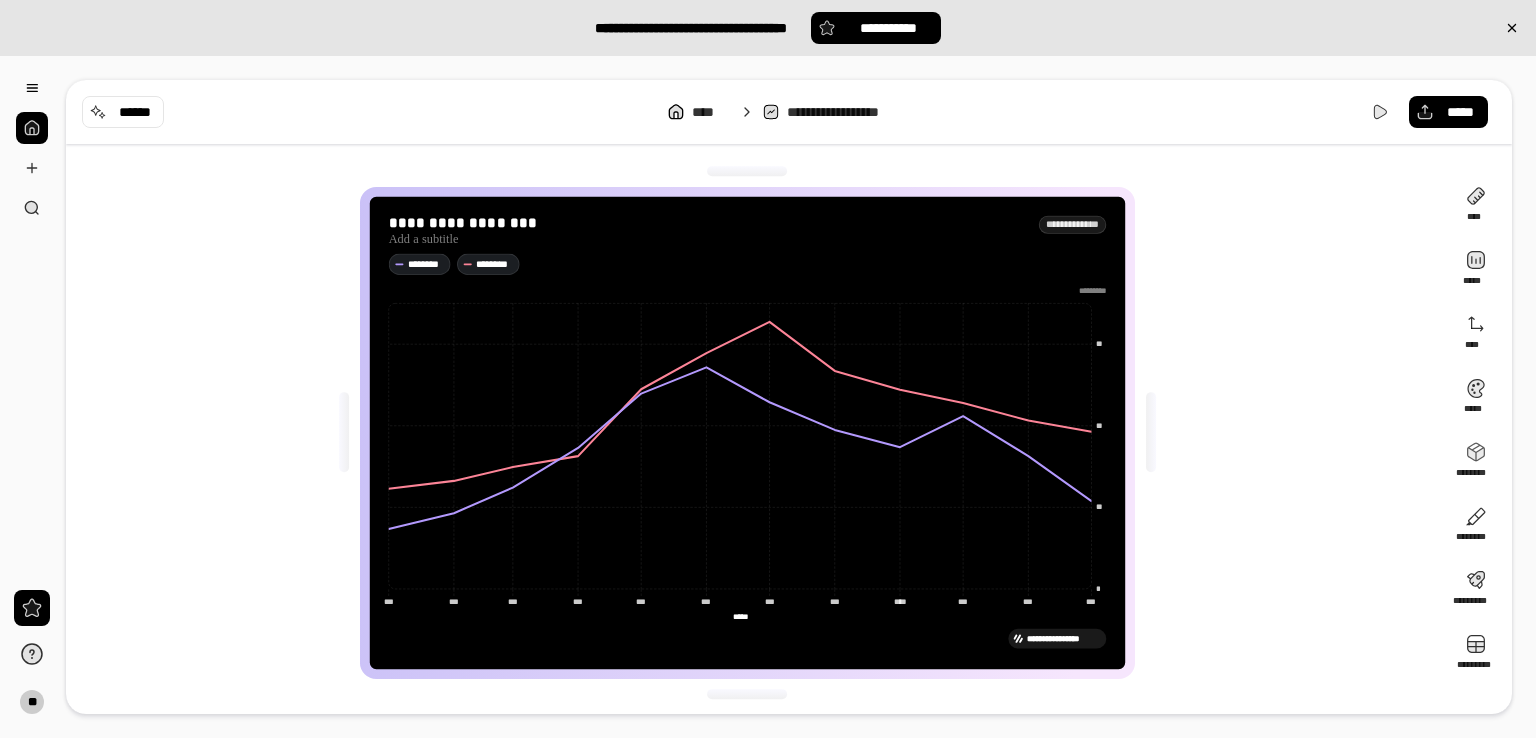 click on "**********" at bounding box center [1073, 224] 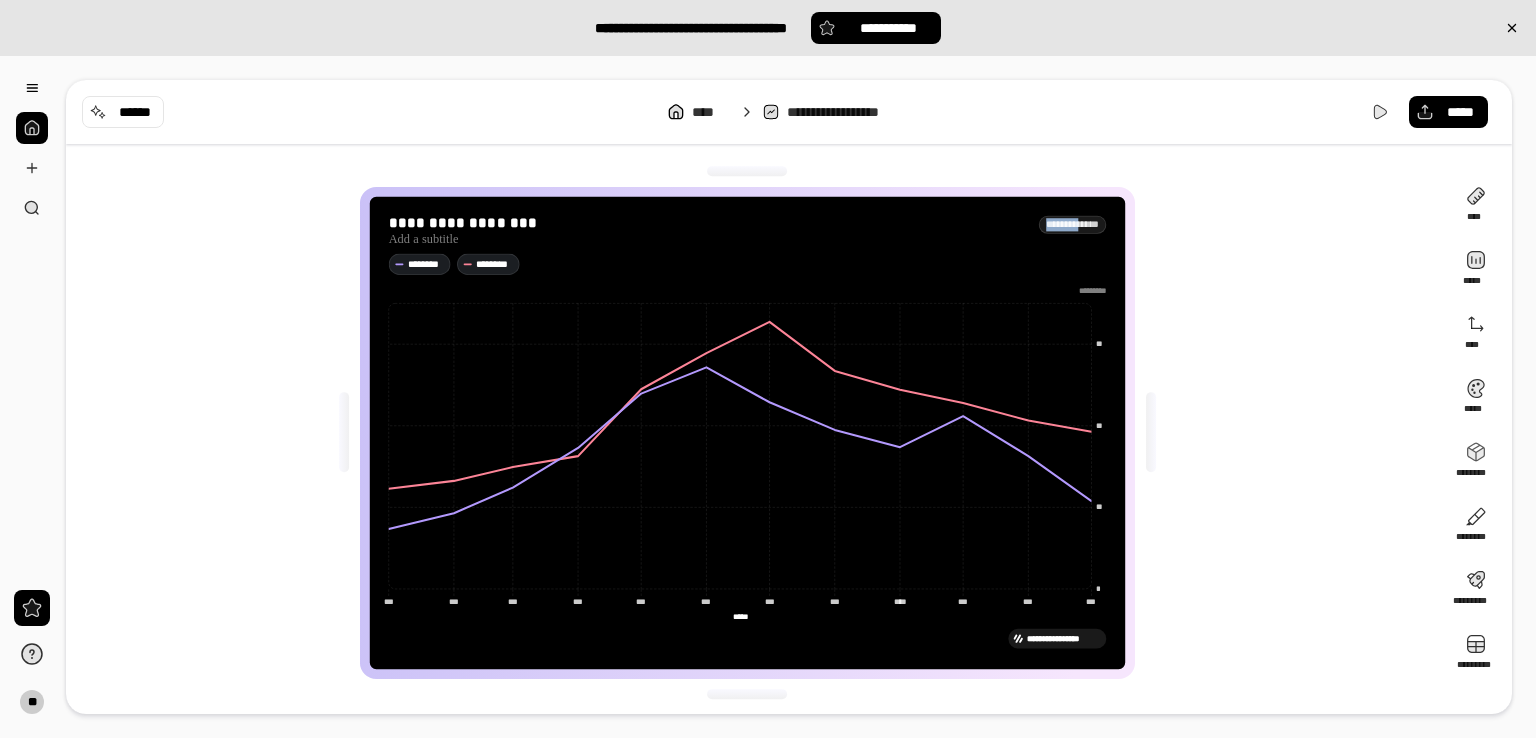 click on "**********" at bounding box center (1073, 224) 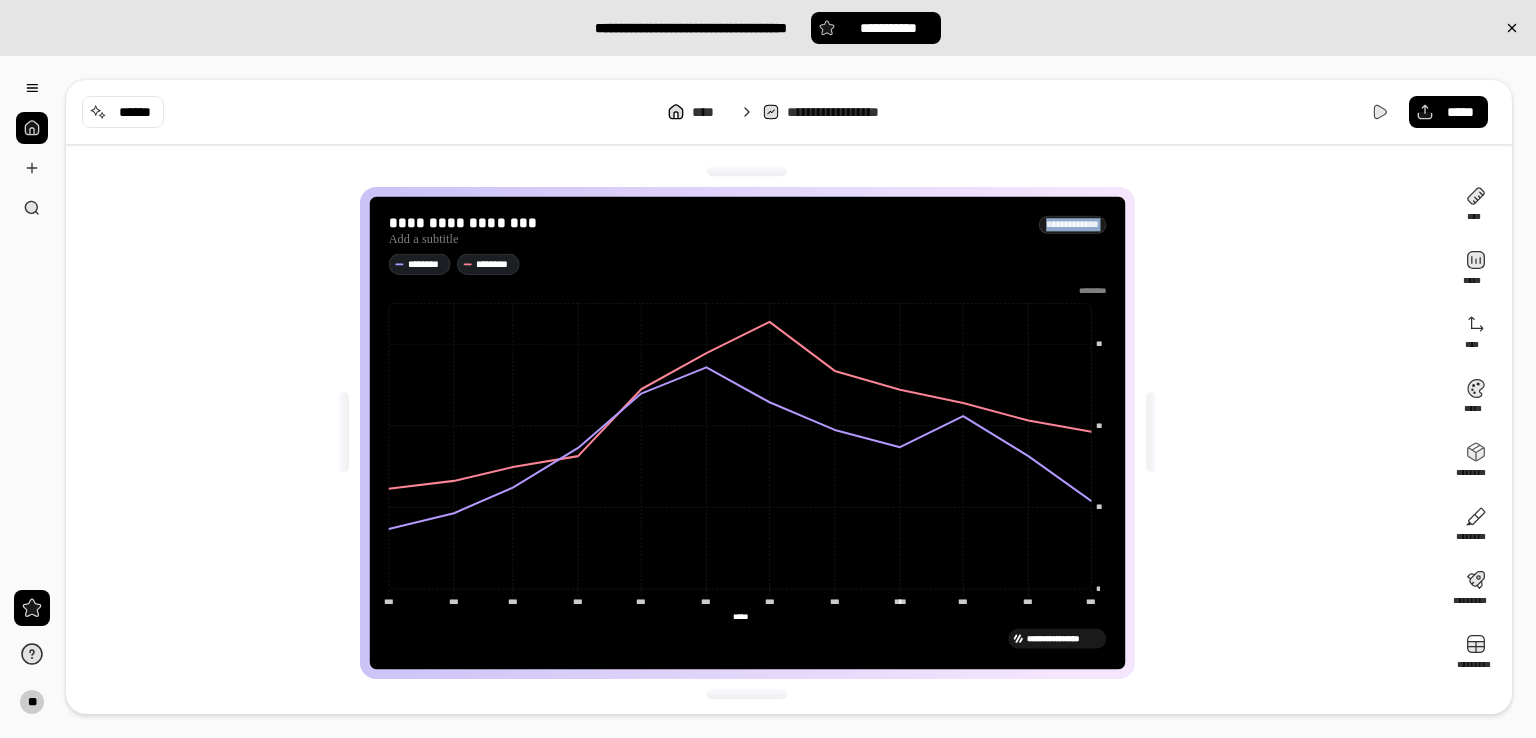 click on "**********" at bounding box center (1073, 224) 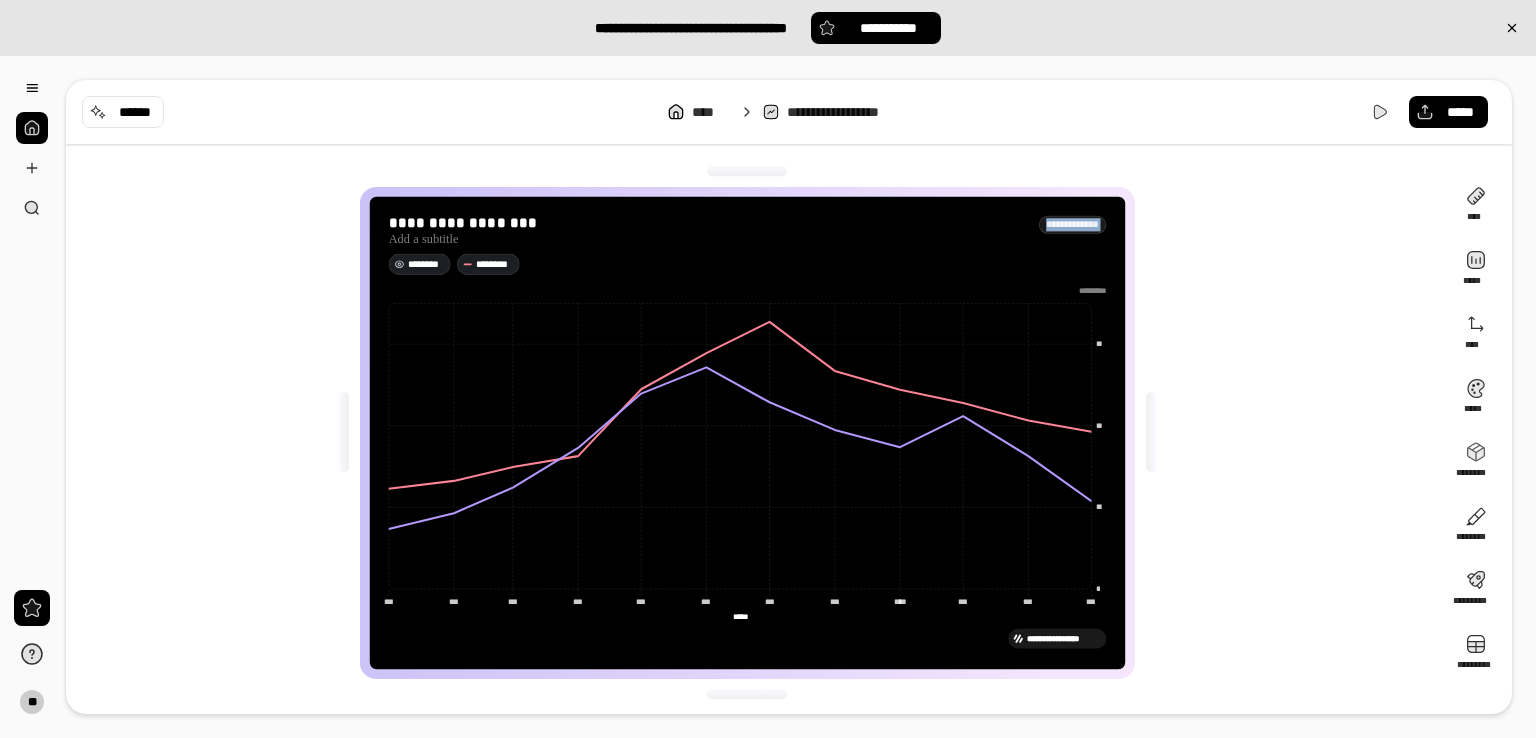click on "********" at bounding box center [426, 263] 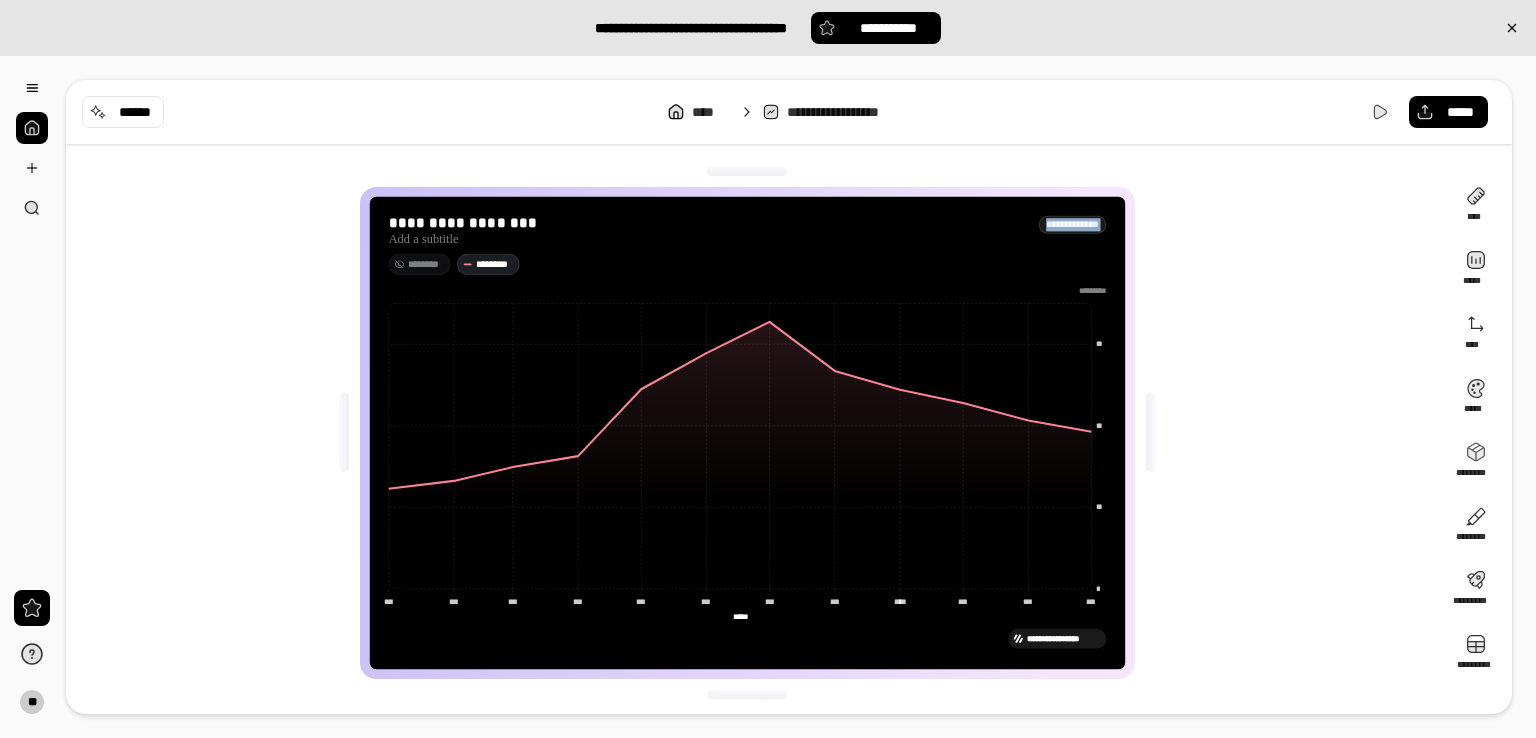 click on "********" at bounding box center [495, 263] 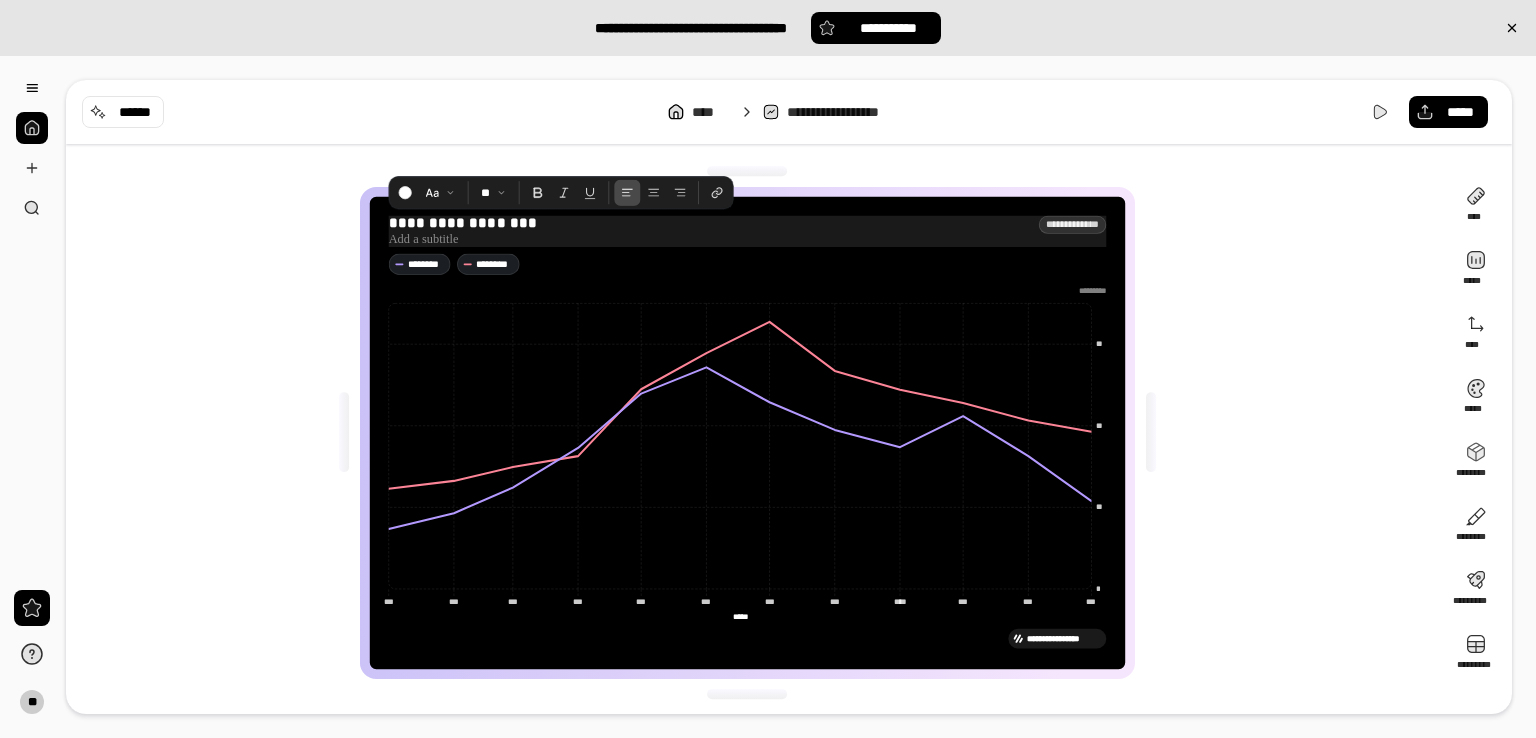 click on "**********" at bounding box center (748, 223) 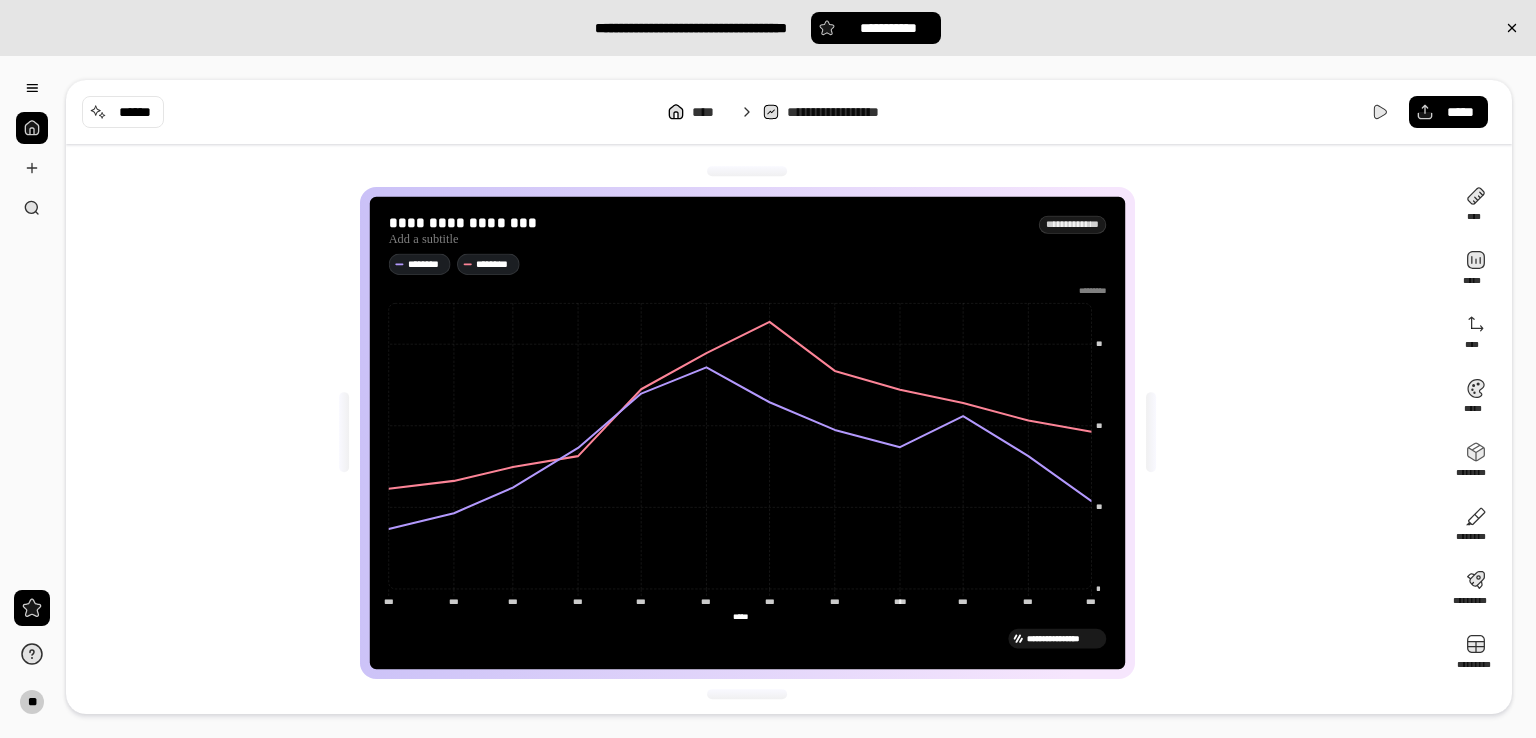 click on "**********" at bounding box center (755, 433) 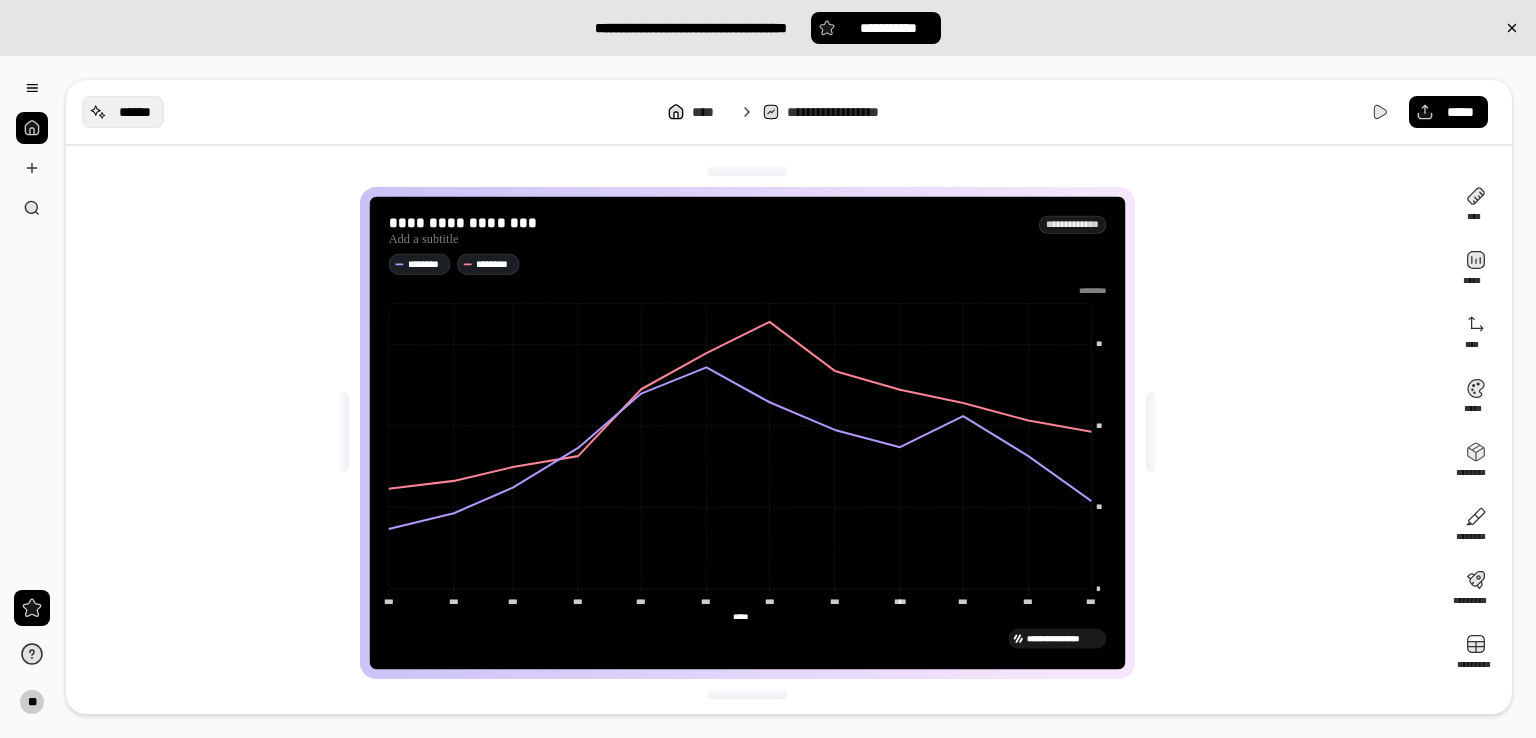click on "******" at bounding box center (135, 112) 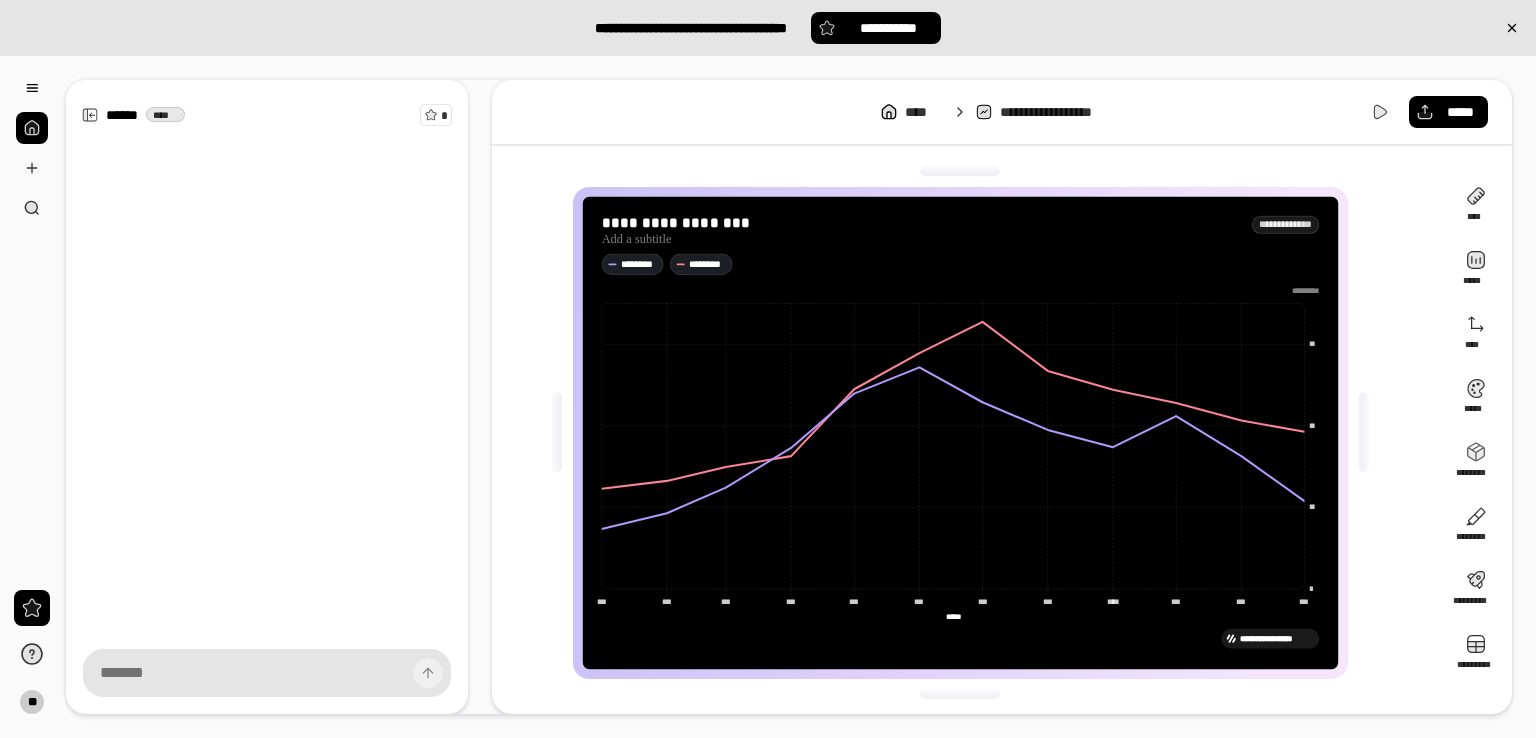 click at bounding box center (267, 673) 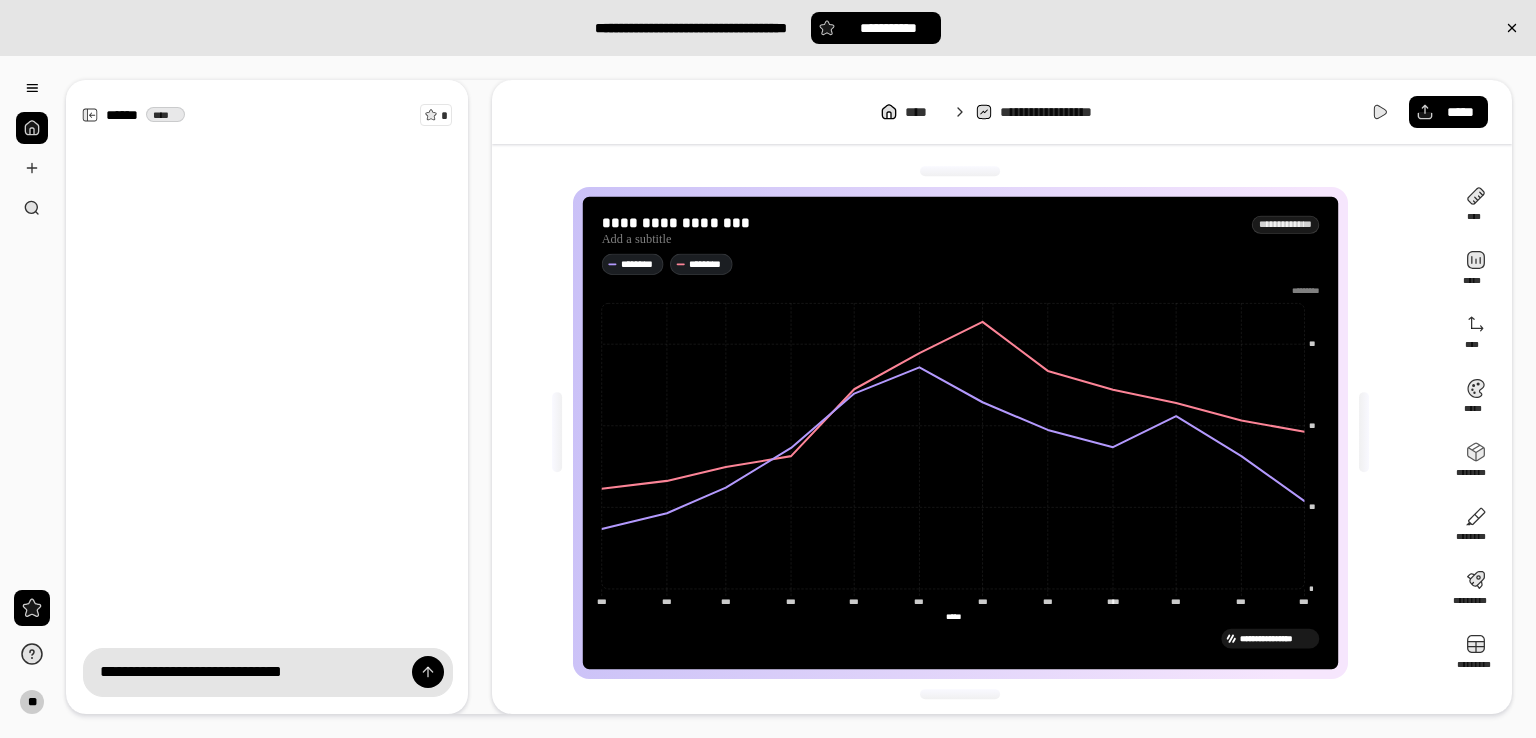 scroll, scrollTop: 0, scrollLeft: 55, axis: horizontal 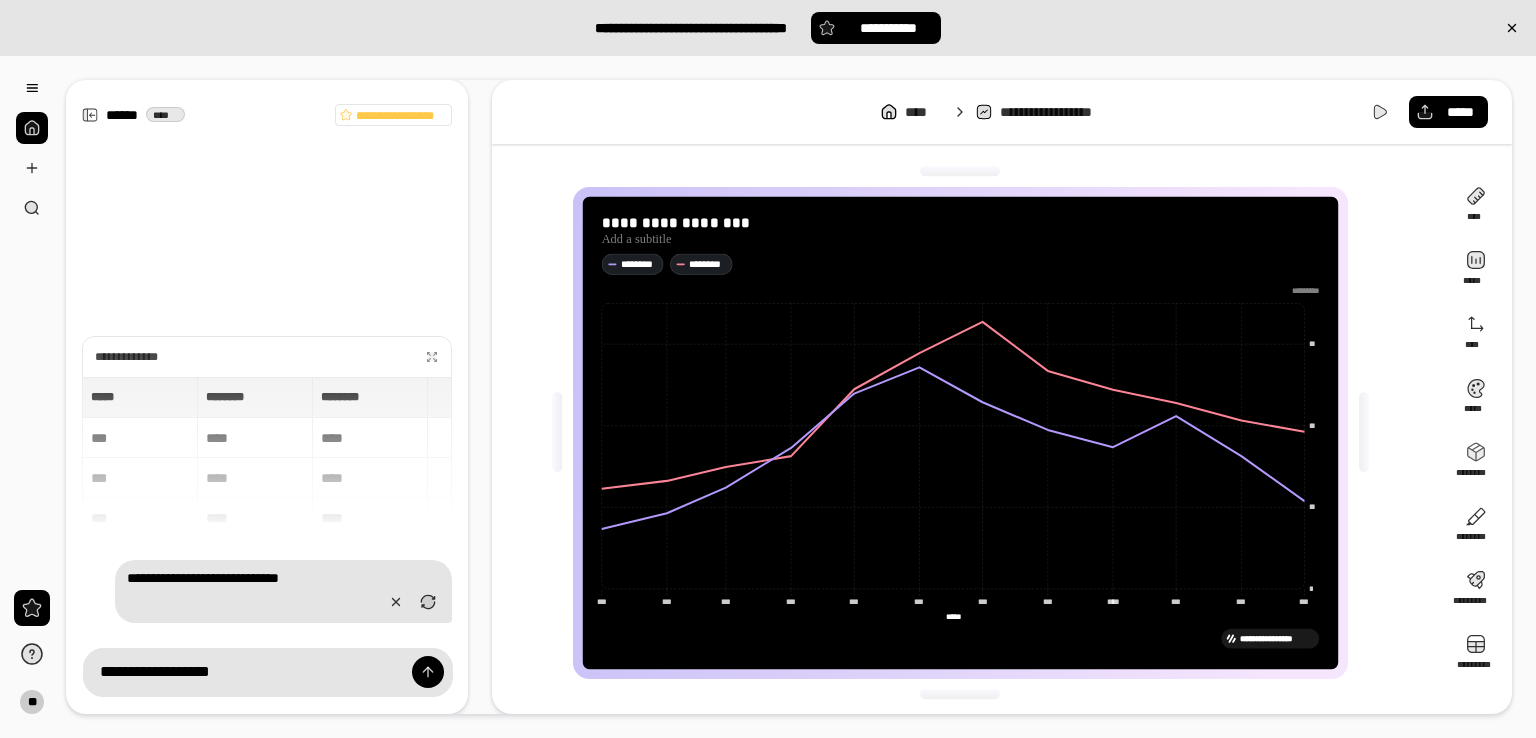 type on "**********" 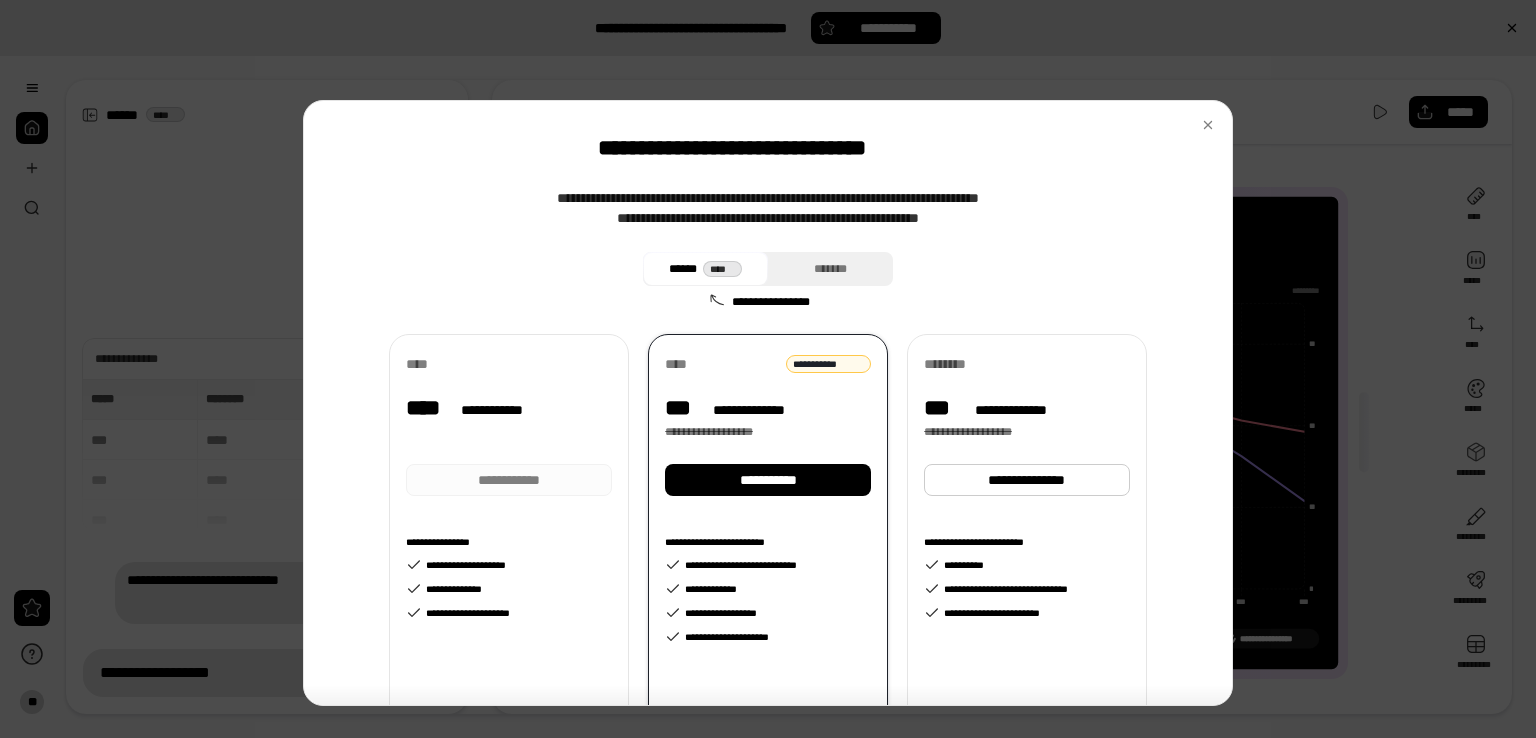 click at bounding box center [509, 430] 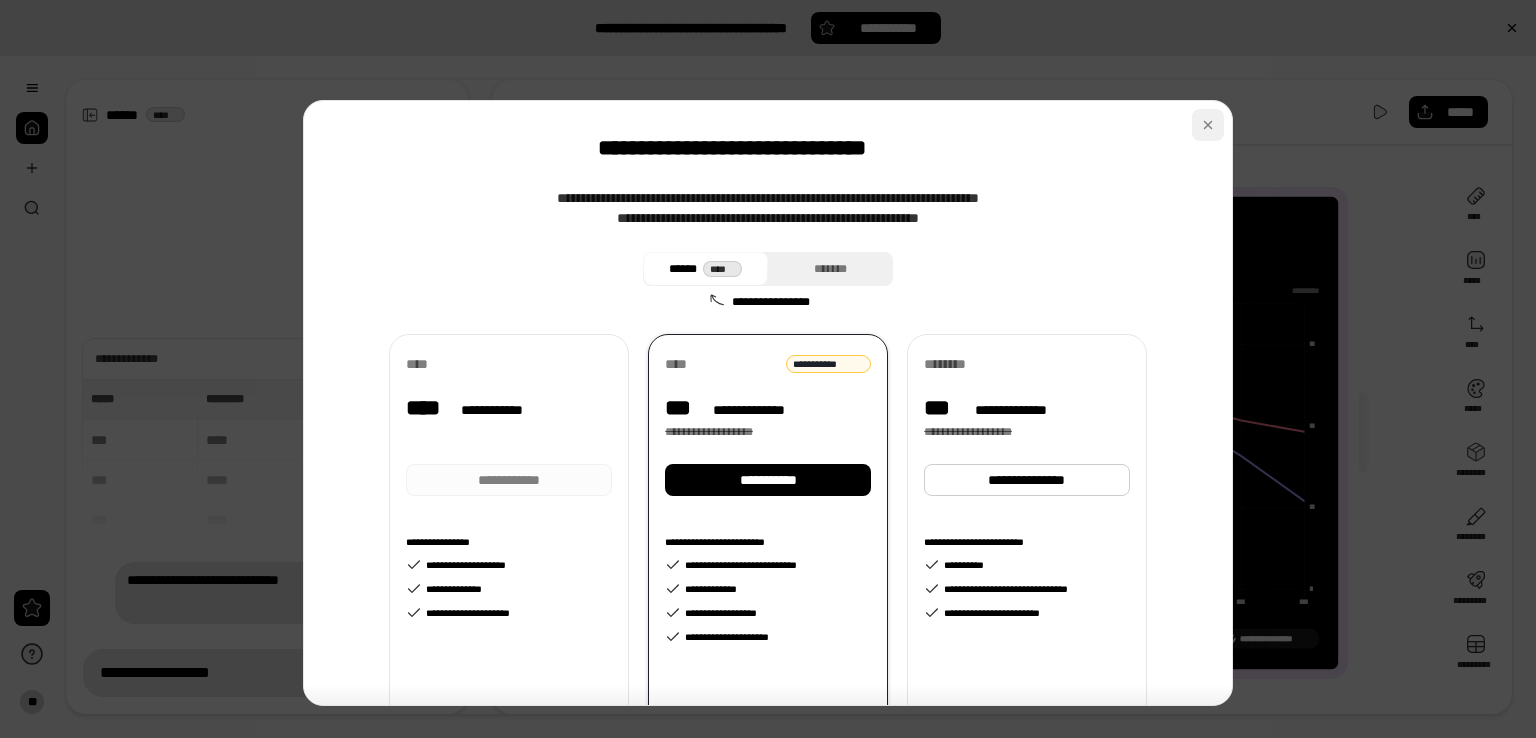 click at bounding box center (1208, 125) 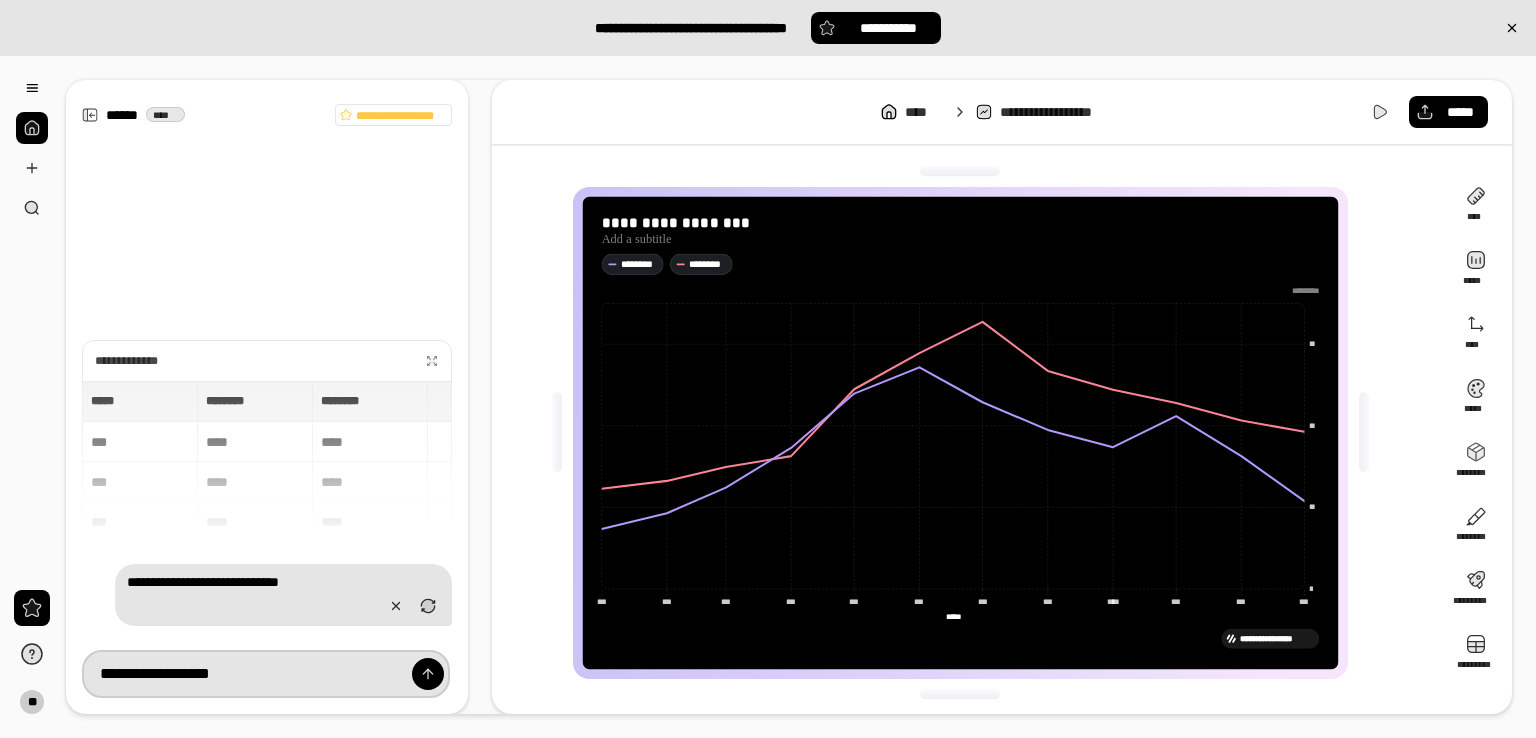 click on "**********" at bounding box center (266, 674) 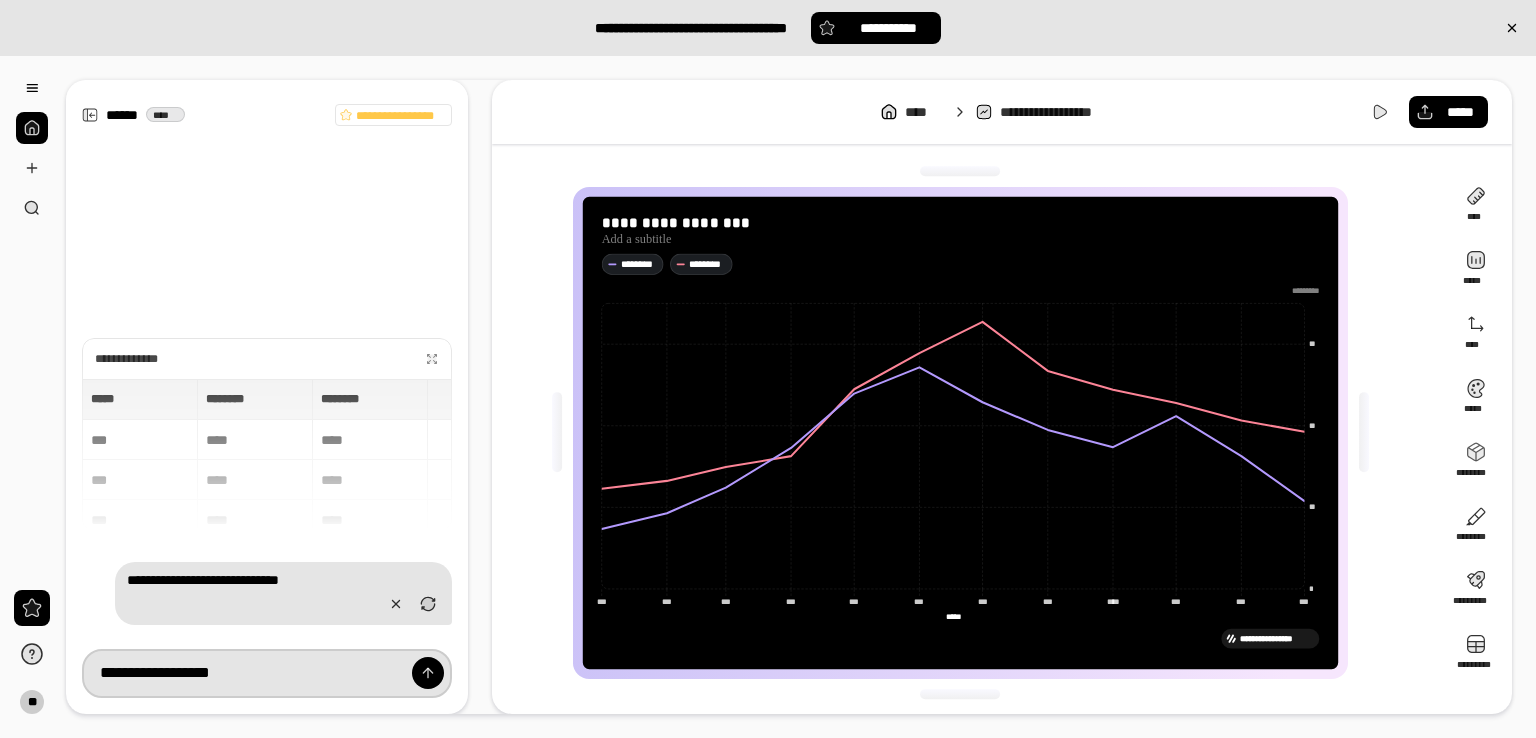 click on "**********" at bounding box center (267, 673) 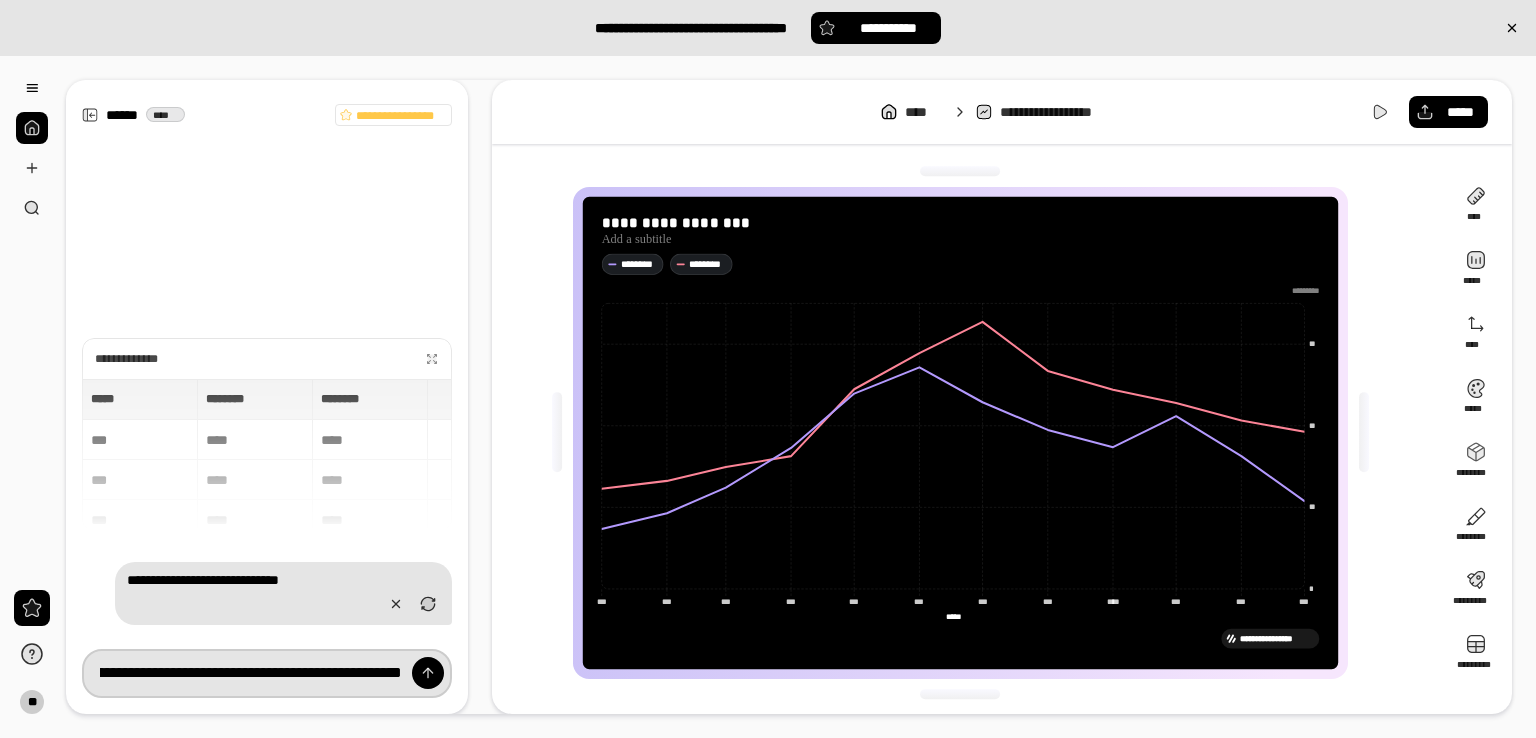 scroll, scrollTop: 0, scrollLeft: 219, axis: horizontal 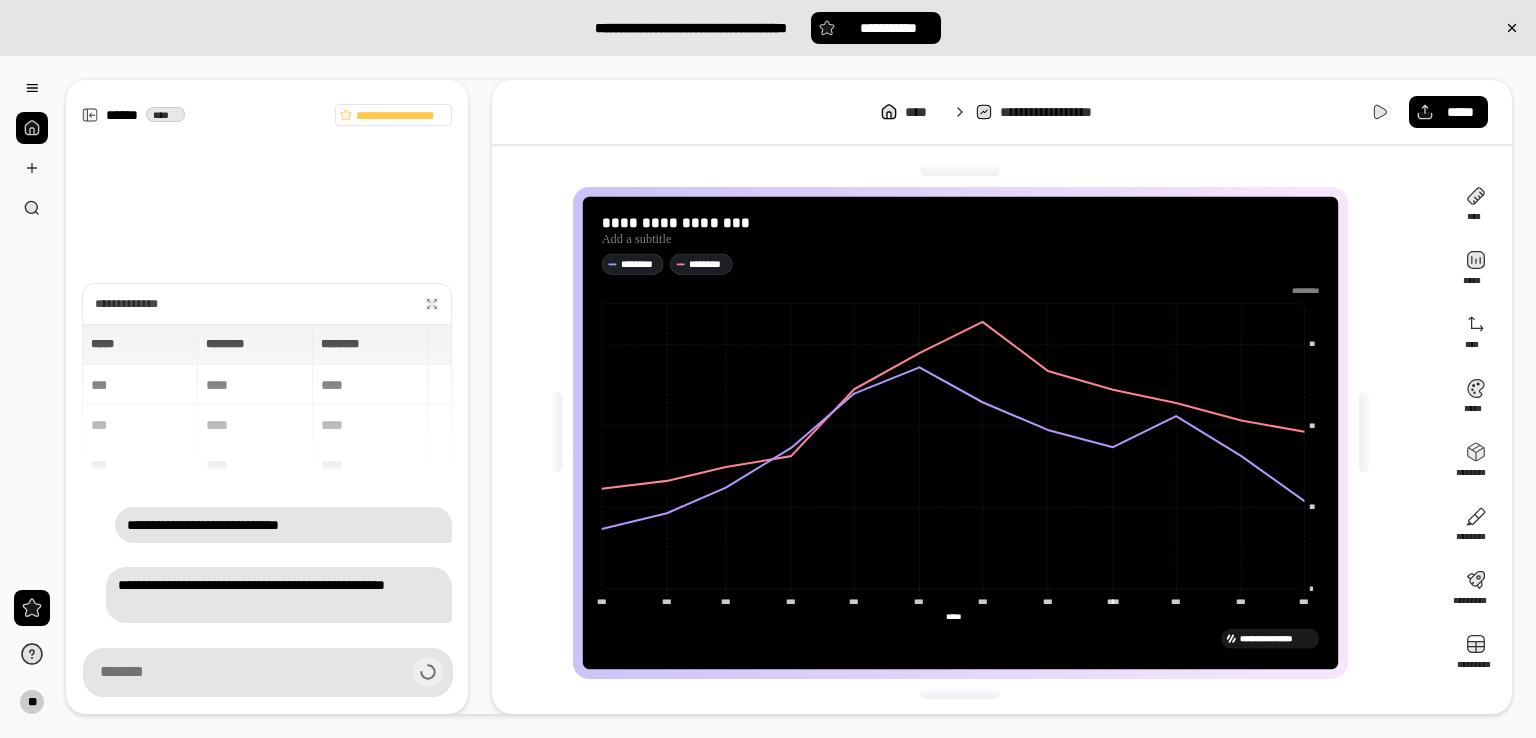 type on "**********" 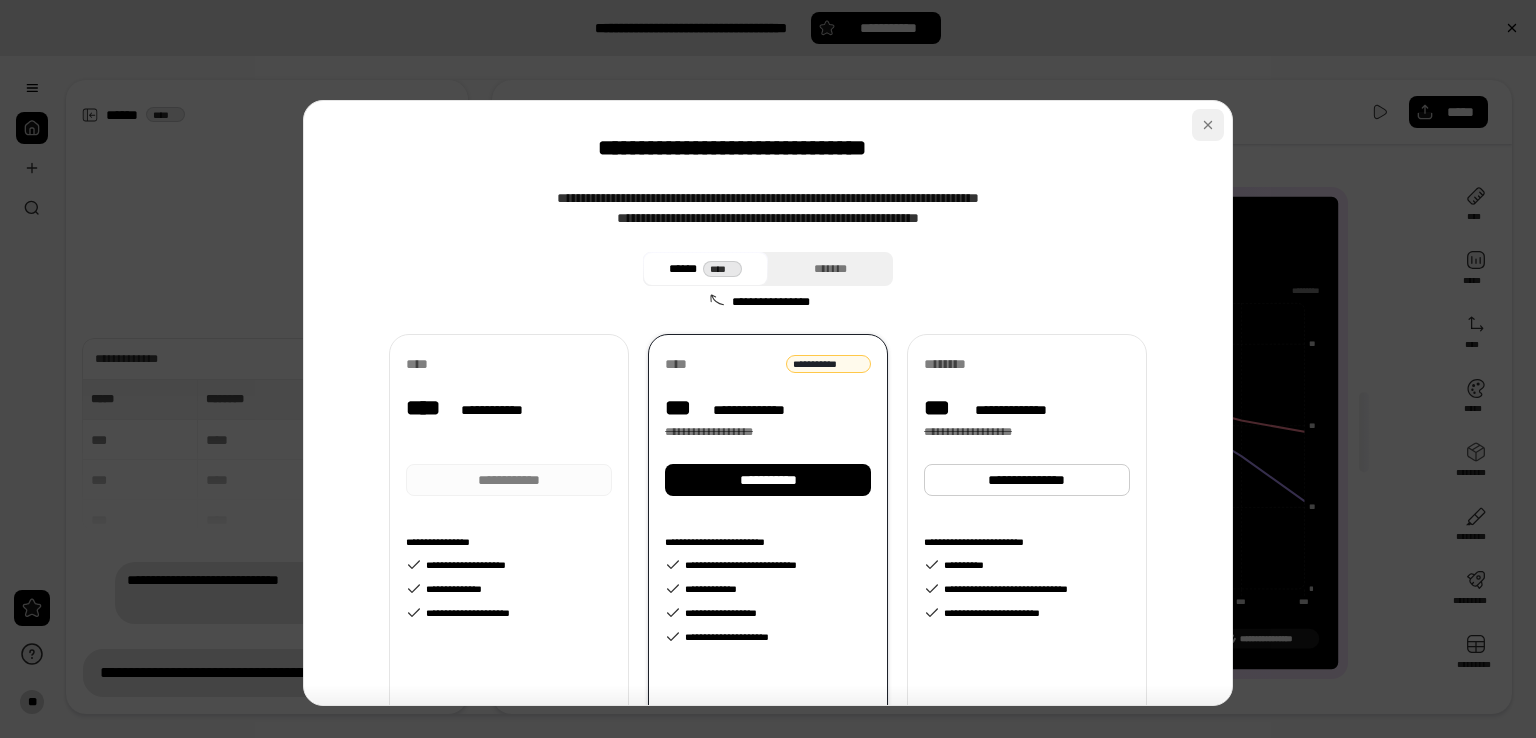 click at bounding box center (1208, 125) 